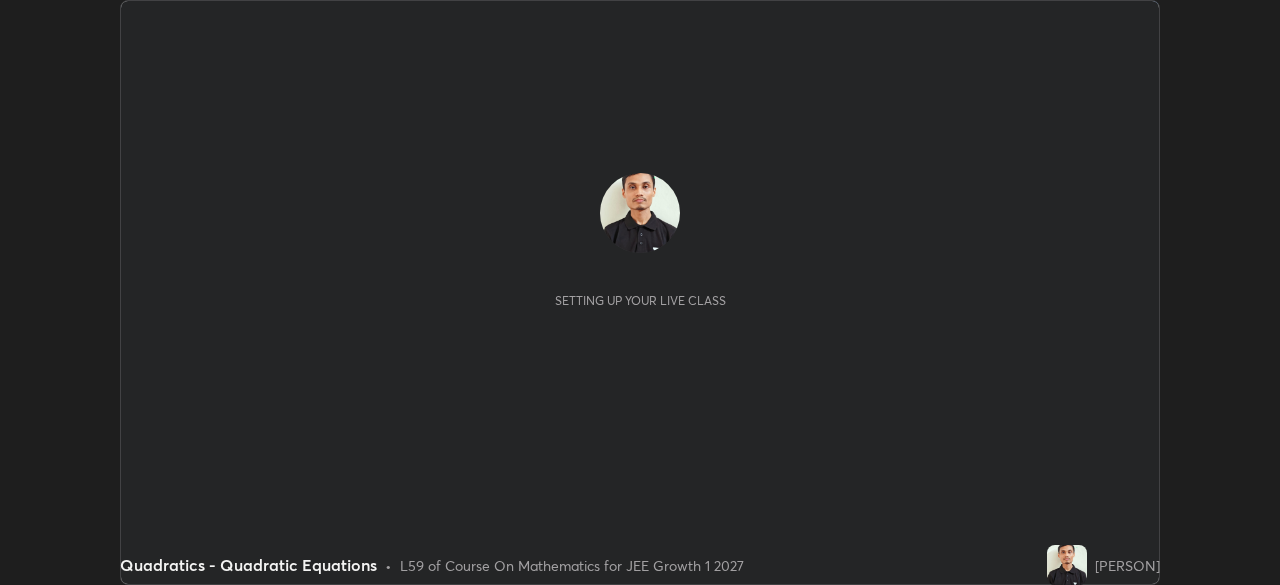 scroll, scrollTop: 0, scrollLeft: 0, axis: both 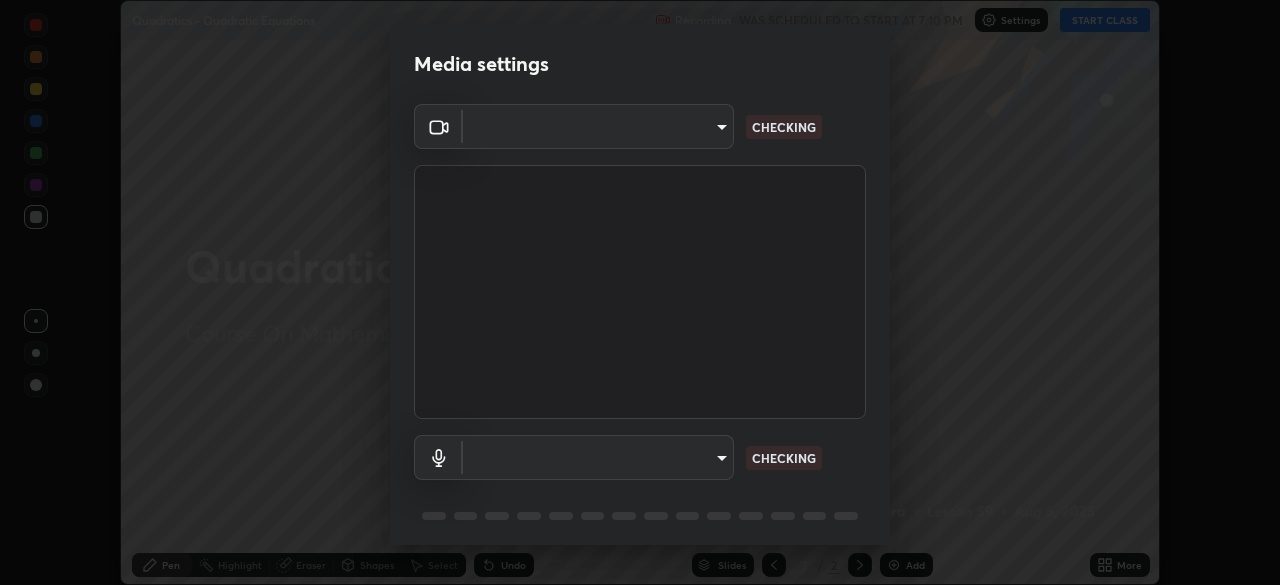 click on "Erase all Quadratics - Quadratic Equations Recording WAS SCHEDULED TO START AT  7:10 PM Settings START CLASS Setting up your live class Quadratics - Quadratic Equations • L59 of Course On Mathematics for JEE Growth 1 2027 [PERSON] Pen Highlight Eraser Shapes Select Undo Slides 2 / 2 Add More No doubts shared Encourage your learners to ask a doubt for better clarity Report an issue Reason for reporting Buffering Chat not working Audio - Video sync issue Educator video quality low ​ Attach an image Report Media settings ​ CHECKING ​ CHECKING 1 / 5 Next" at bounding box center (640, 292) 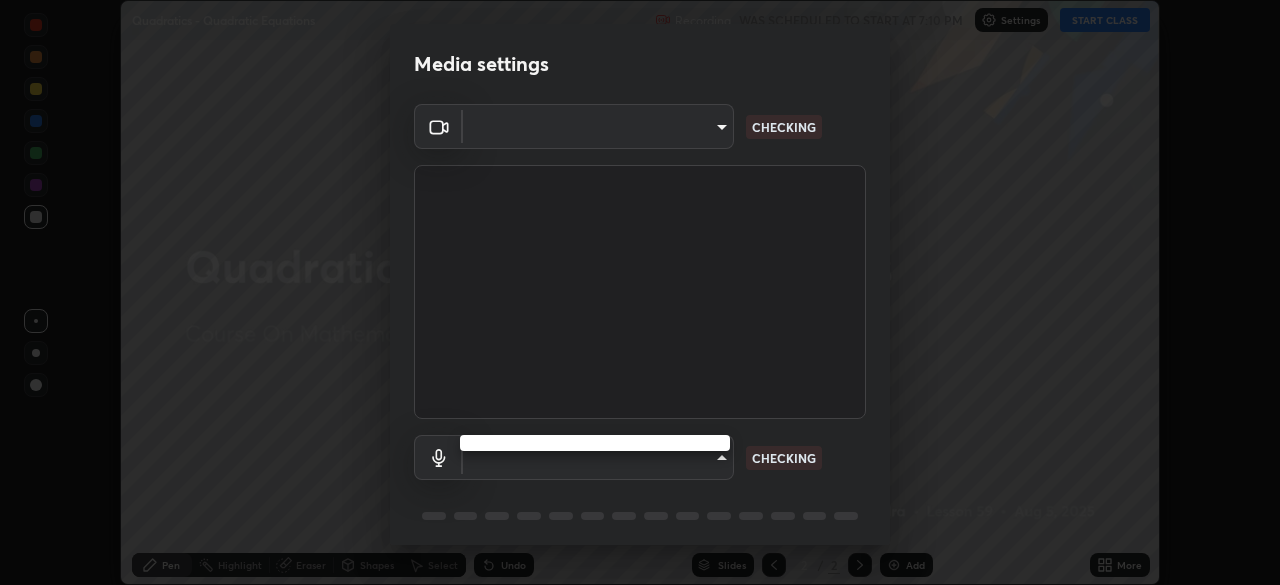 type on "a6c09d3532ea2fb43736101803286e867d47047993e392948129e064bf5450bd" 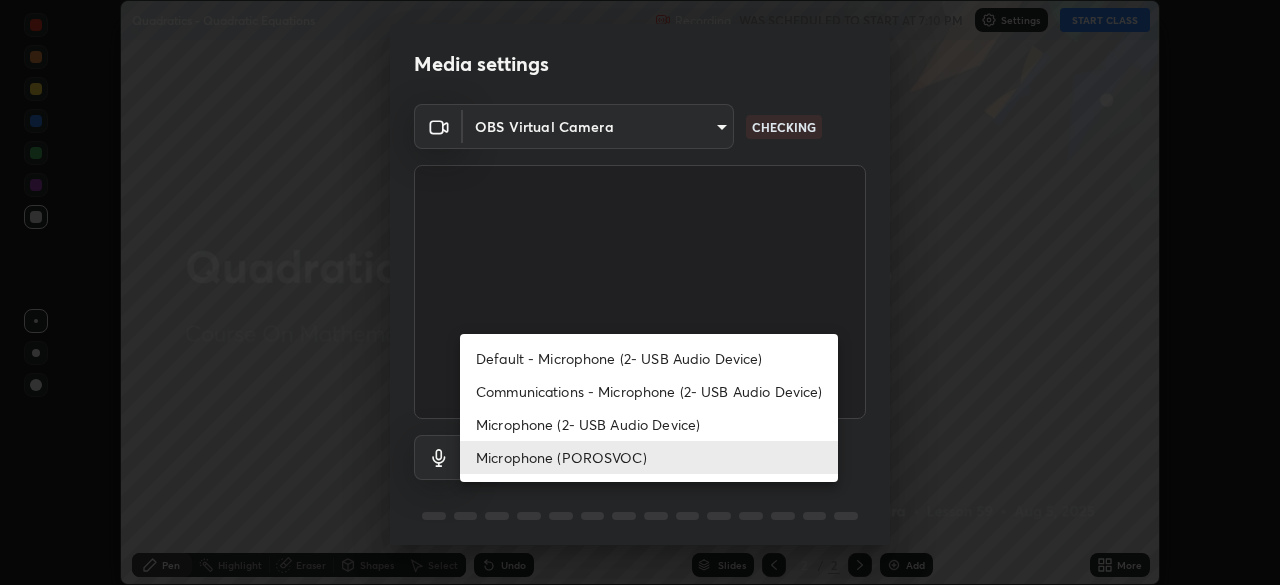 click on "Default - Microphone (2- USB Audio Device)" at bounding box center [649, 358] 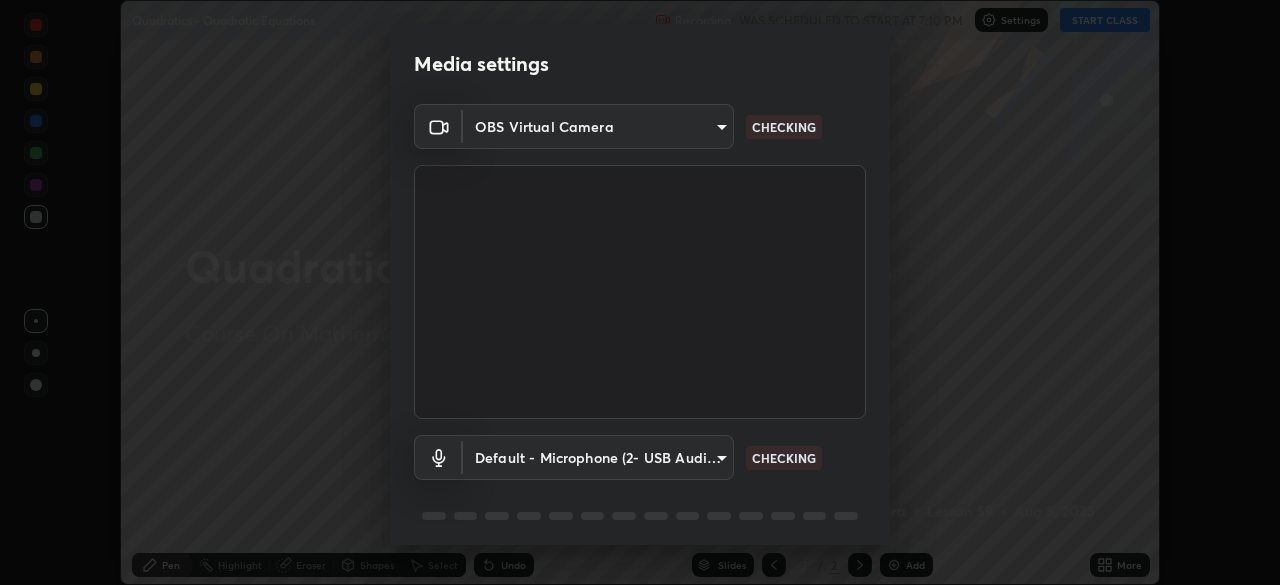 type on "default" 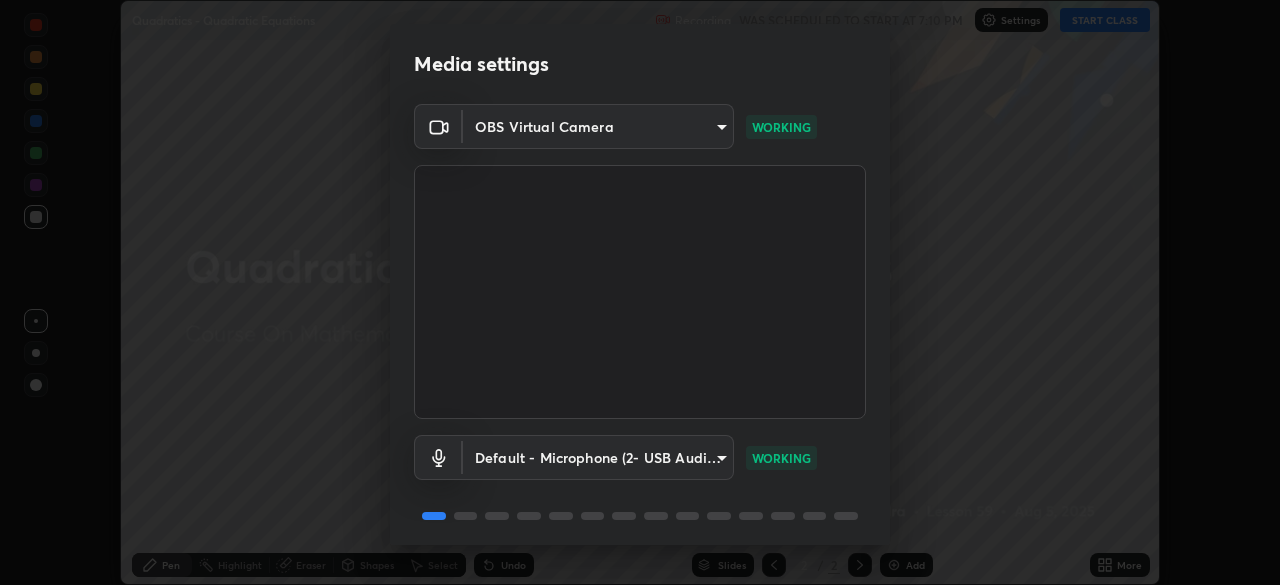 scroll, scrollTop: 71, scrollLeft: 0, axis: vertical 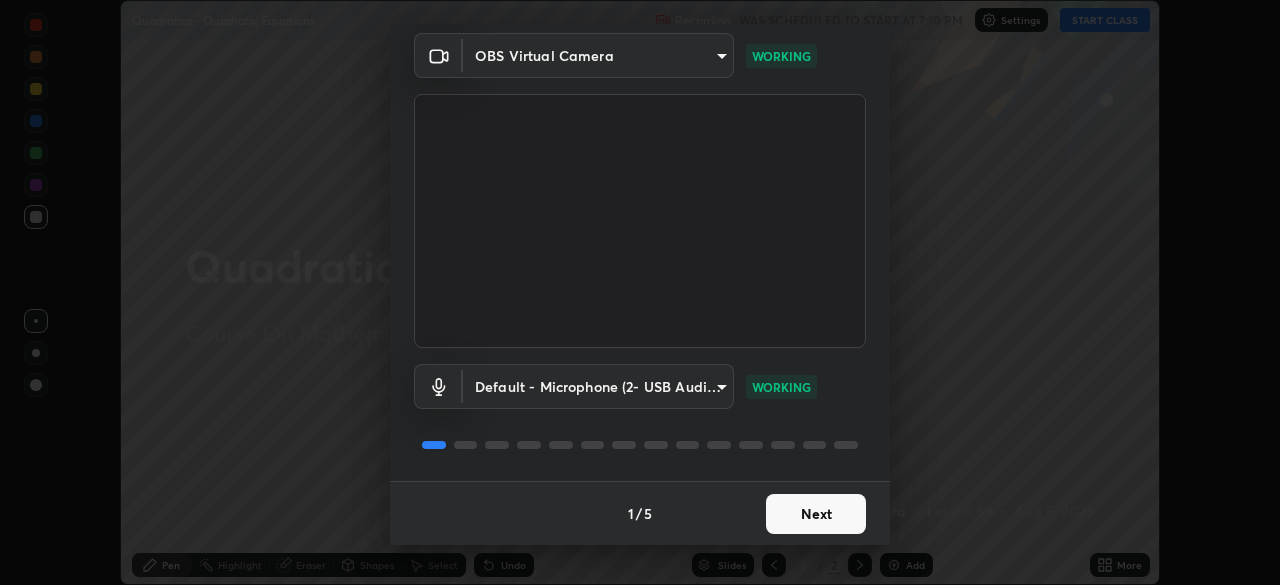 click on "Next" at bounding box center (816, 514) 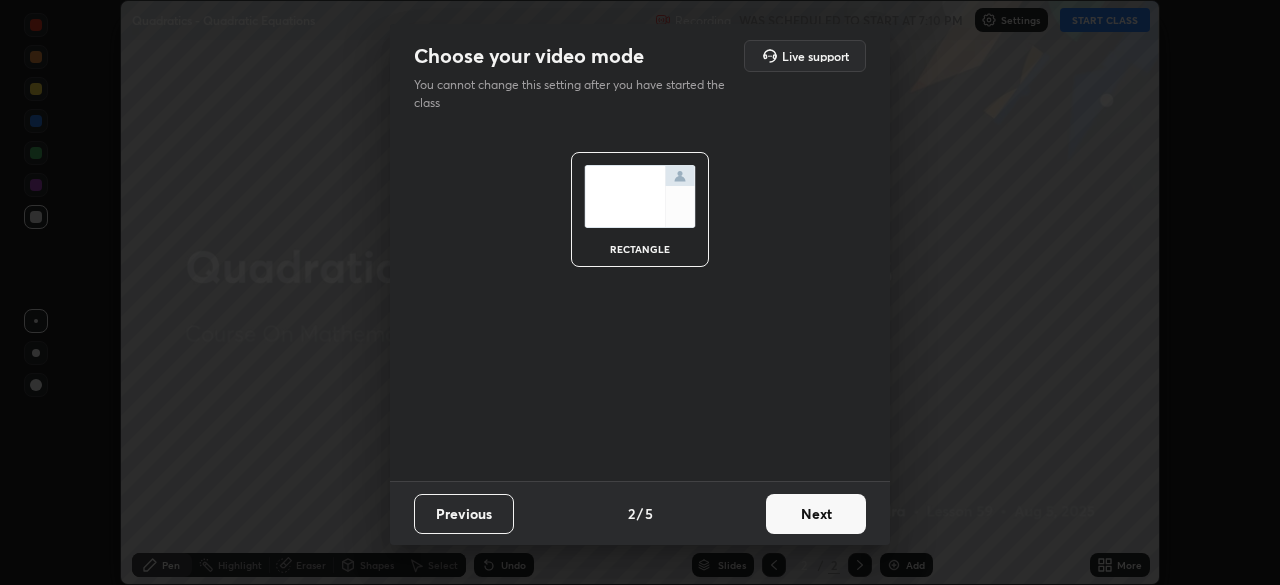 click on "Next" at bounding box center (816, 514) 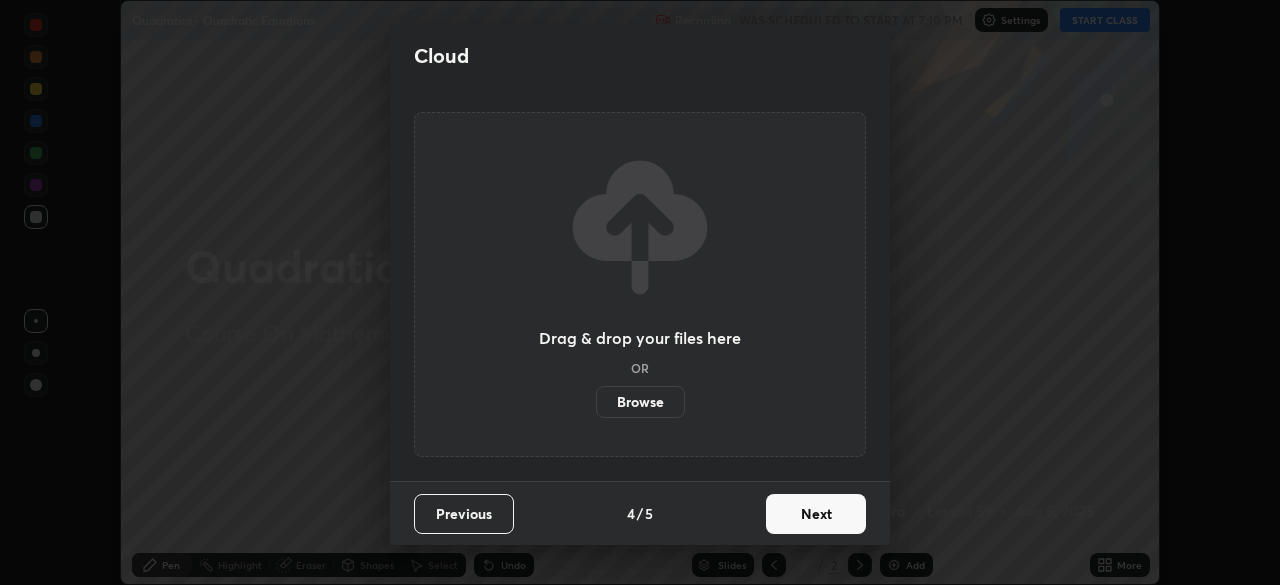 click on "Next" at bounding box center (816, 514) 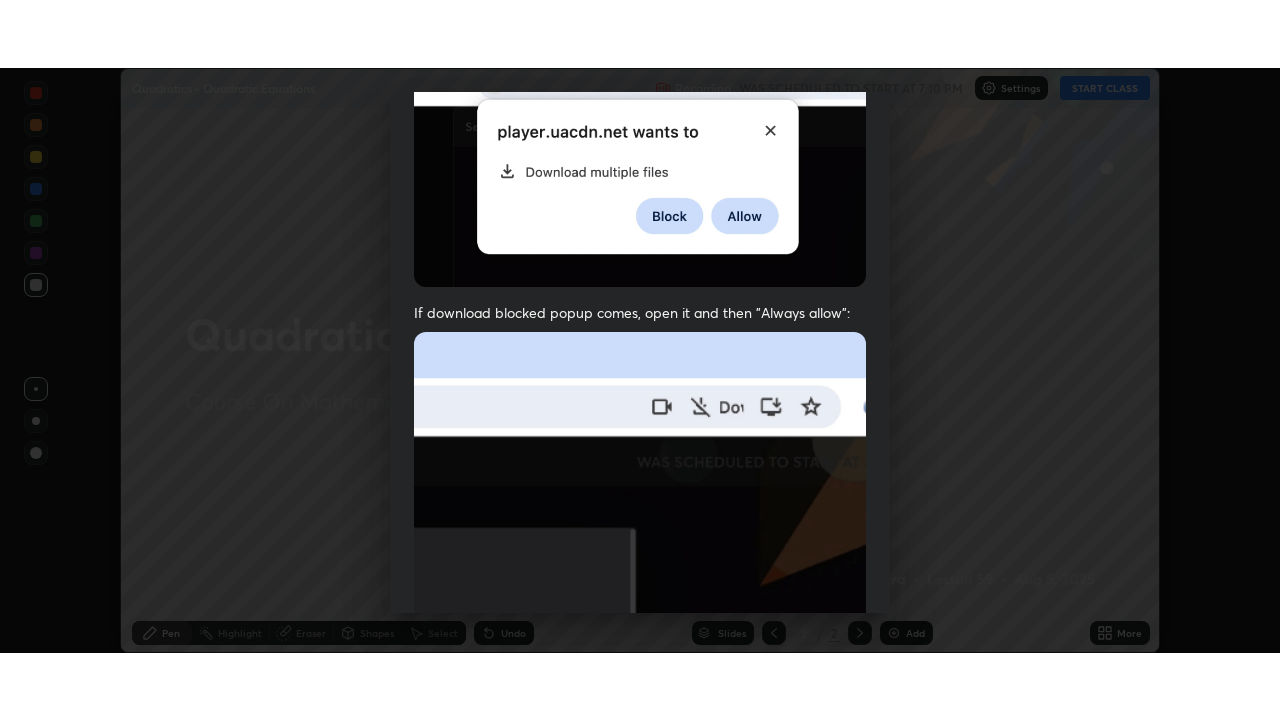 scroll, scrollTop: 479, scrollLeft: 0, axis: vertical 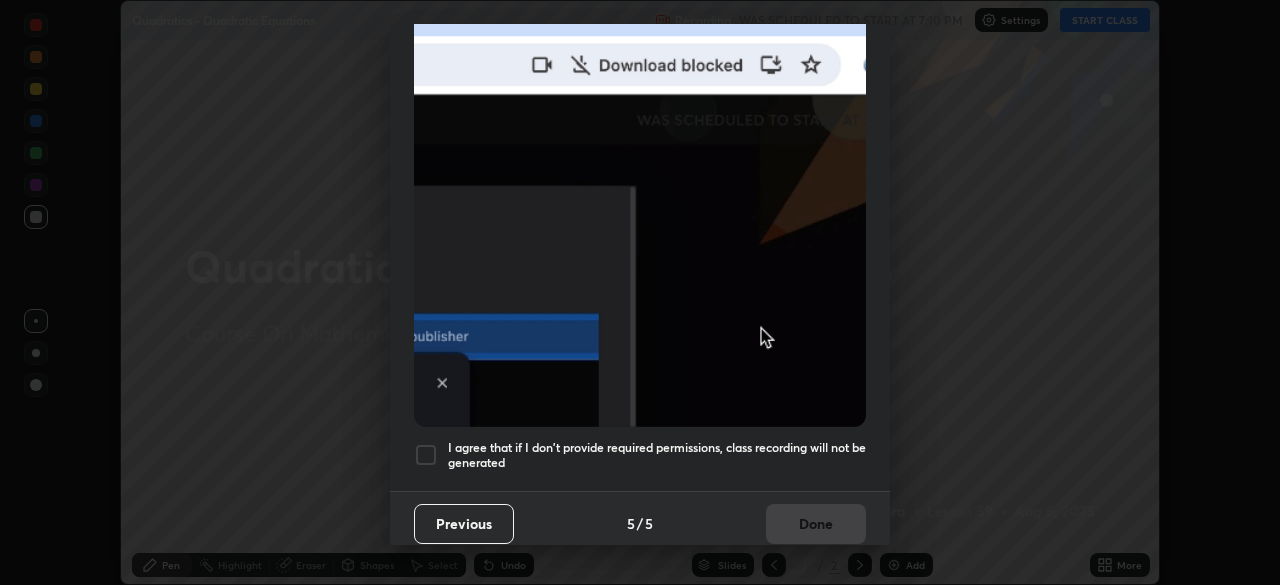 click on "I agree that if I don't provide required permissions, class recording will not be generated" at bounding box center (657, 455) 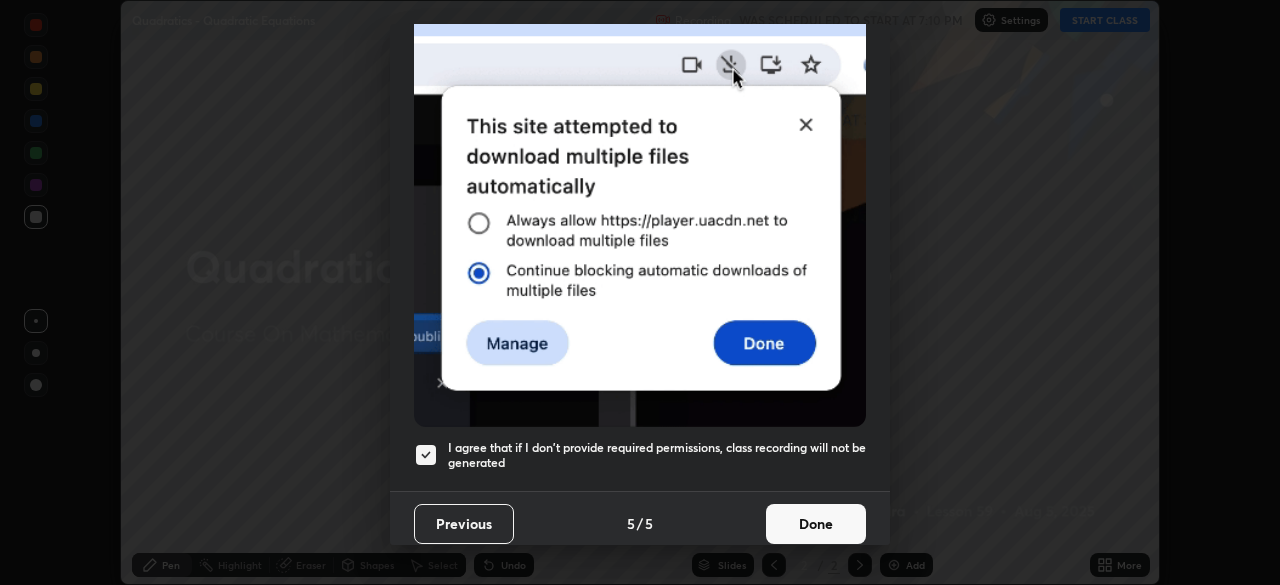 click on "Done" at bounding box center (816, 524) 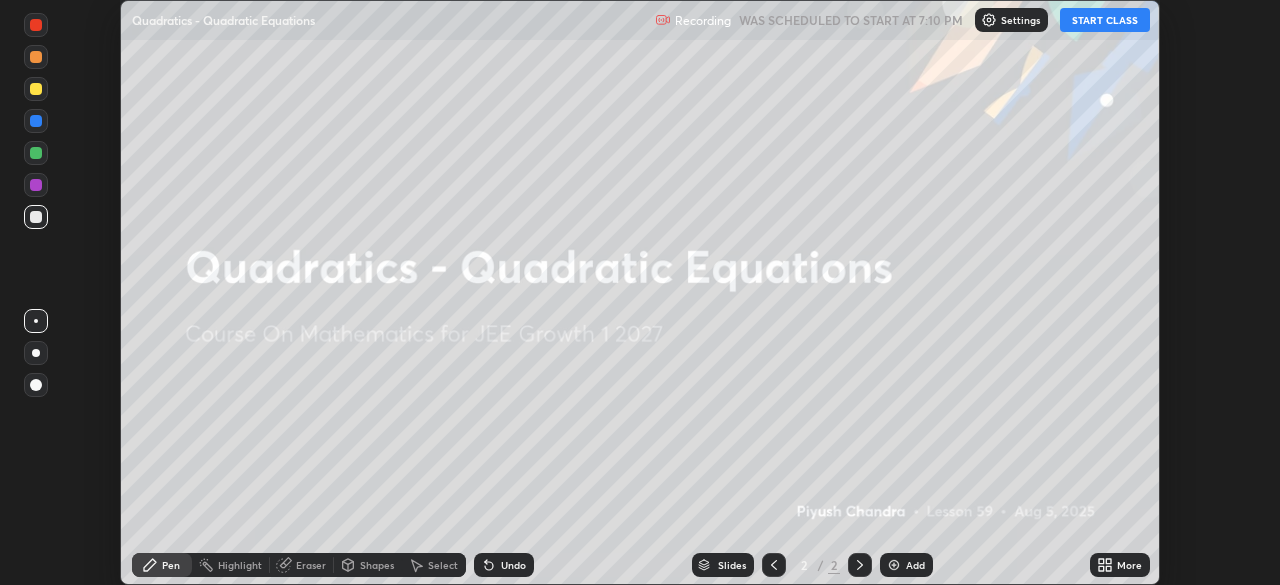 click on "START CLASS" at bounding box center (1105, 20) 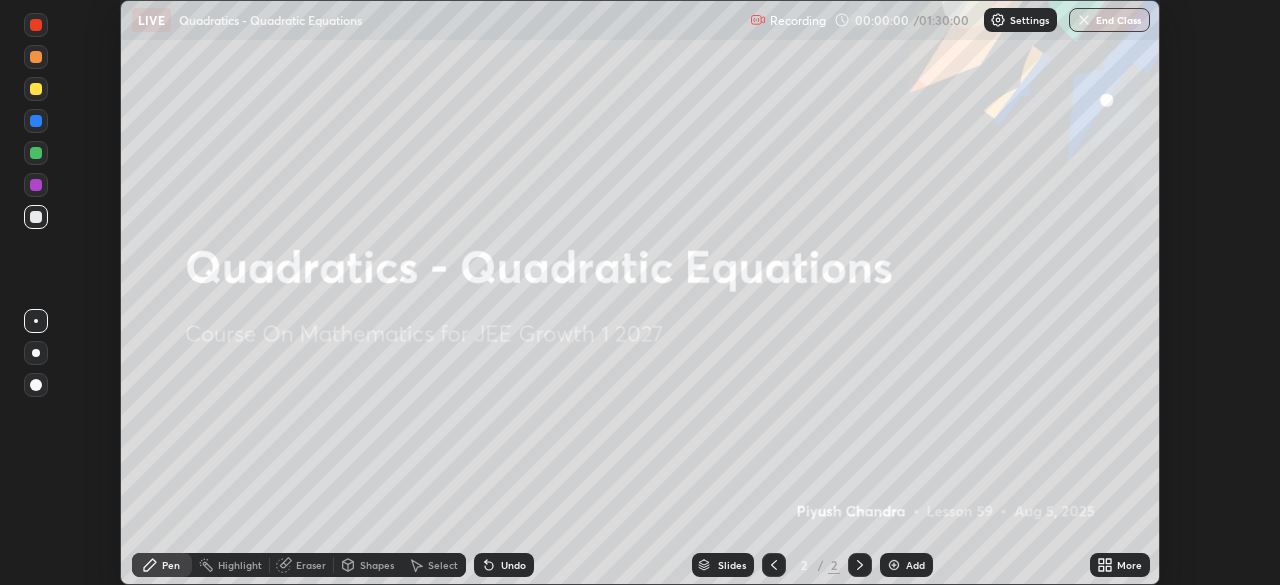 click on "More" at bounding box center [1129, 565] 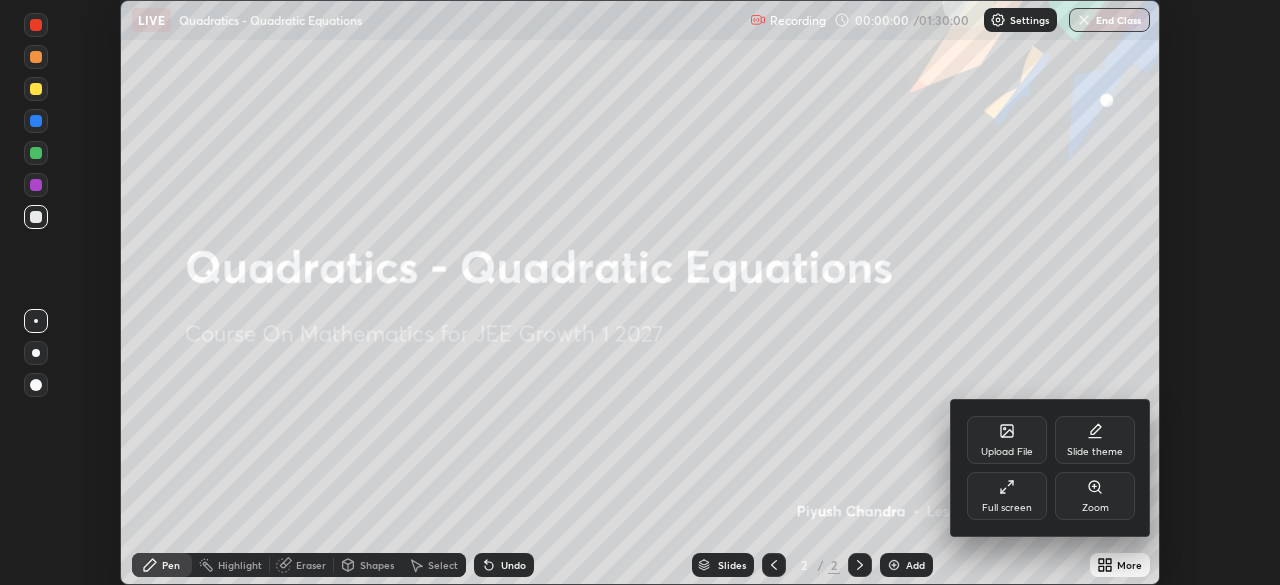 click on "Full screen" at bounding box center [1007, 496] 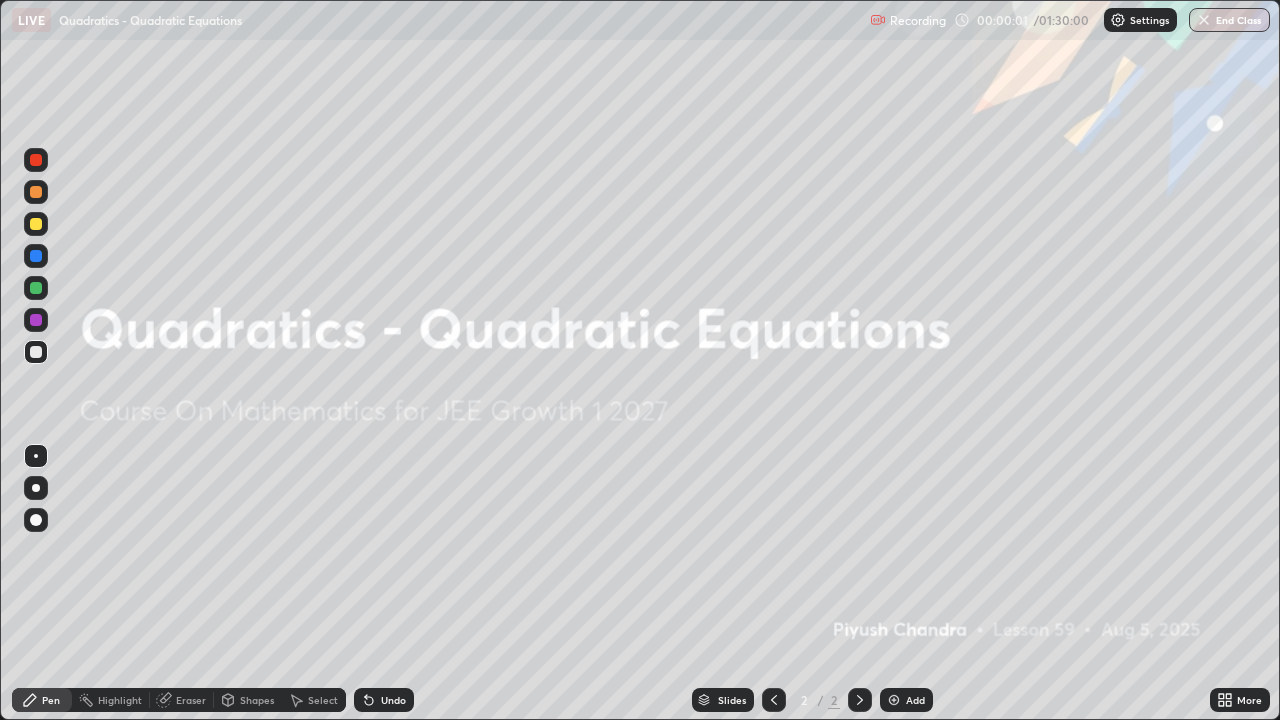scroll, scrollTop: 99280, scrollLeft: 98720, axis: both 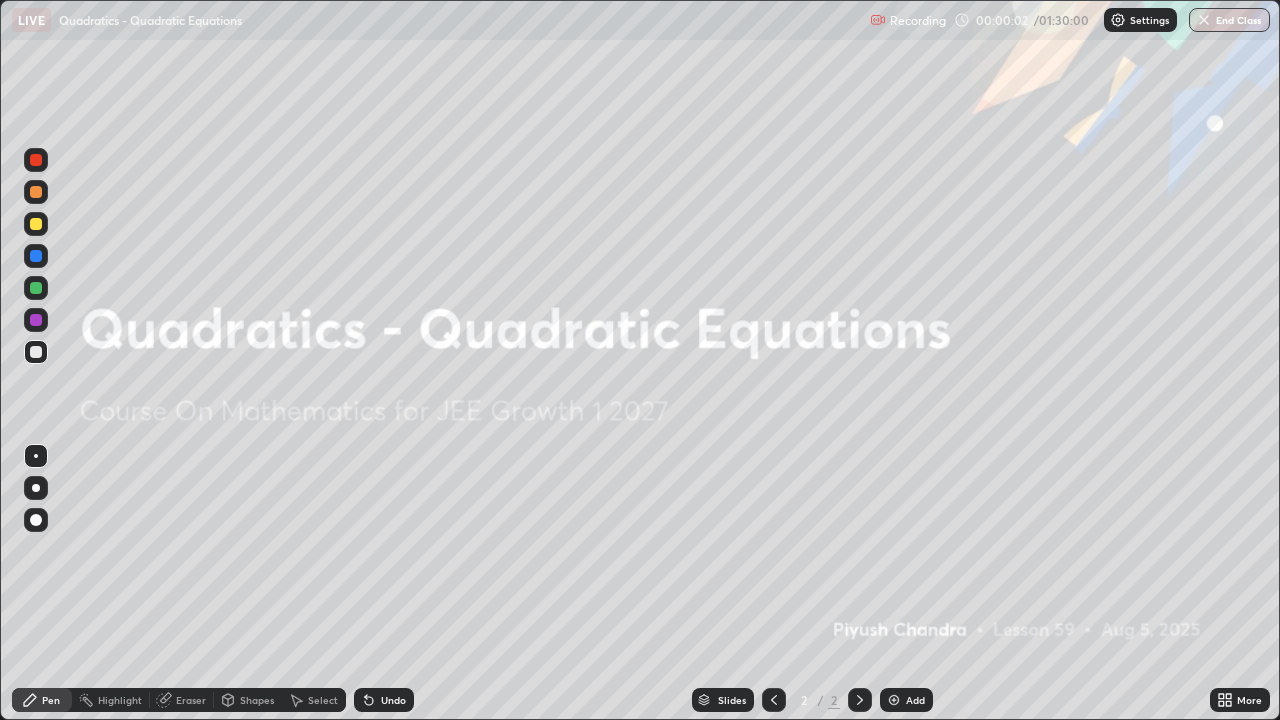 click on "Add" at bounding box center [906, 700] 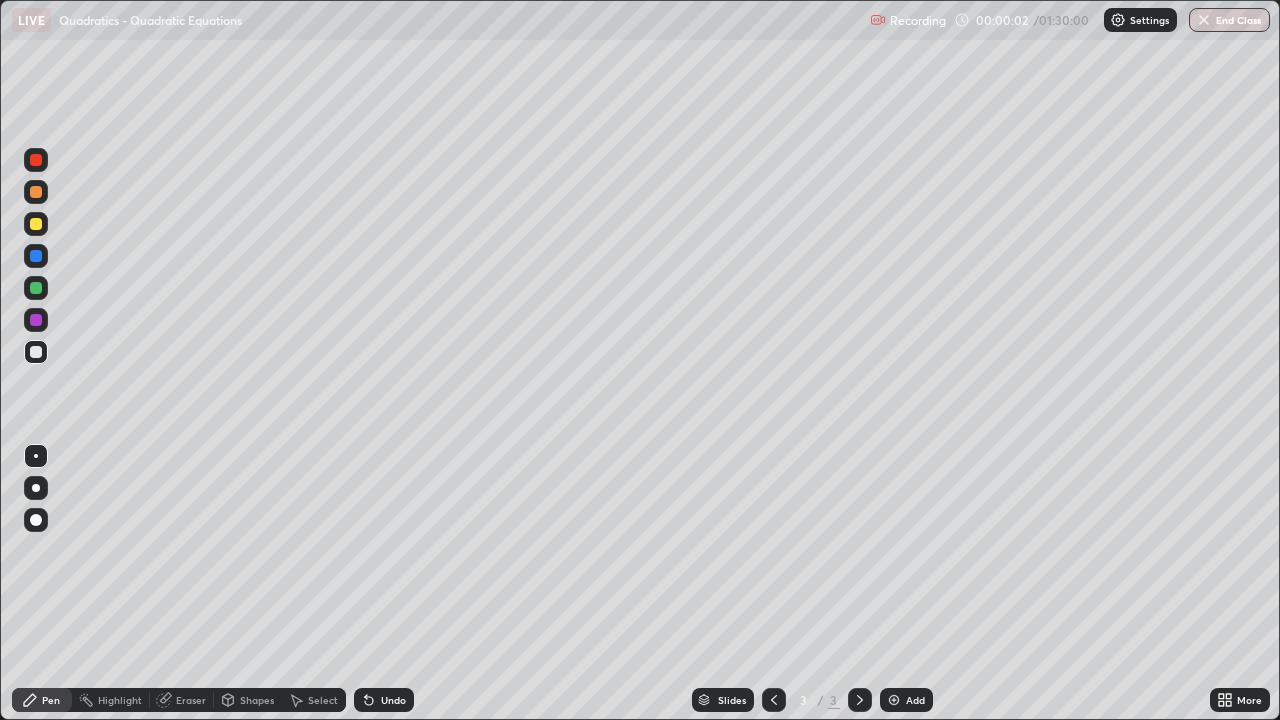 click on "Add" at bounding box center [906, 700] 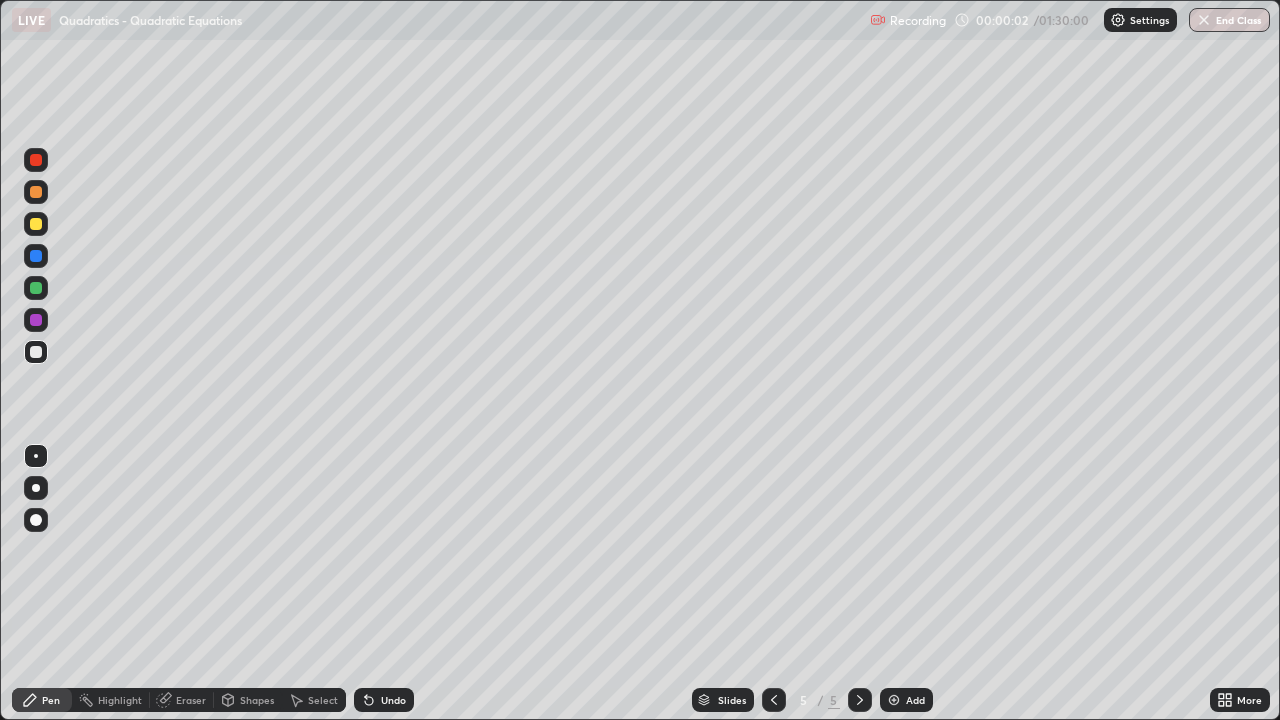 click on "Add" at bounding box center (906, 700) 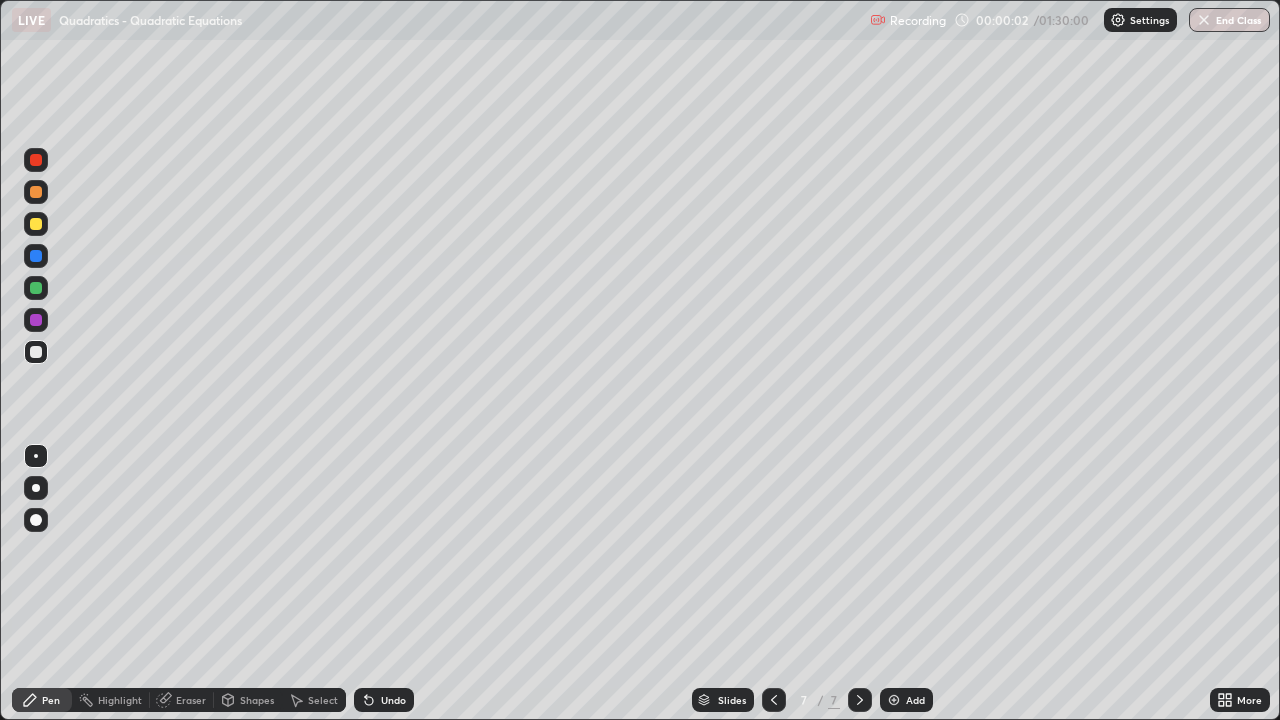 click on "Add" at bounding box center (906, 700) 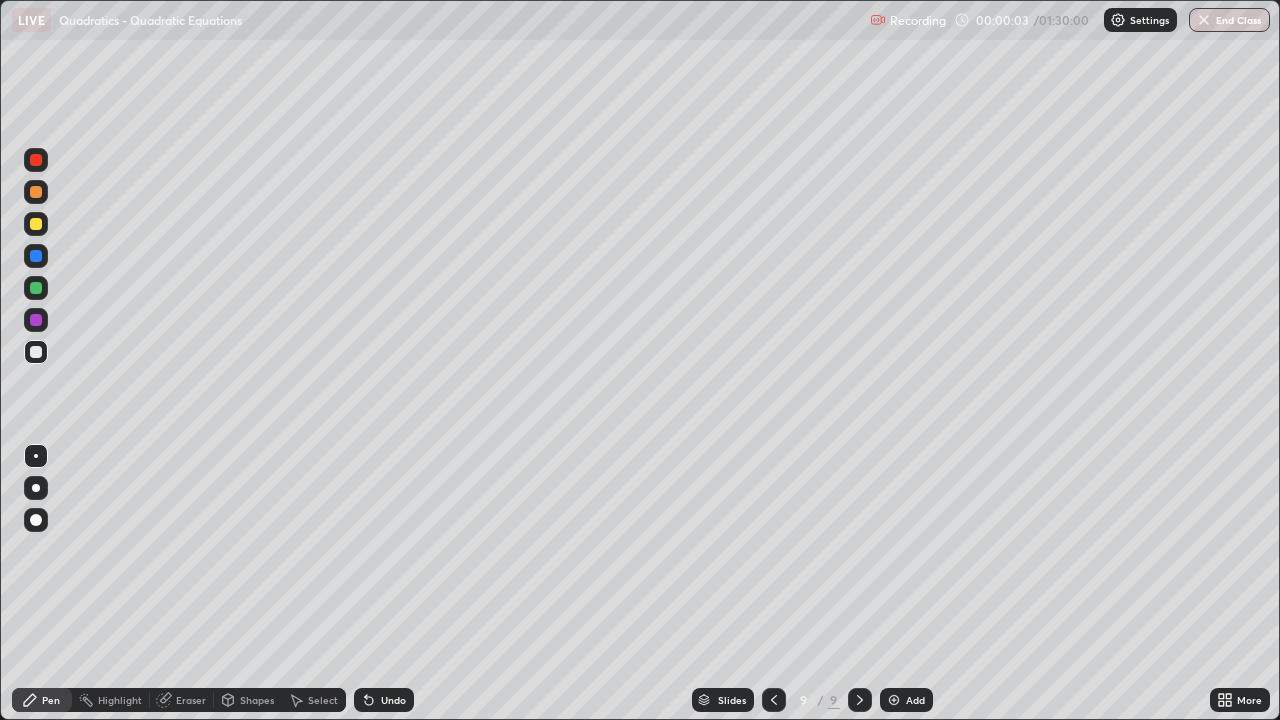 click on "Add" at bounding box center (906, 700) 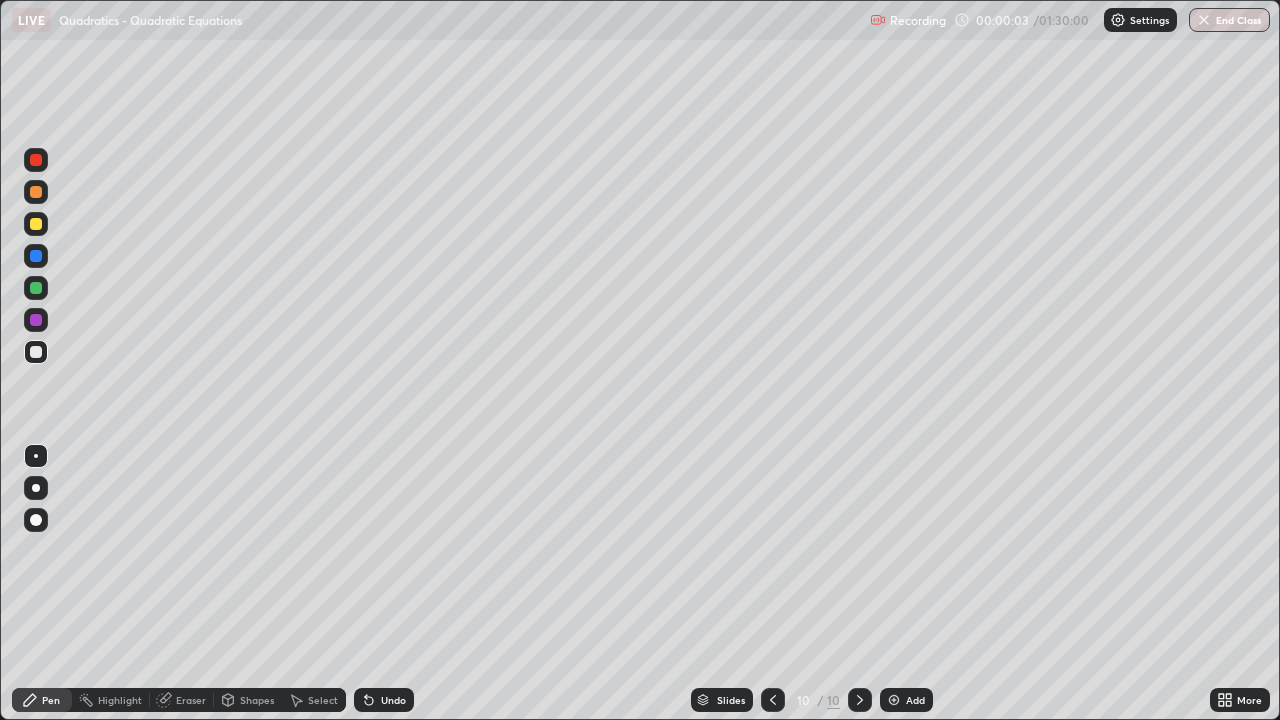 click on "Add" at bounding box center (906, 700) 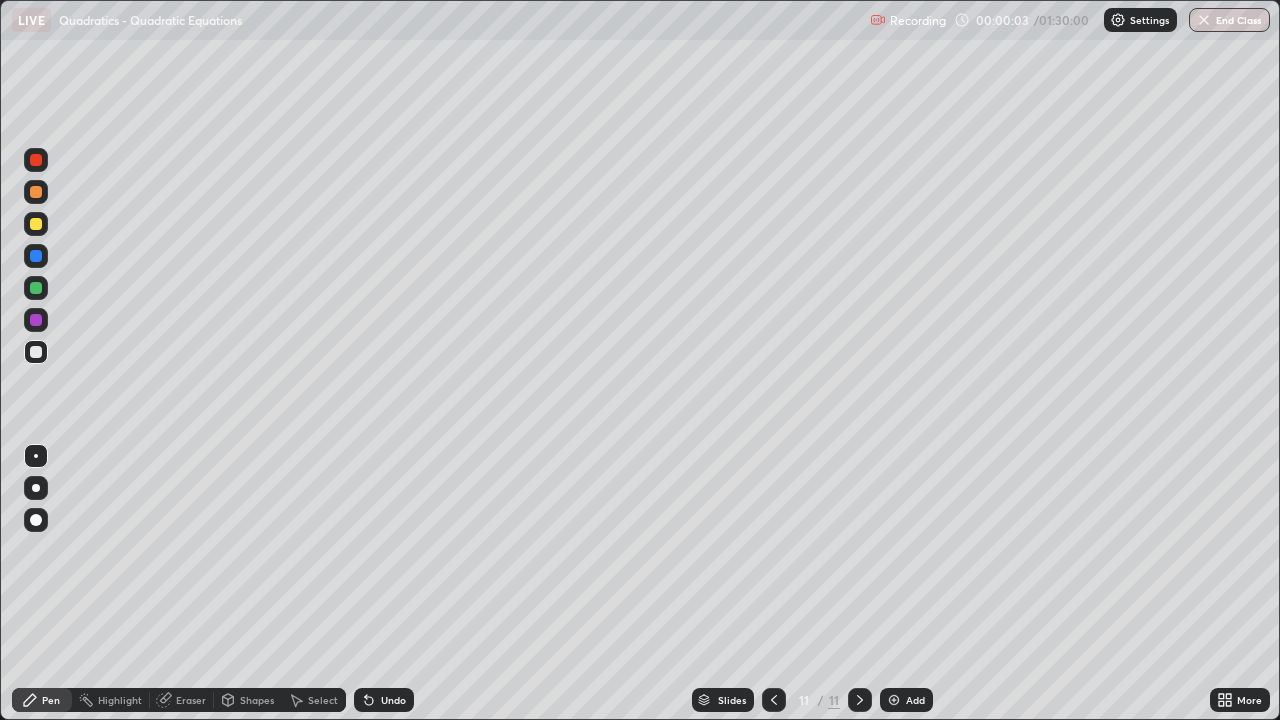 click on "Add" at bounding box center [906, 700] 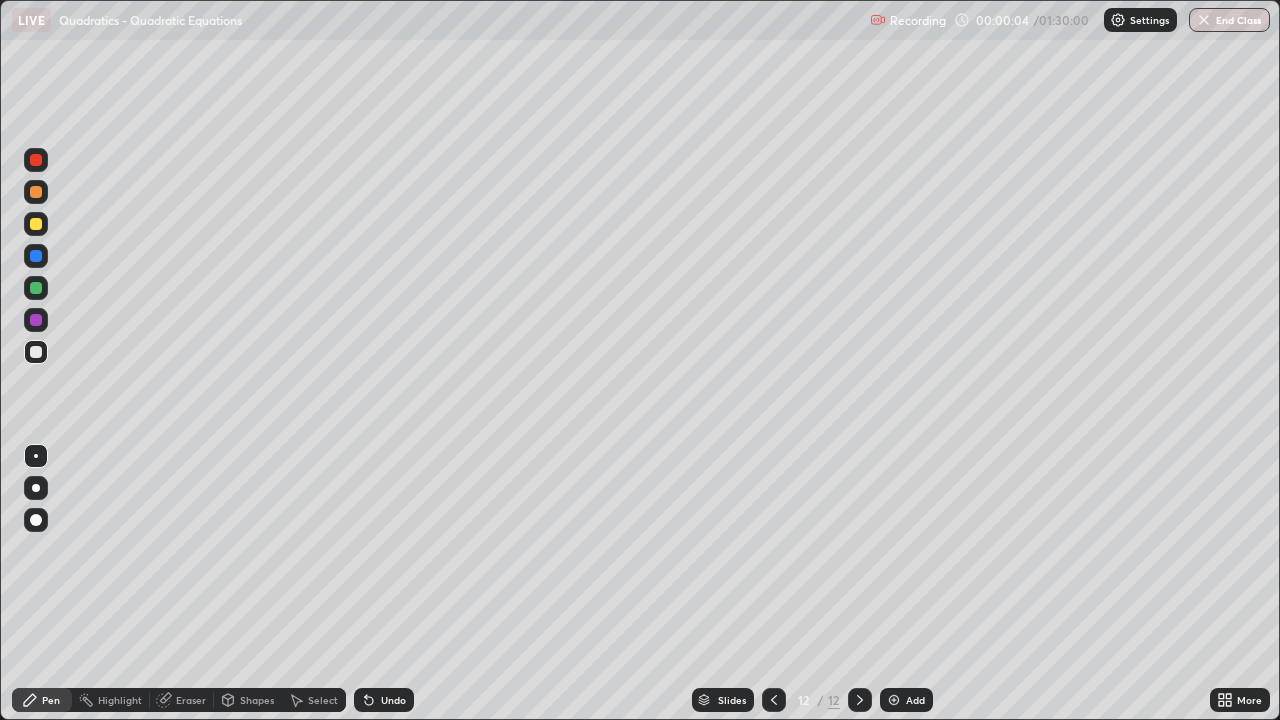 click on "Slides" at bounding box center (723, 700) 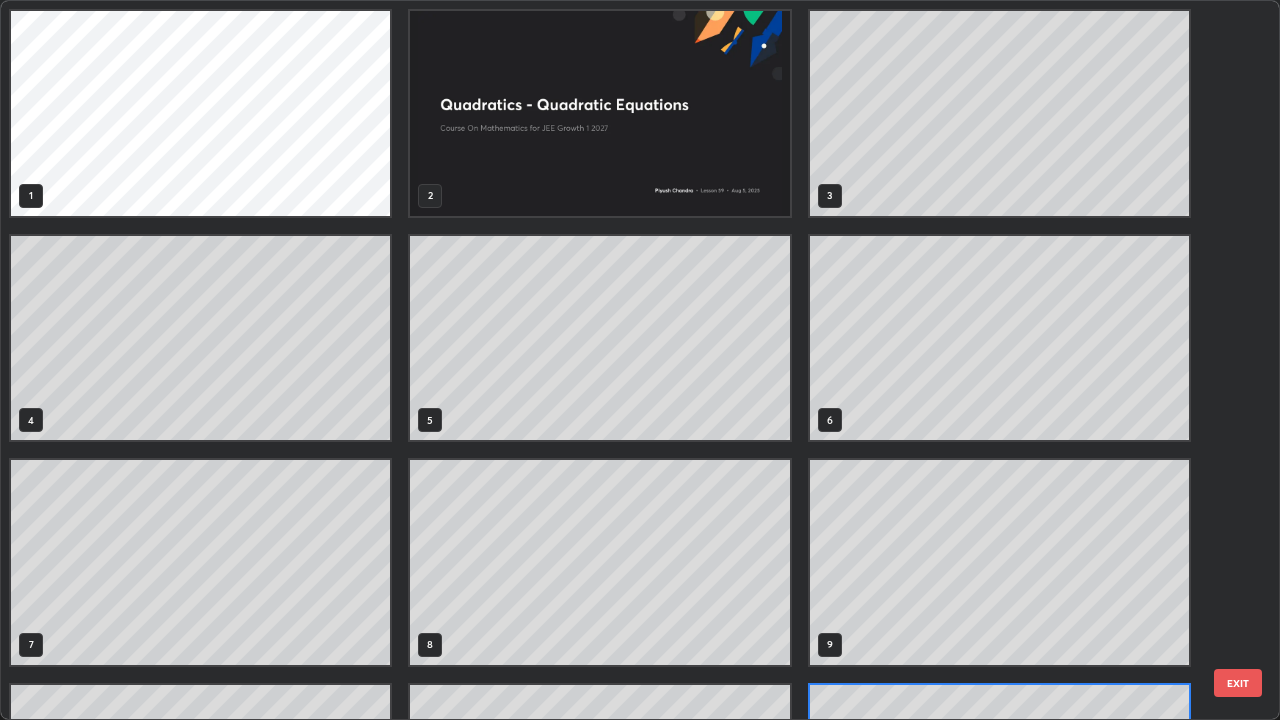 scroll, scrollTop: 180, scrollLeft: 0, axis: vertical 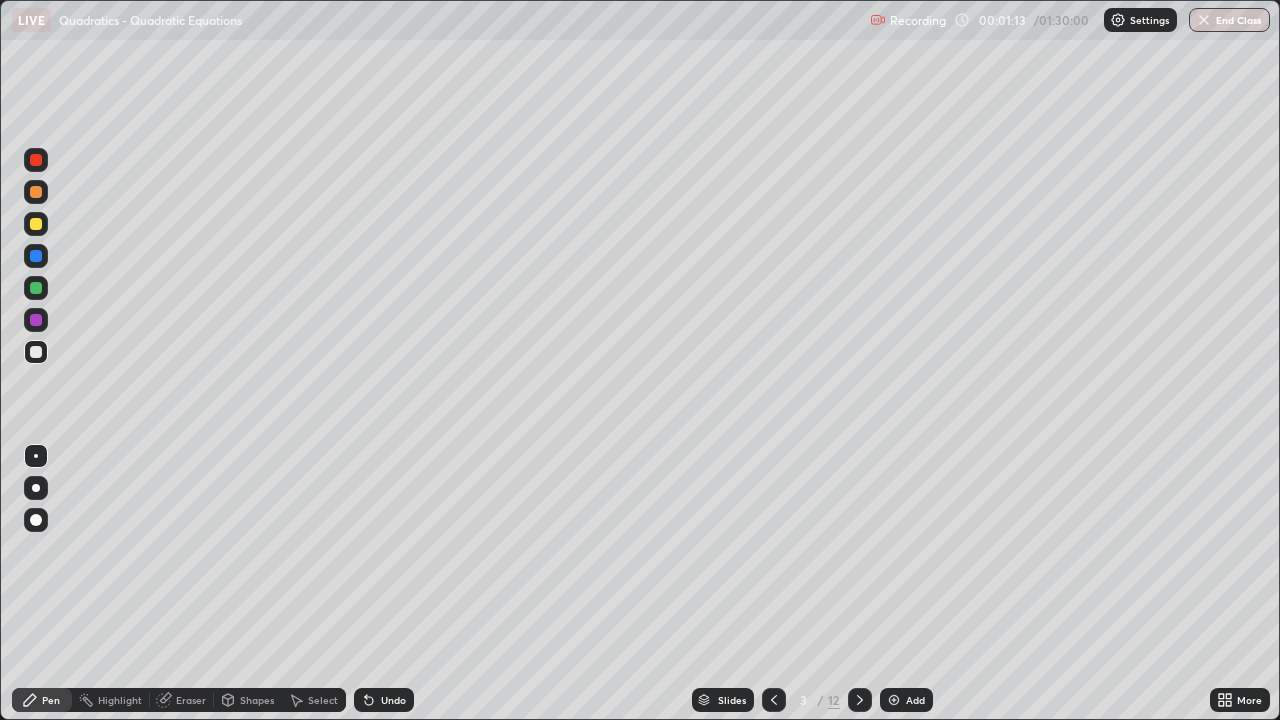 click at bounding box center [36, 352] 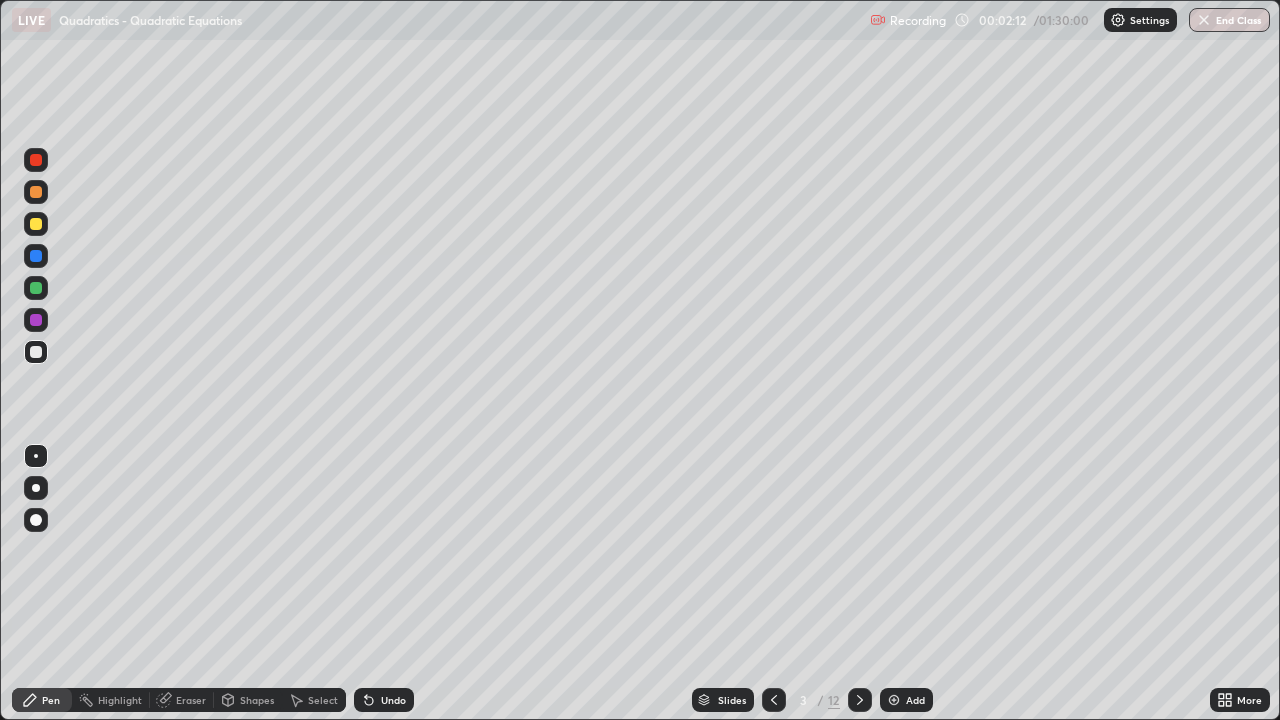 click on "Eraser" at bounding box center [191, 700] 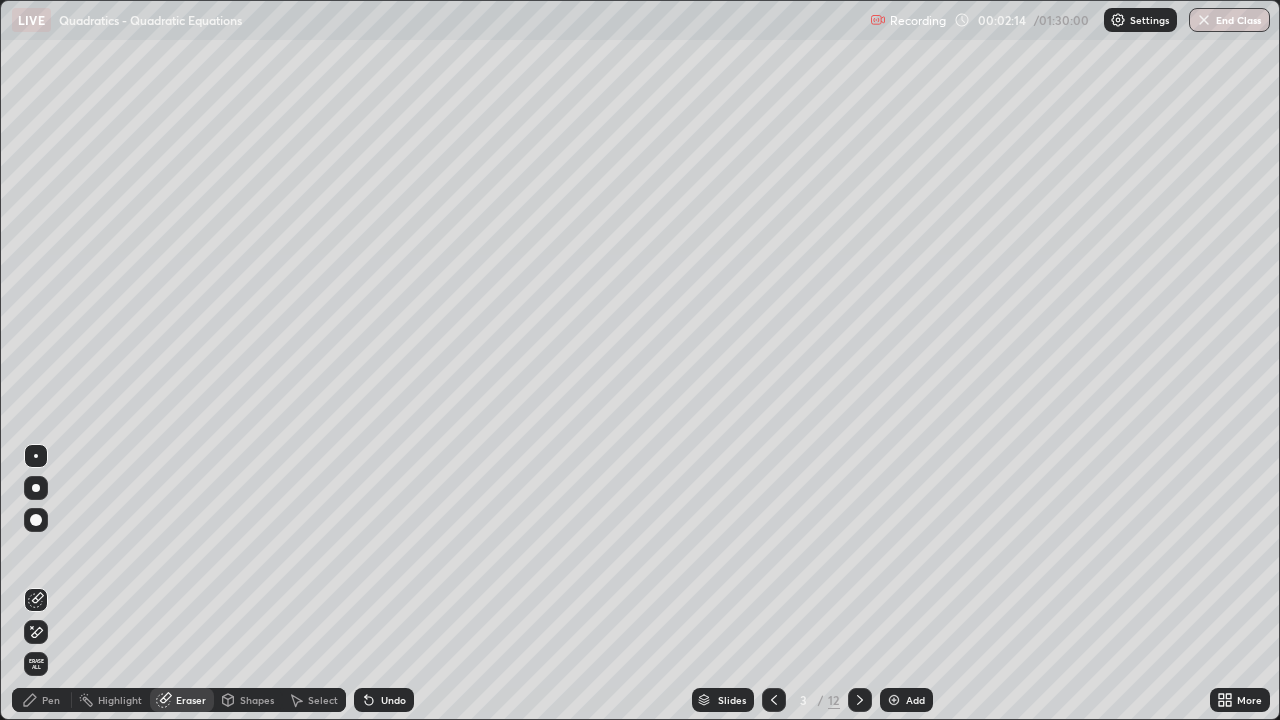 click on "Pen" at bounding box center (42, 700) 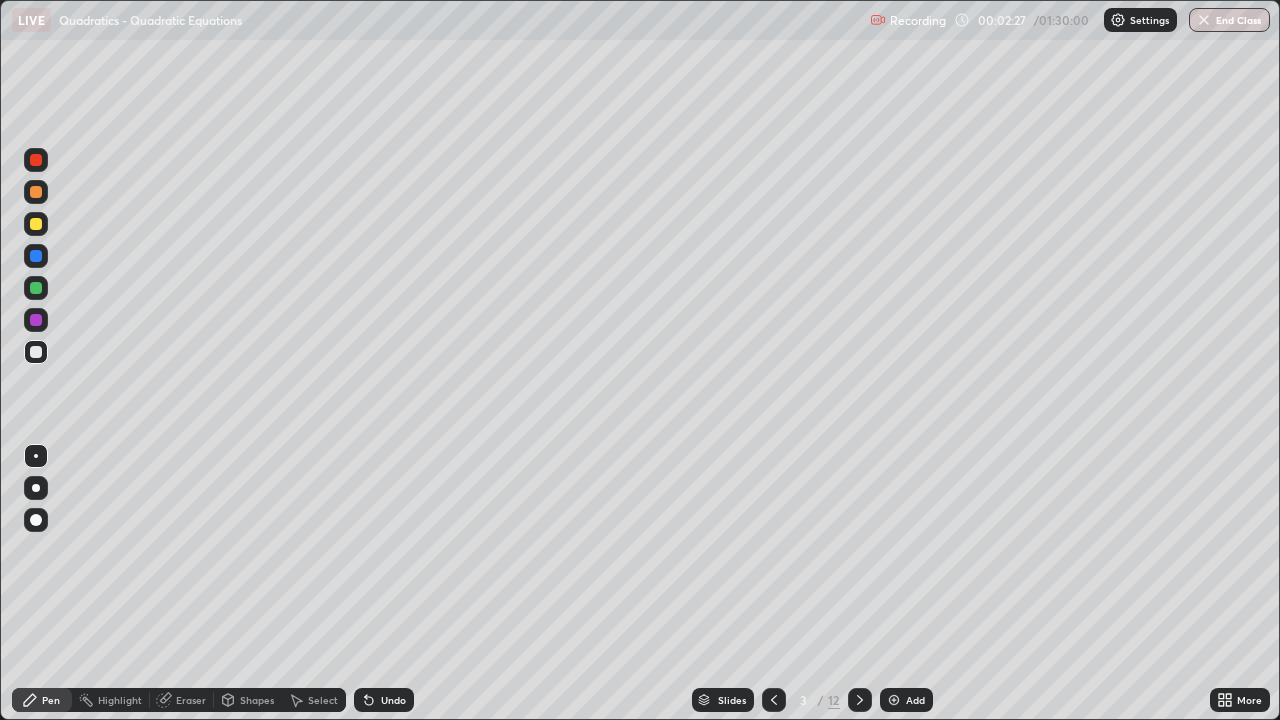 click at bounding box center [36, 352] 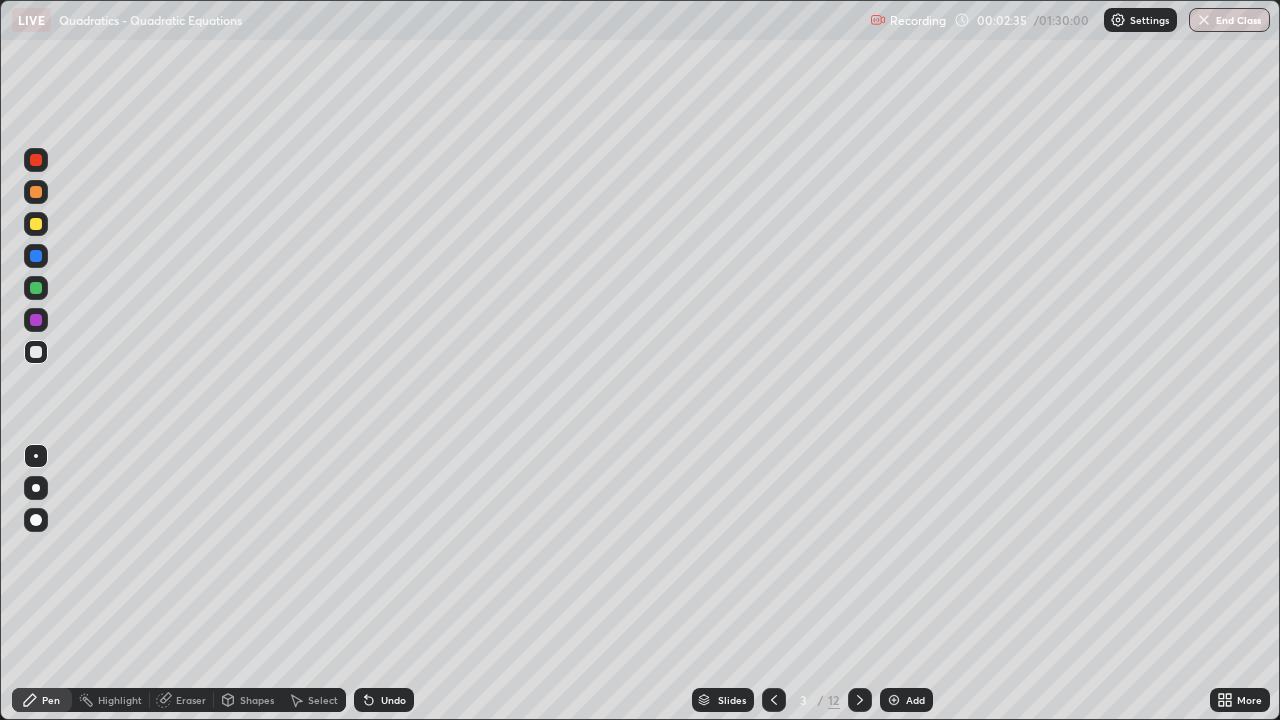 click on "Undo" at bounding box center (393, 700) 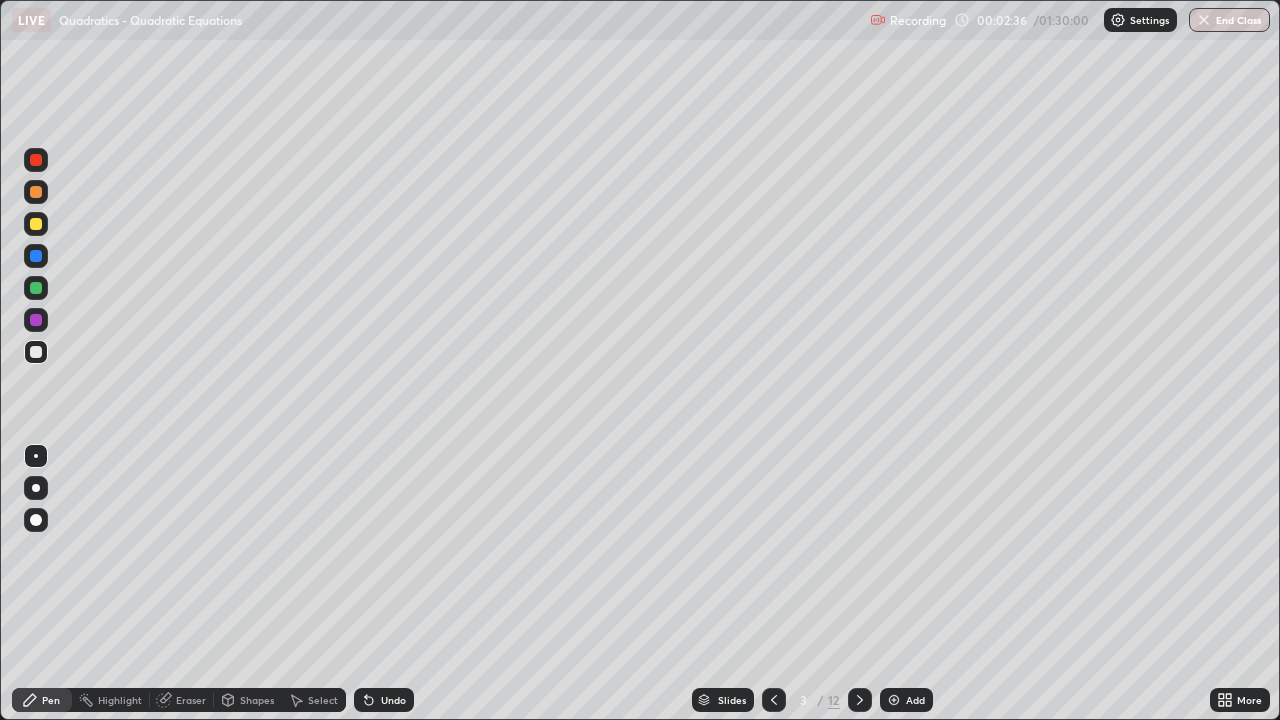 click on "Undo" at bounding box center (393, 700) 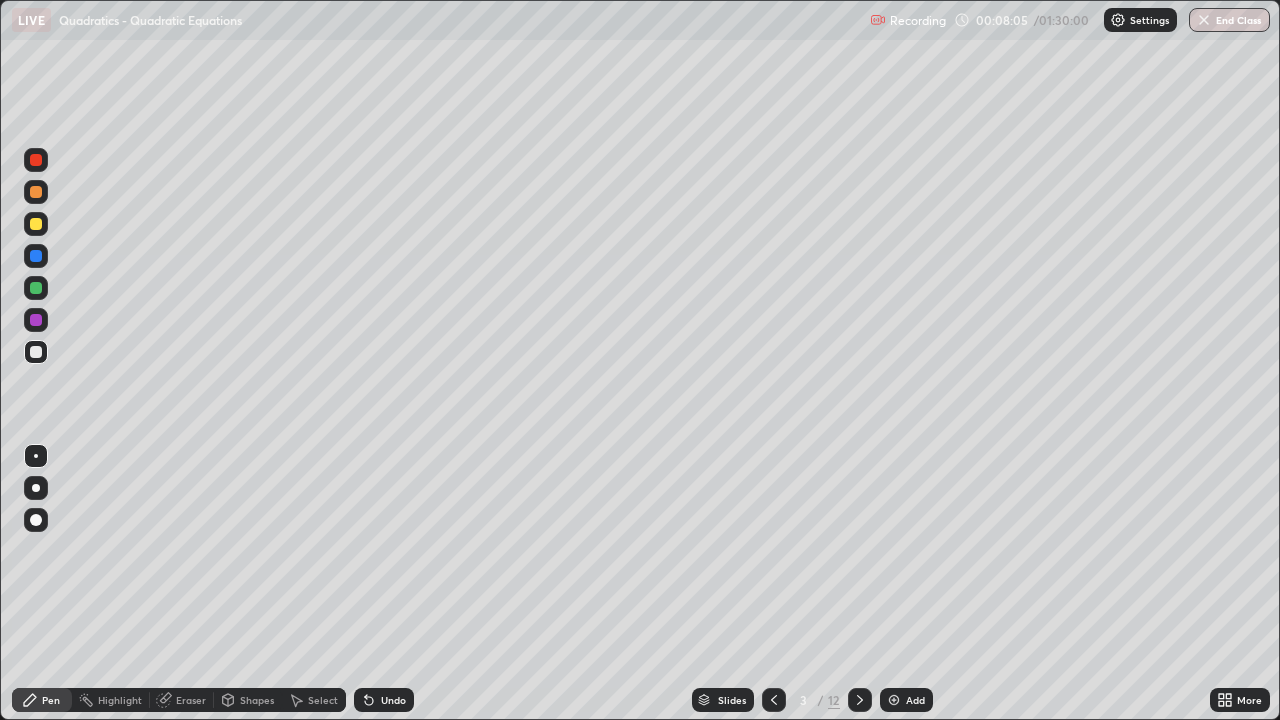 click at bounding box center (36, 224) 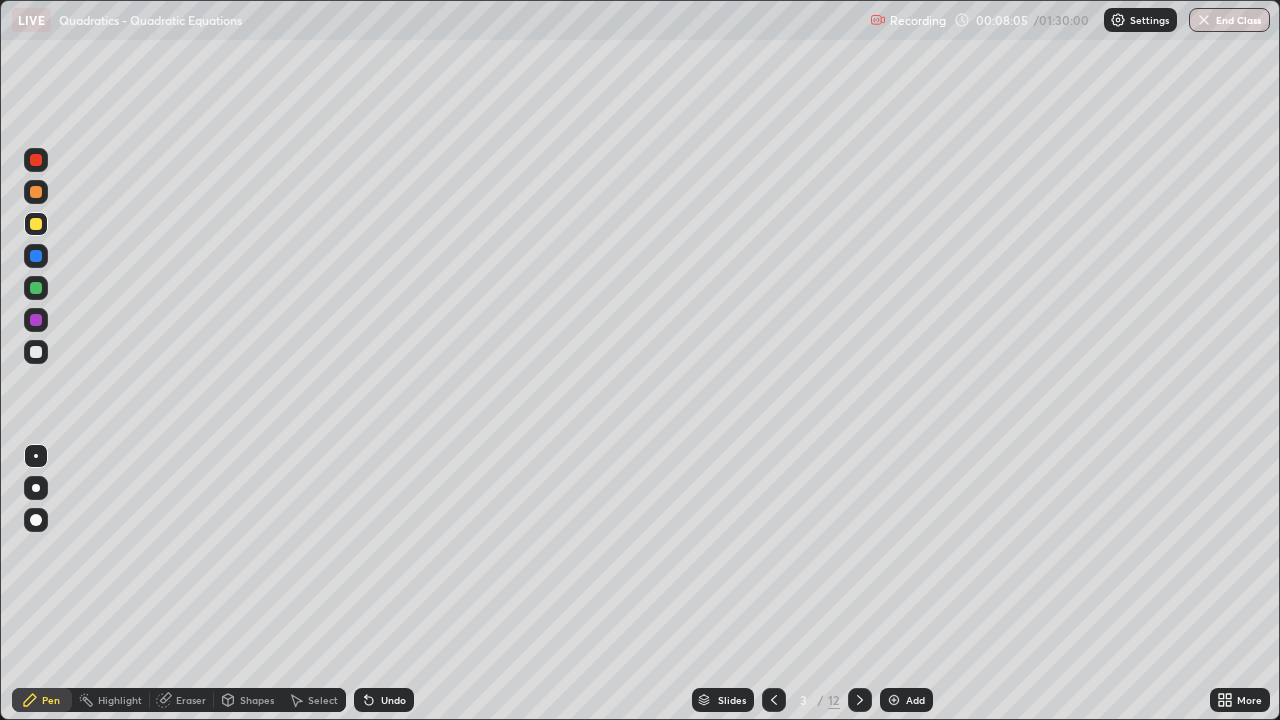 click at bounding box center [36, 224] 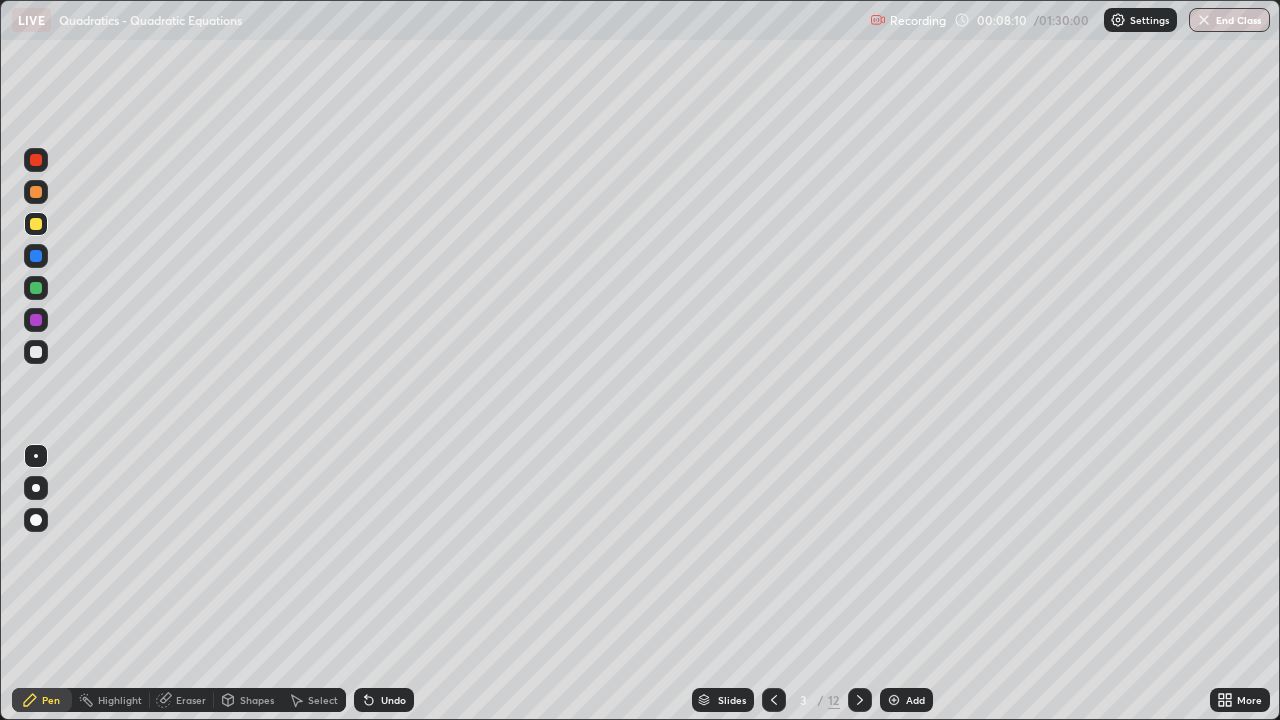 click at bounding box center (36, 224) 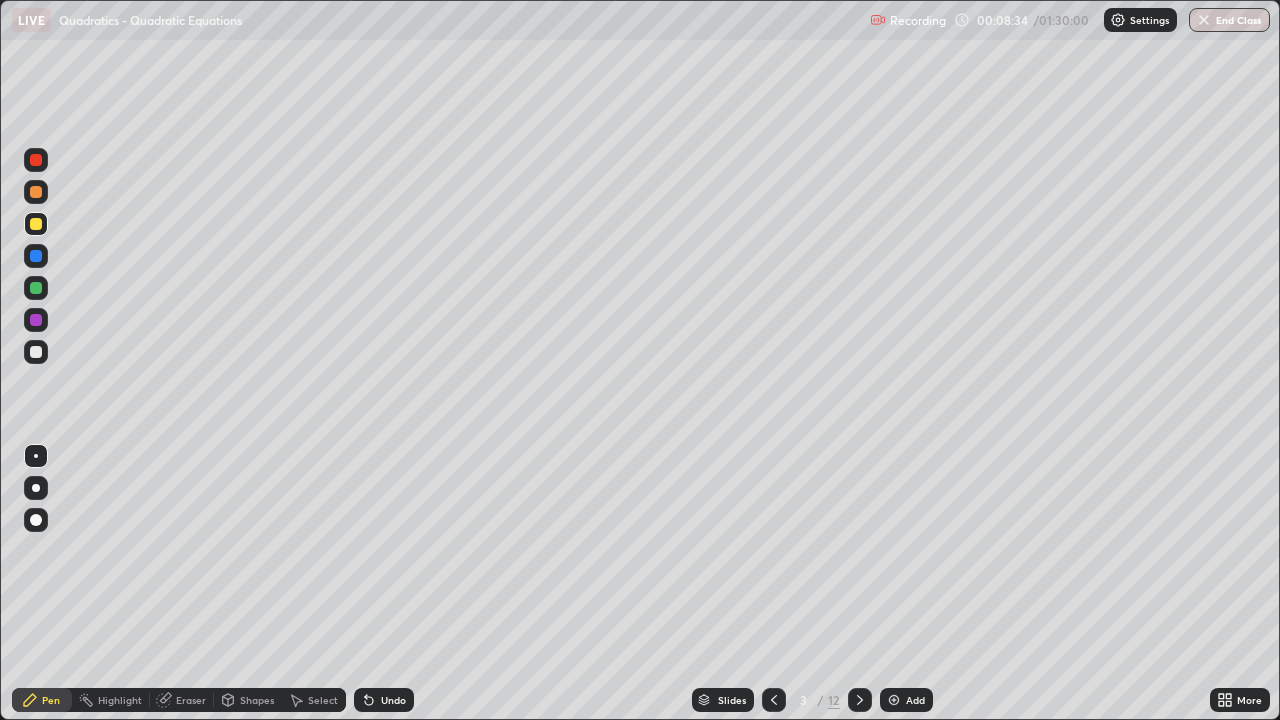 click 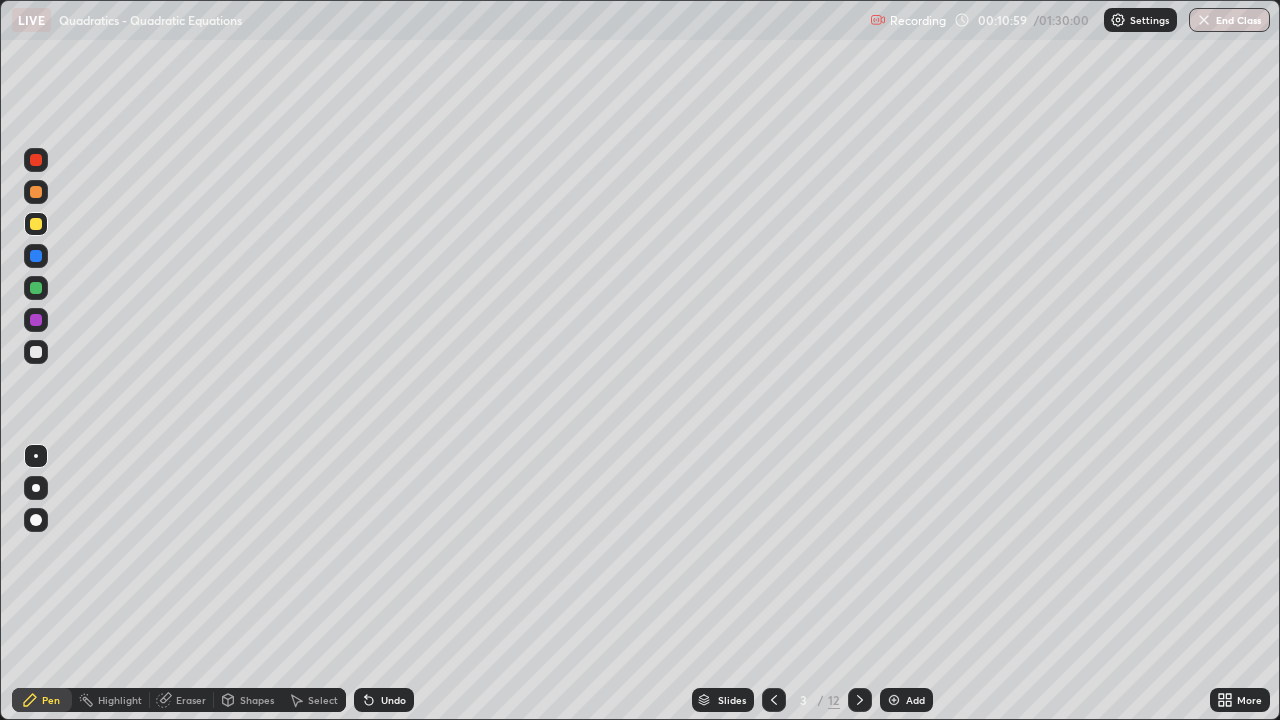 click on "Select" at bounding box center (314, 700) 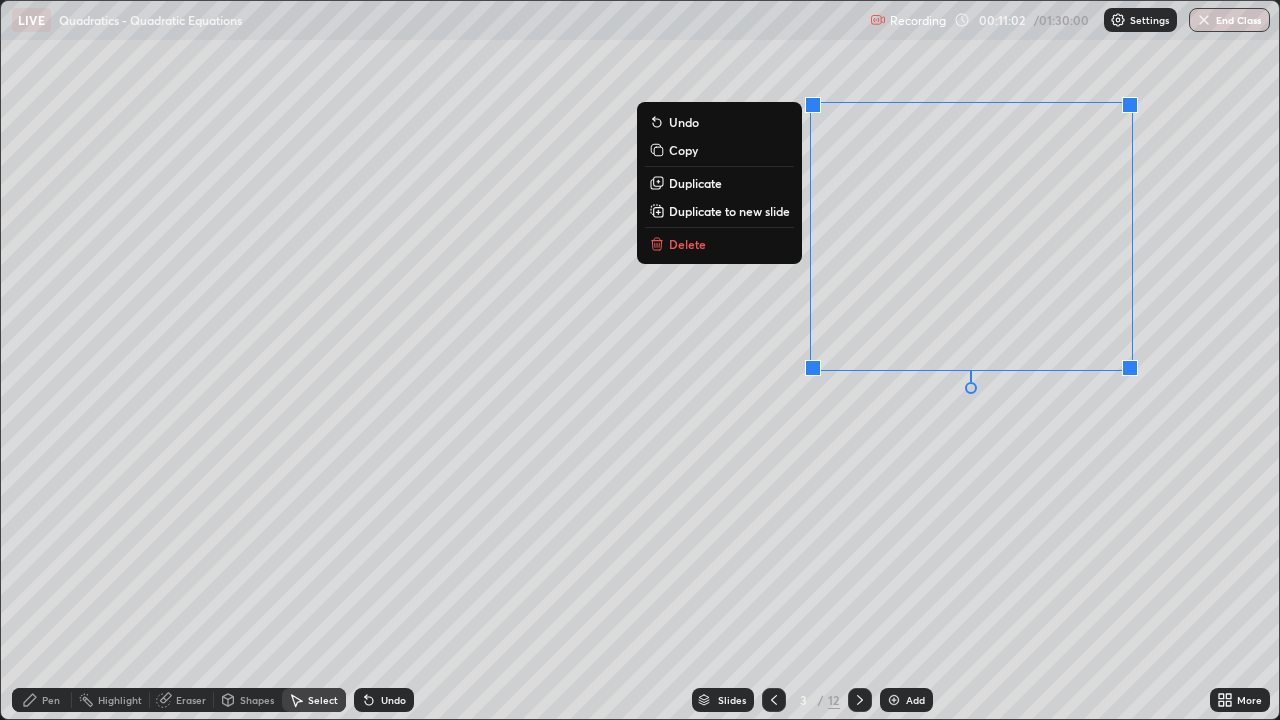 click on "Duplicate to new slide" at bounding box center [729, 211] 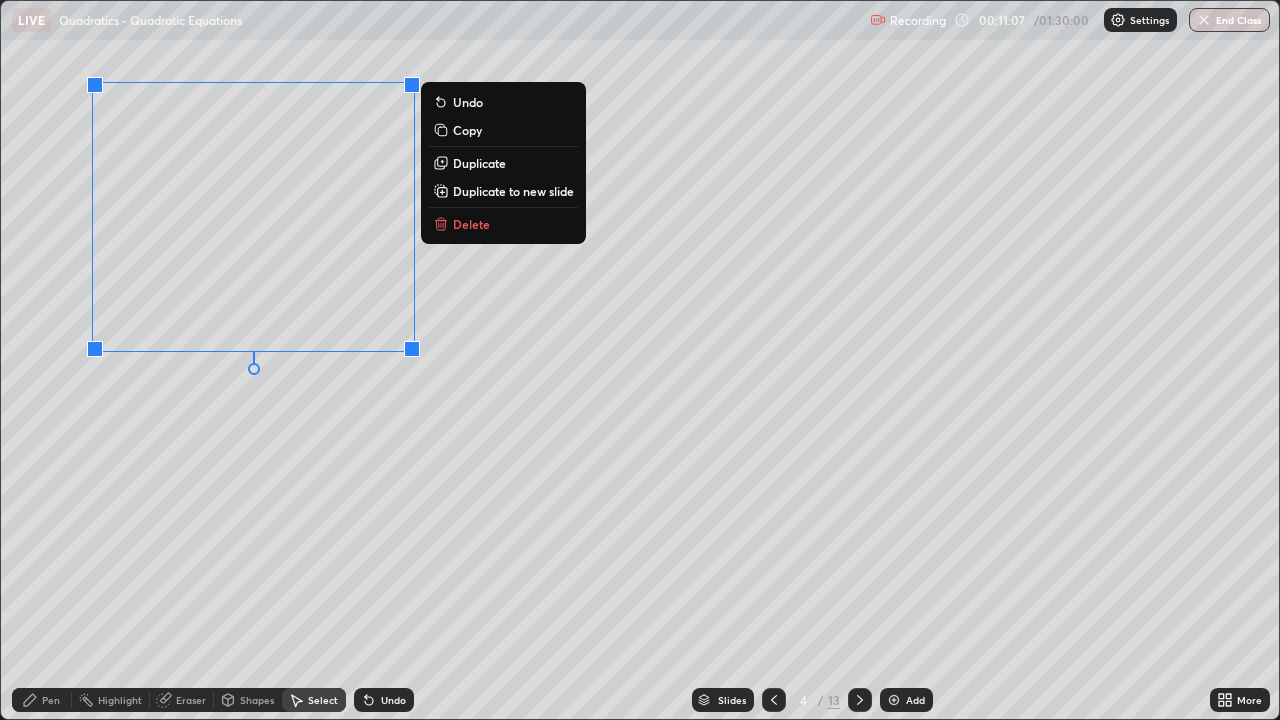 click at bounding box center (774, 700) 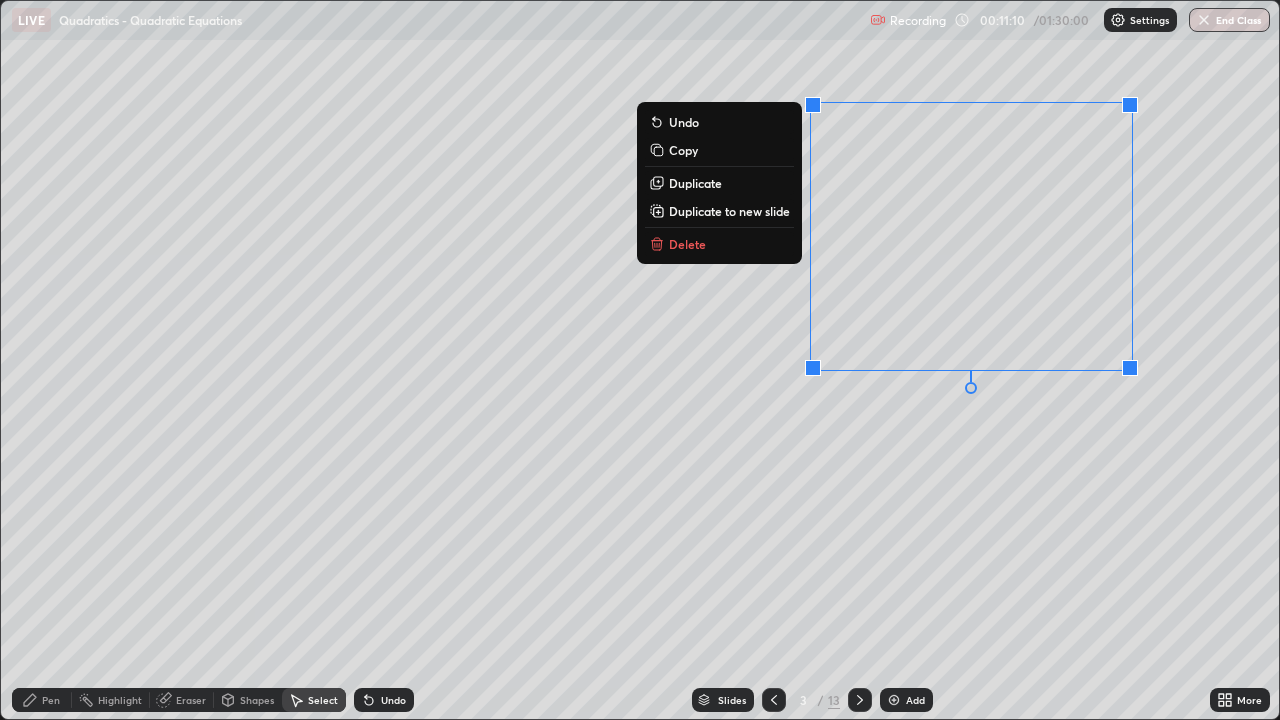 click on "Delete" at bounding box center (719, 244) 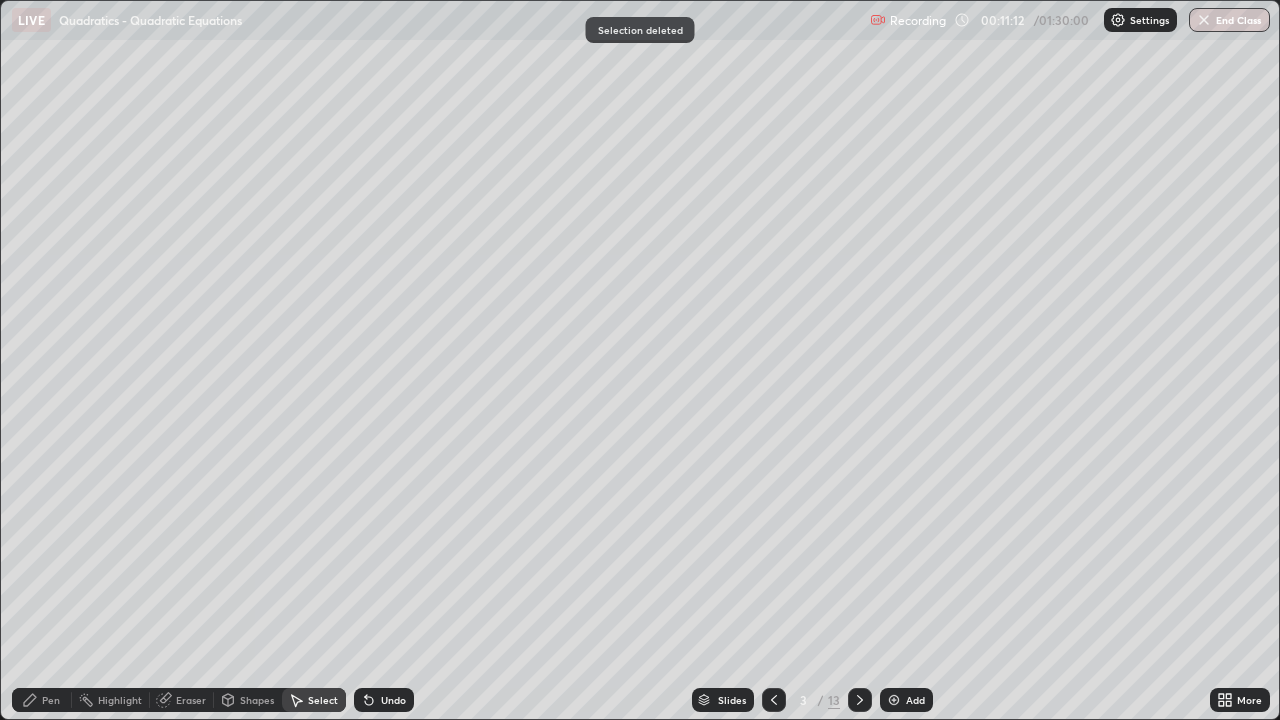 click on "Pen" at bounding box center (42, 700) 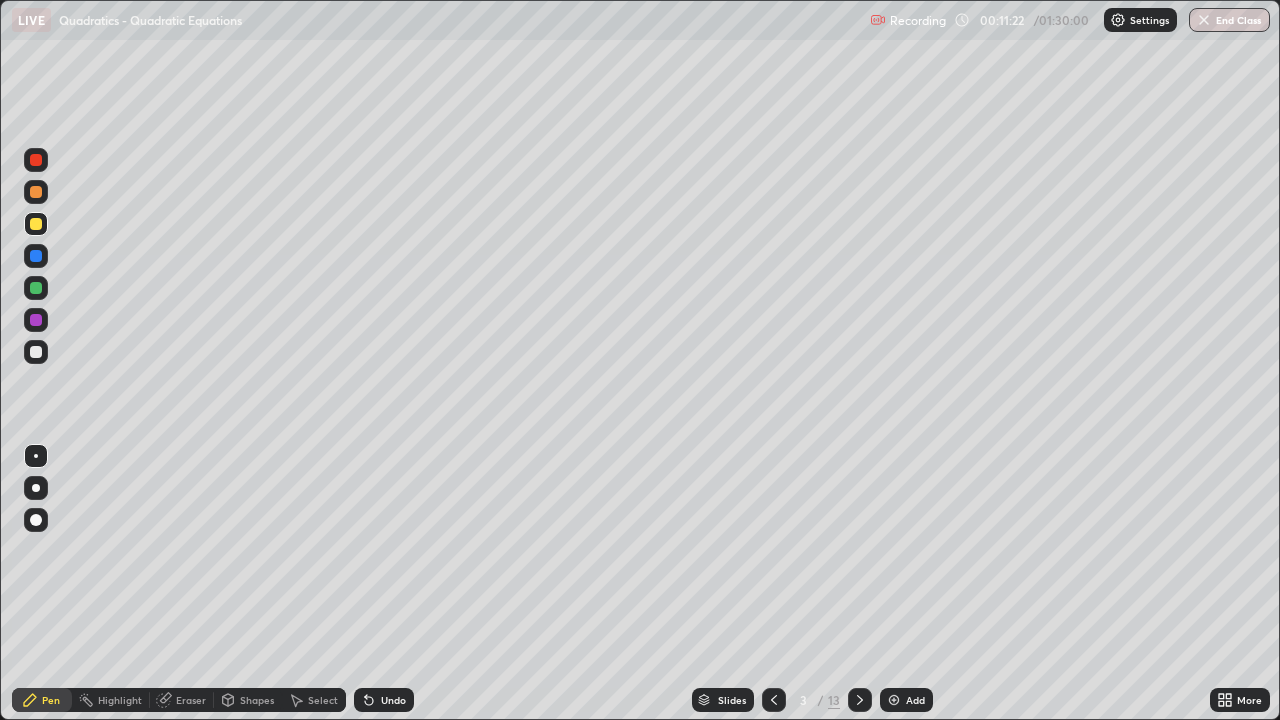 click at bounding box center [36, 192] 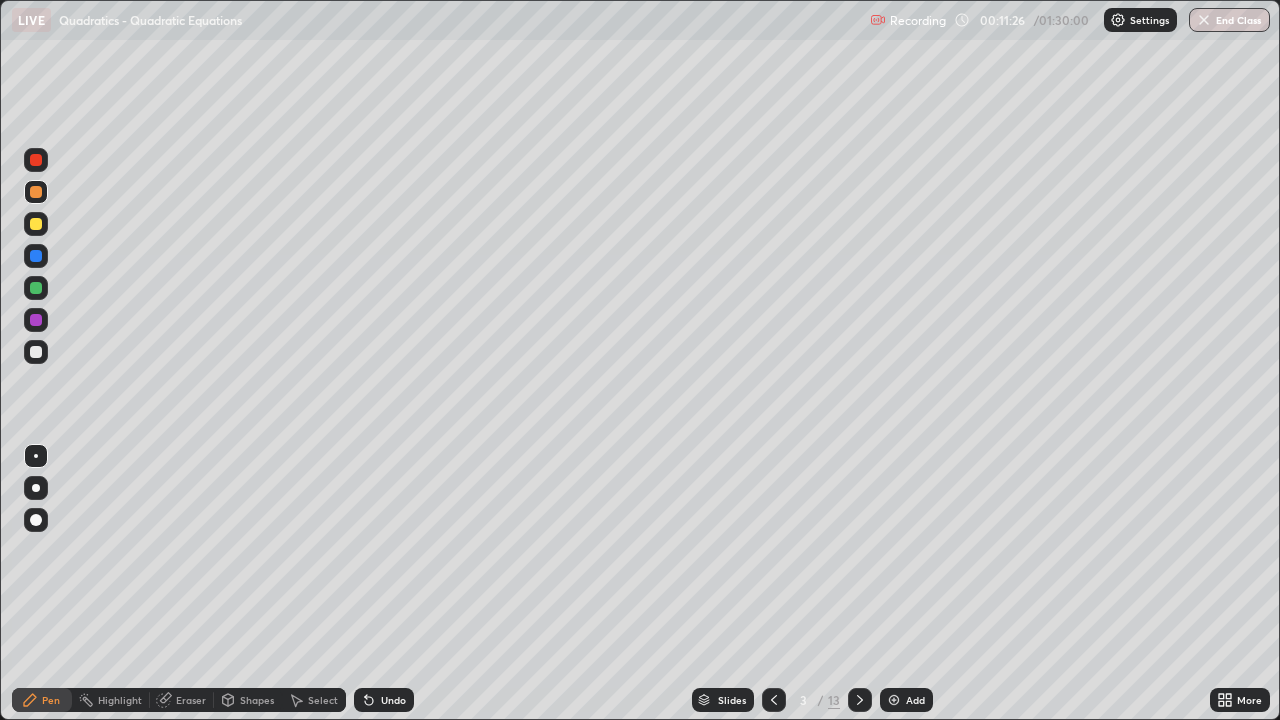 click on "Undo" at bounding box center [384, 700] 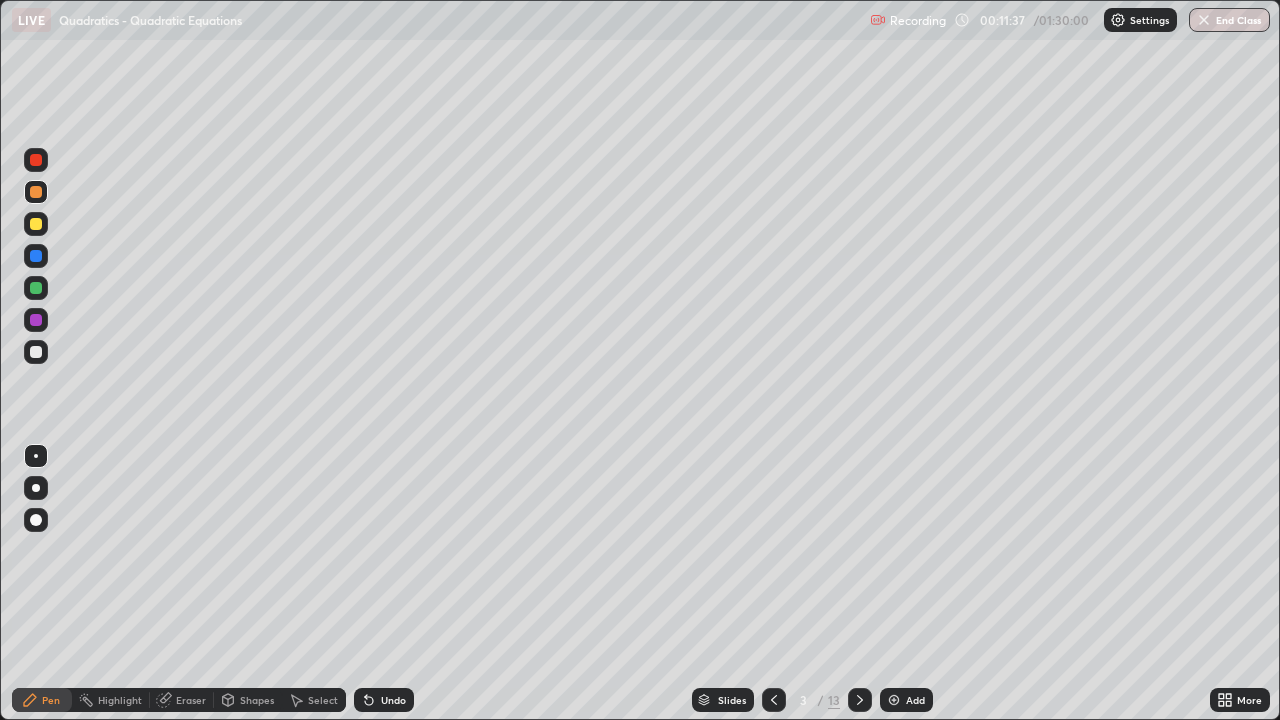 click at bounding box center [36, 352] 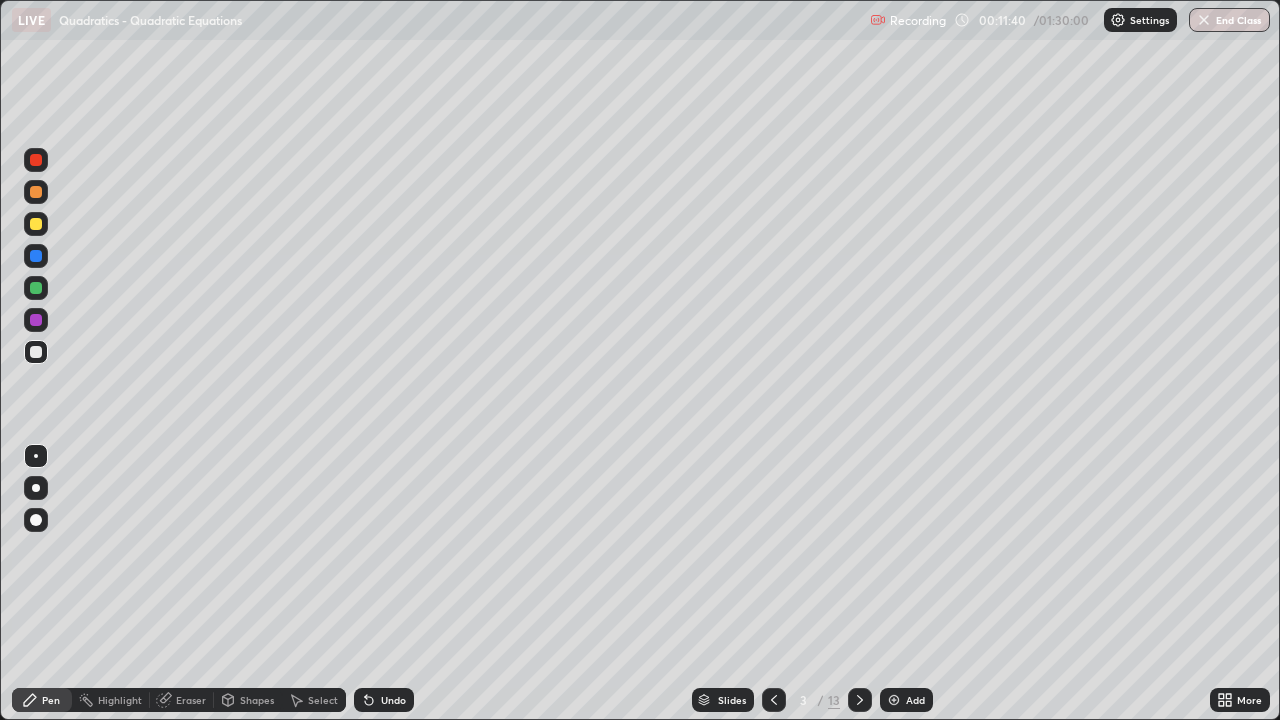 click at bounding box center [36, 224] 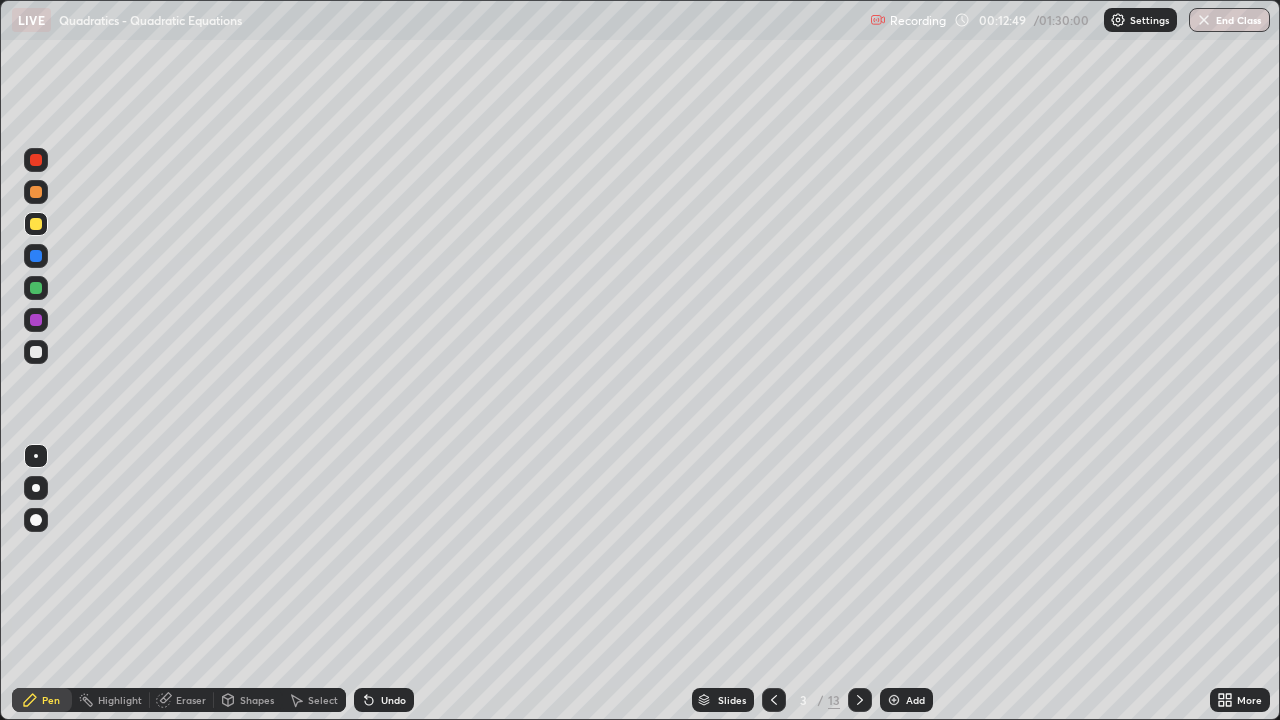click at bounding box center (36, 224) 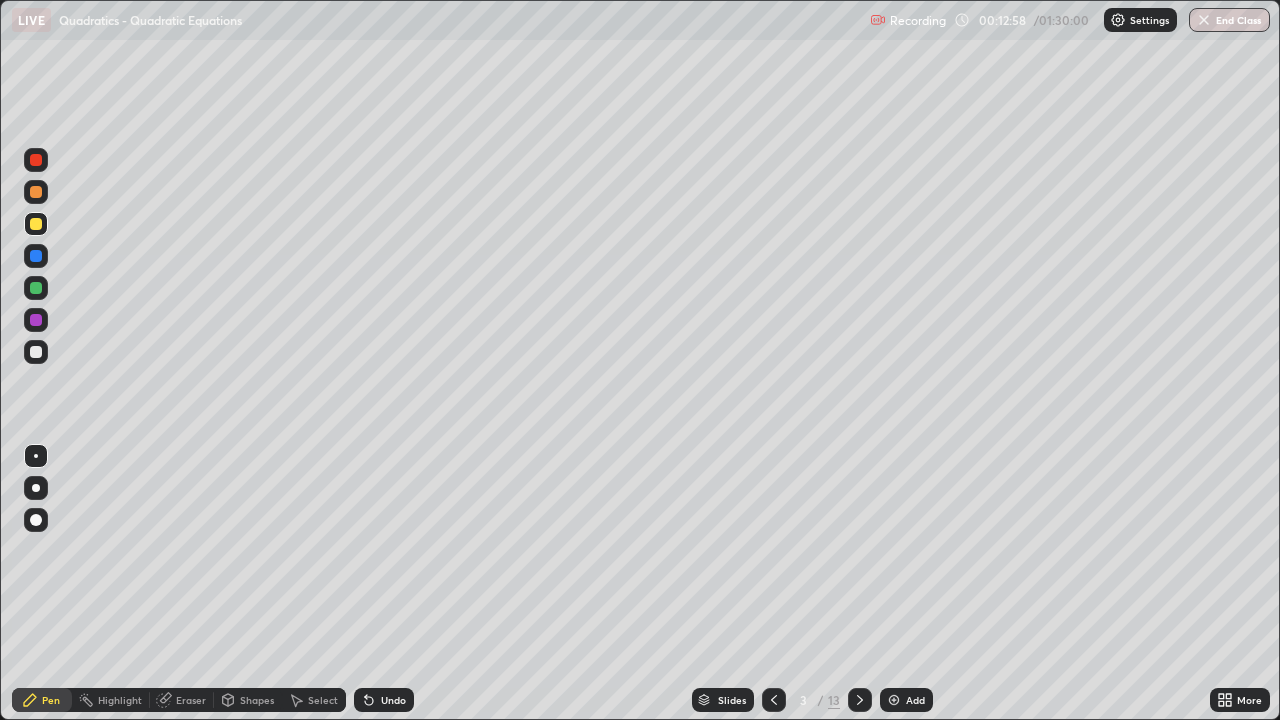 click on "Undo" at bounding box center [393, 700] 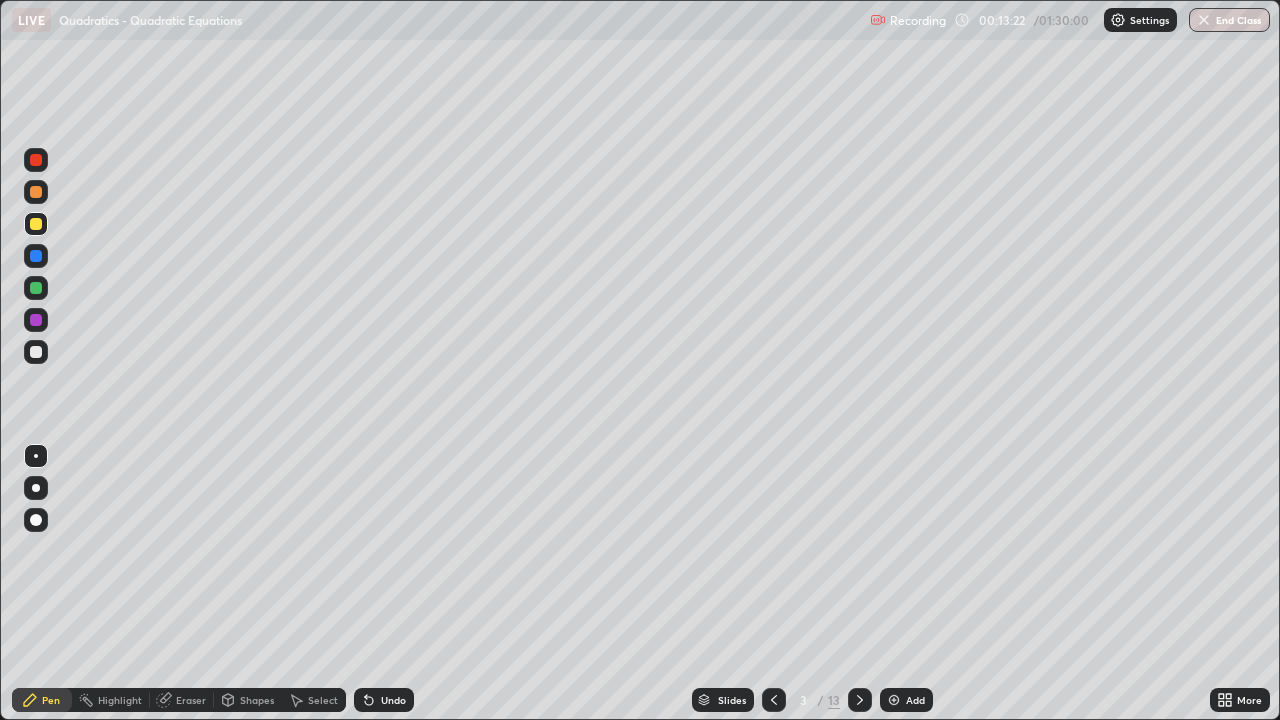 click on "Eraser" at bounding box center [191, 700] 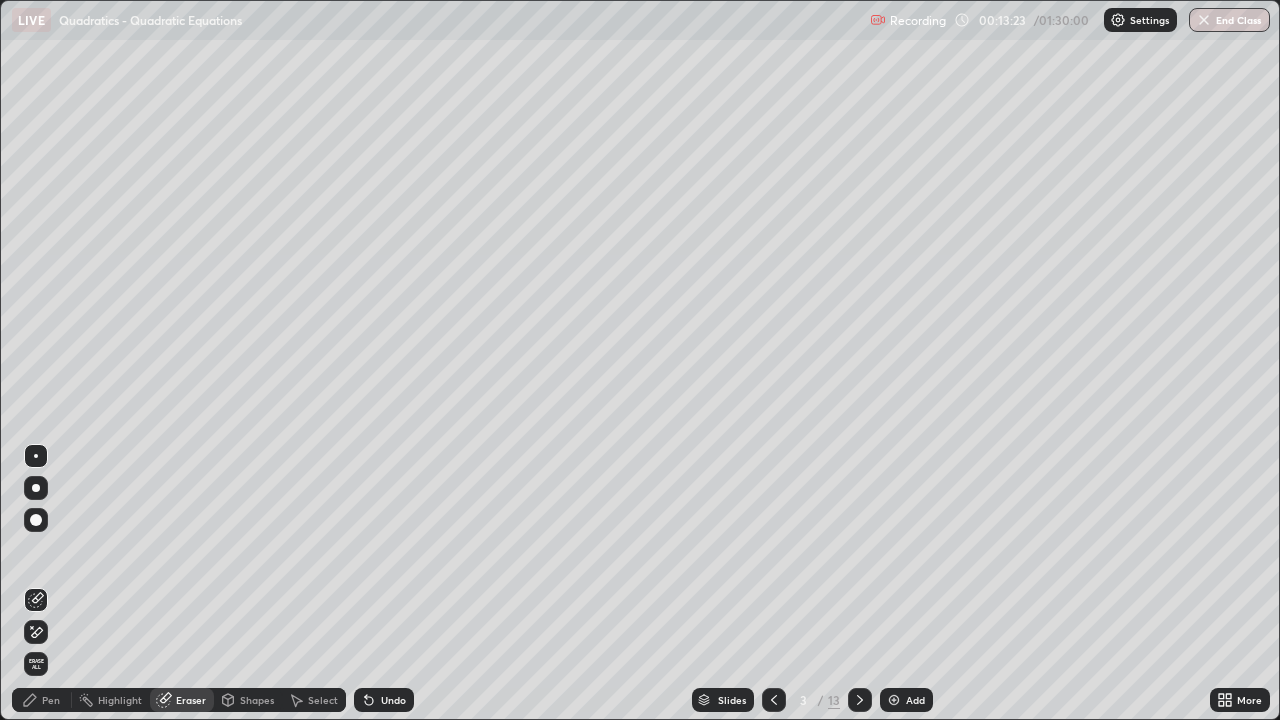 click 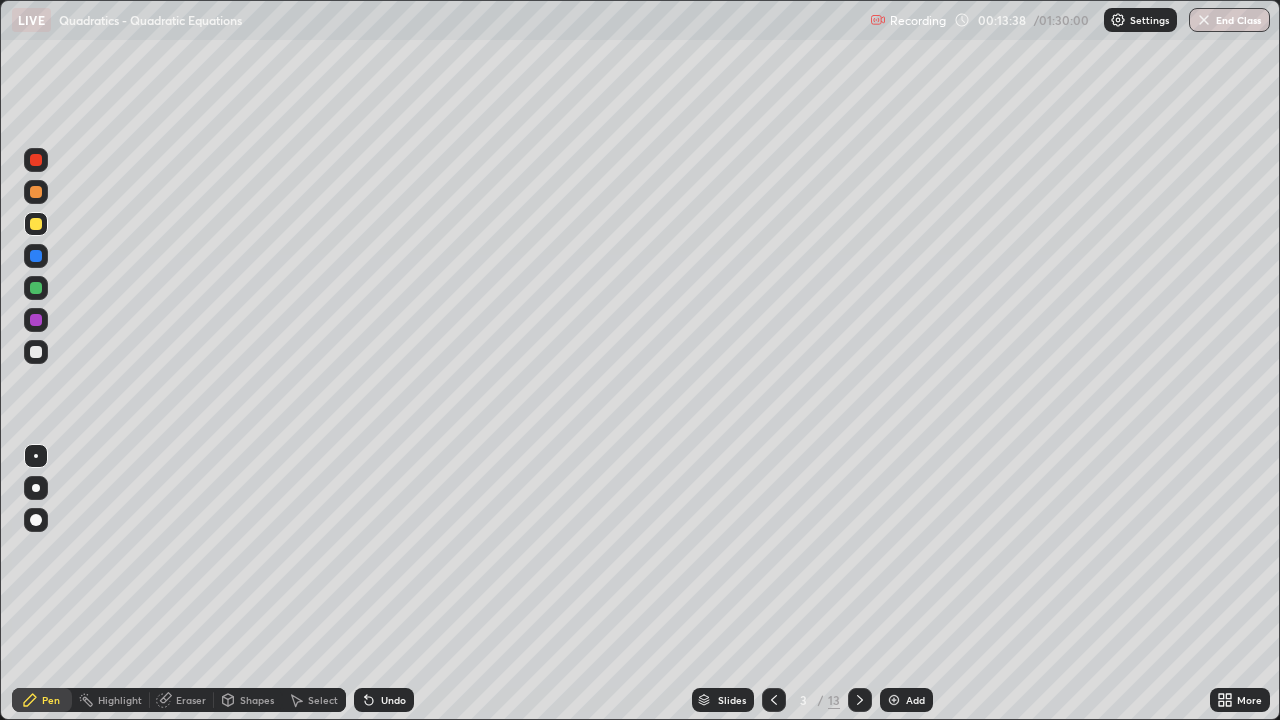 click at bounding box center [36, 192] 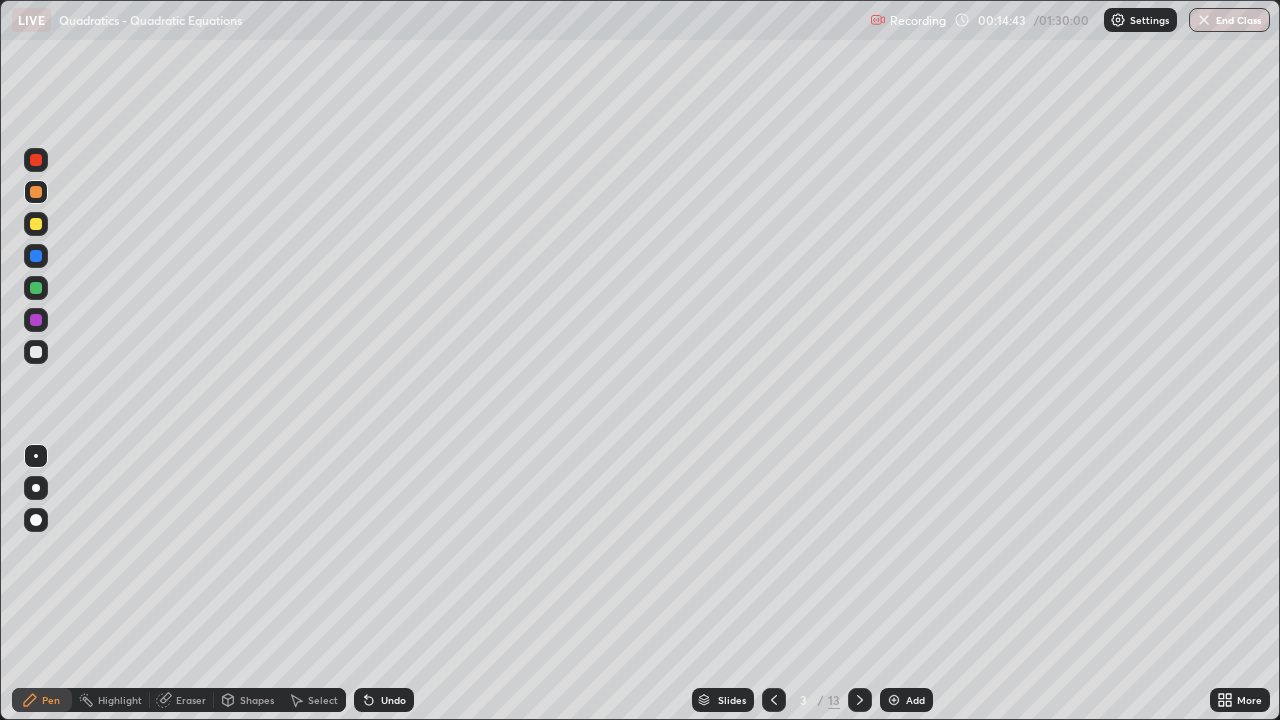click on "Undo" at bounding box center (393, 700) 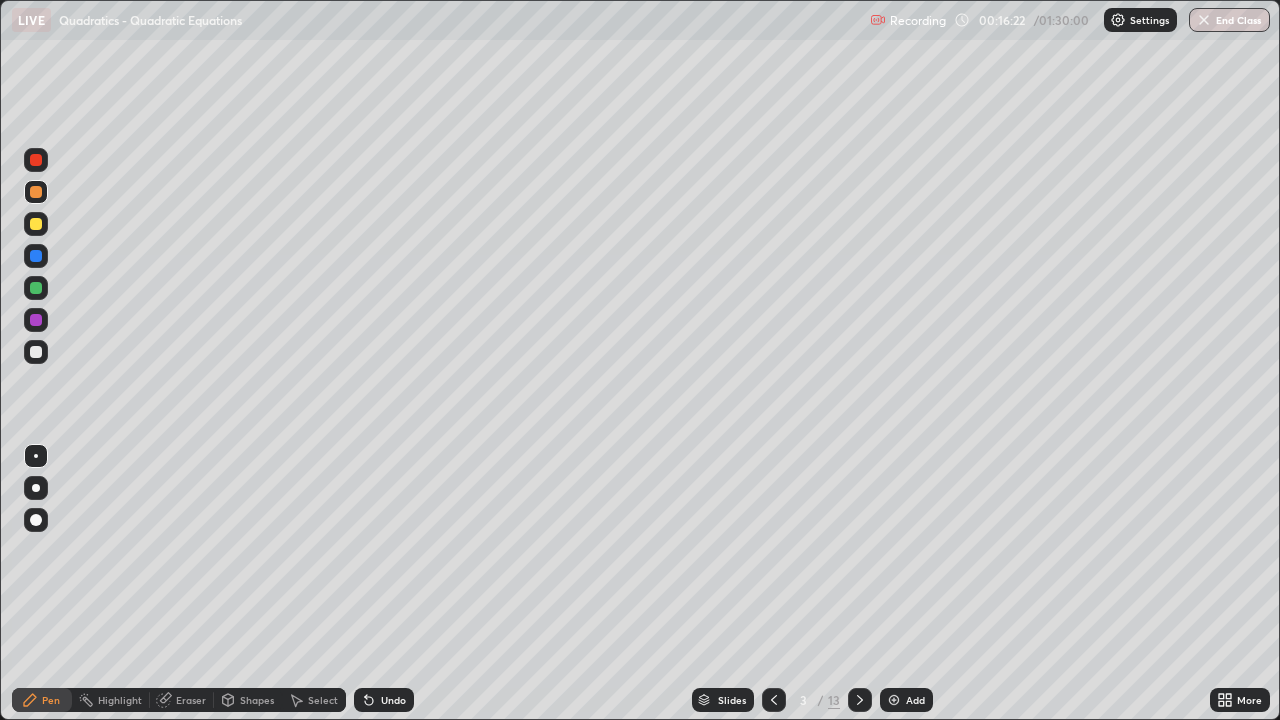 click 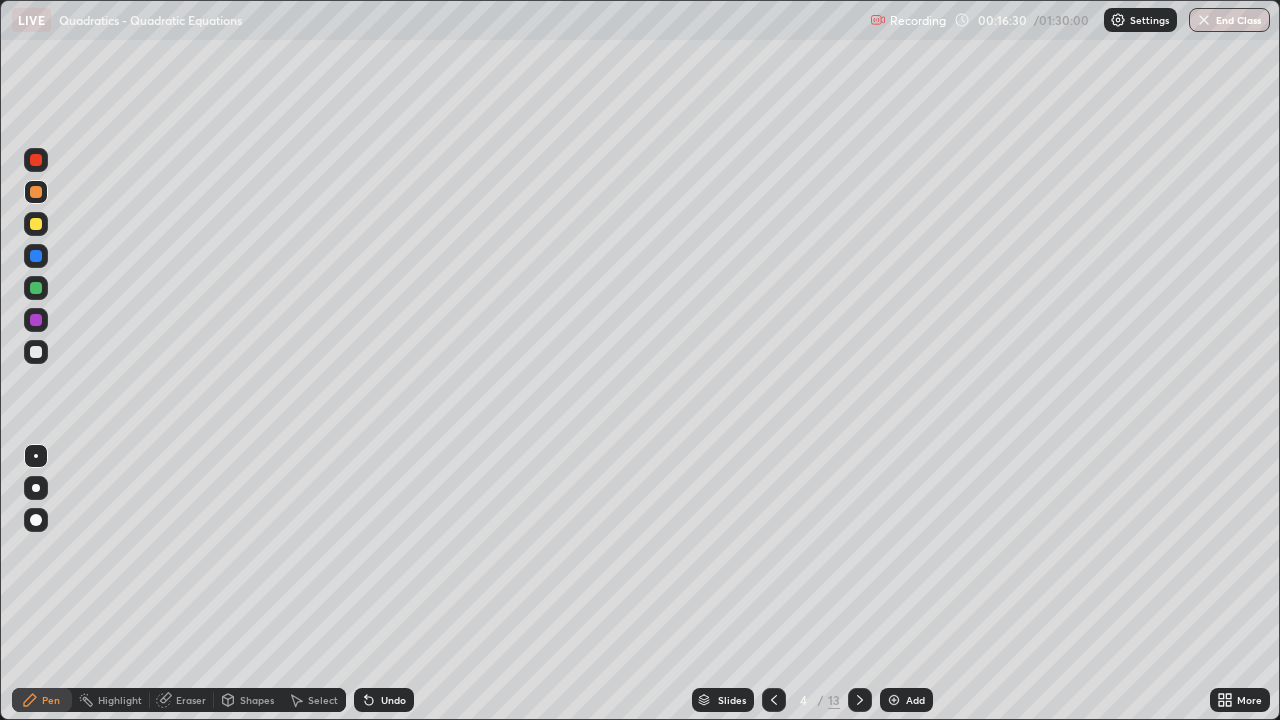 click at bounding box center (36, 288) 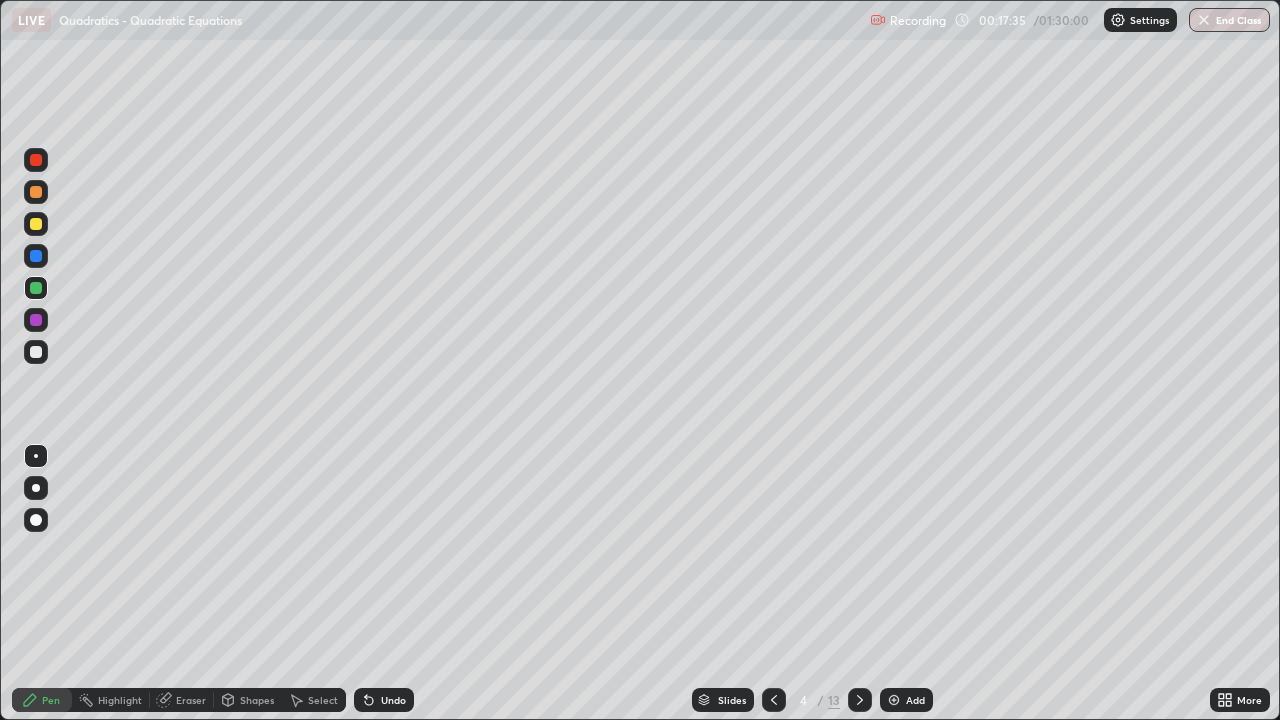 click at bounding box center [36, 224] 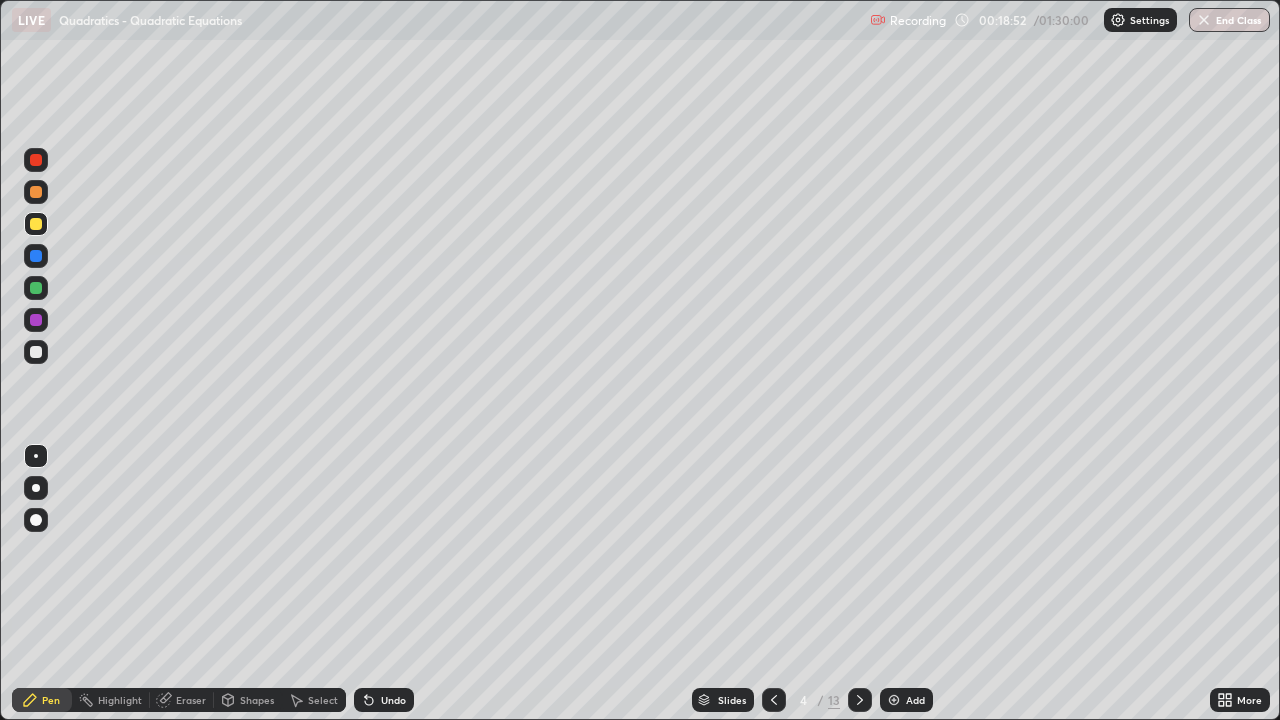 click 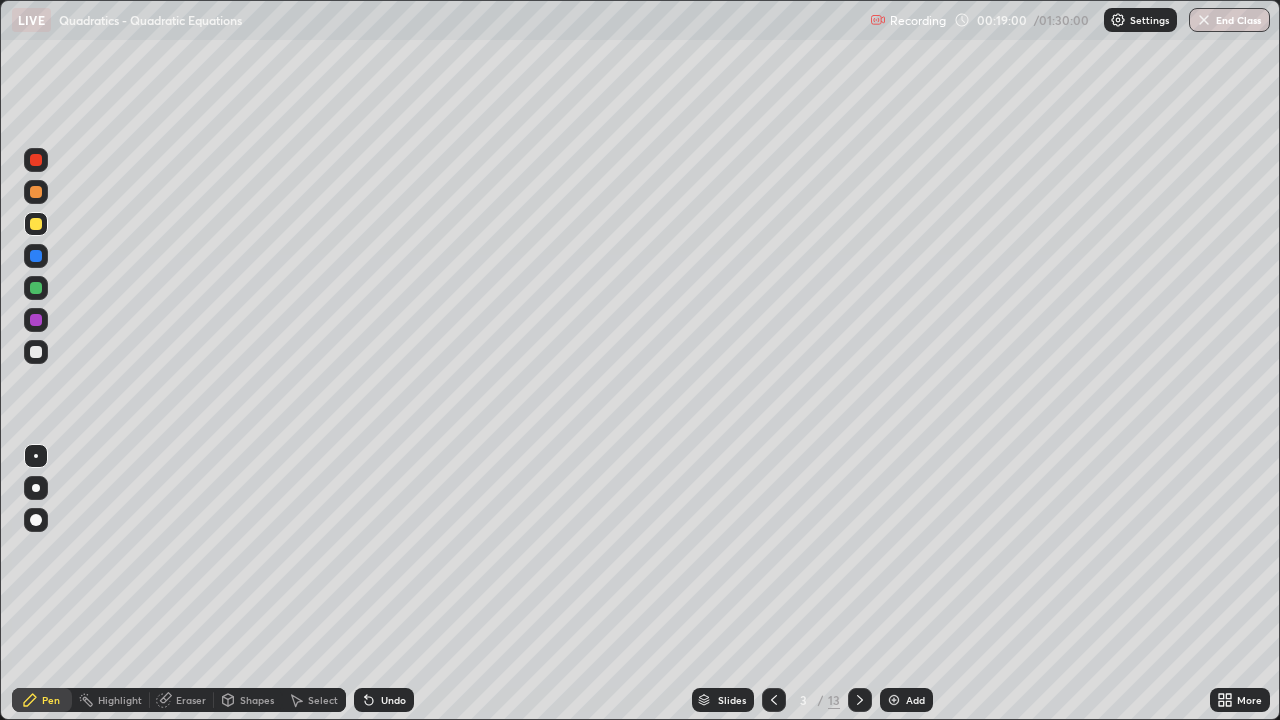 click 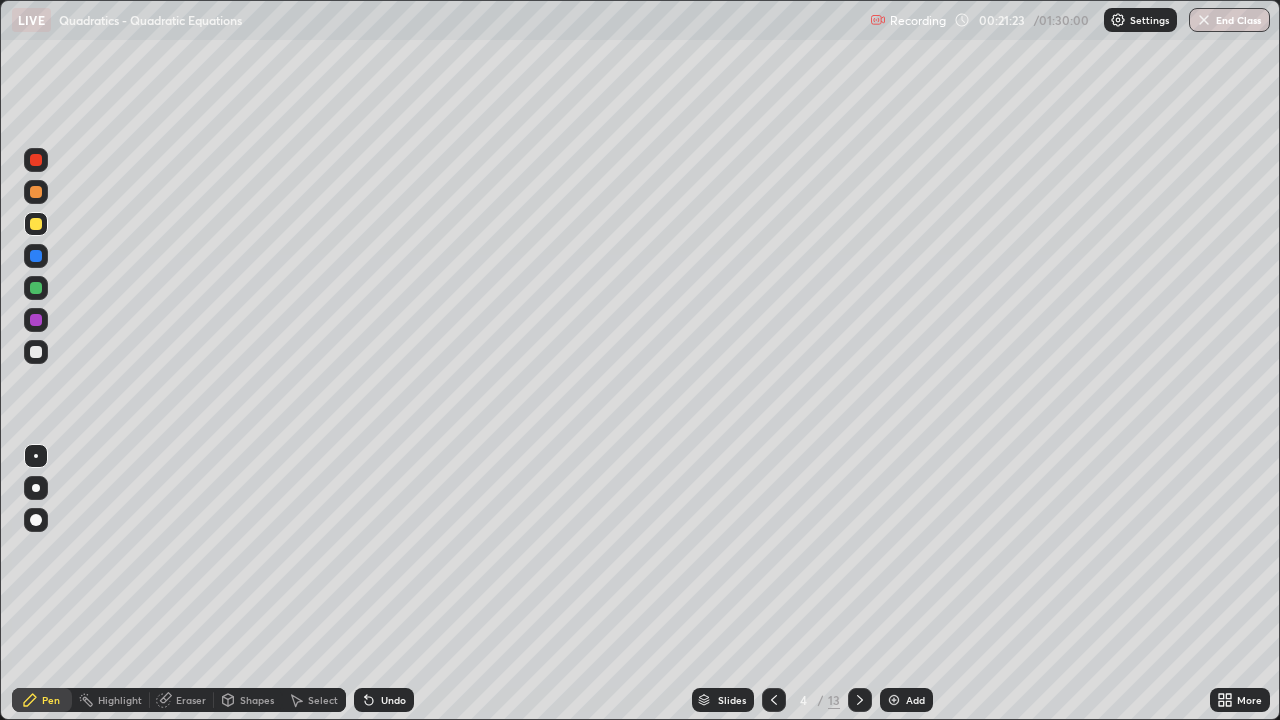 click at bounding box center (36, 352) 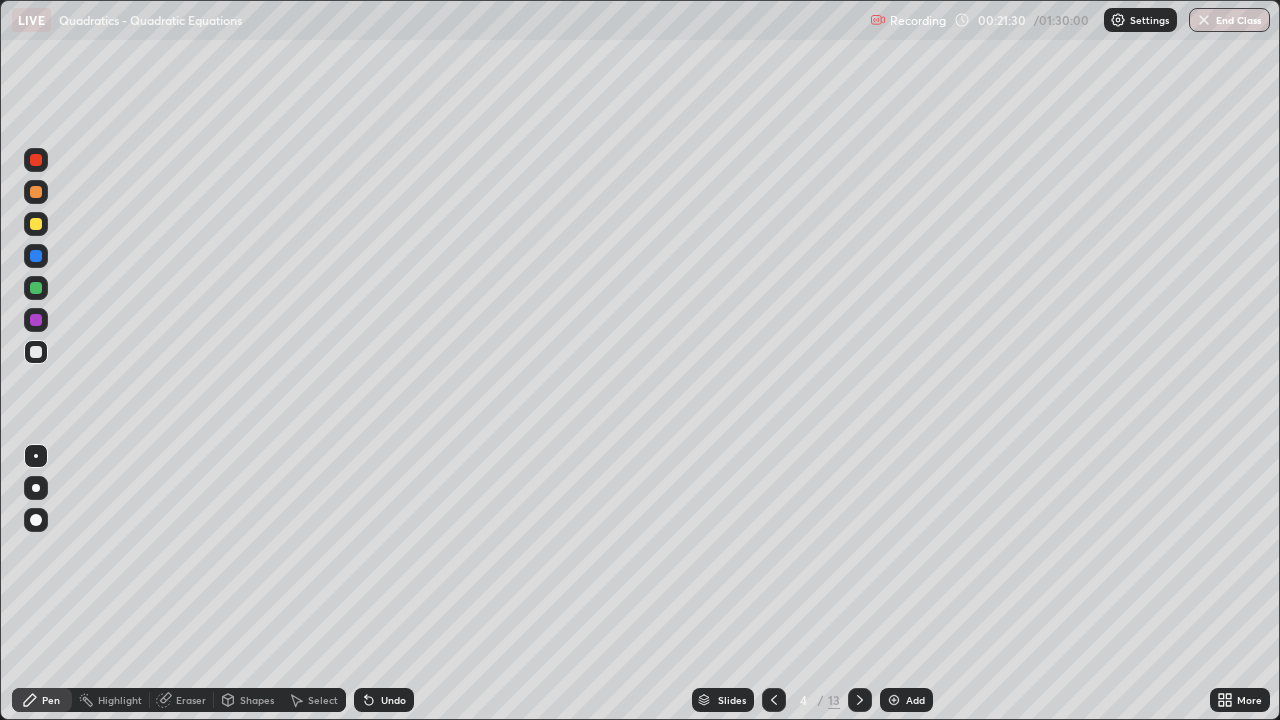 click 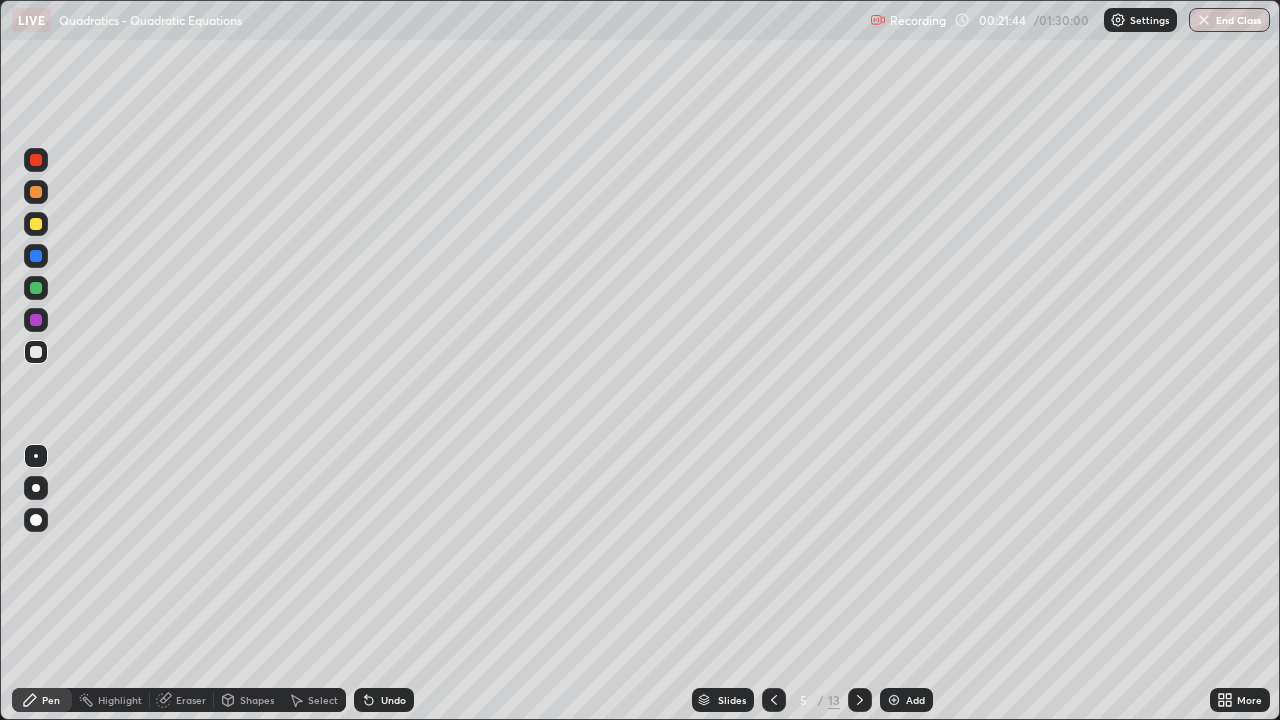 click at bounding box center (36, 224) 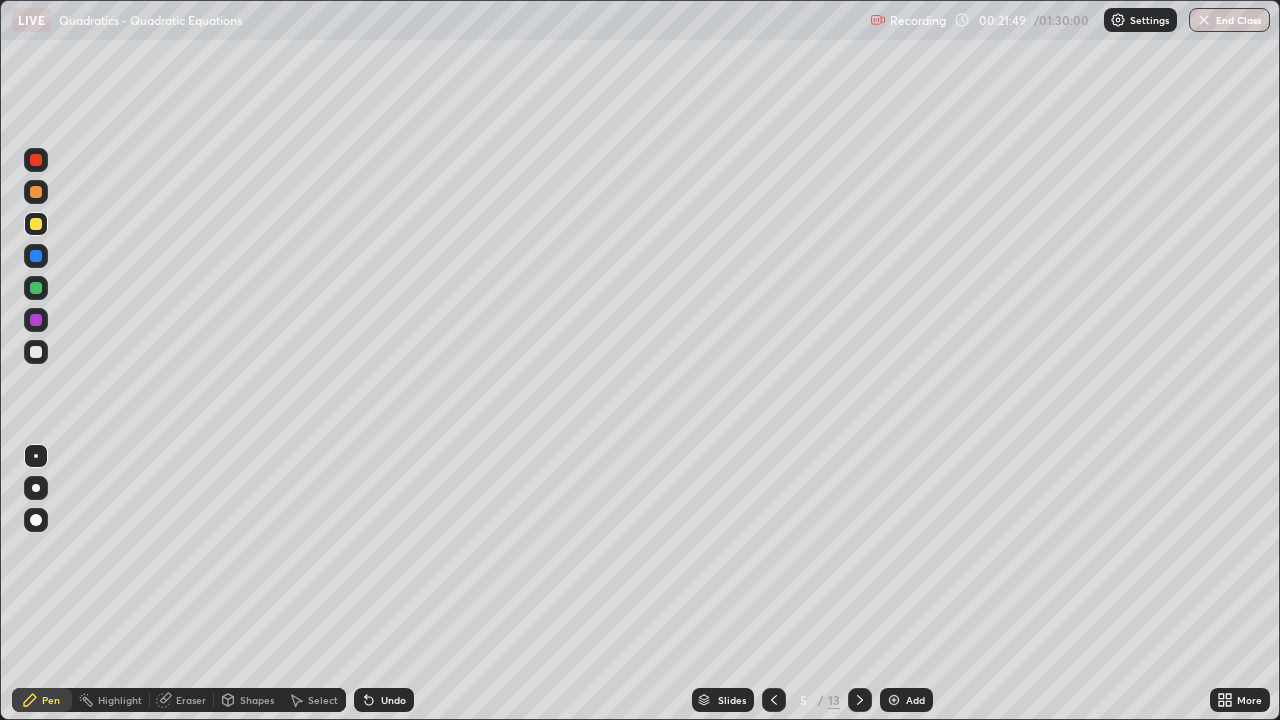 click on "Undo" at bounding box center (393, 700) 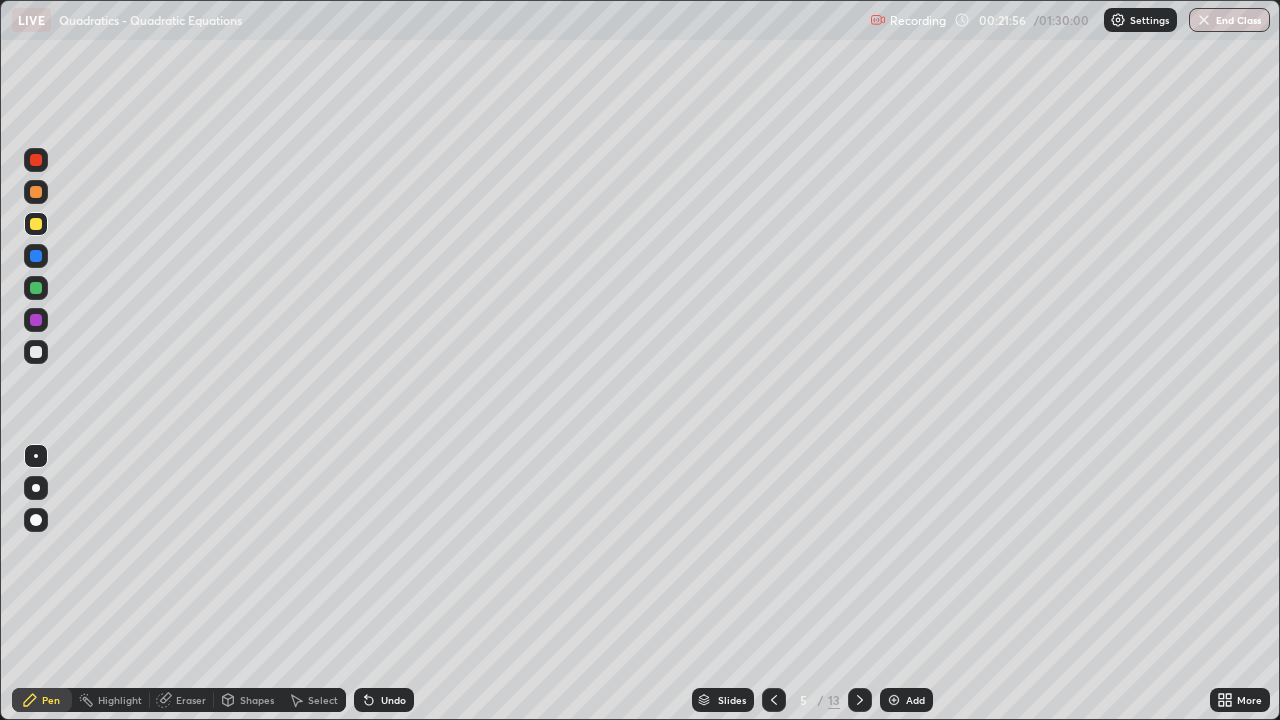 click at bounding box center (36, 192) 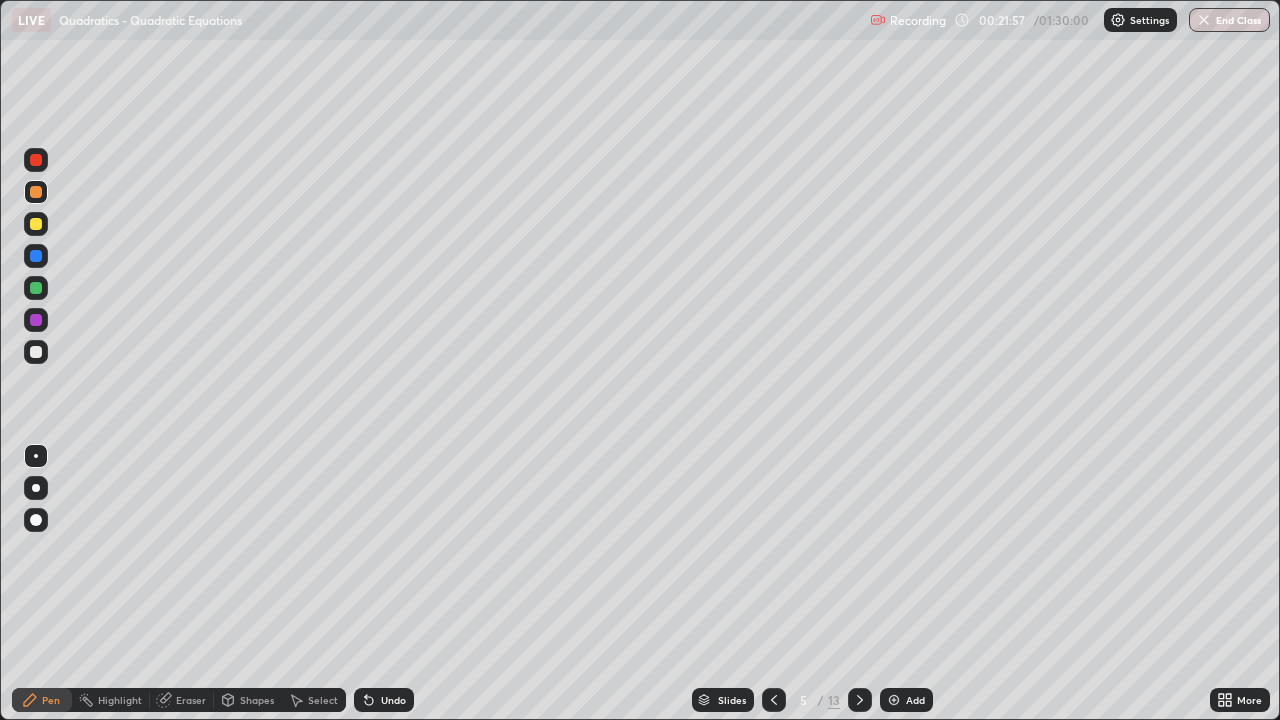 click at bounding box center [36, 224] 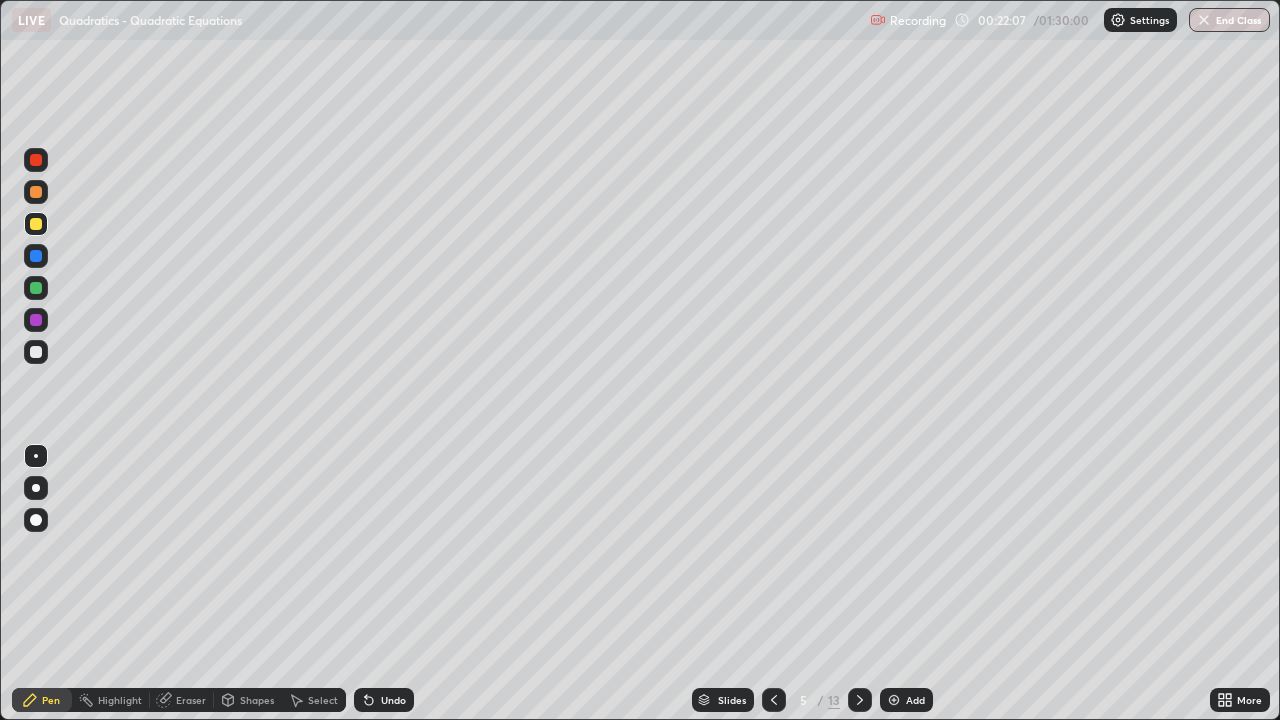 click at bounding box center [36, 192] 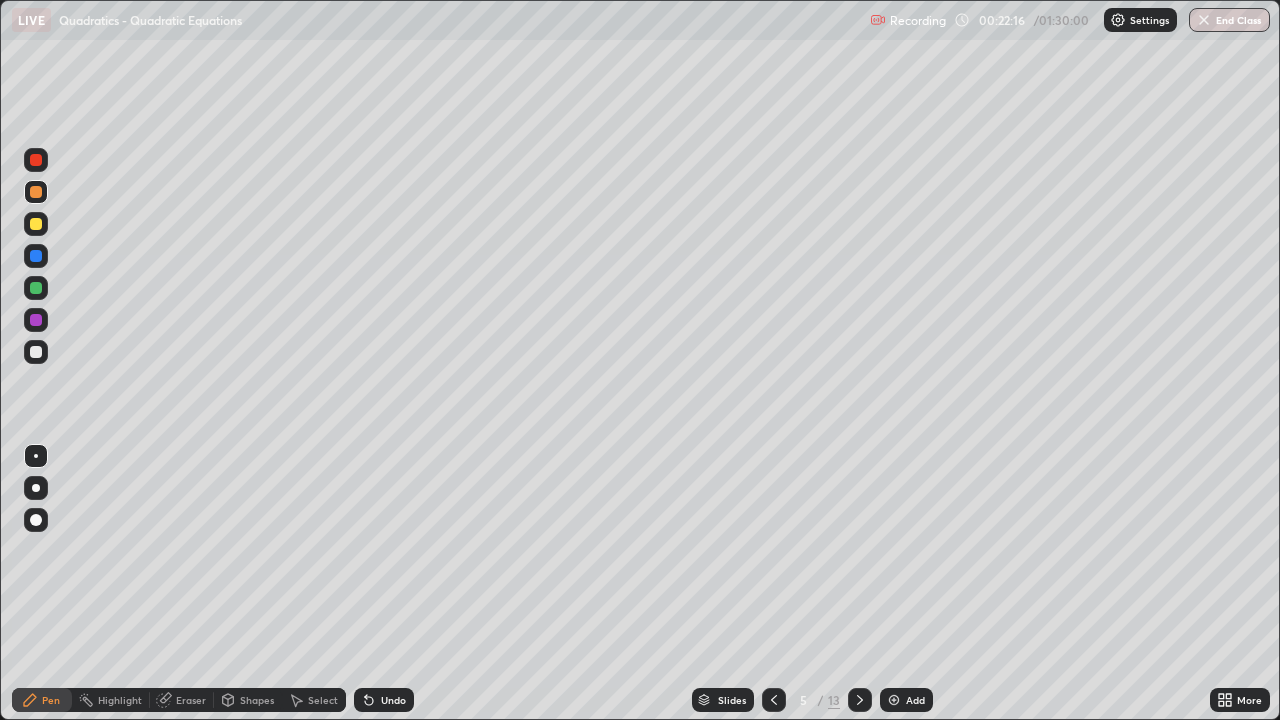 click at bounding box center (36, 288) 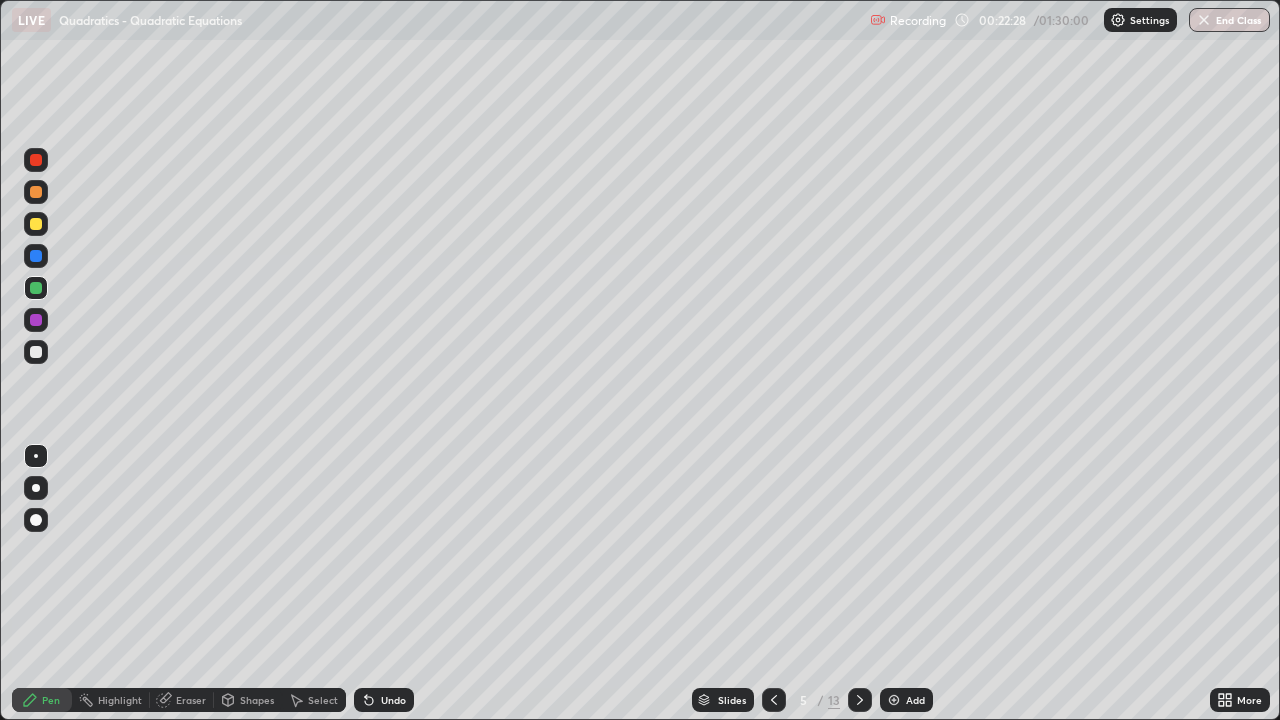 click at bounding box center (36, 352) 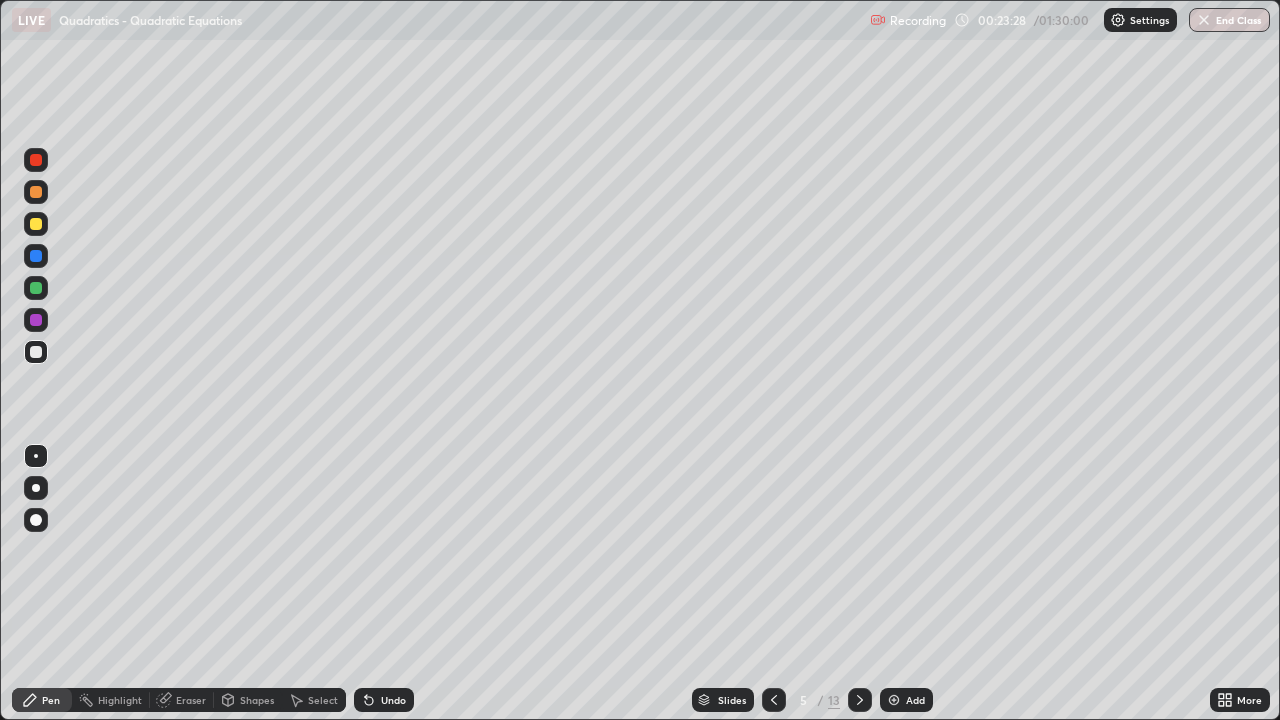 click at bounding box center (36, 352) 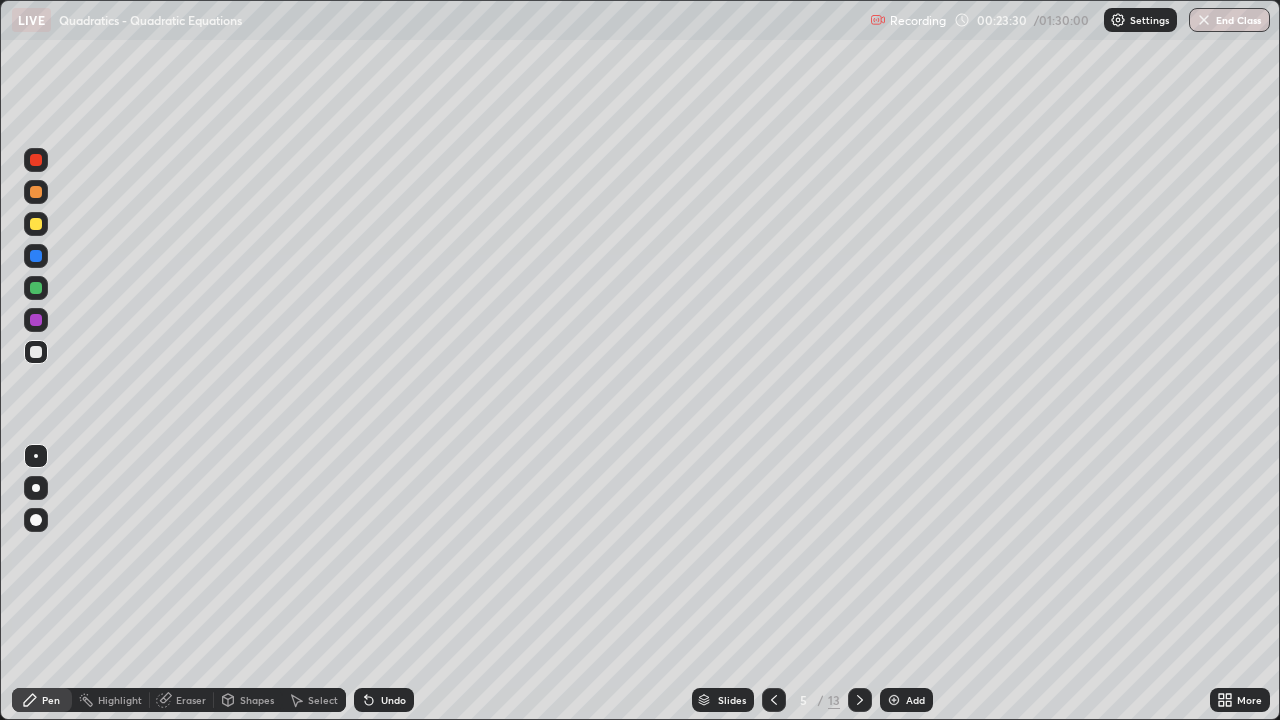 click 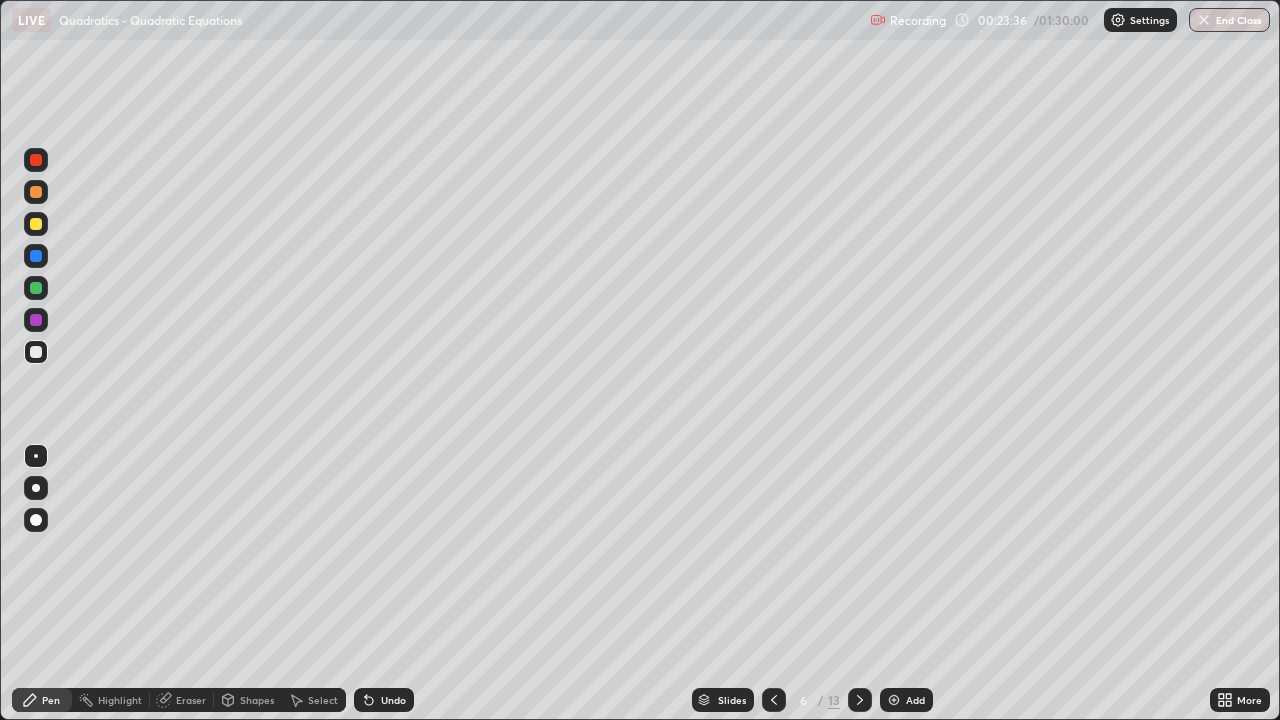 click at bounding box center (36, 224) 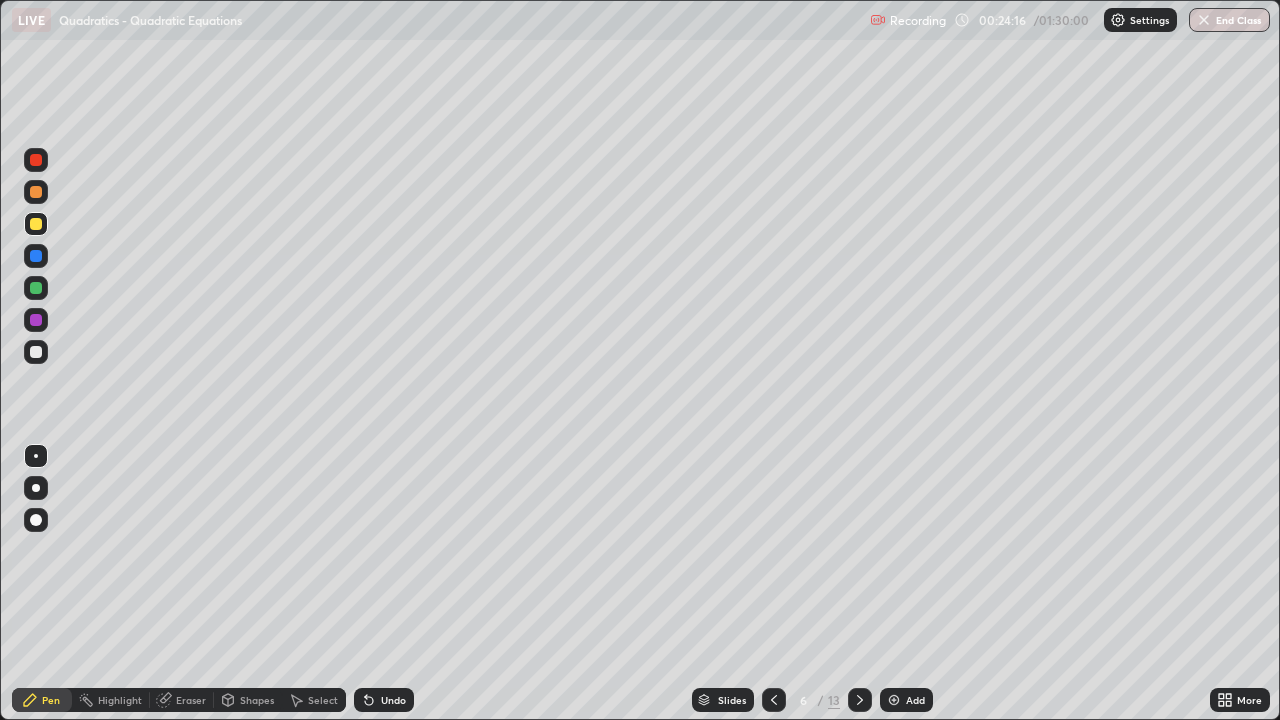 click at bounding box center (36, 288) 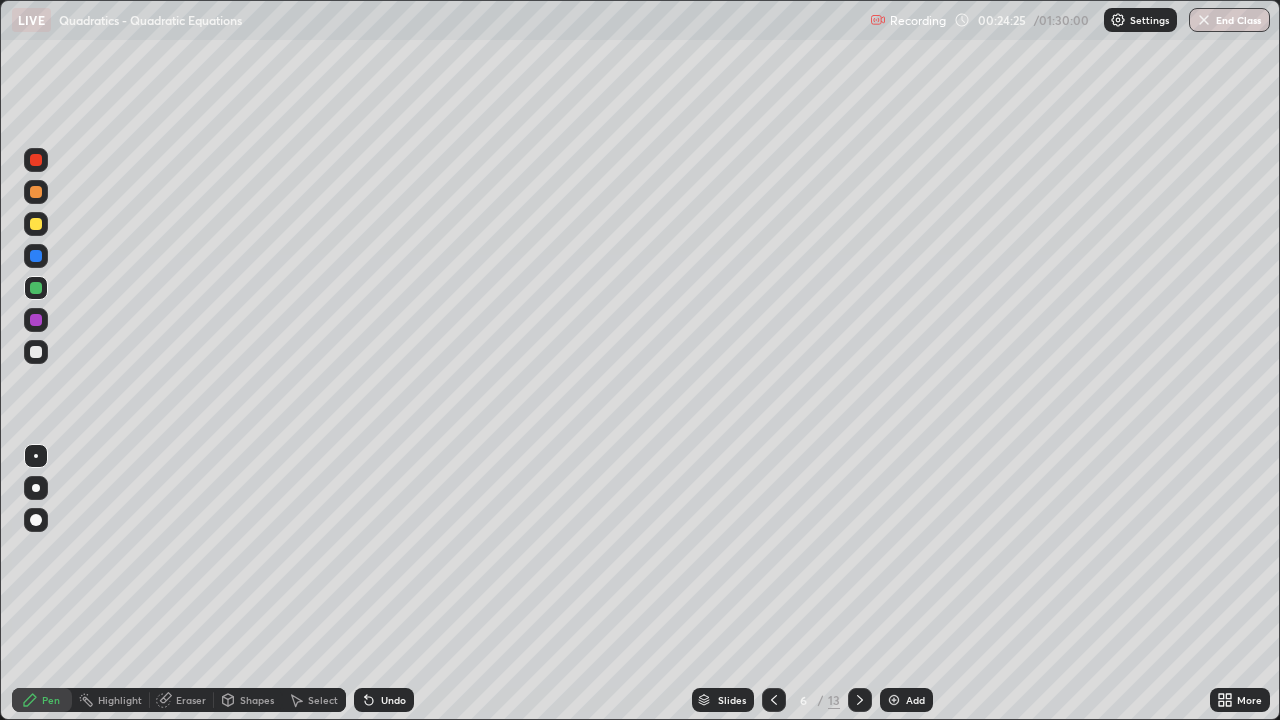 click at bounding box center [36, 192] 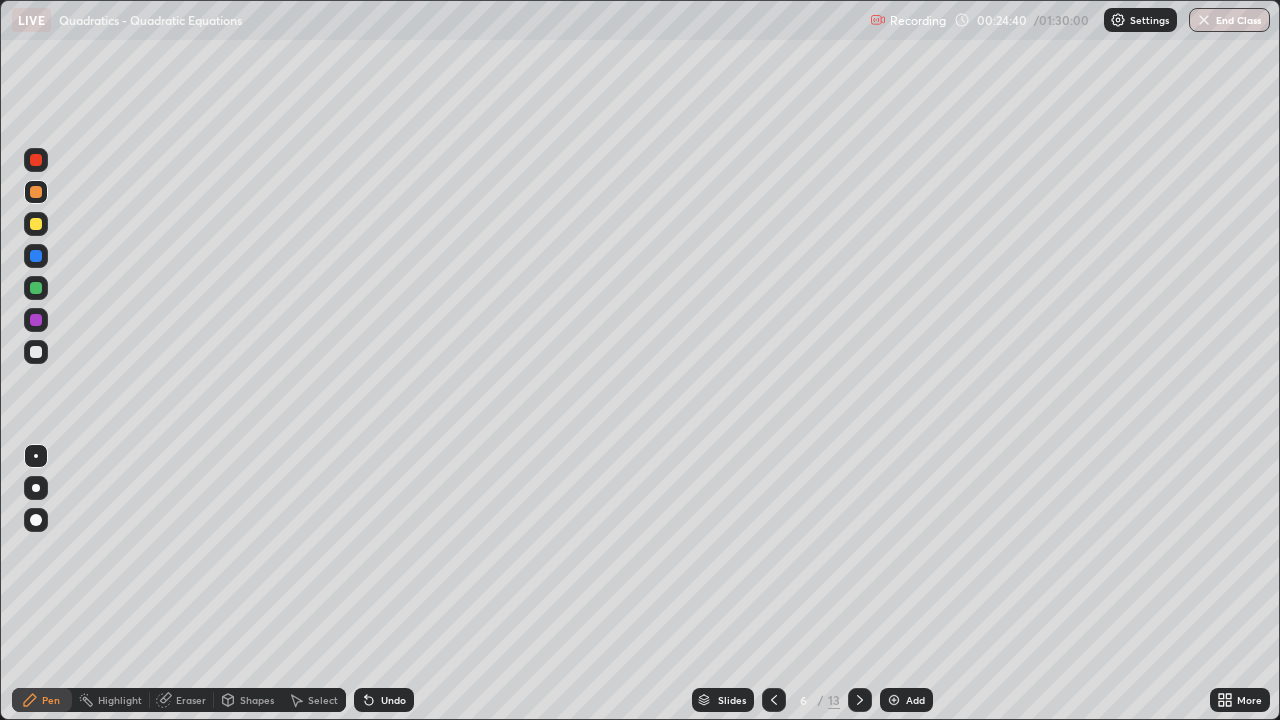 click at bounding box center (36, 224) 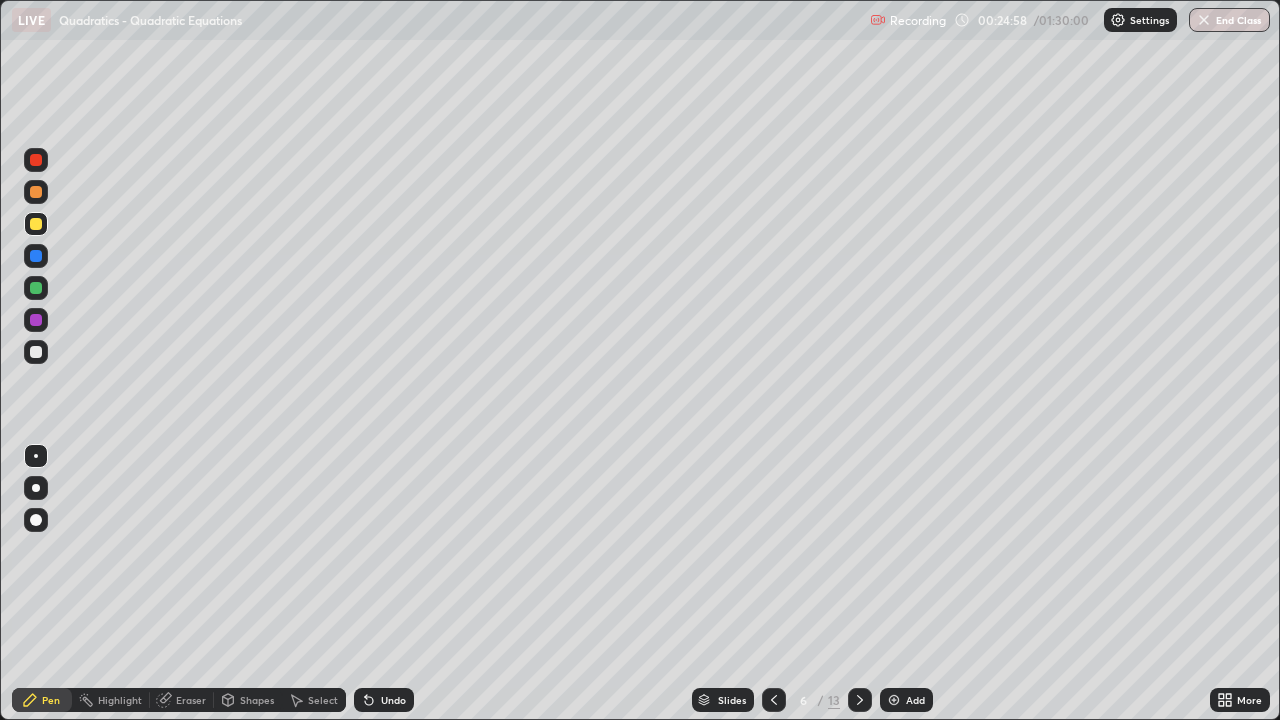 click at bounding box center (36, 192) 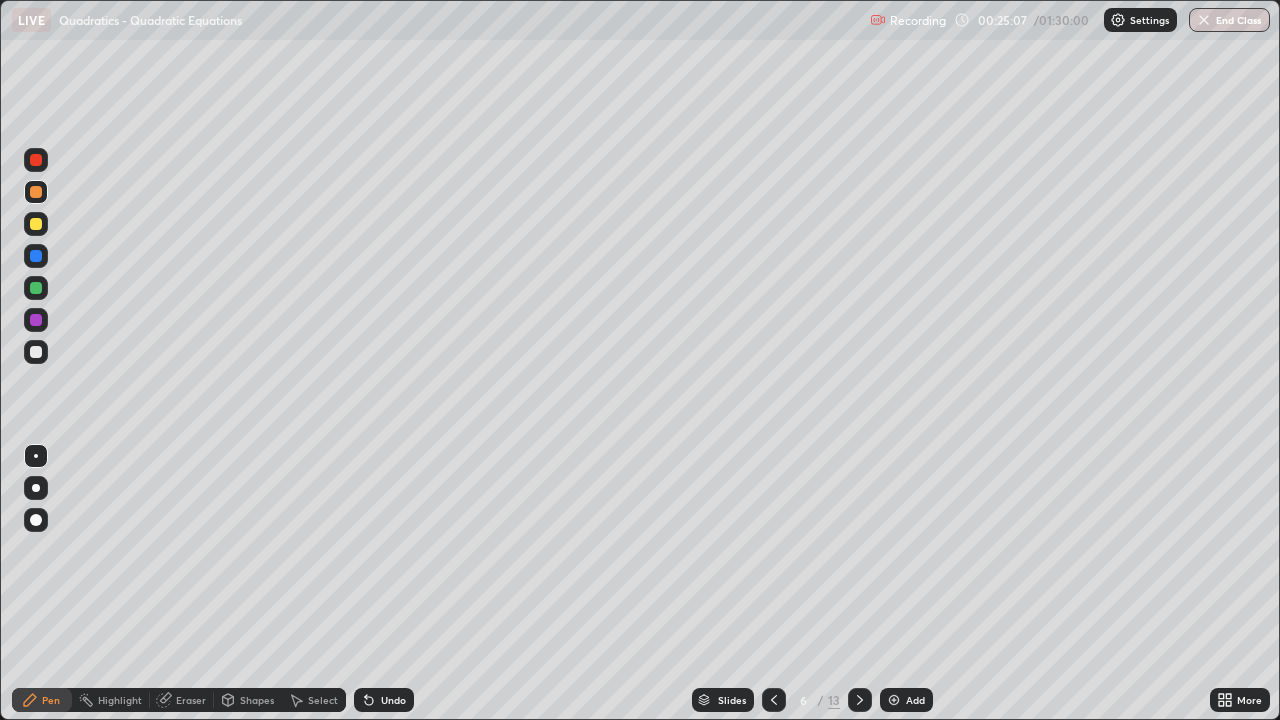 click at bounding box center (36, 288) 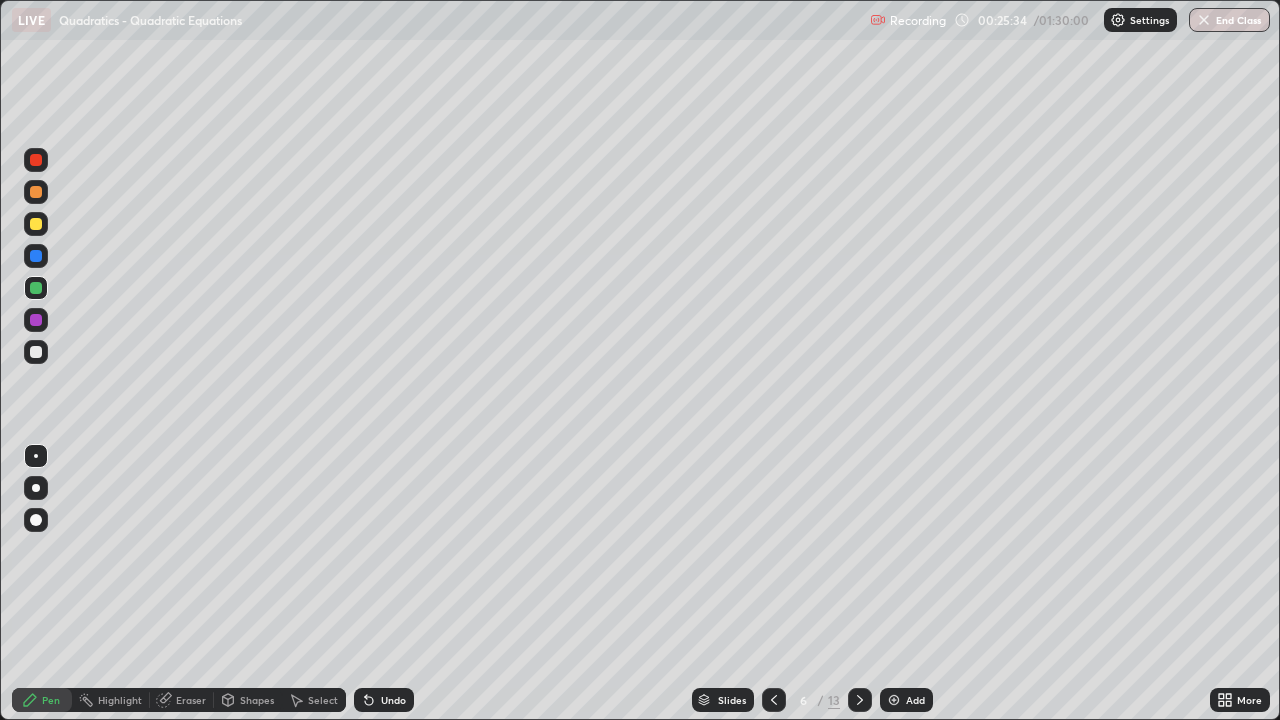 click at bounding box center (36, 192) 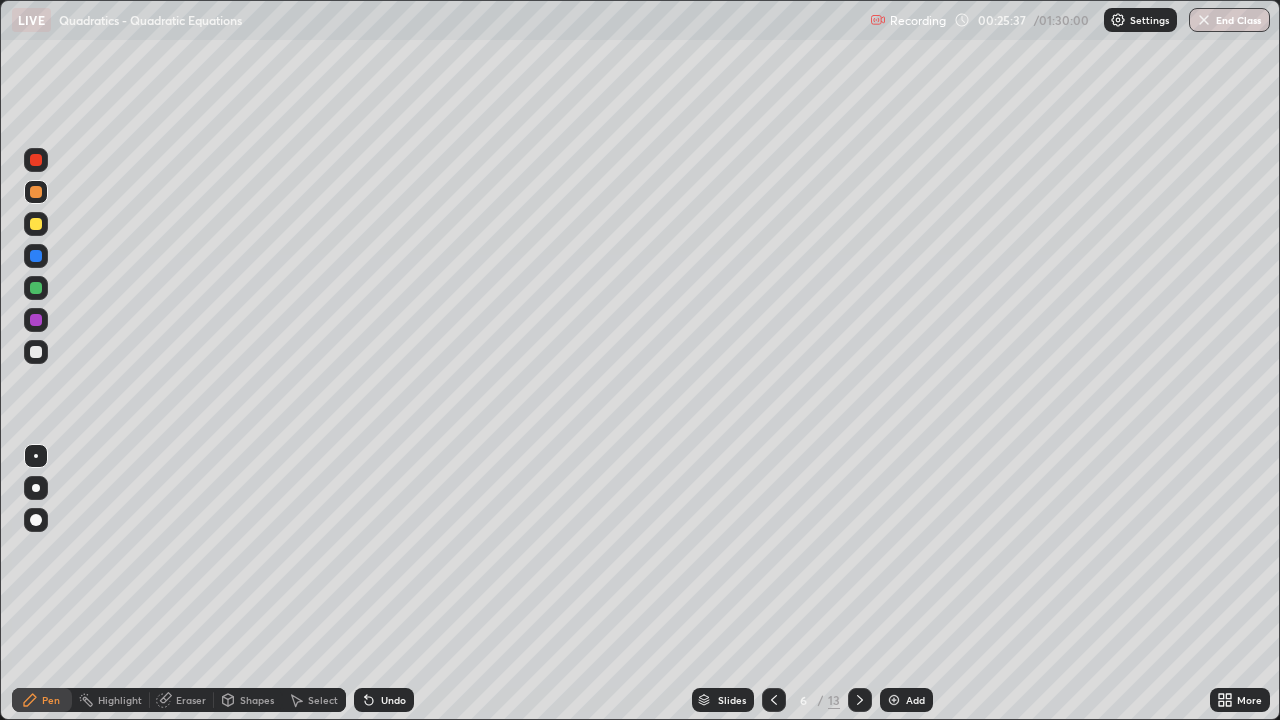 click on "Undo" at bounding box center [393, 700] 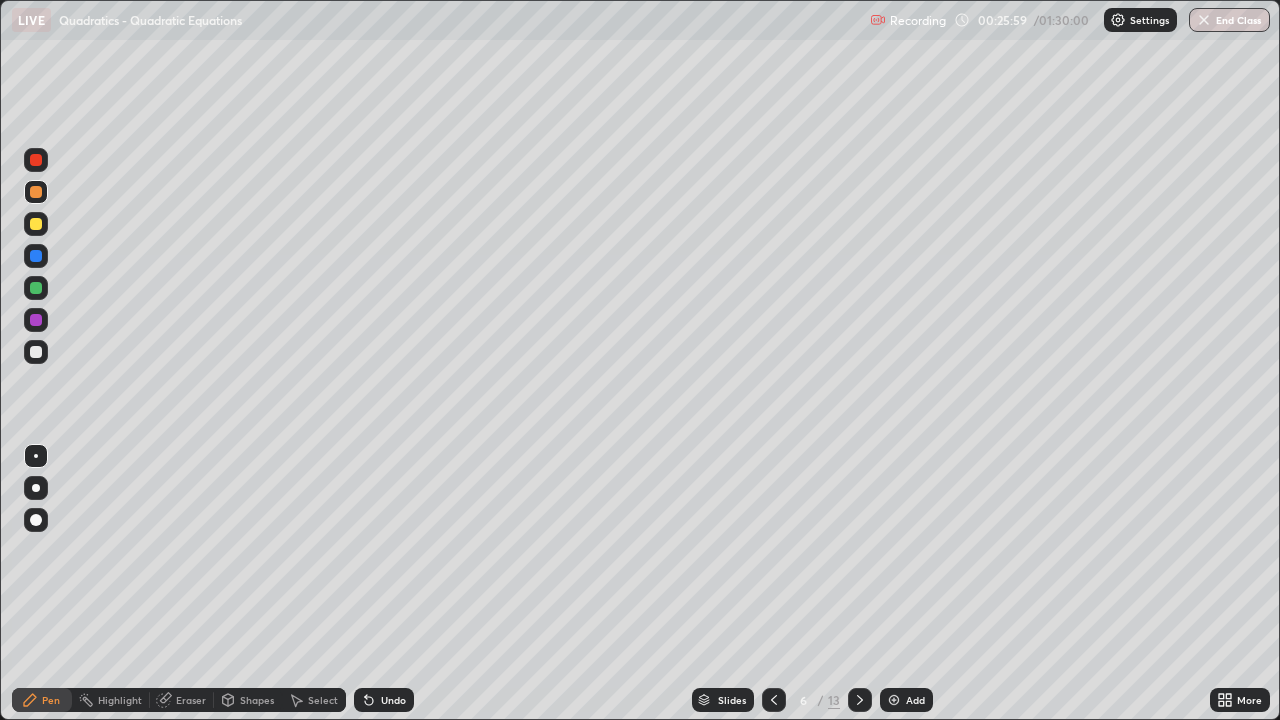 click at bounding box center [36, 352] 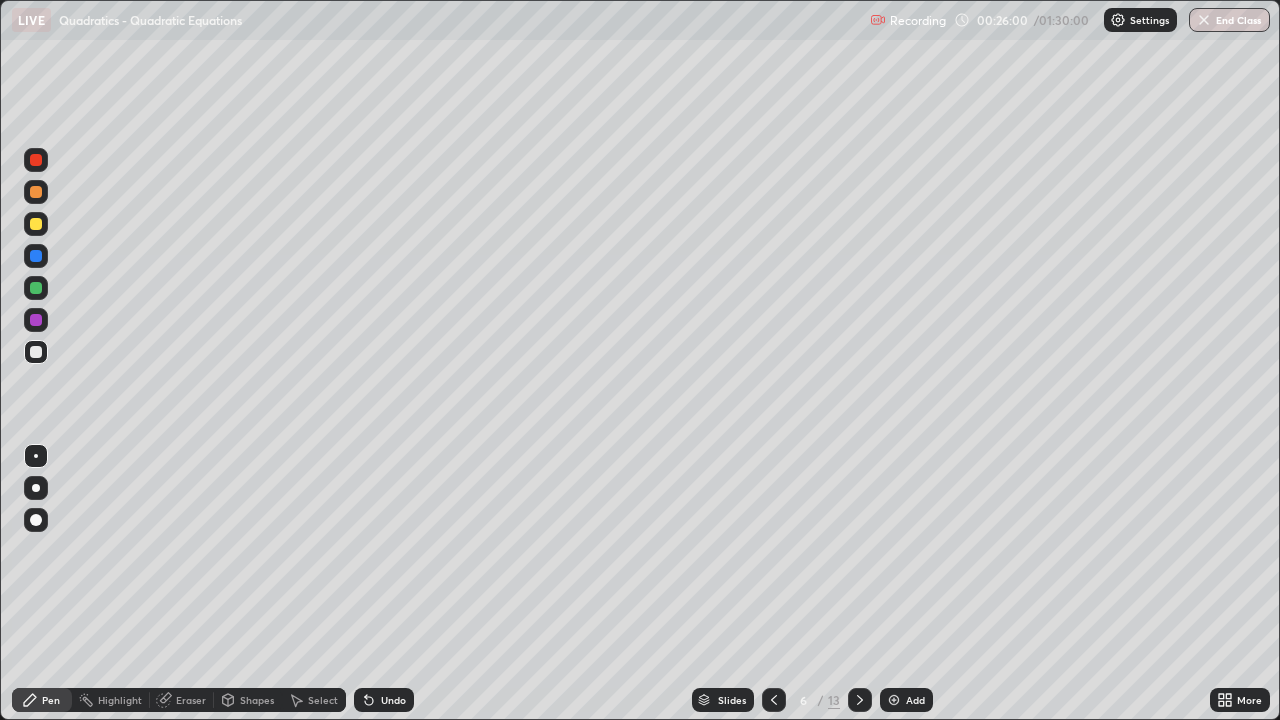 click on "Select" at bounding box center [323, 700] 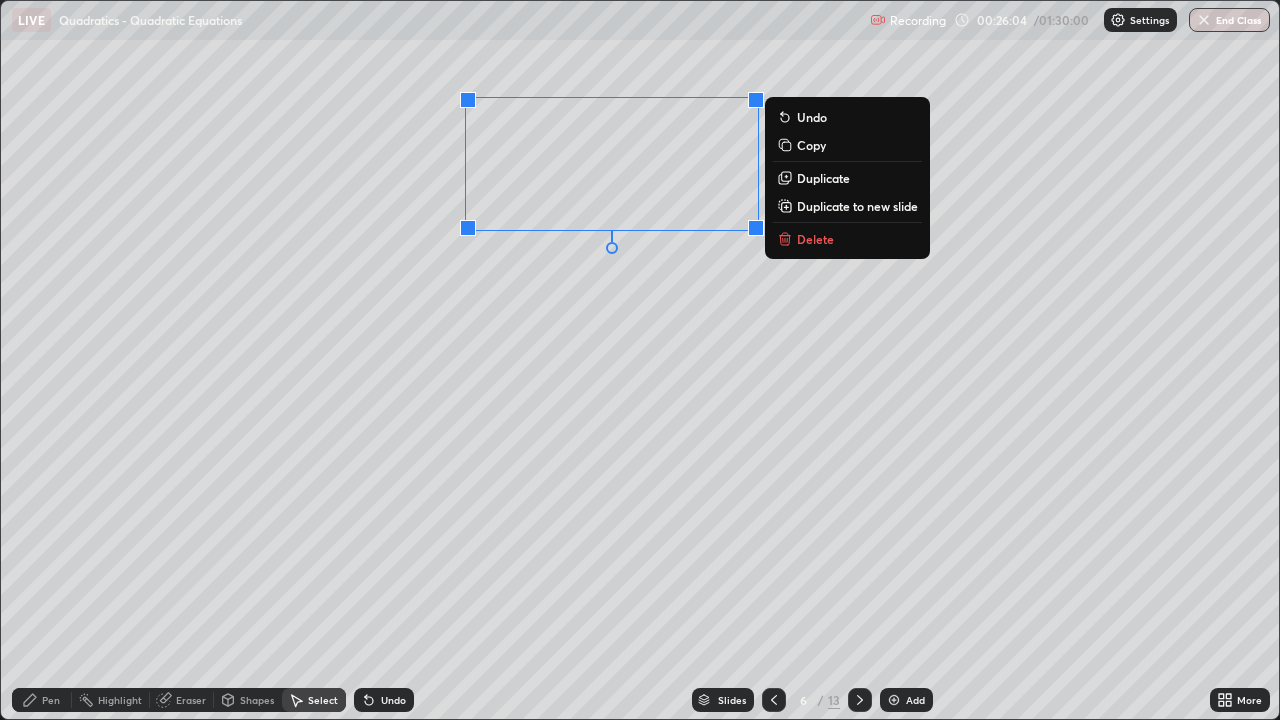 click on "Pen" at bounding box center [42, 700] 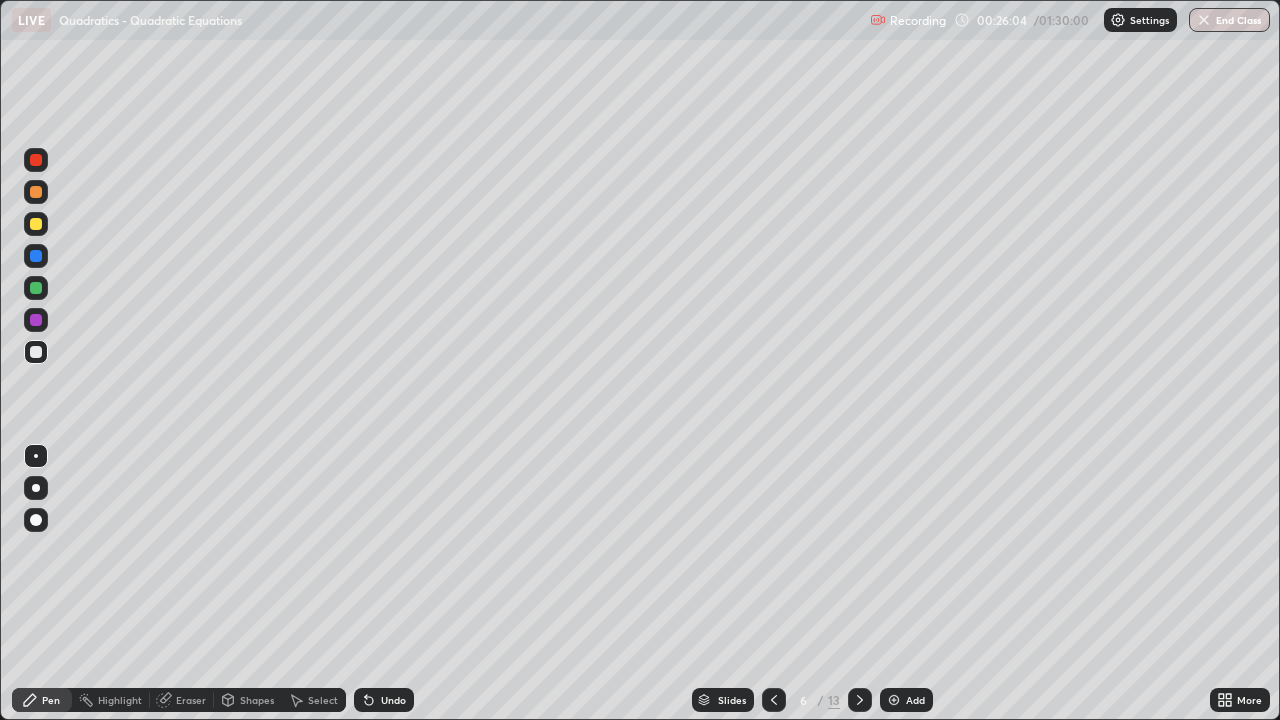 click at bounding box center [36, 352] 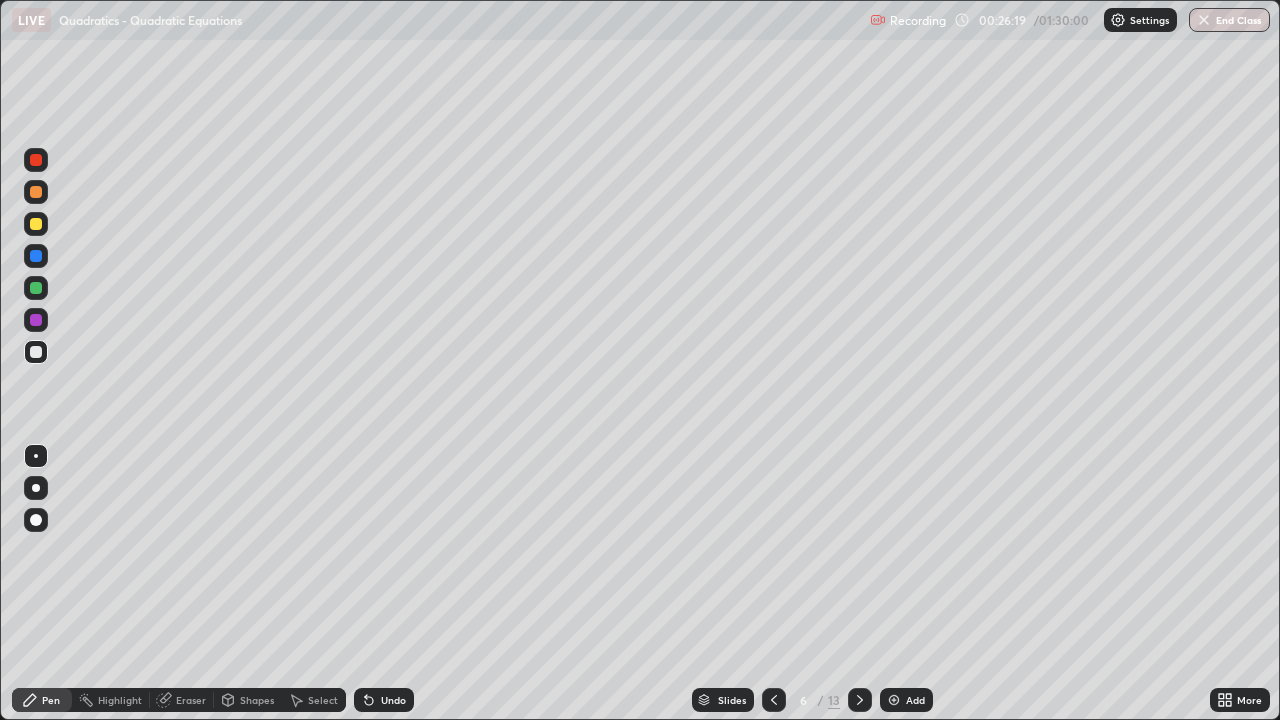 click at bounding box center (36, 224) 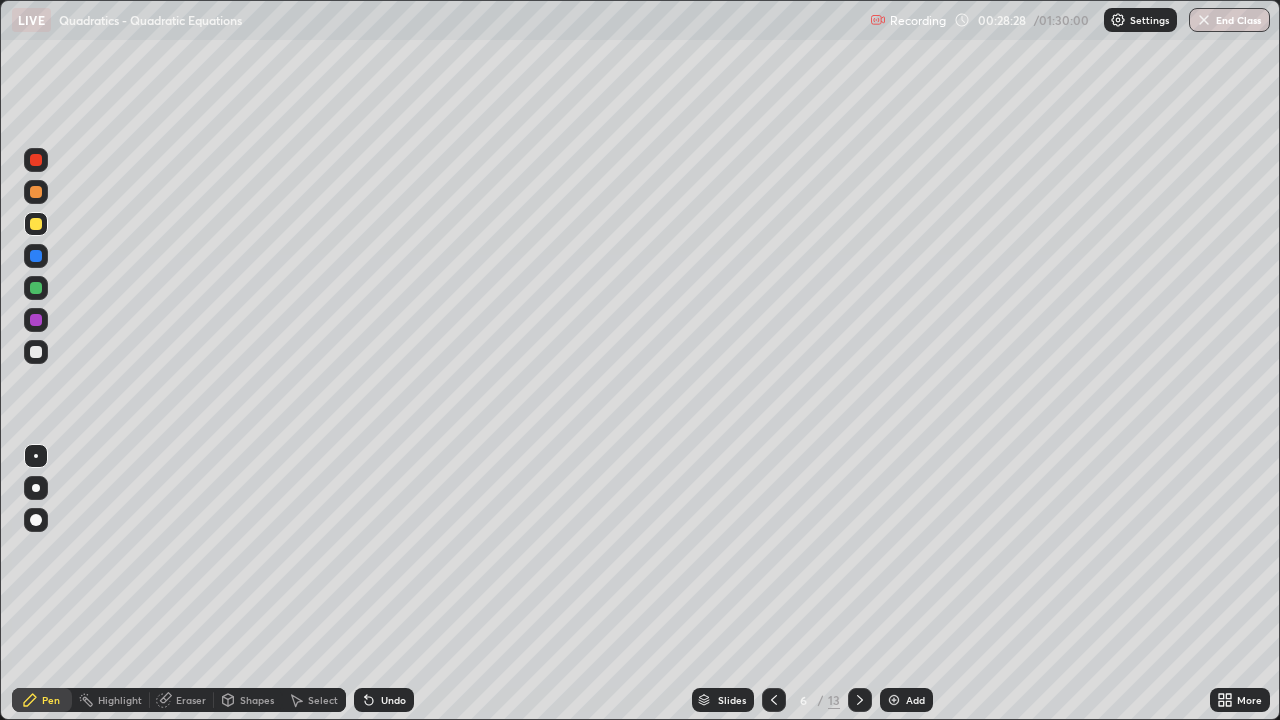 click at bounding box center (36, 352) 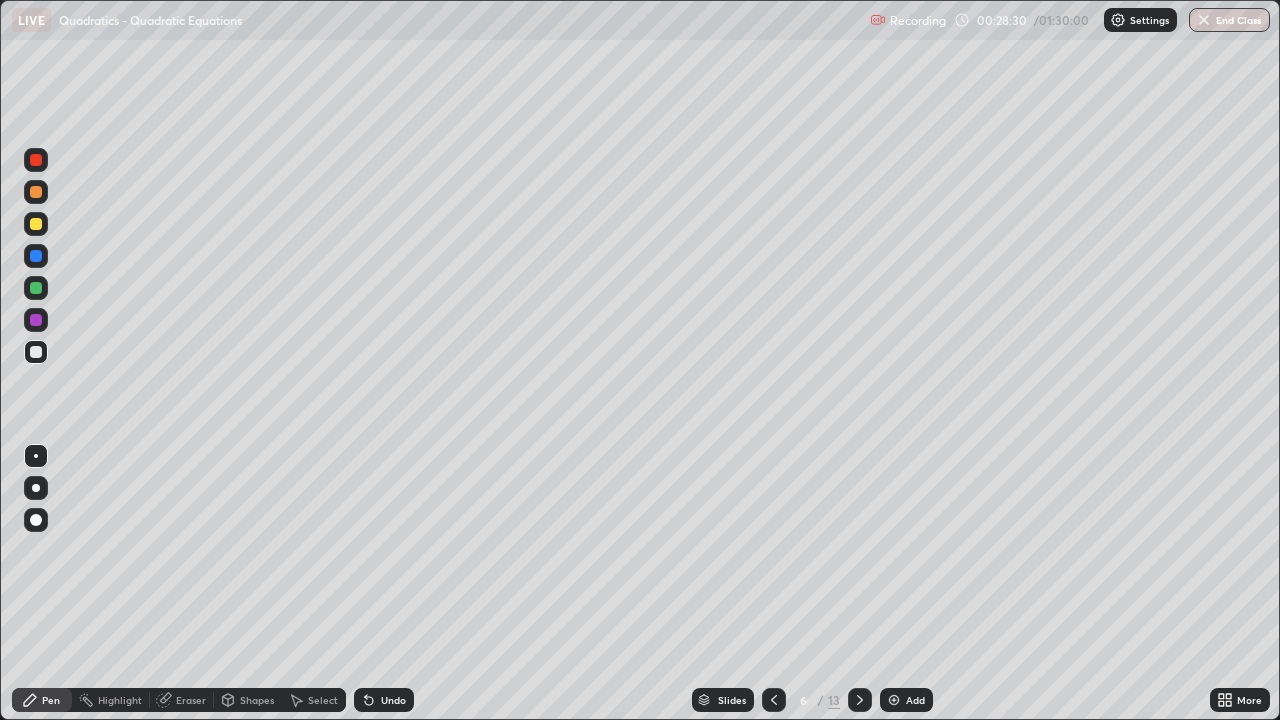click 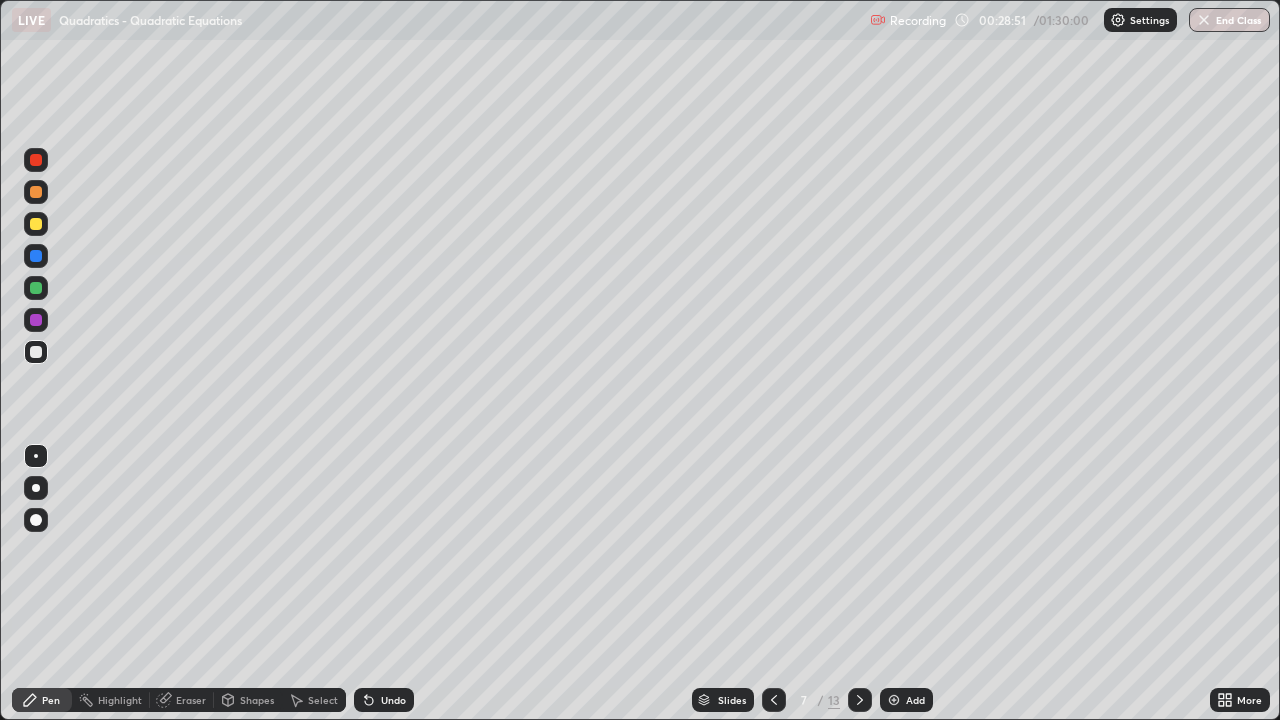click at bounding box center (36, 224) 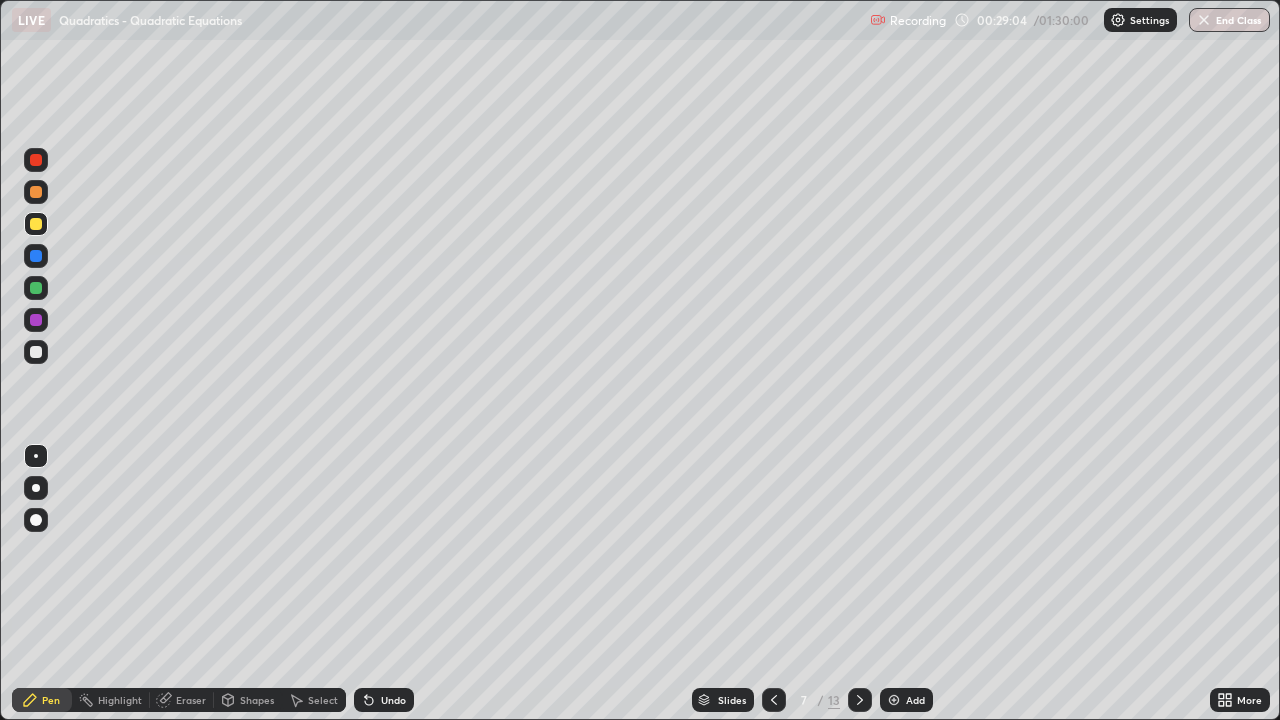 click on "Undo" at bounding box center (393, 700) 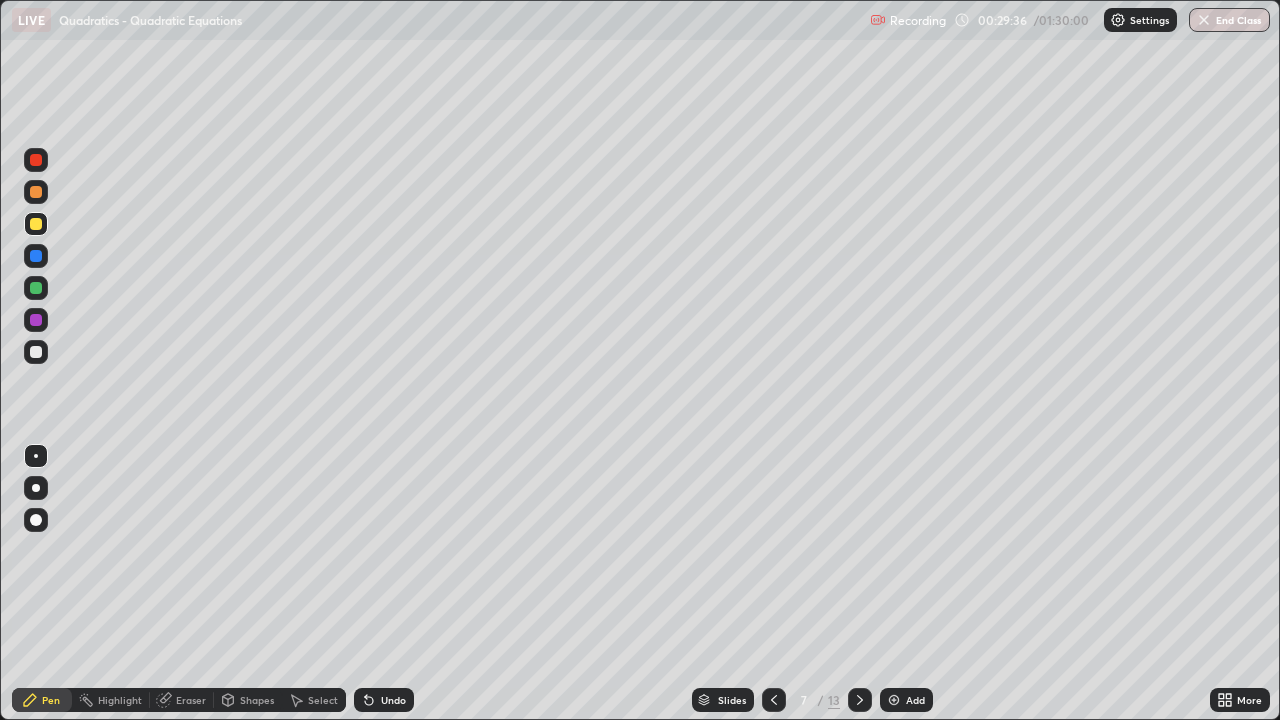 click on "Undo" at bounding box center [384, 700] 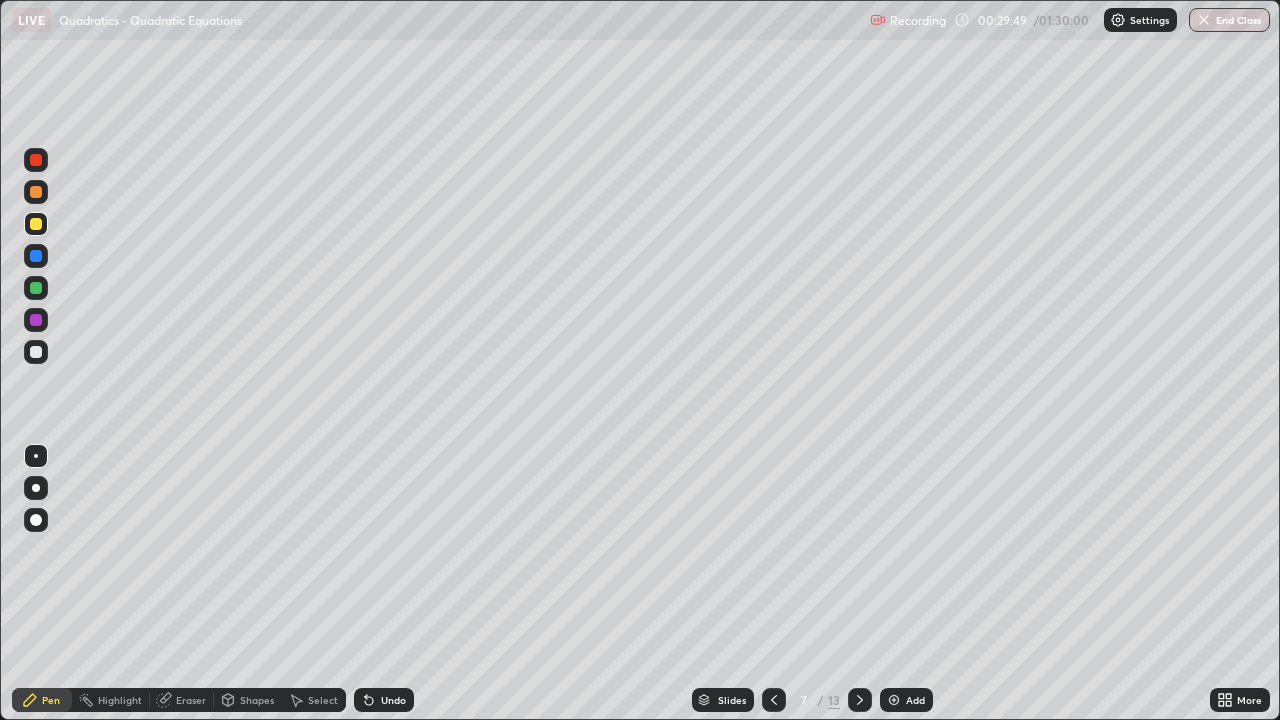 click at bounding box center [36, 352] 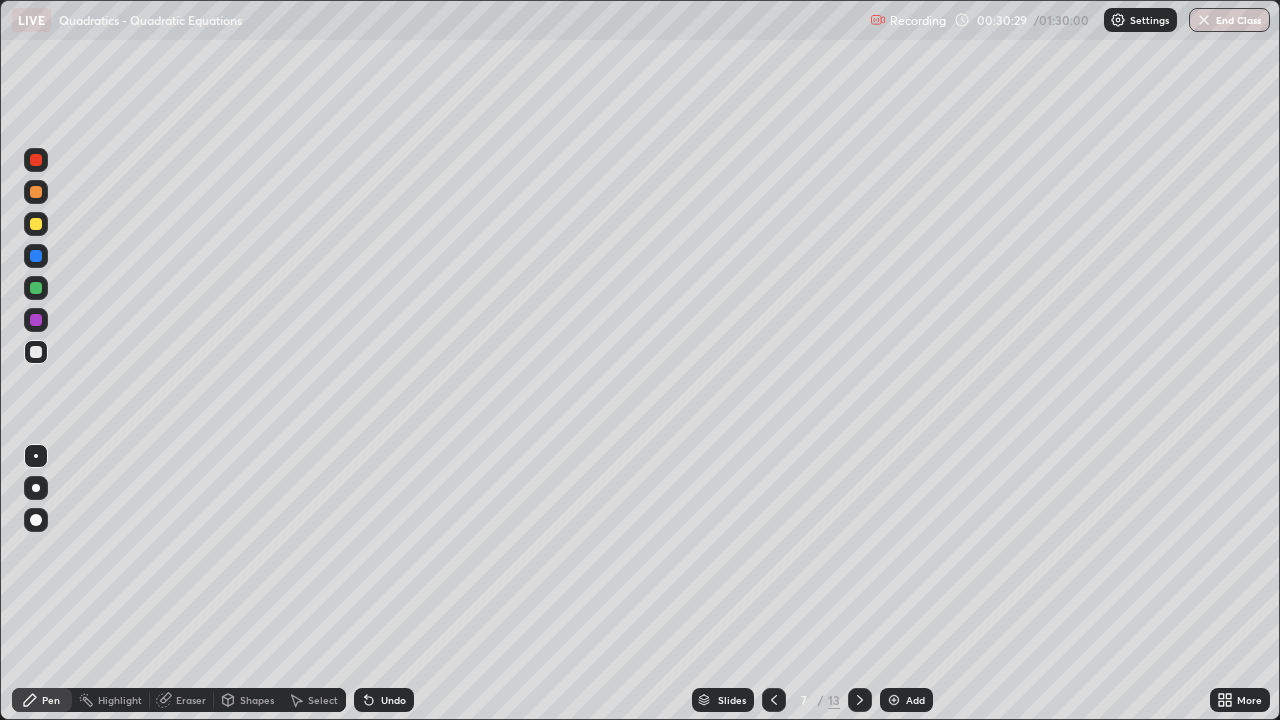 click 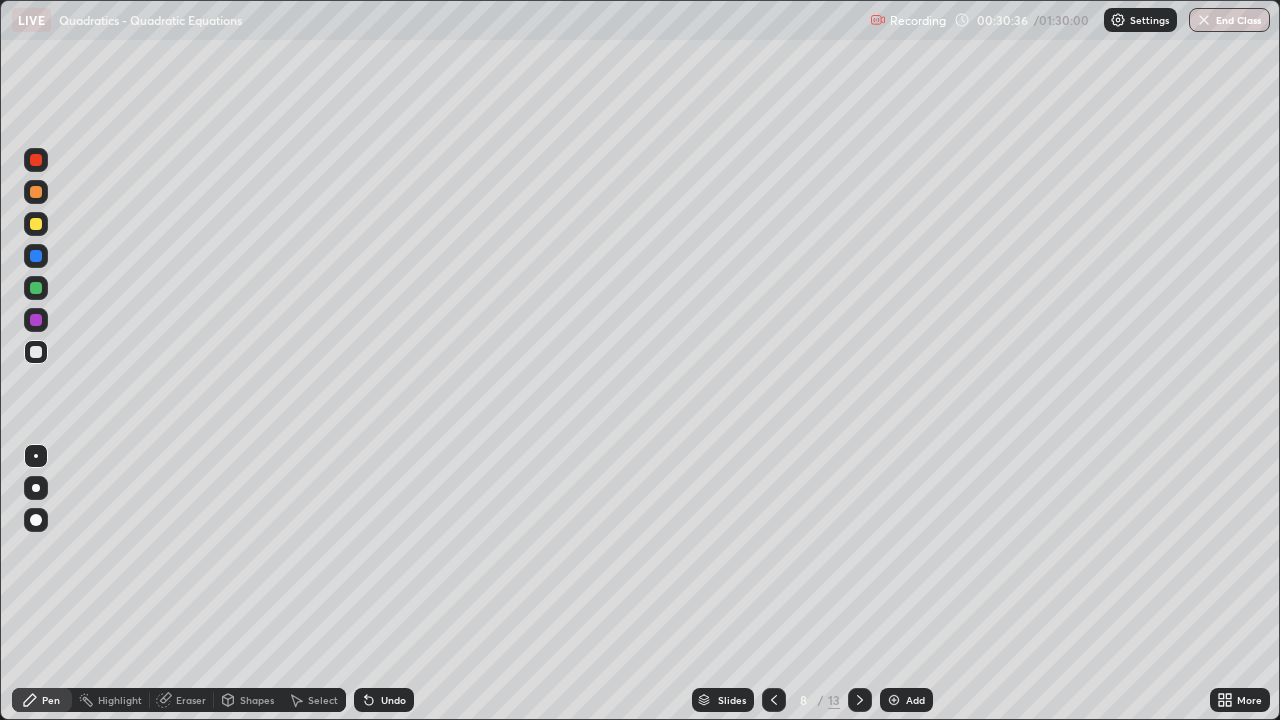 click at bounding box center [36, 352] 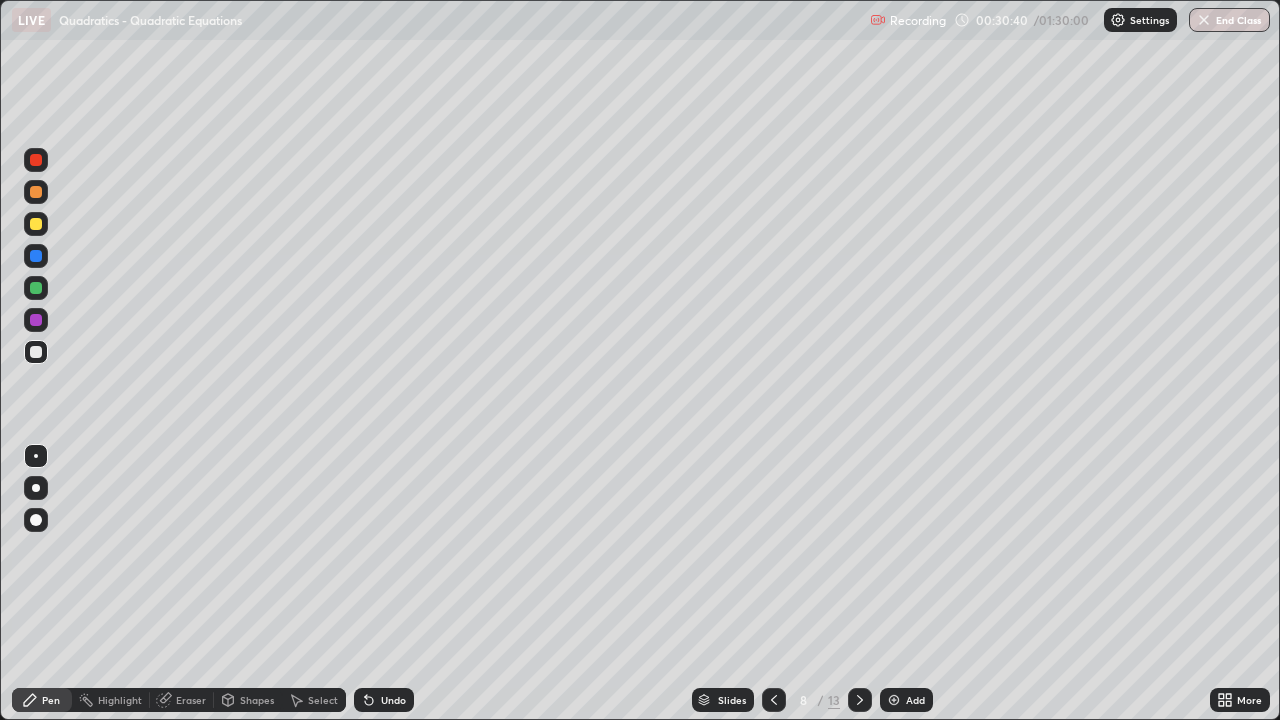 click on "Undo" at bounding box center (393, 700) 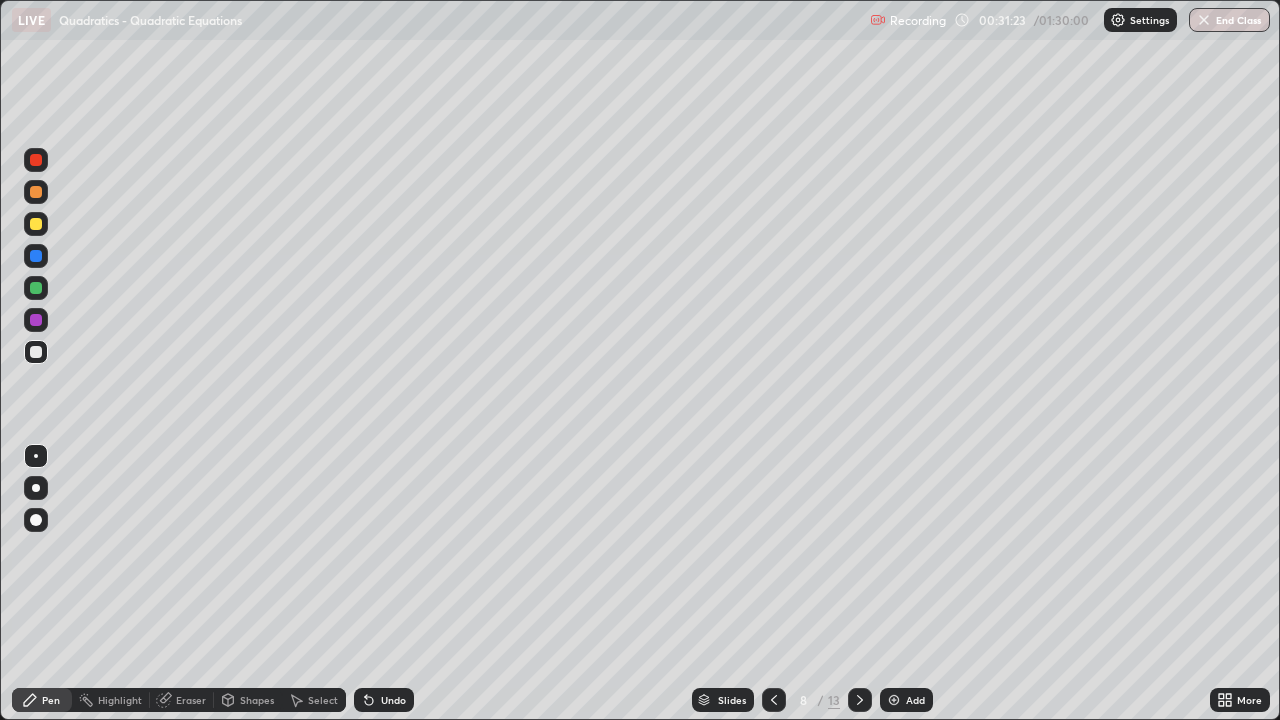 click at bounding box center [36, 224] 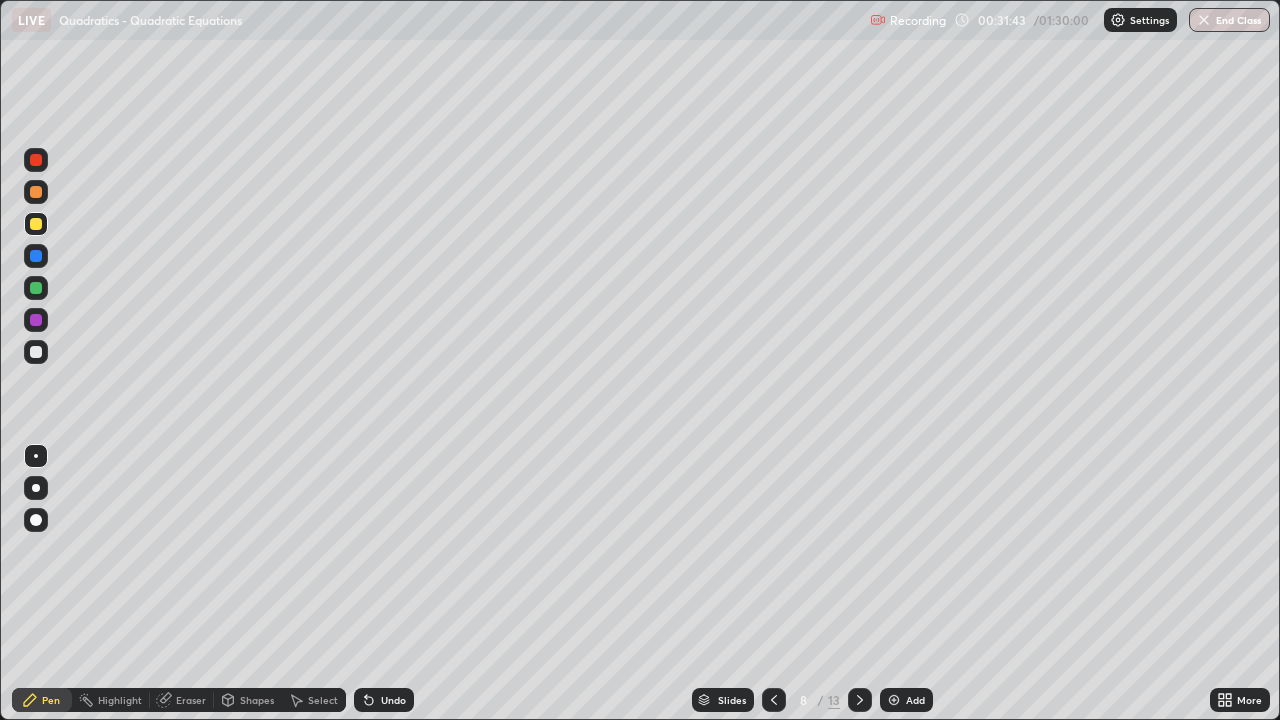 click at bounding box center (36, 352) 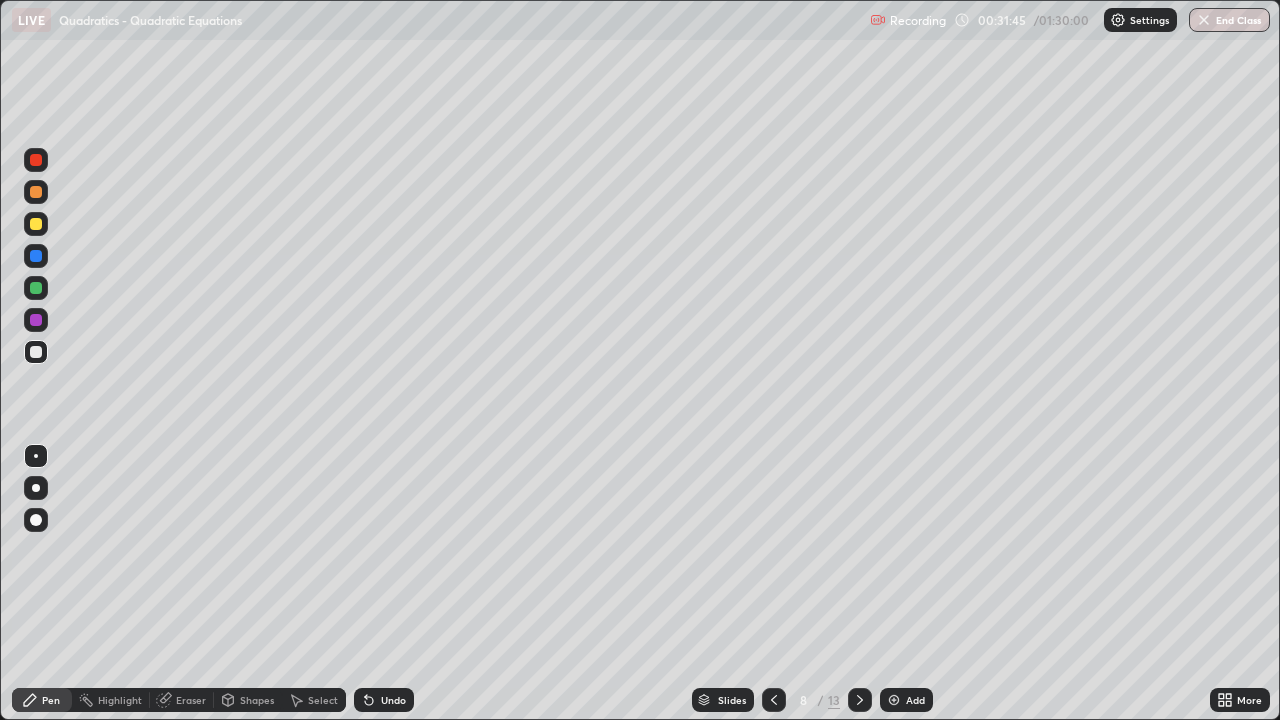 click at bounding box center [36, 288] 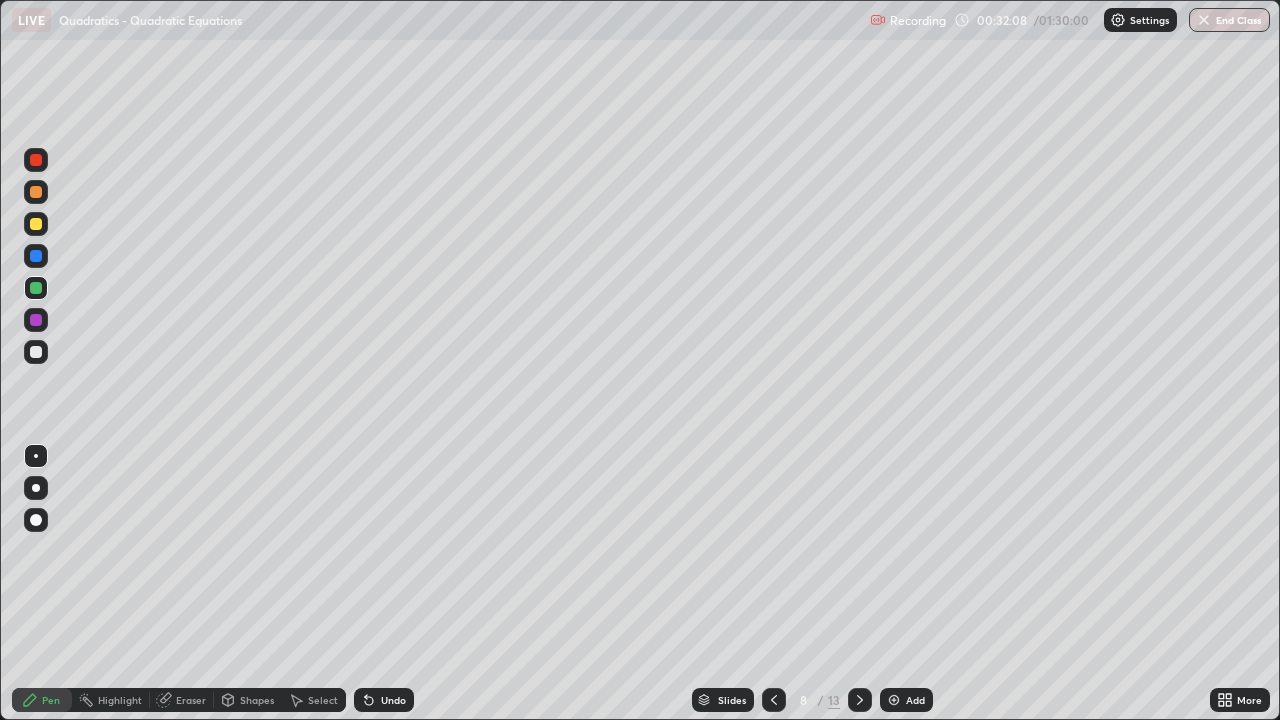 click on "Undo" at bounding box center (393, 700) 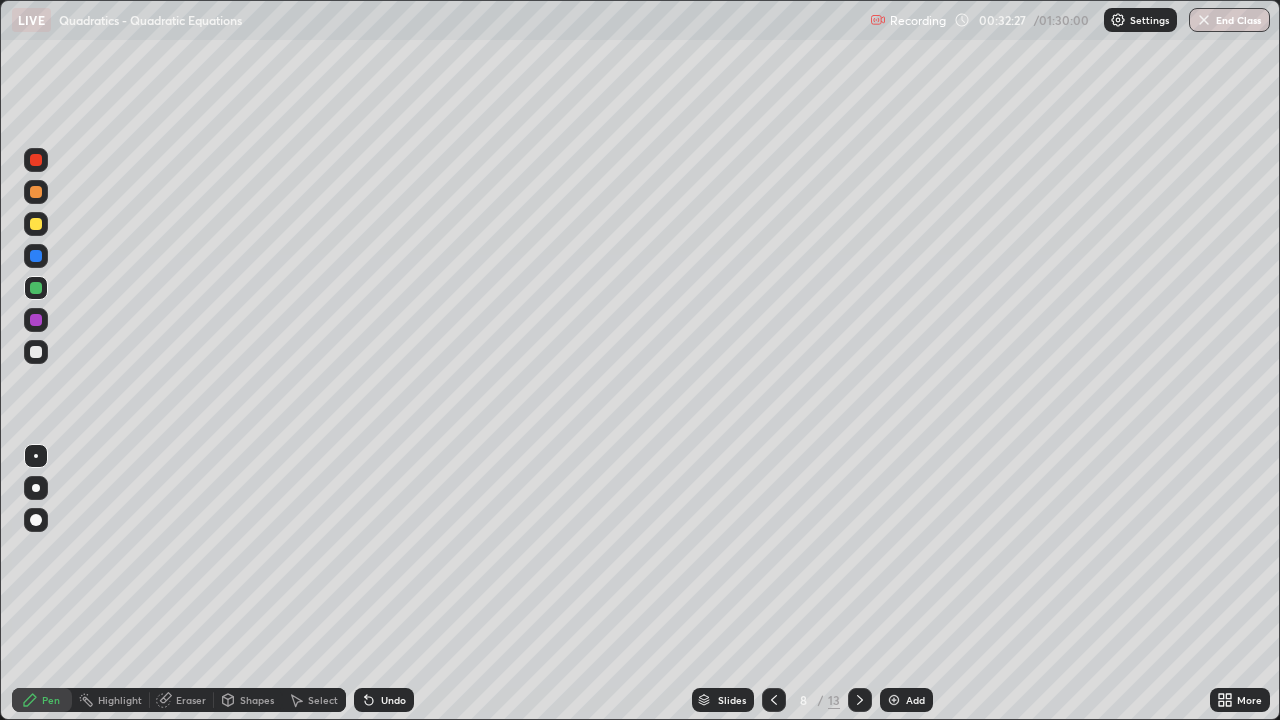 click at bounding box center [36, 352] 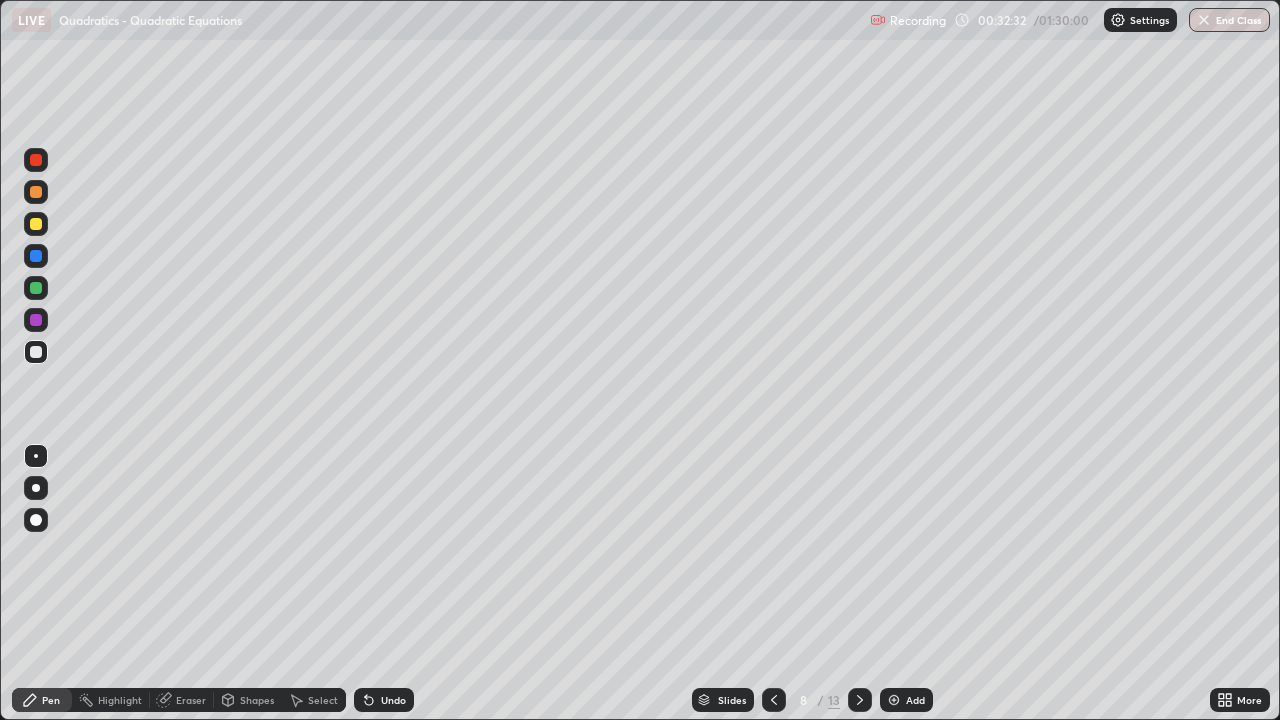 click at bounding box center (36, 352) 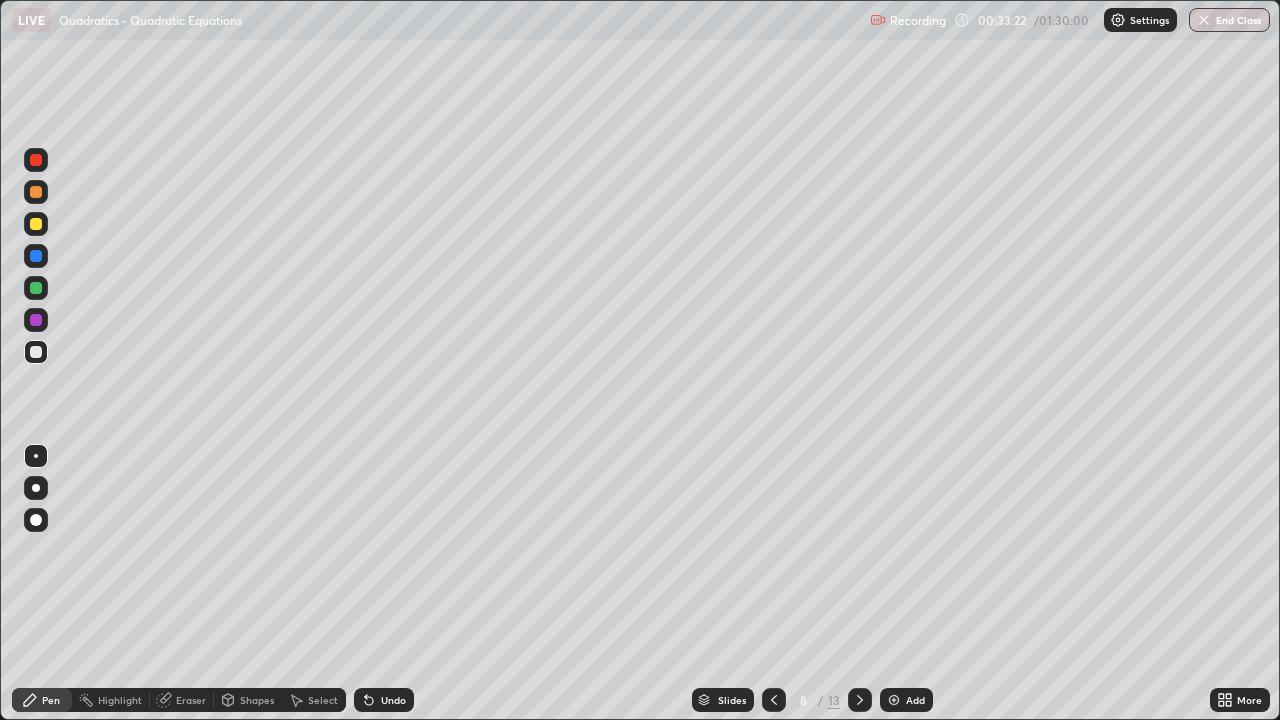 click at bounding box center (36, 352) 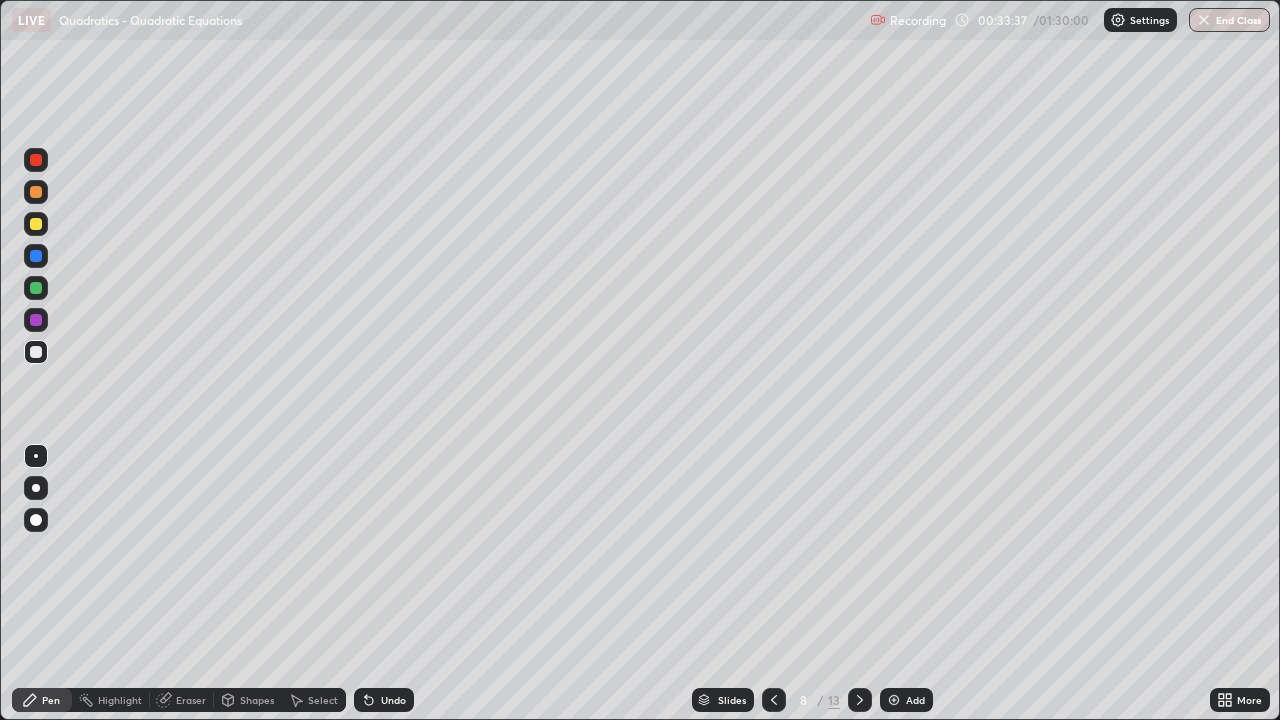 click on "Eraser" at bounding box center [191, 700] 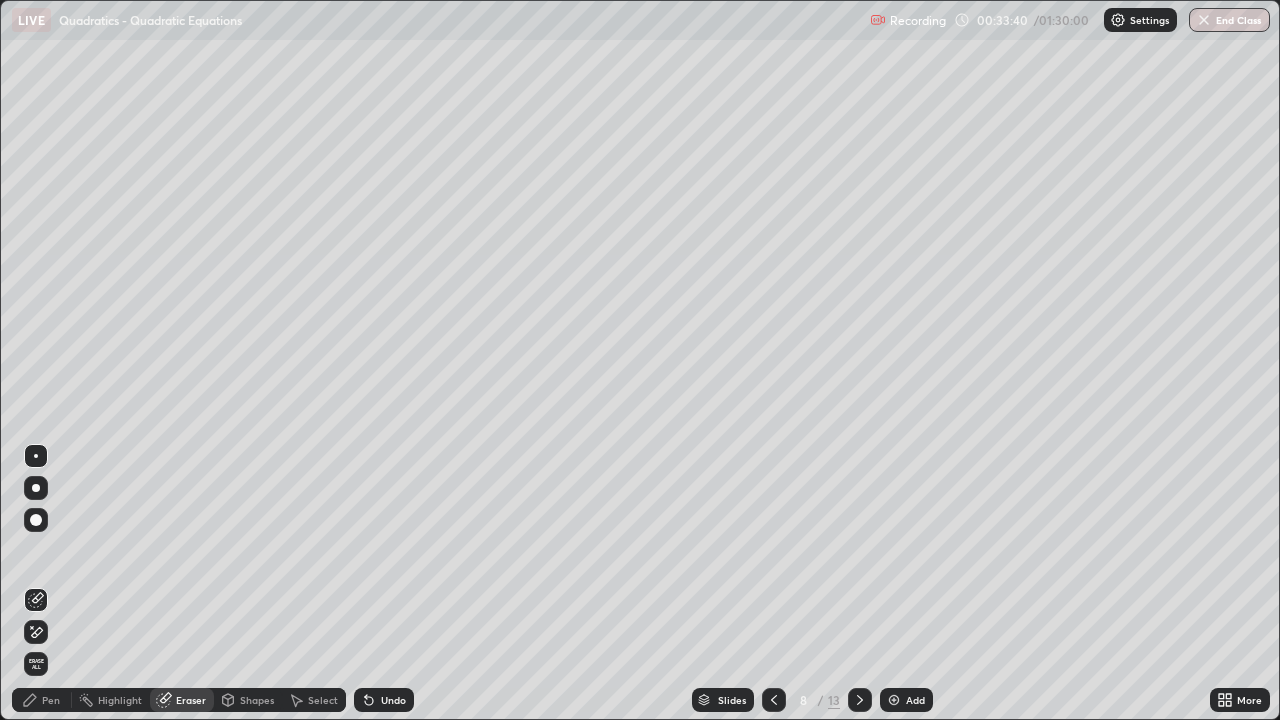 click on "Pen" at bounding box center [51, 700] 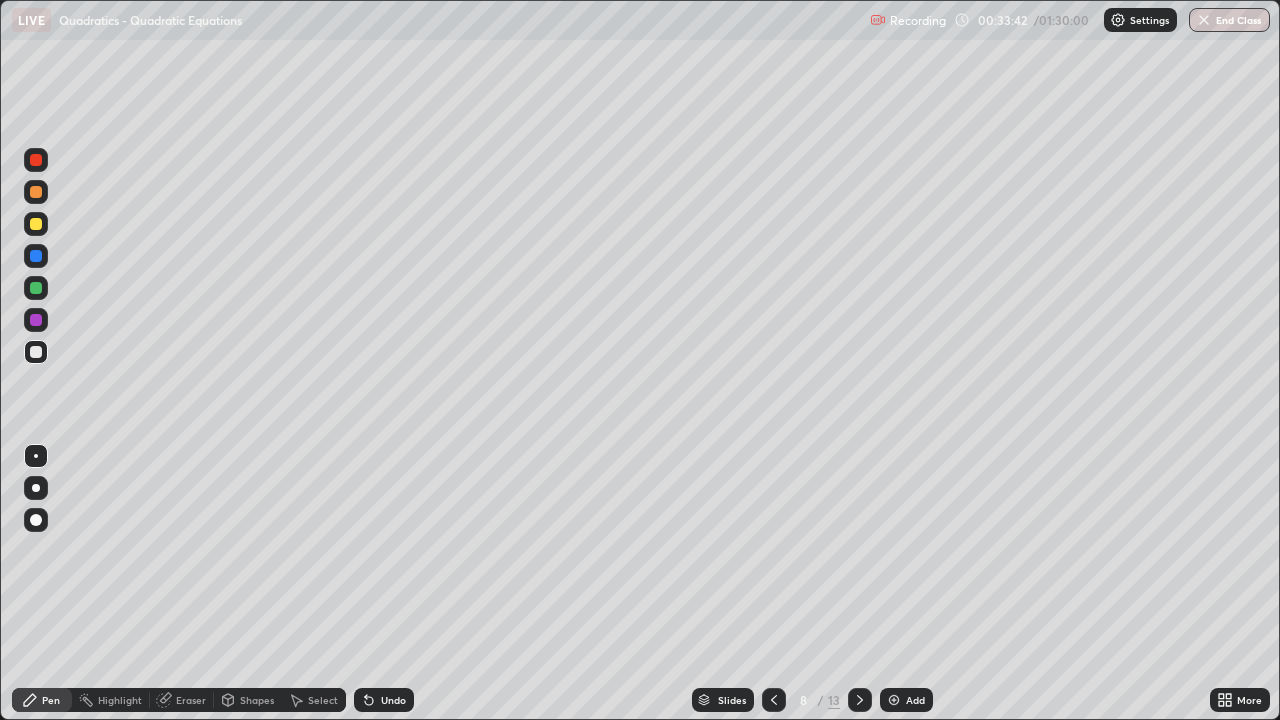 click on "Eraser" at bounding box center (191, 700) 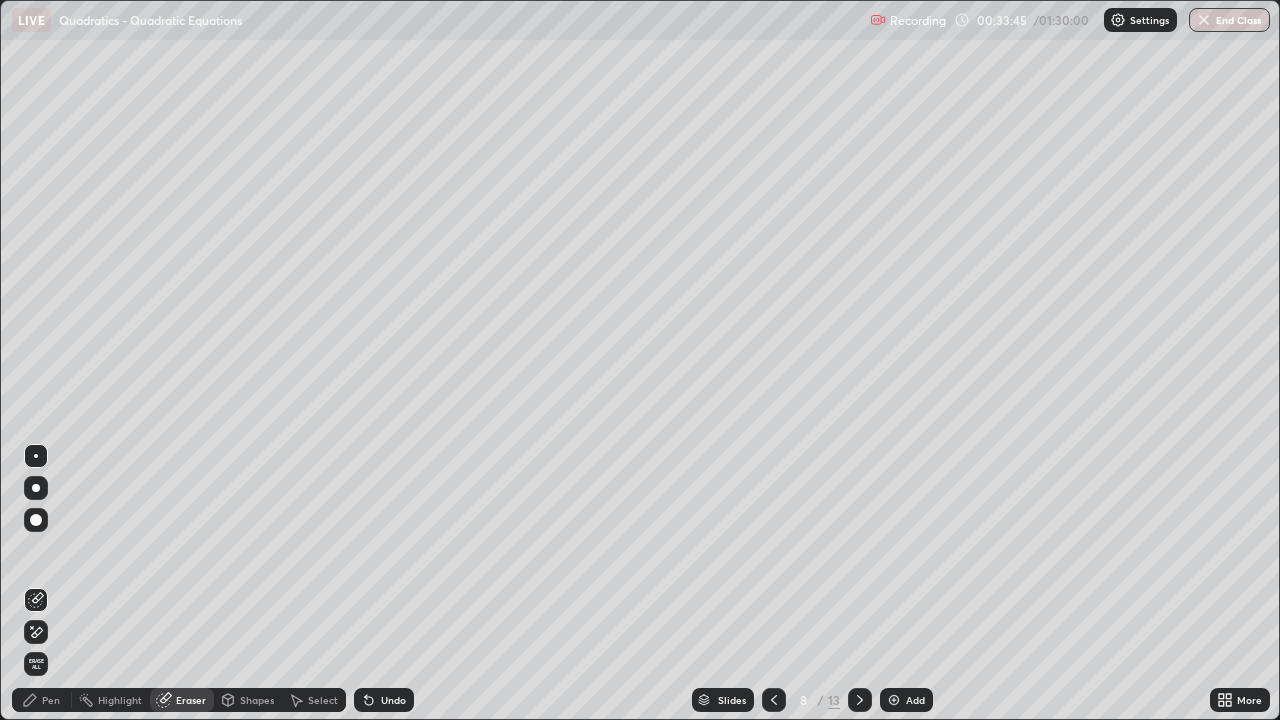 click on "Pen" at bounding box center (51, 700) 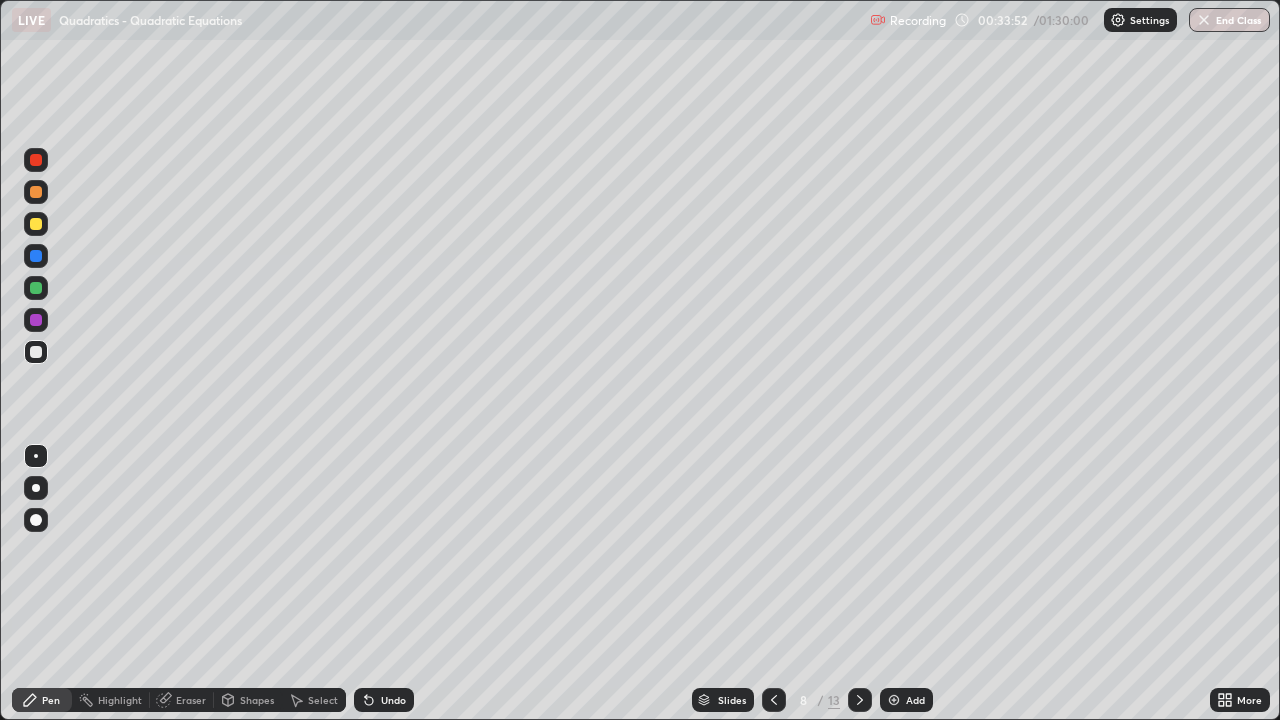 click at bounding box center (36, 224) 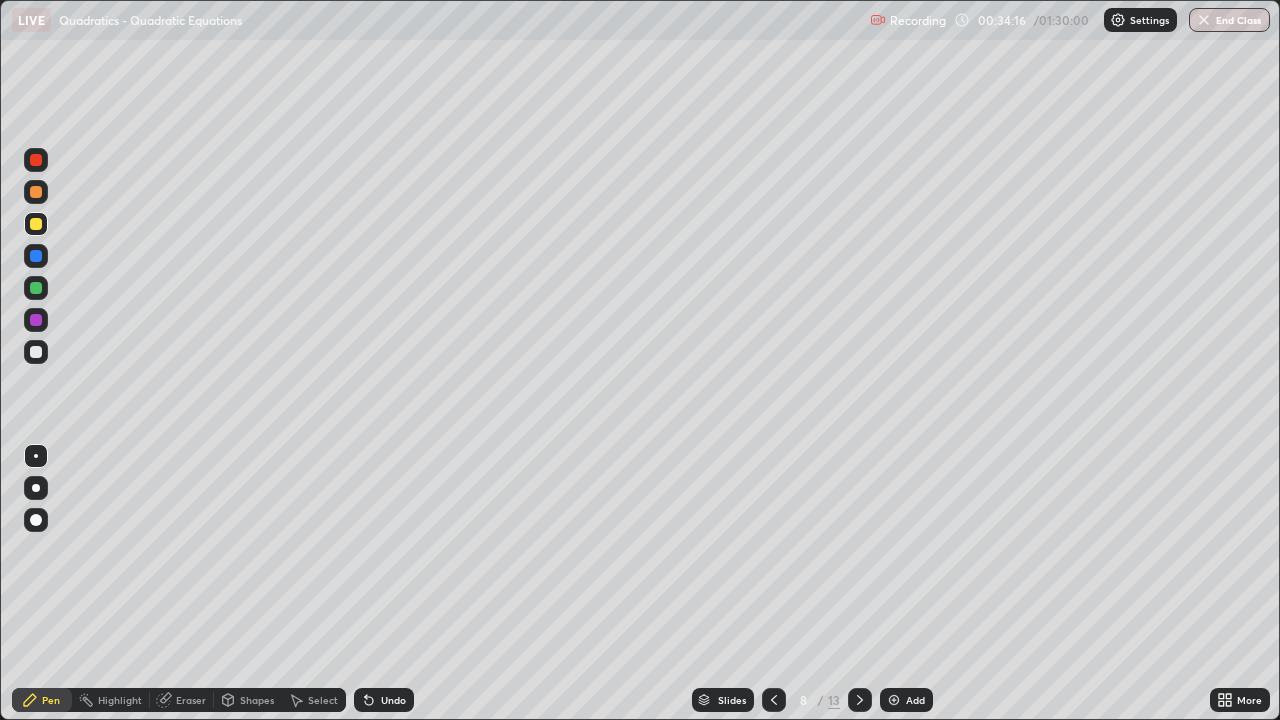 click on "Undo" at bounding box center [393, 700] 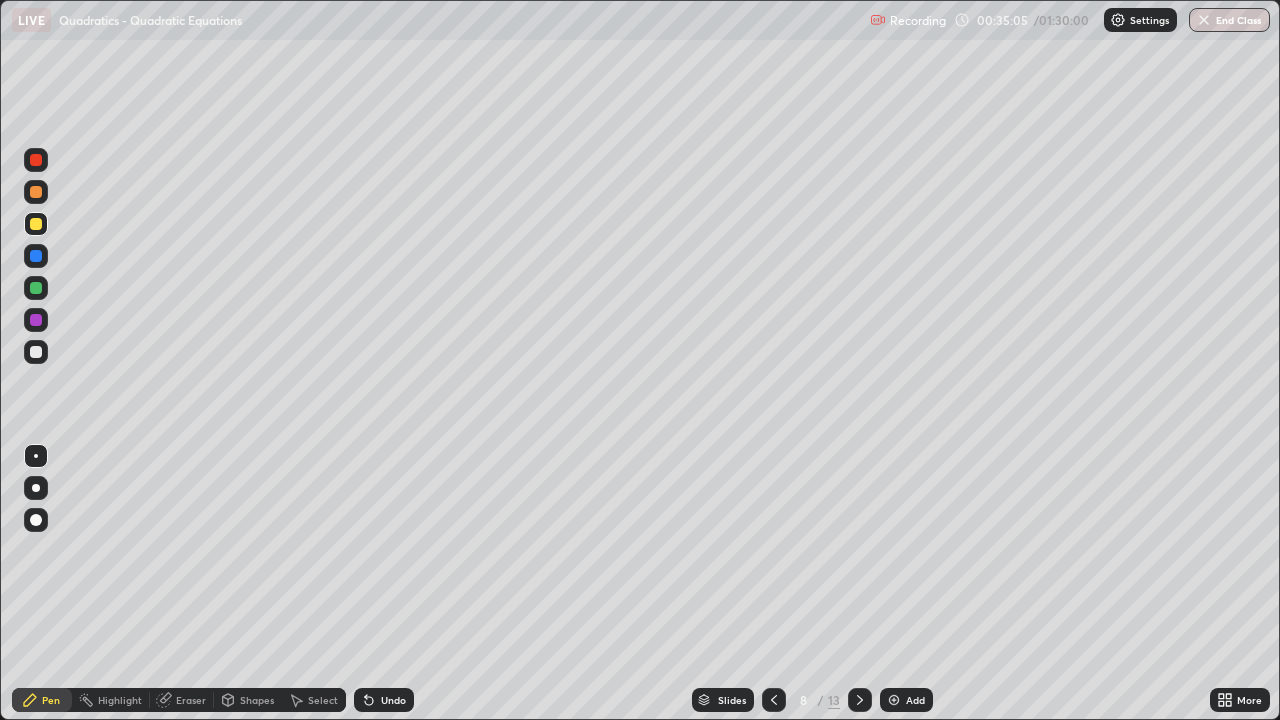 click at bounding box center [36, 288] 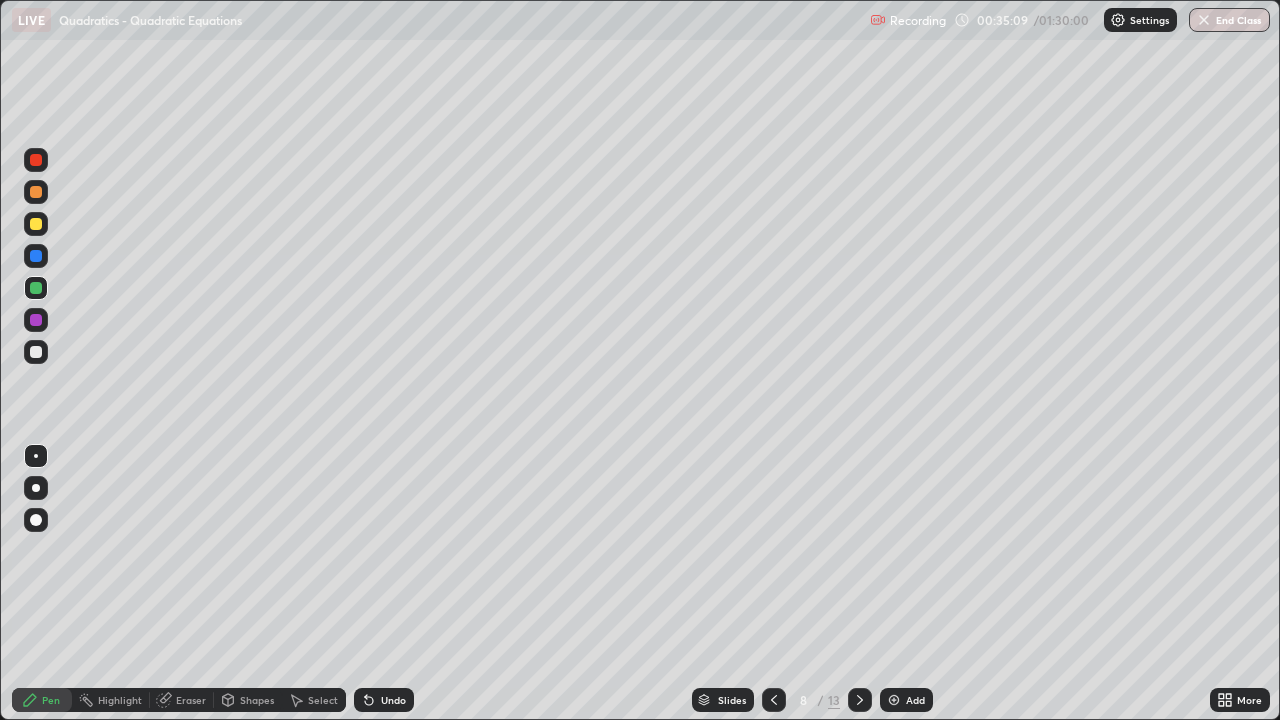 click at bounding box center (36, 224) 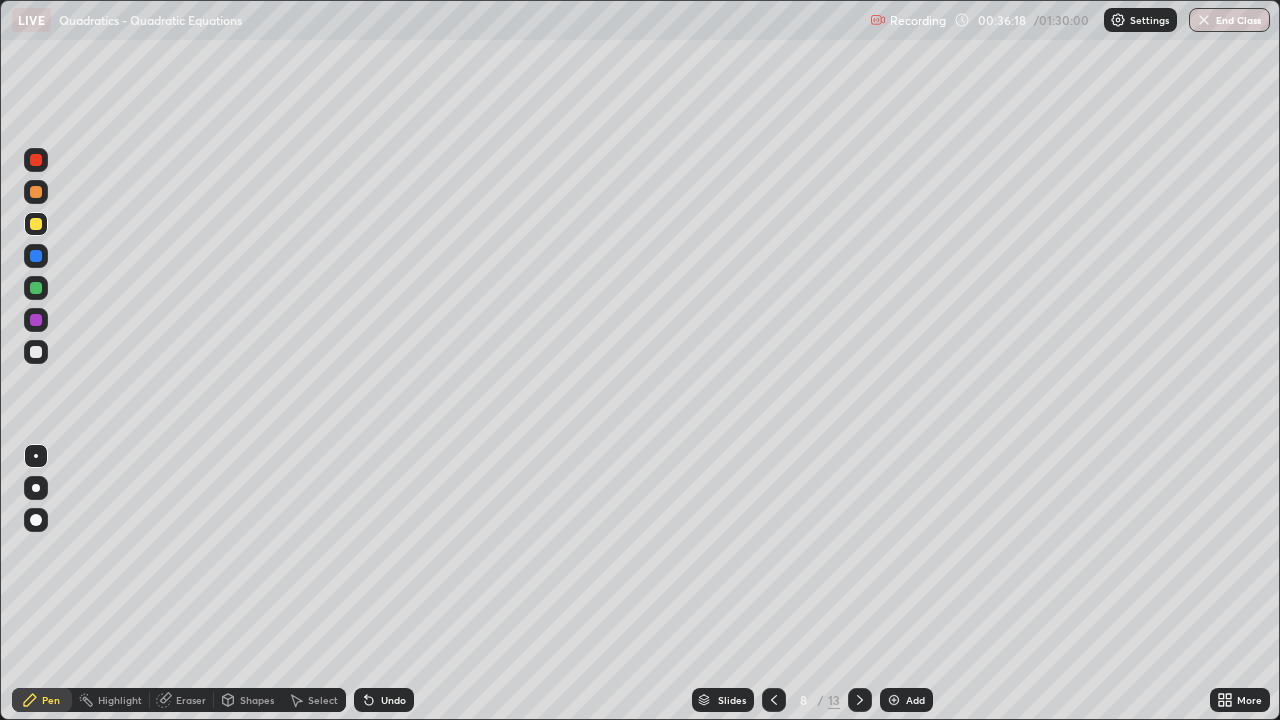 click at bounding box center (36, 288) 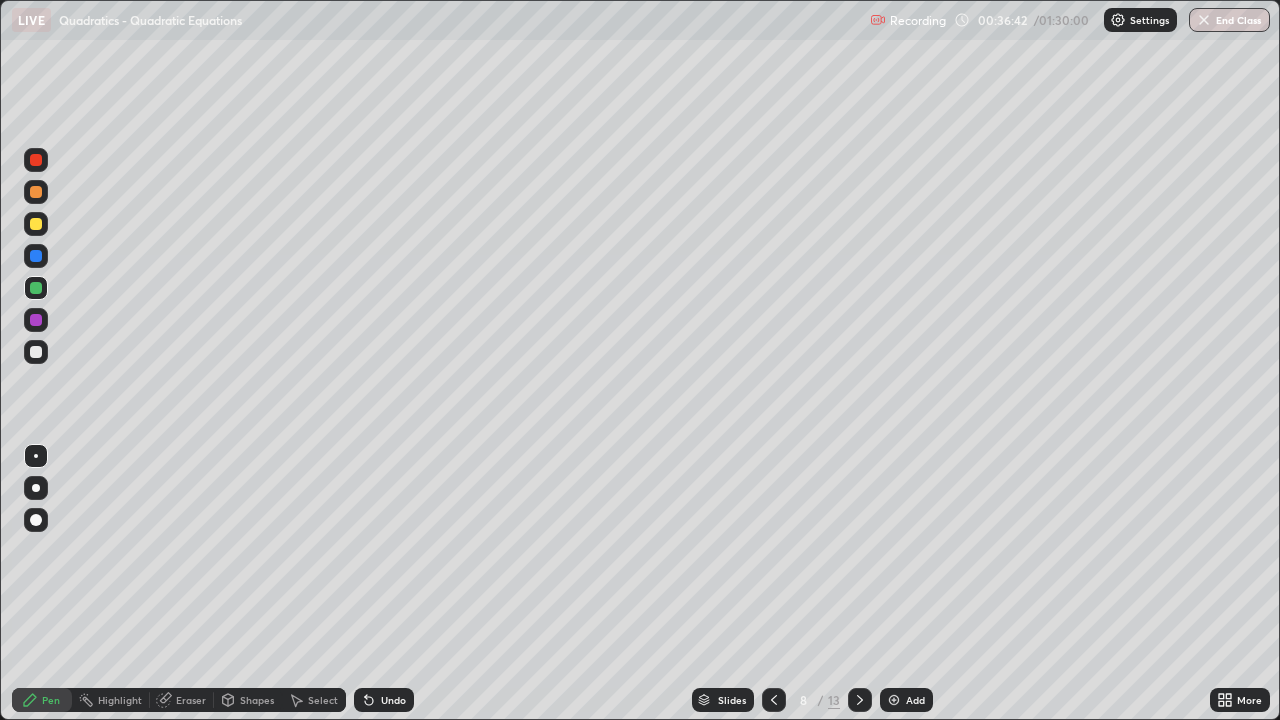 click at bounding box center [36, 256] 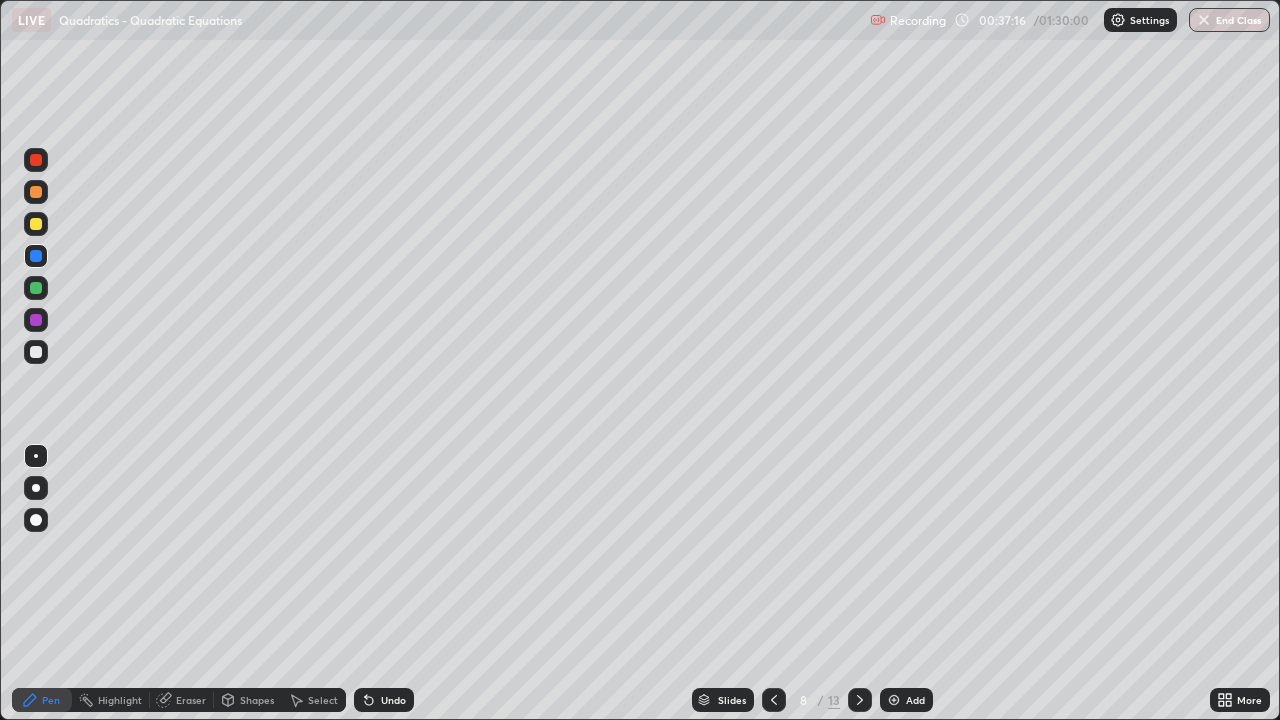 click at bounding box center (36, 288) 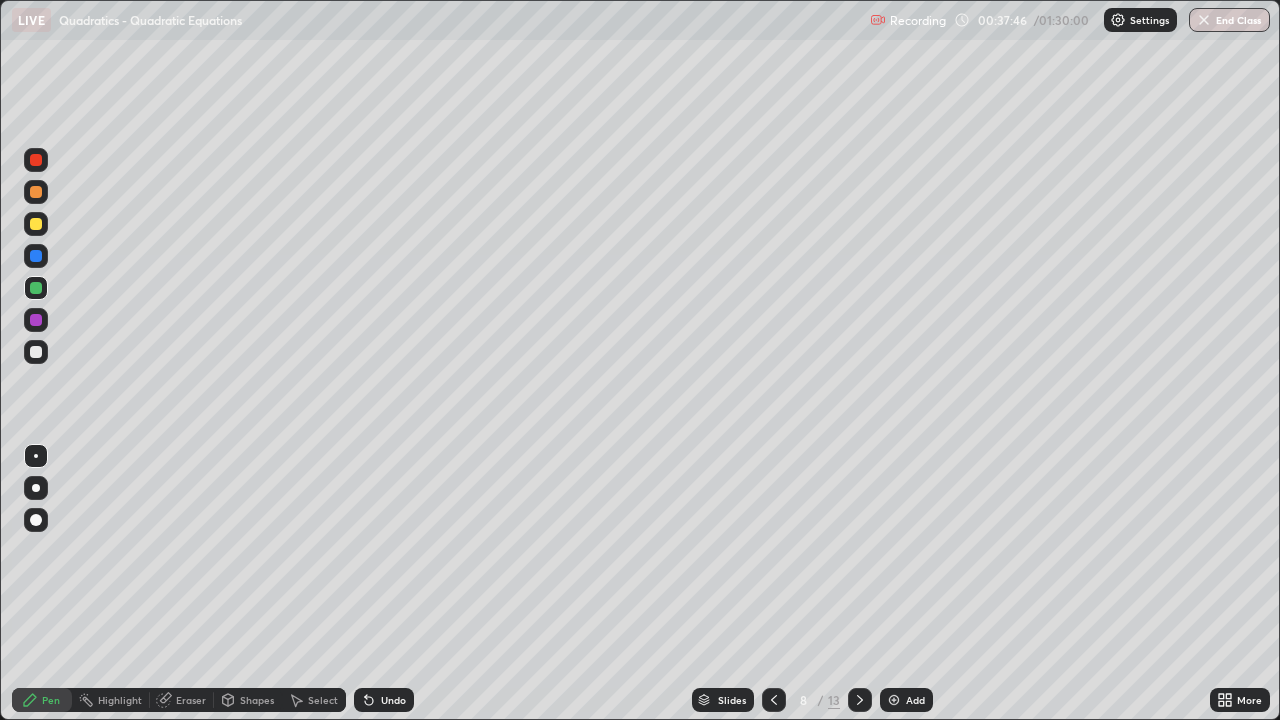 click at bounding box center [36, 352] 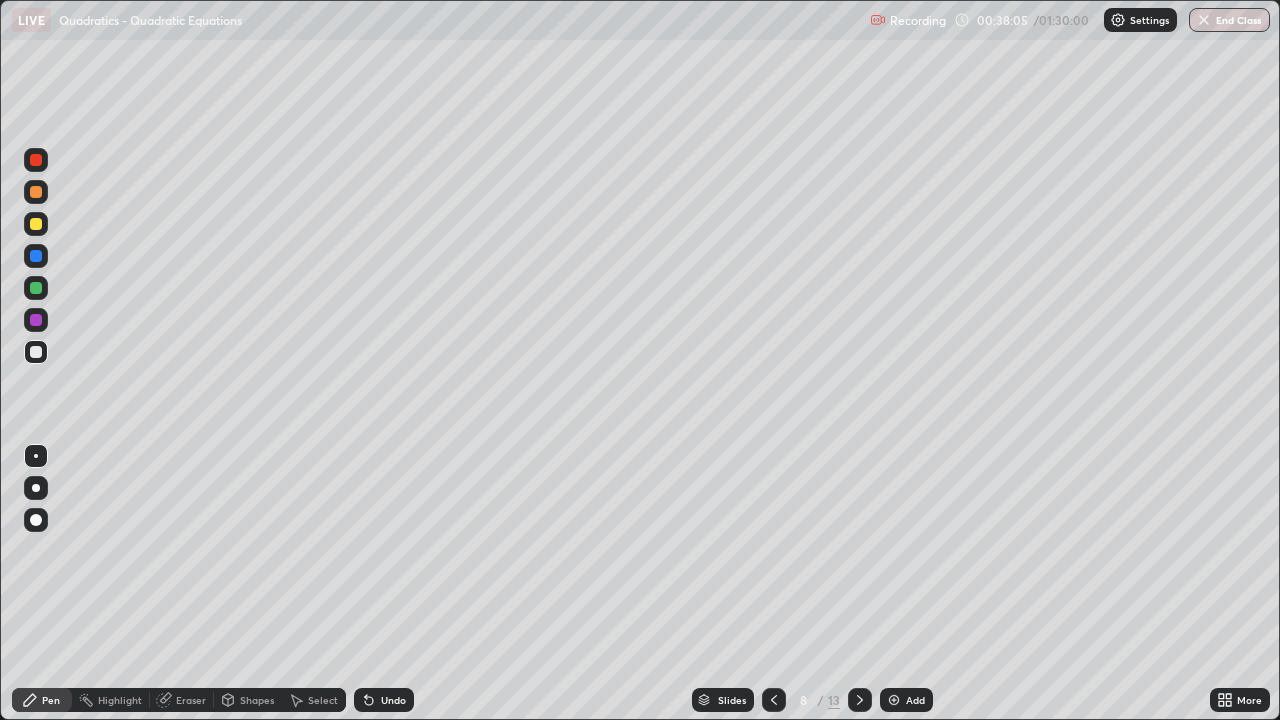 click 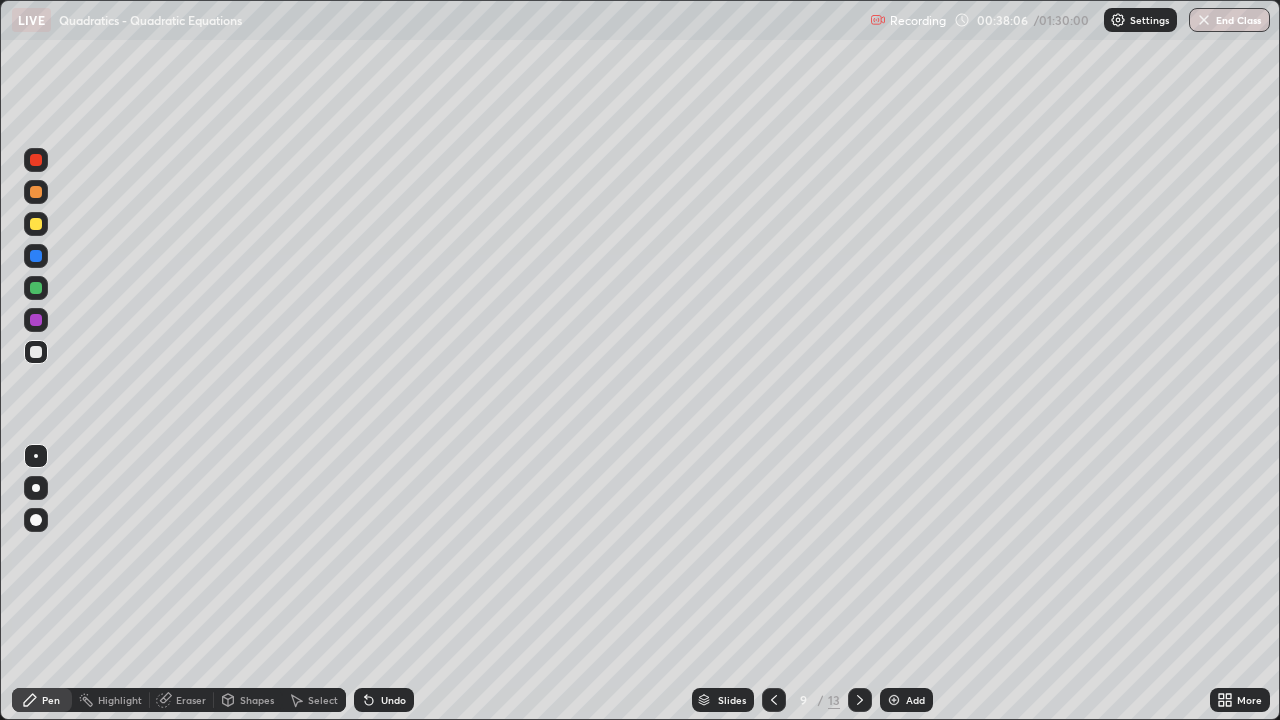 click at bounding box center [36, 352] 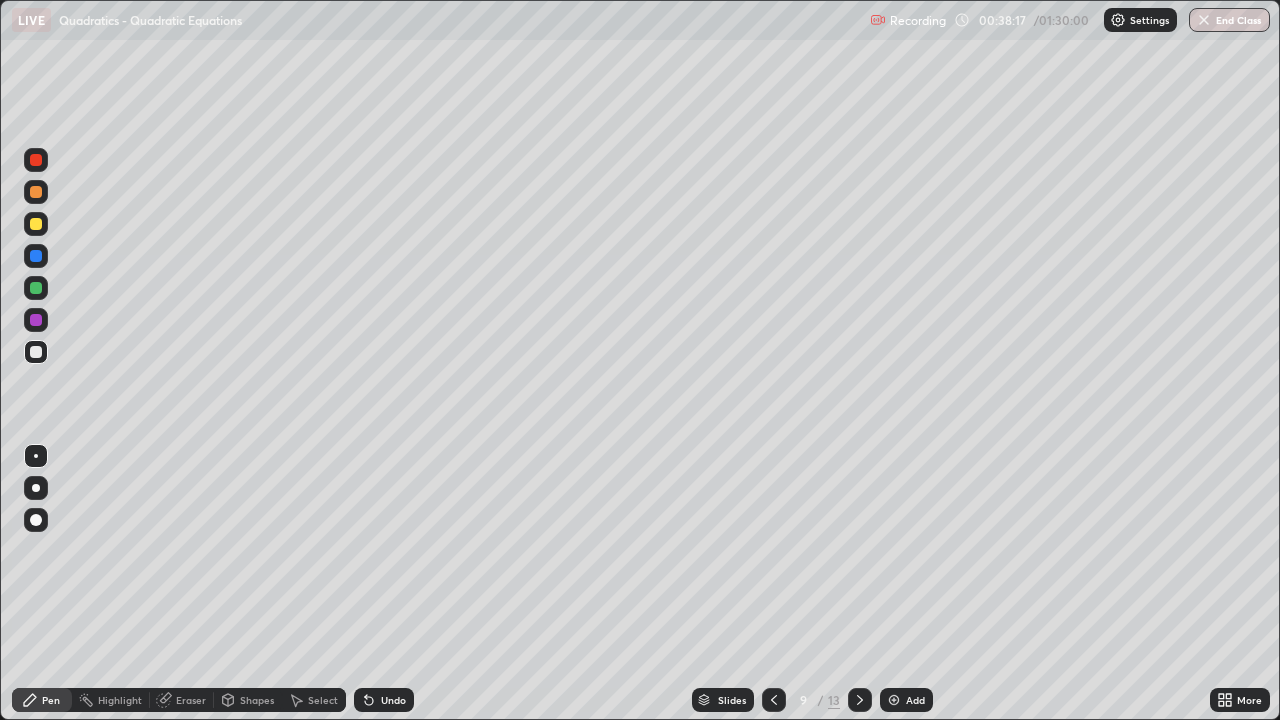 click at bounding box center (36, 352) 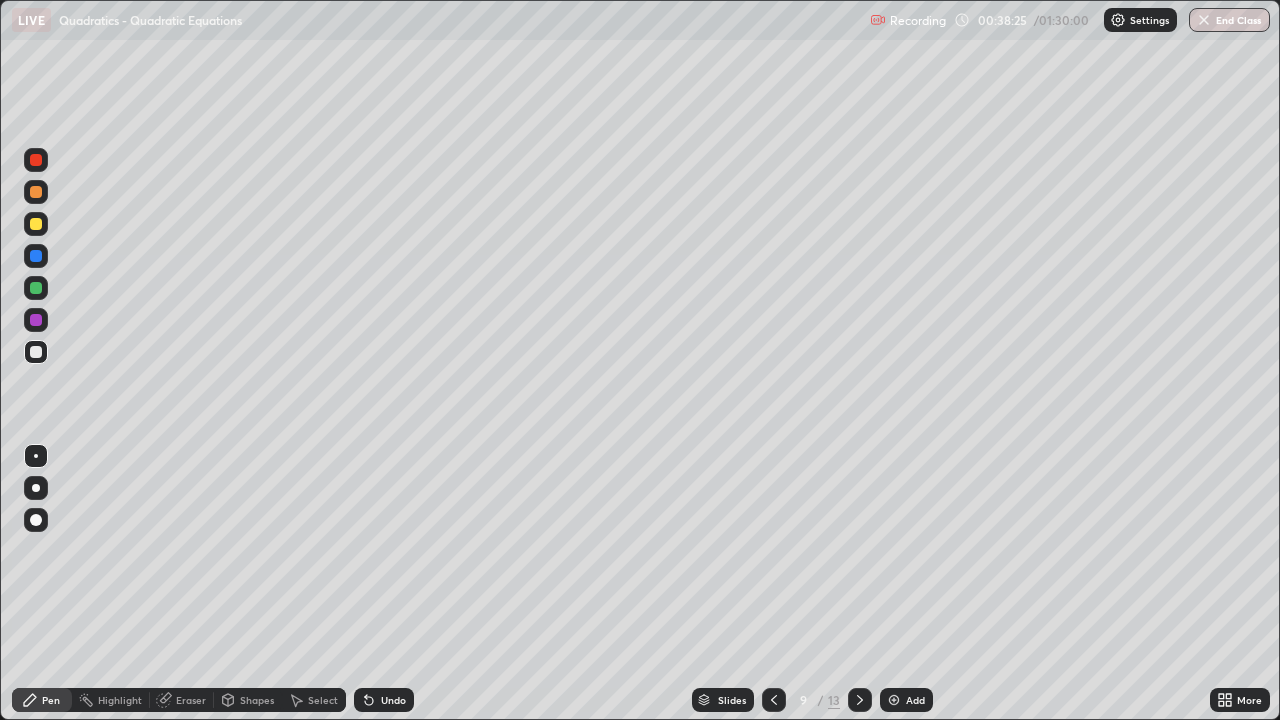 click at bounding box center (36, 352) 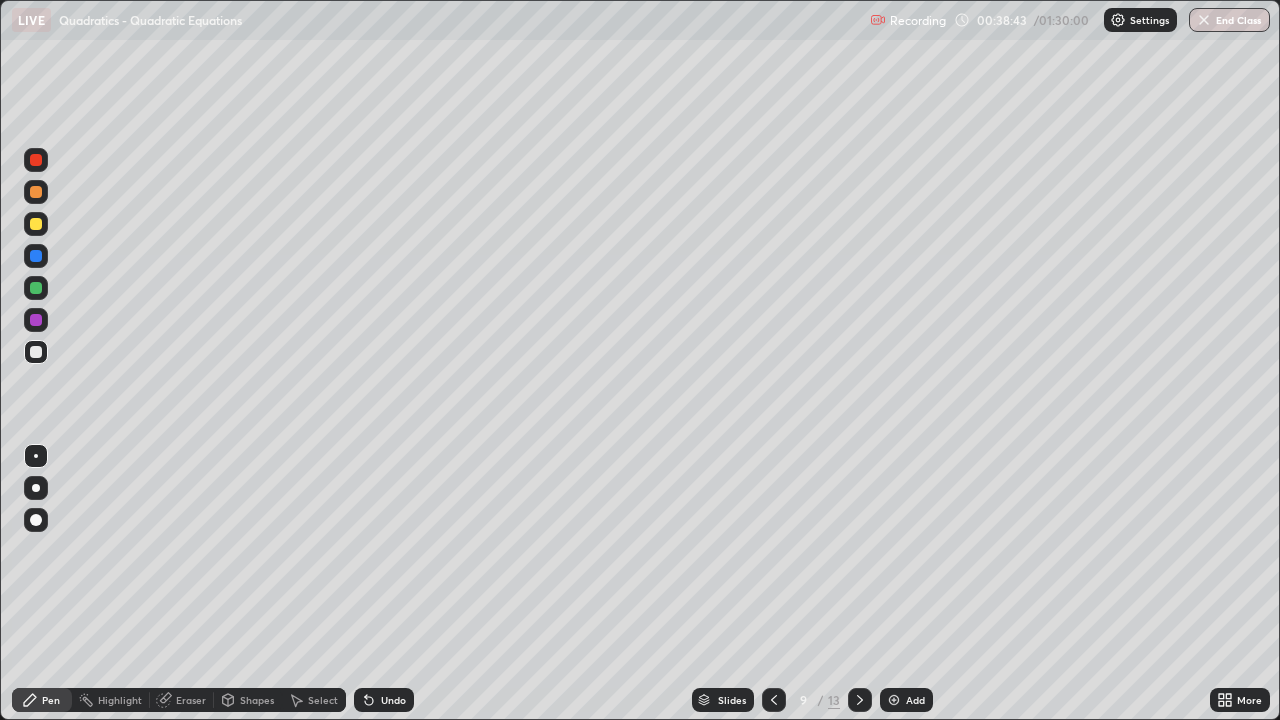click at bounding box center [36, 224] 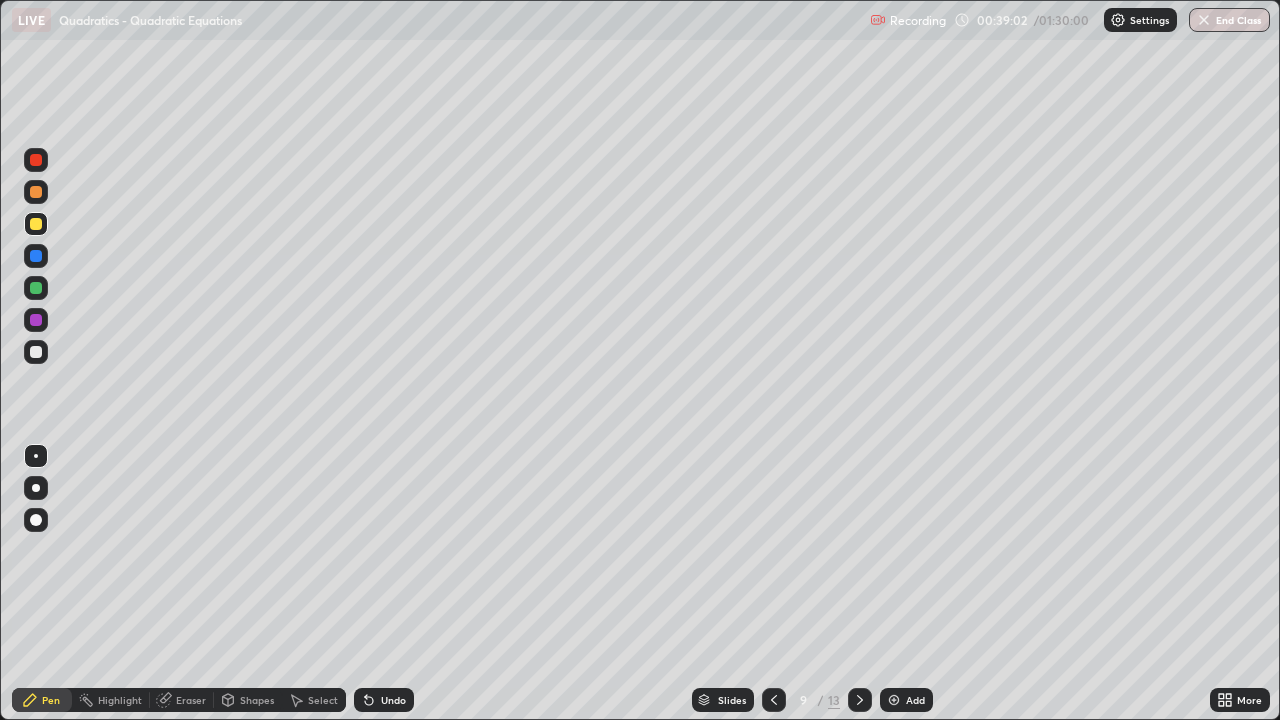 click on "Select" at bounding box center (323, 700) 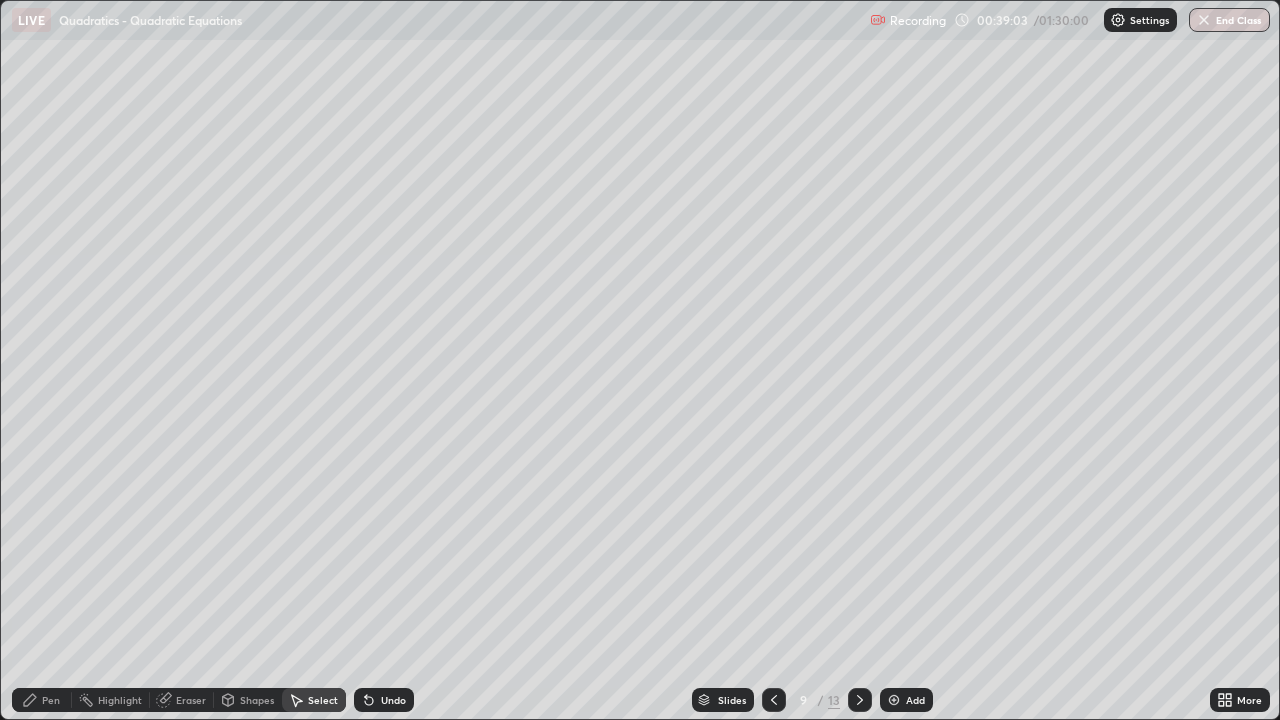 click 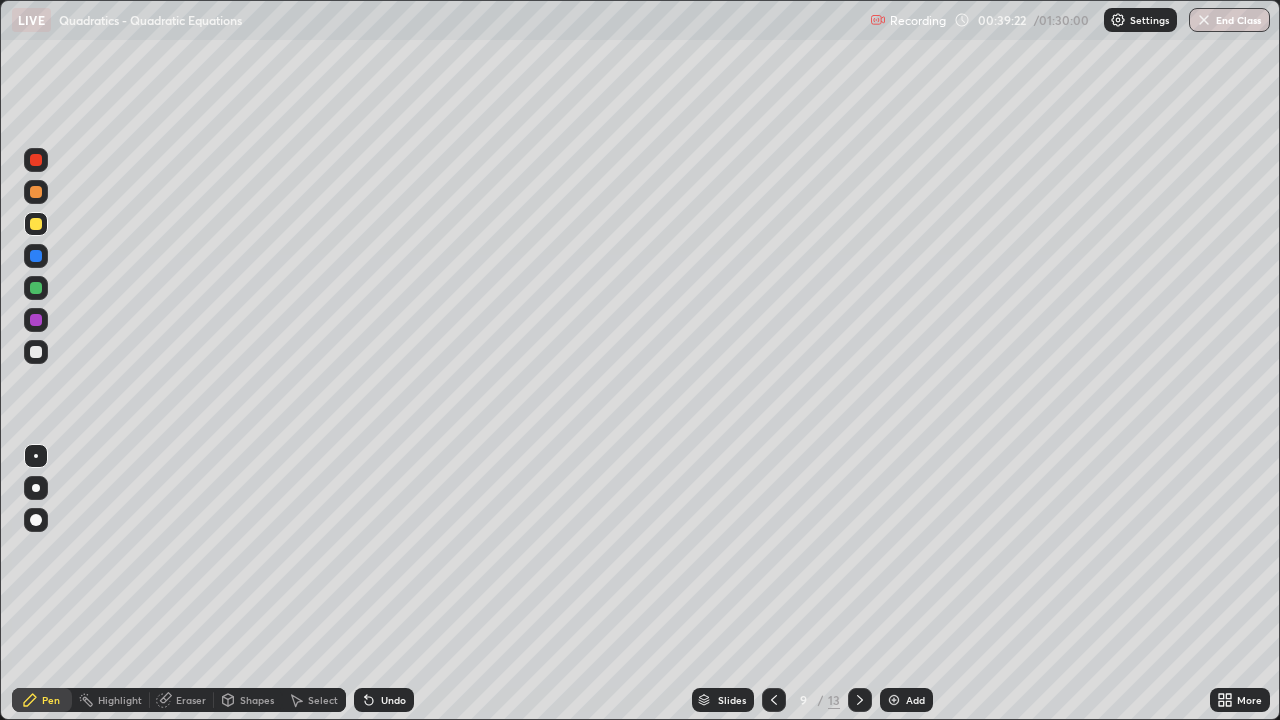 click at bounding box center (36, 352) 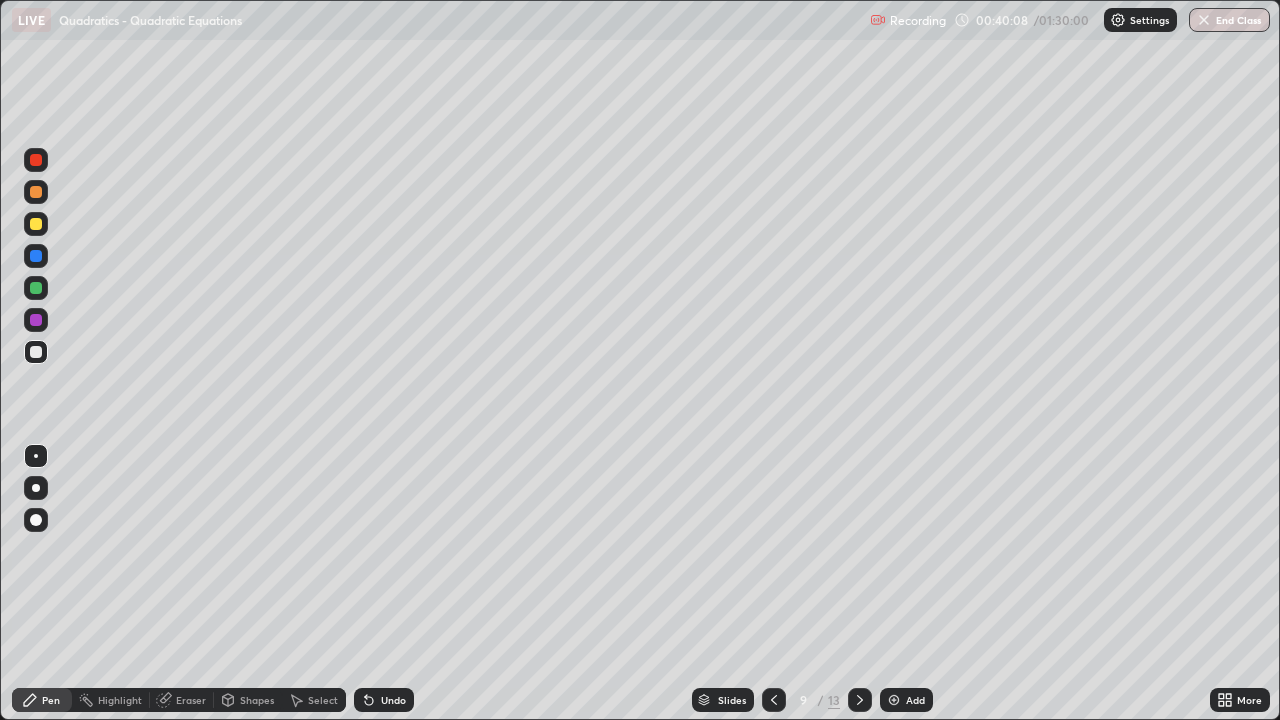 click 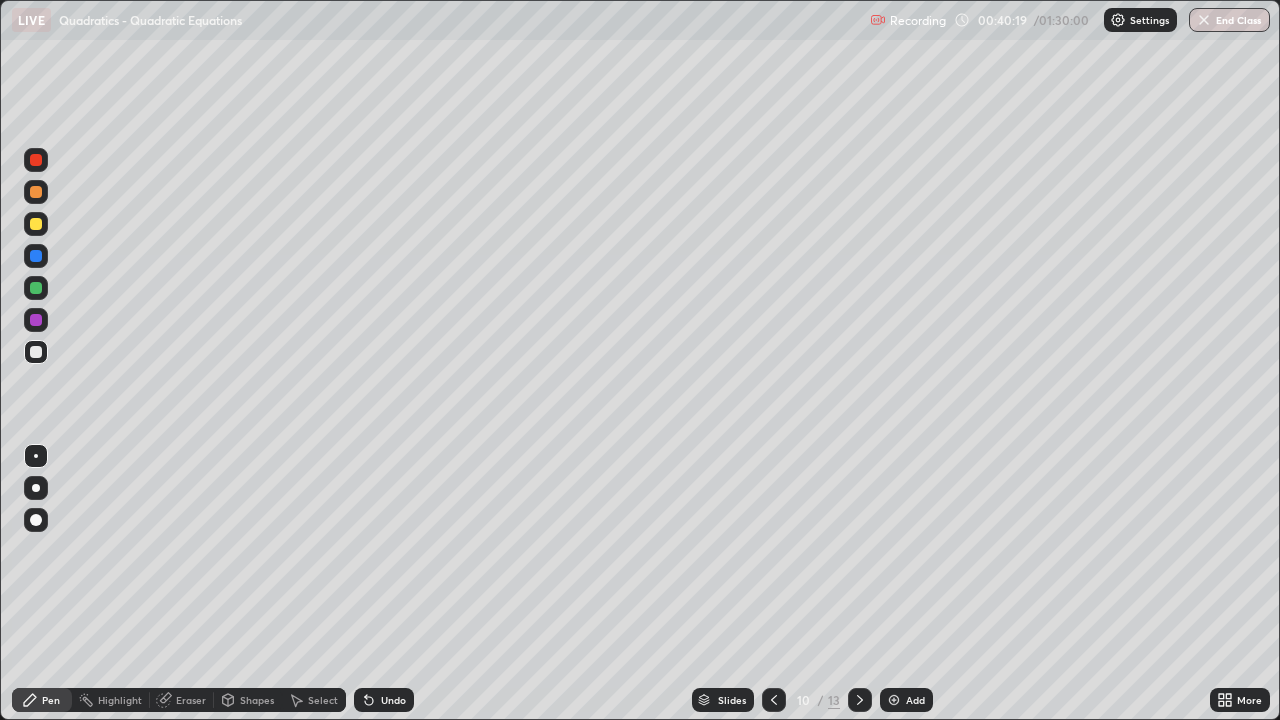 click at bounding box center (36, 224) 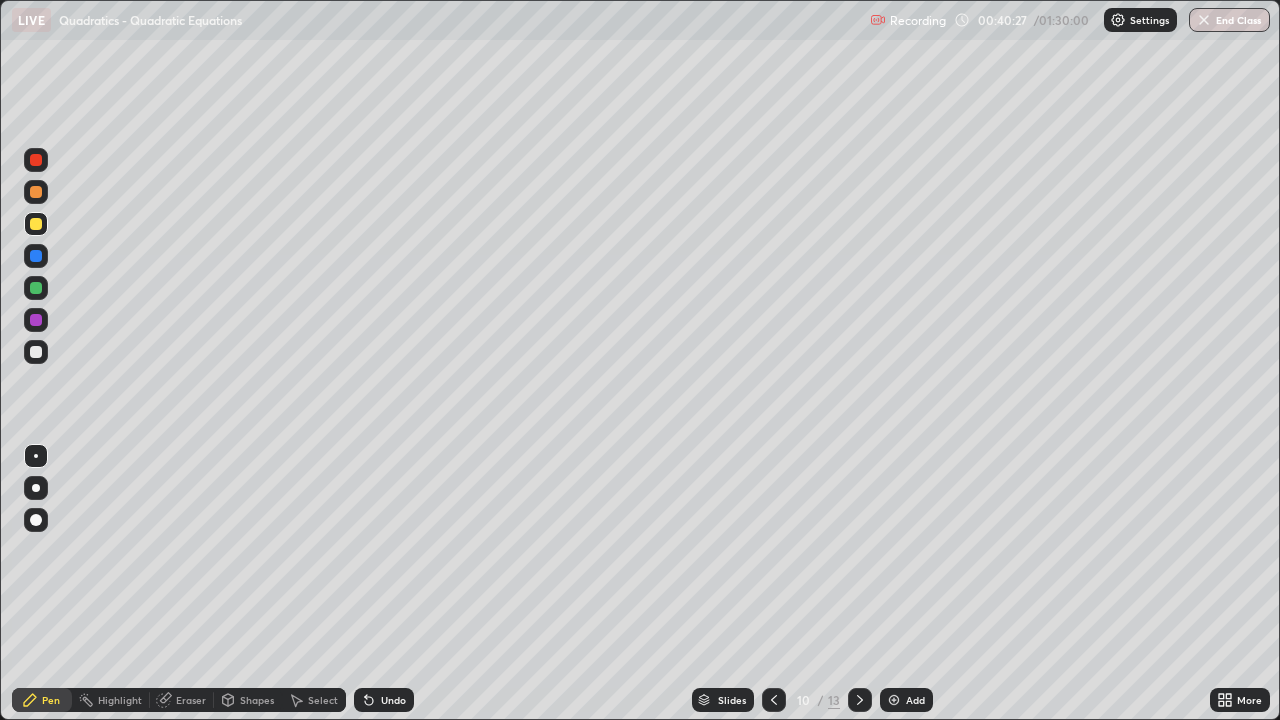 click at bounding box center [36, 224] 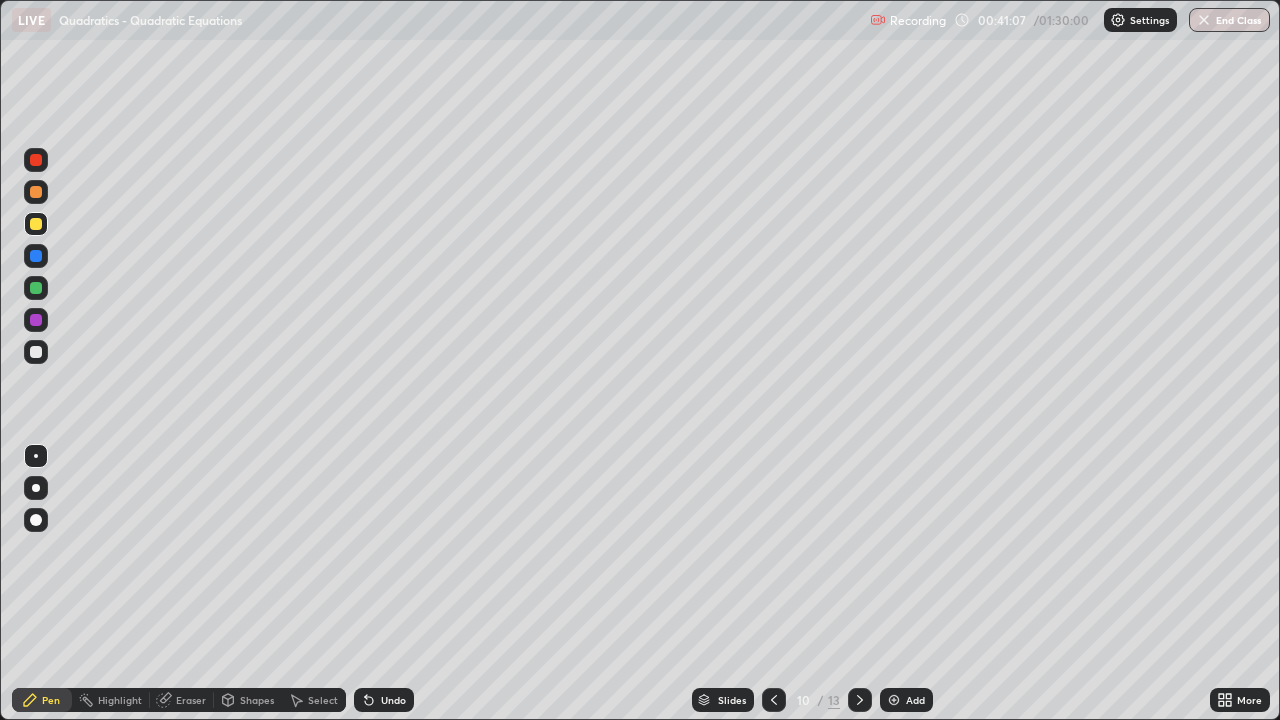 click at bounding box center (36, 352) 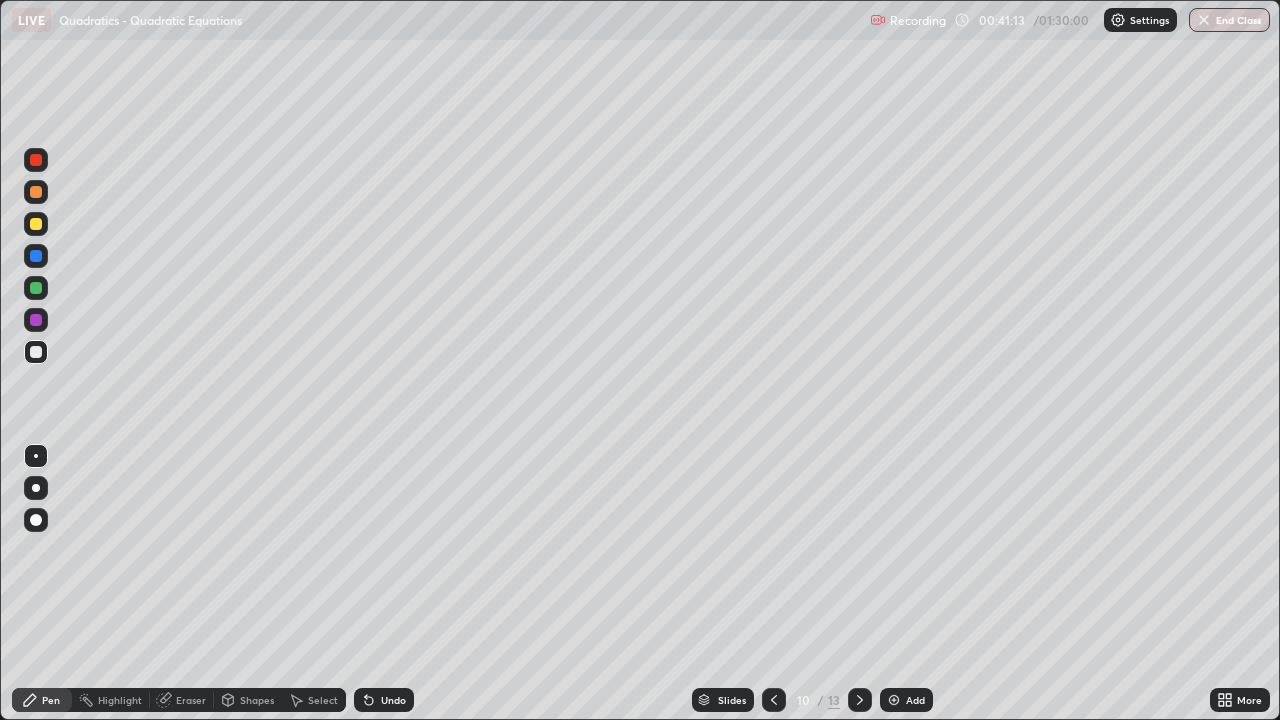 click at bounding box center (36, 352) 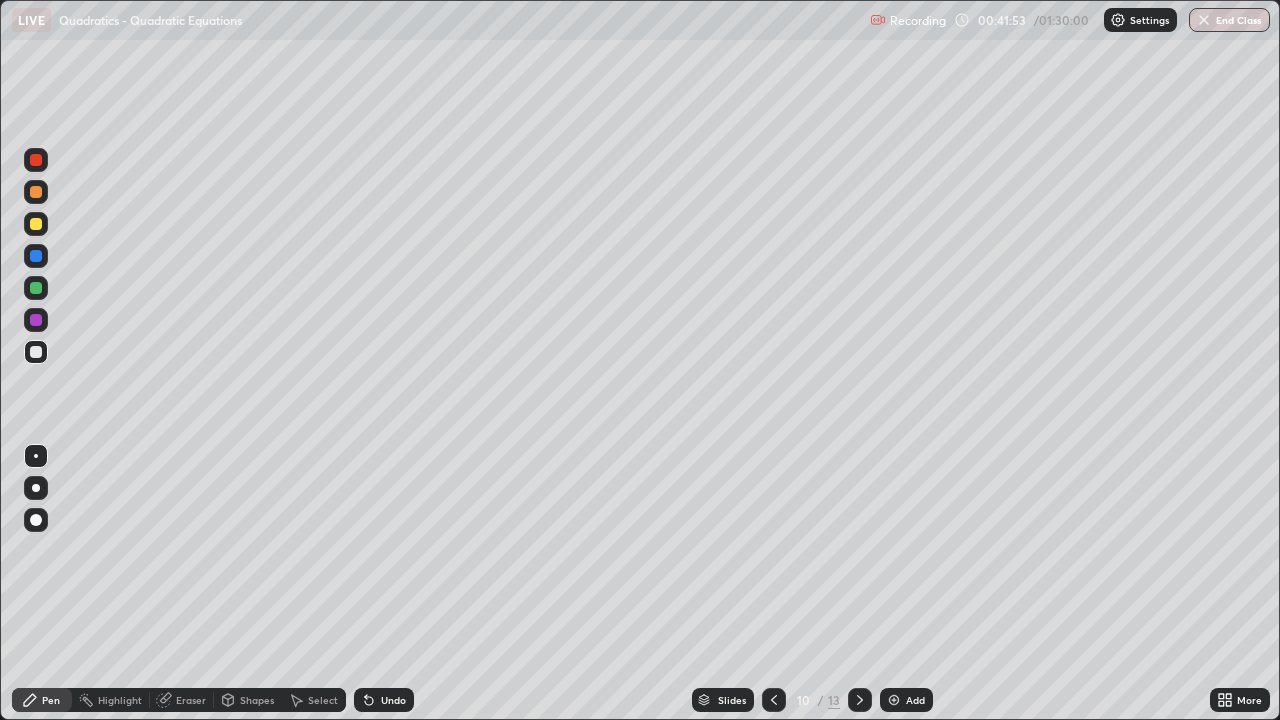 click at bounding box center (36, 224) 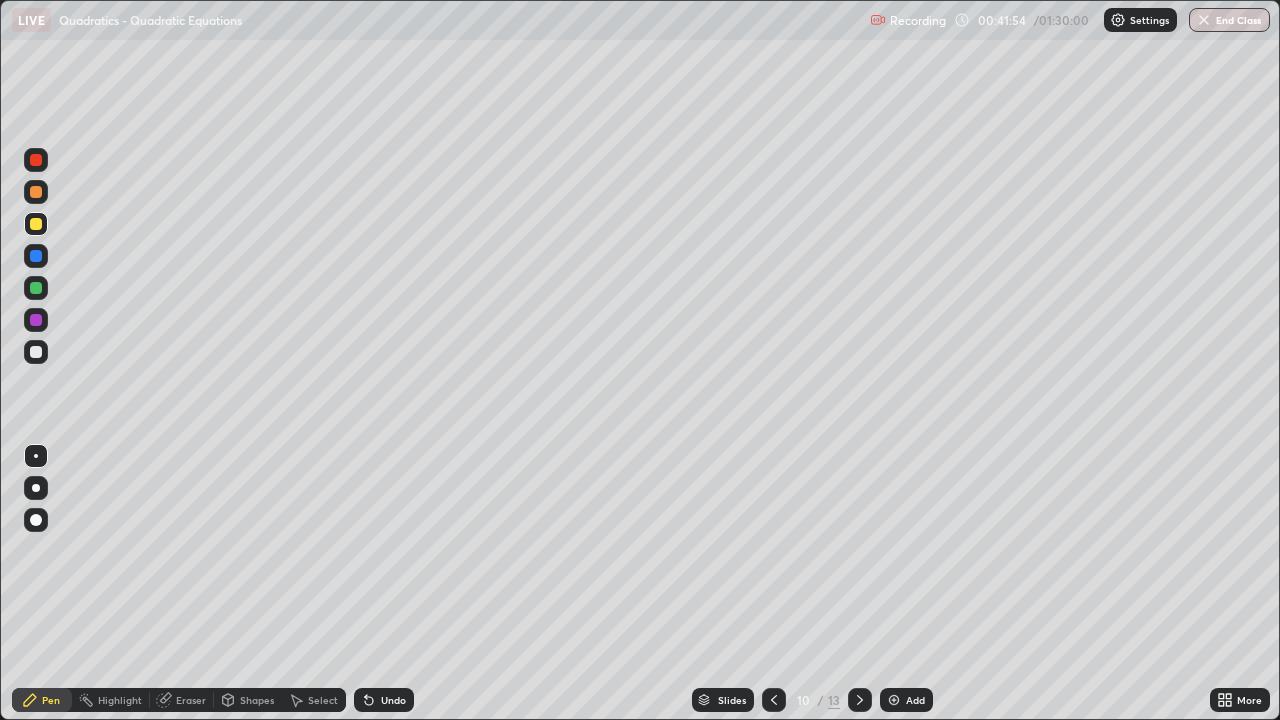click at bounding box center [36, 224] 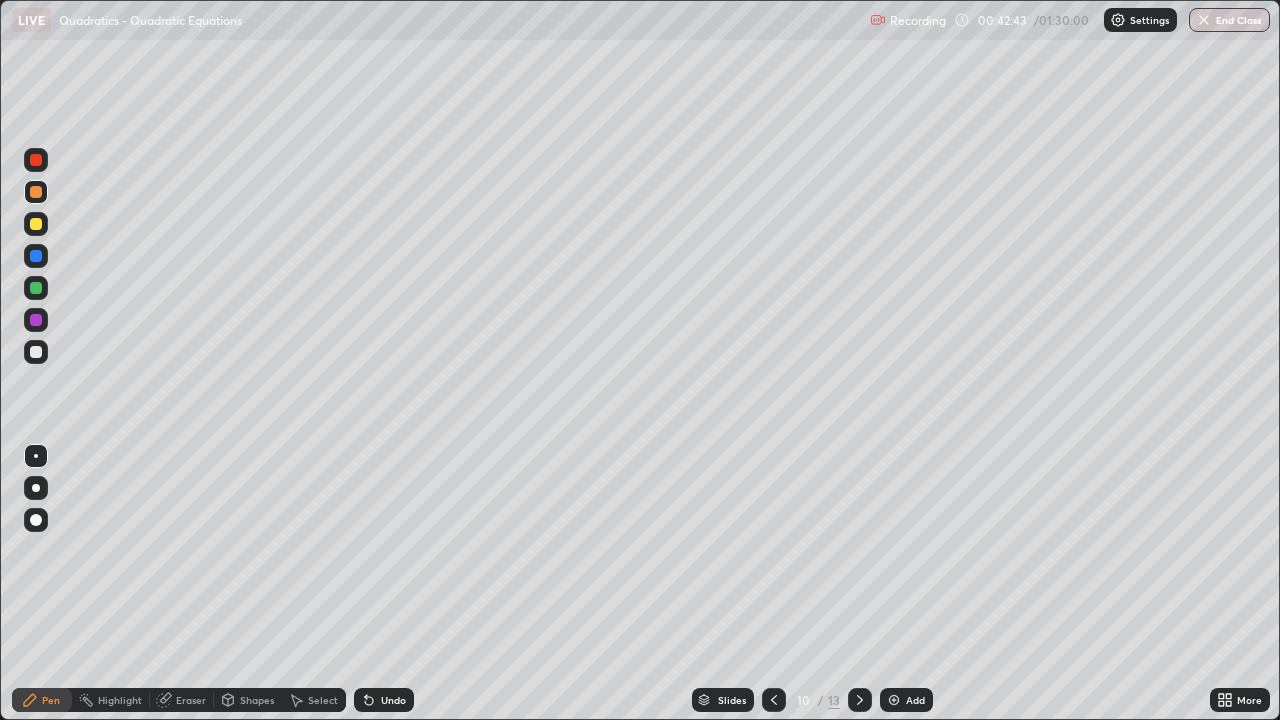 click at bounding box center [36, 352] 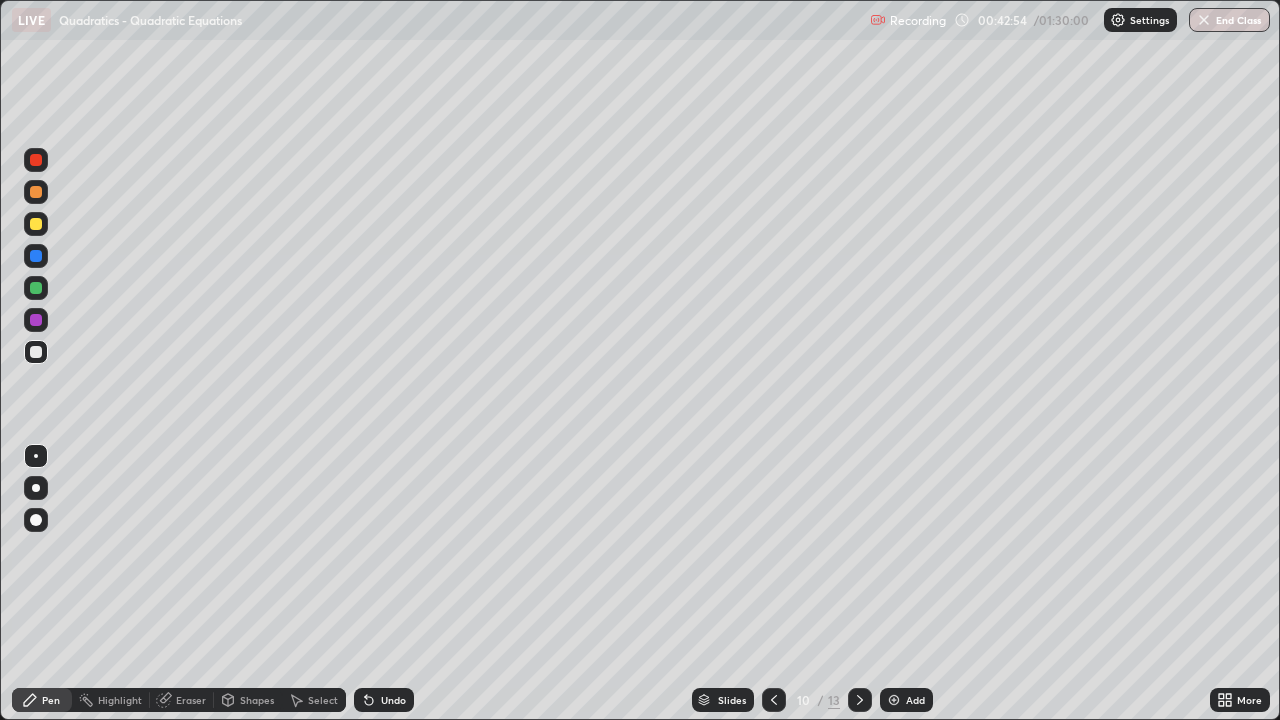 click at bounding box center (36, 288) 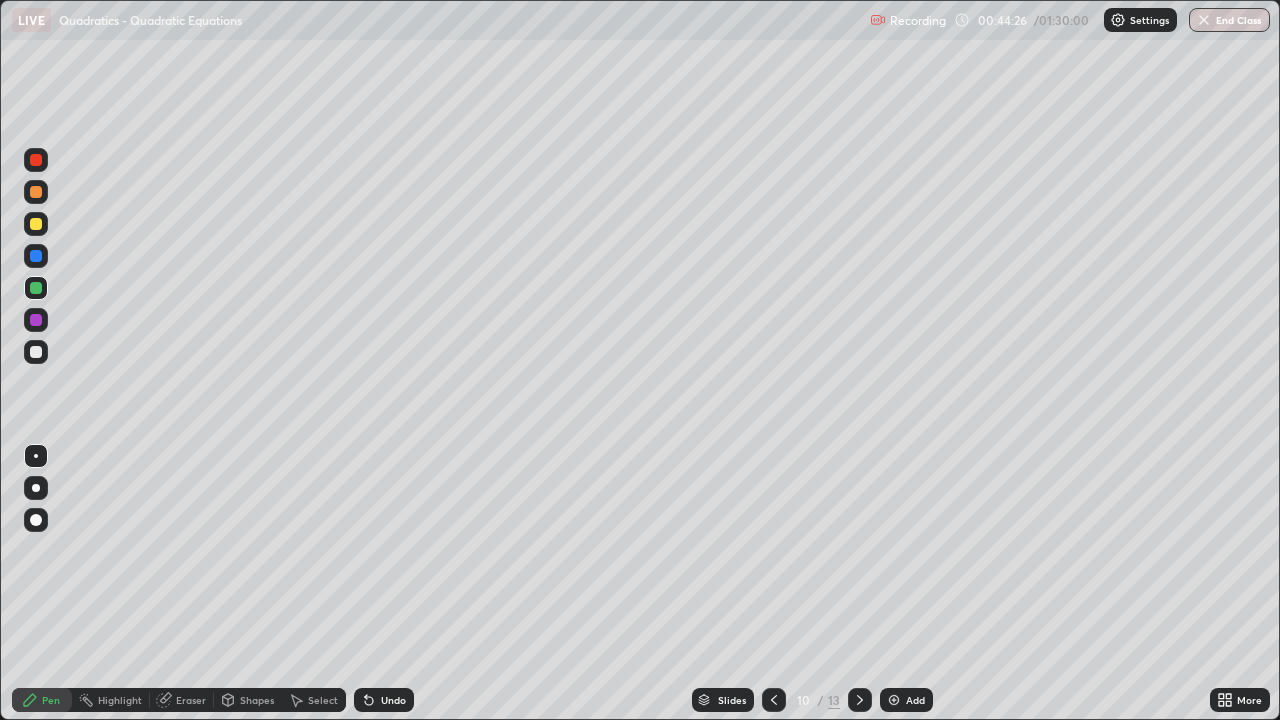 click at bounding box center (36, 352) 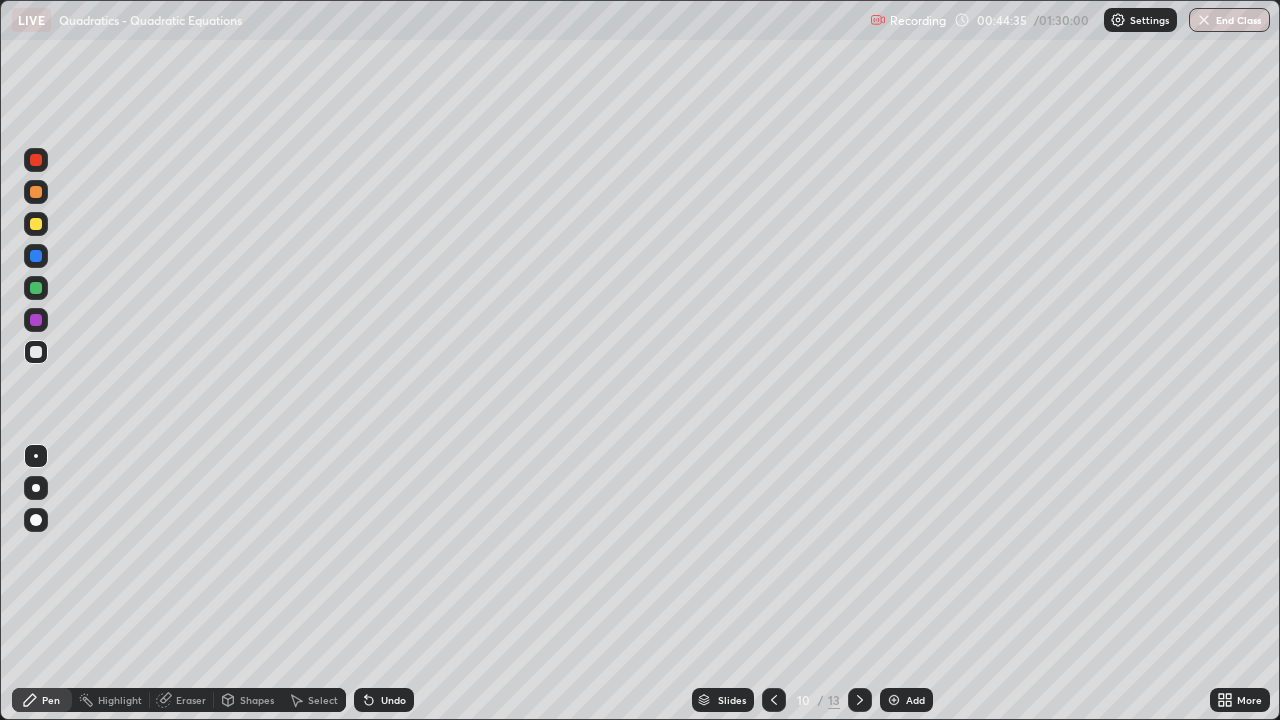 click on "Select" at bounding box center [323, 700] 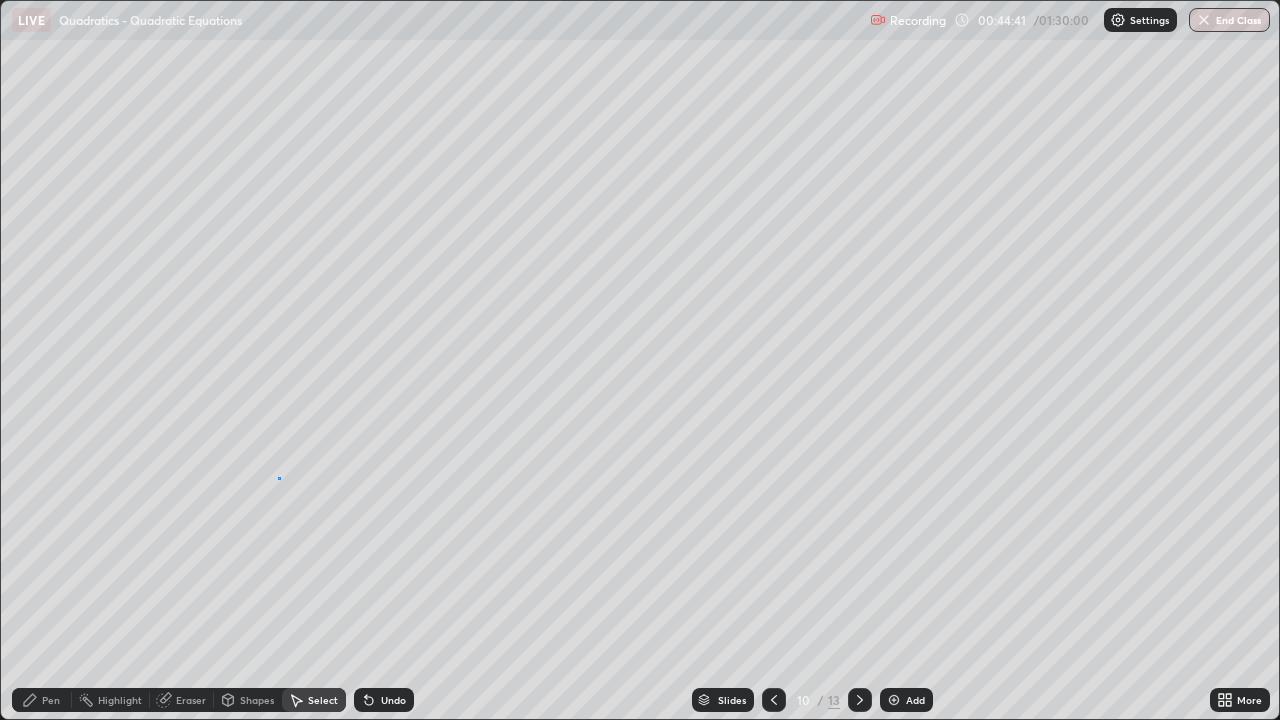 click on "0 ° Undo Copy Duplicate Duplicate to new slide Delete" at bounding box center [640, 360] 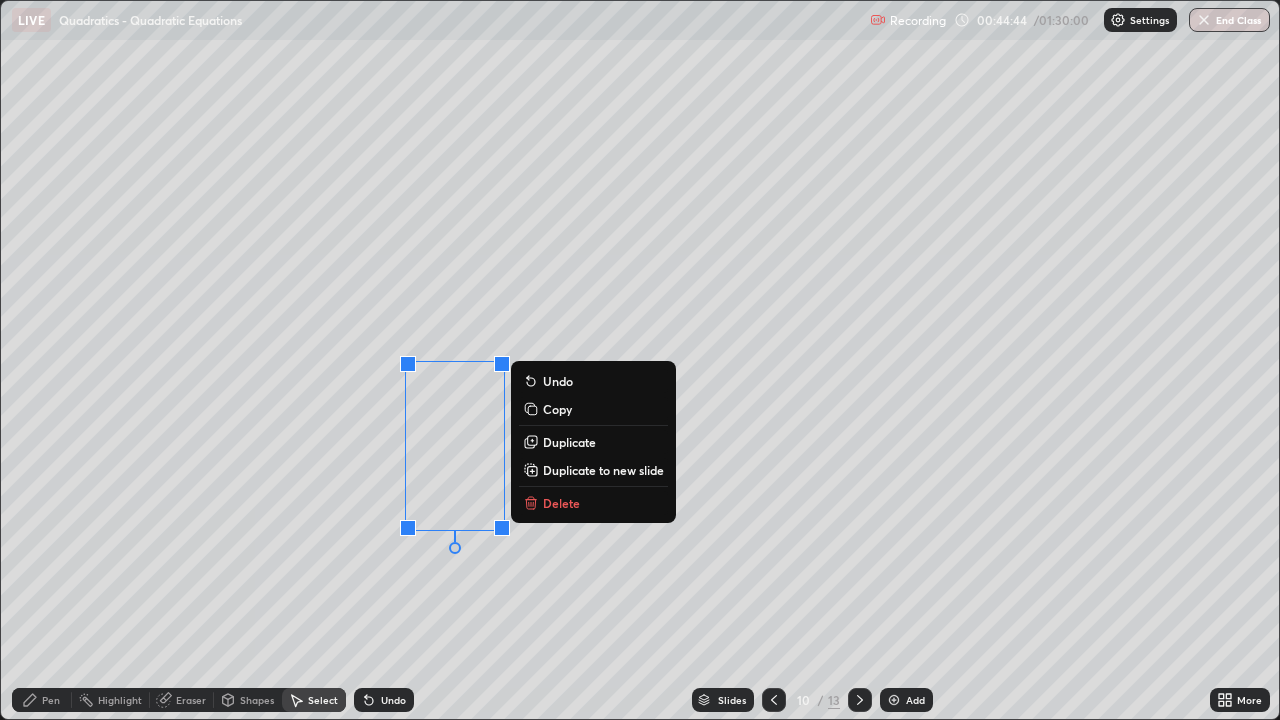 click on "Delete" at bounding box center (561, 503) 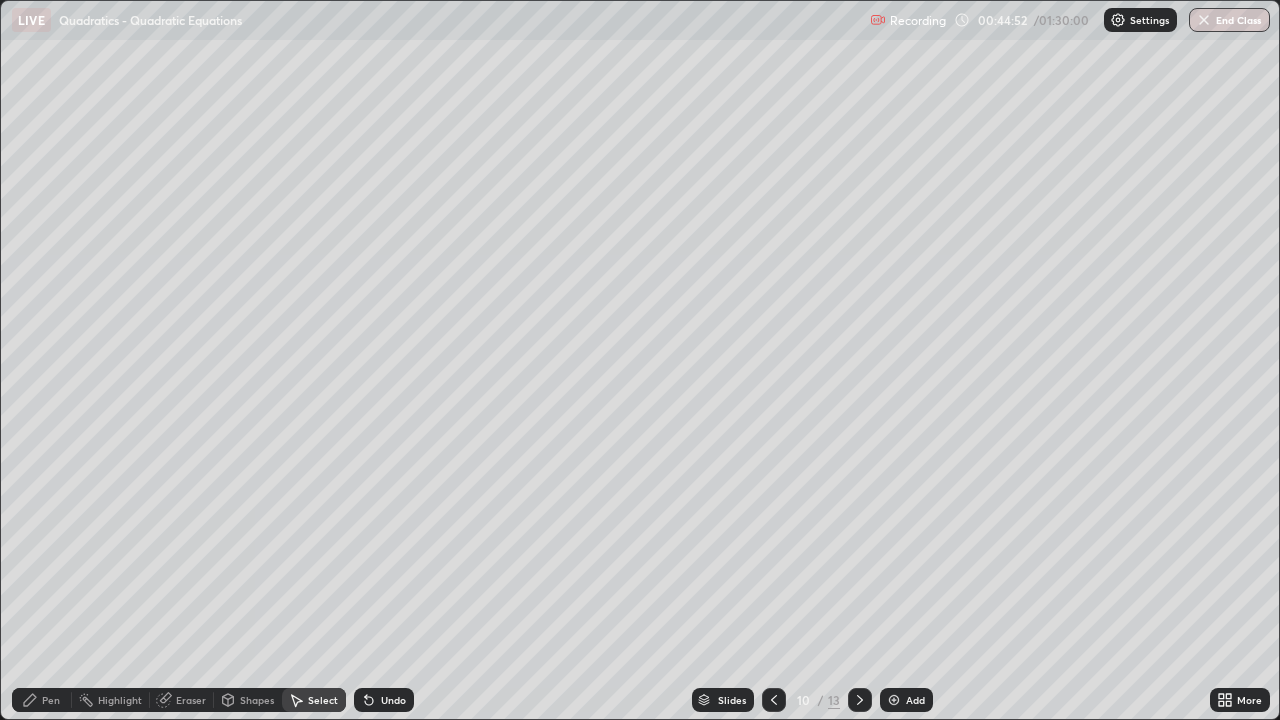 click on "Undo" at bounding box center (393, 700) 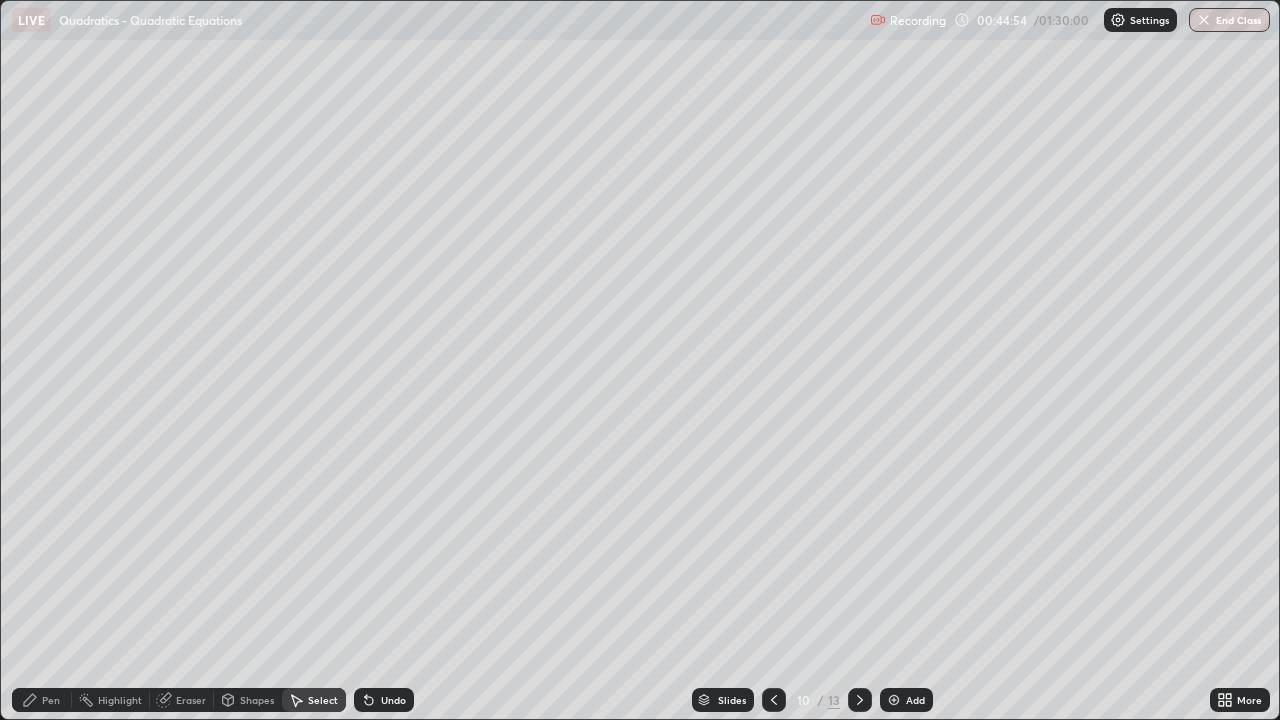 click on "Pen" at bounding box center (42, 700) 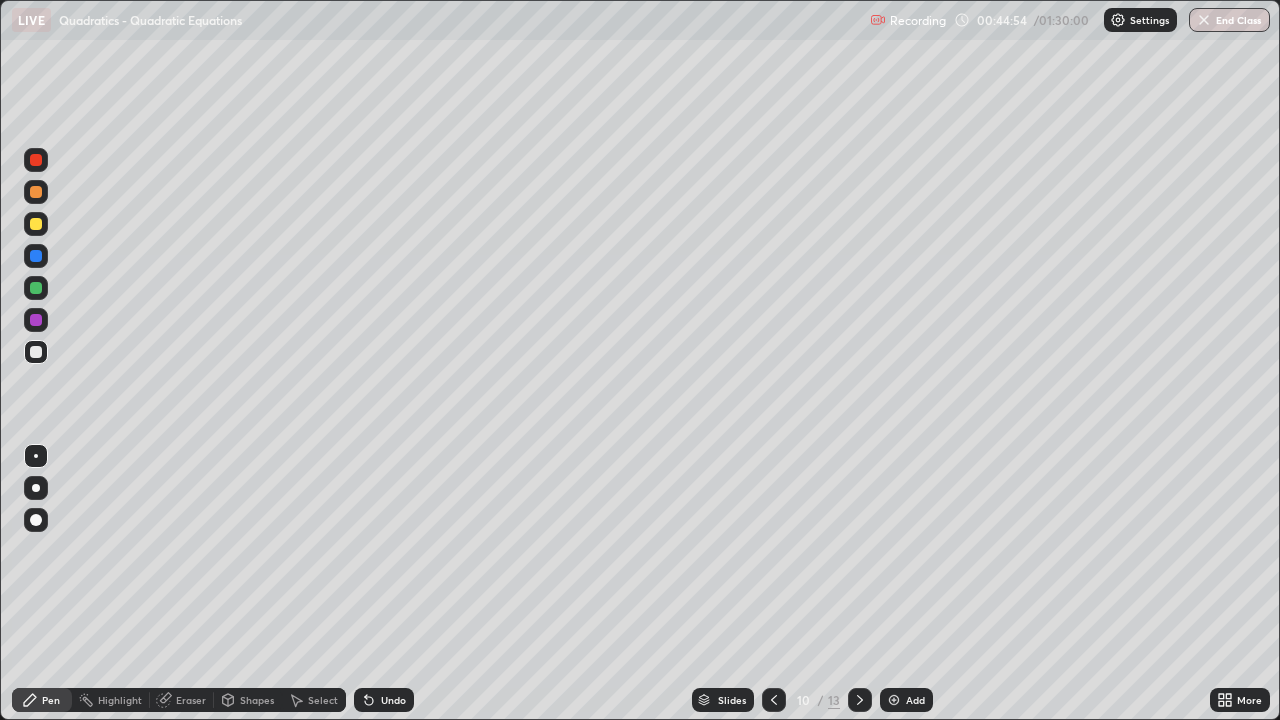 click at bounding box center [36, 288] 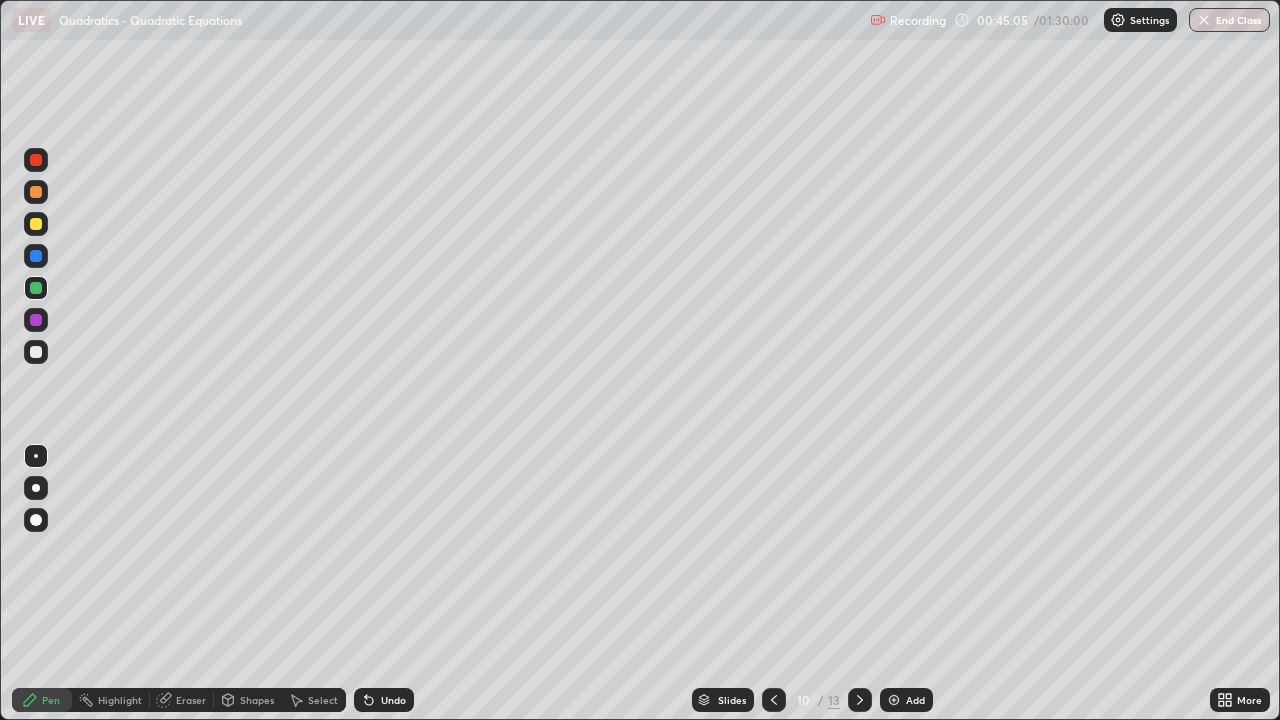 click on "Undo" at bounding box center [393, 700] 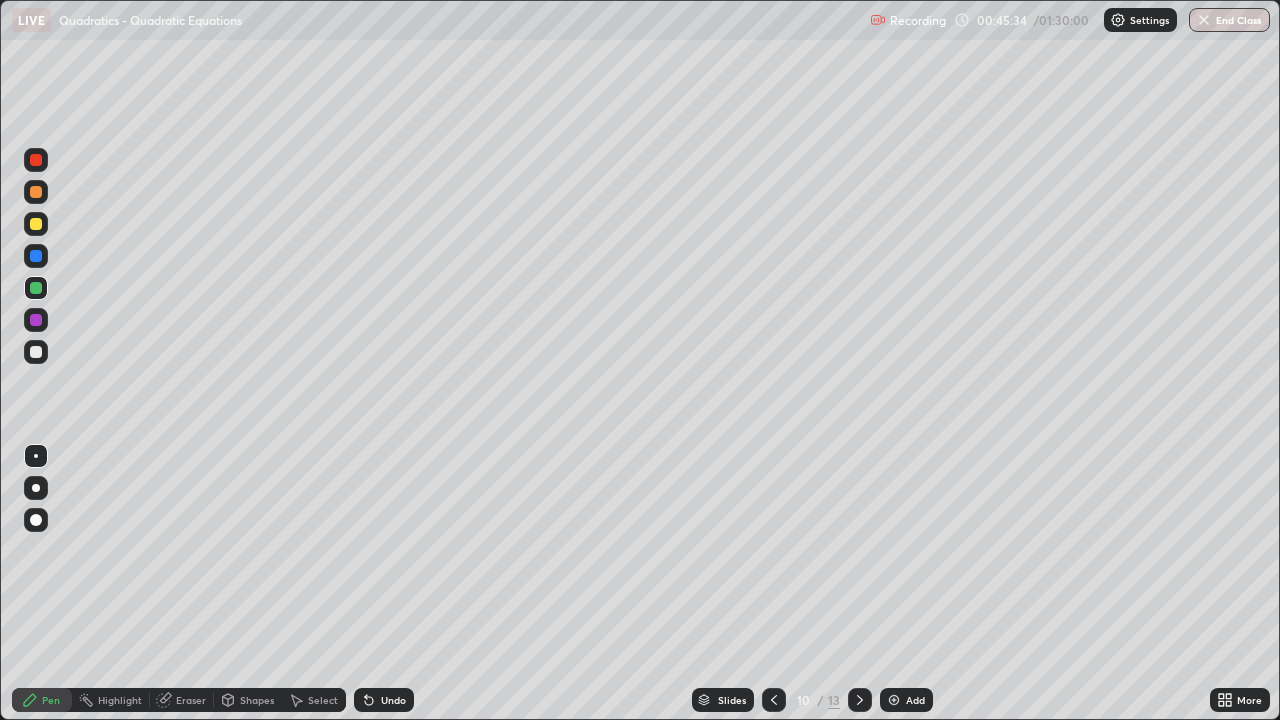 click on "Undo" at bounding box center [384, 700] 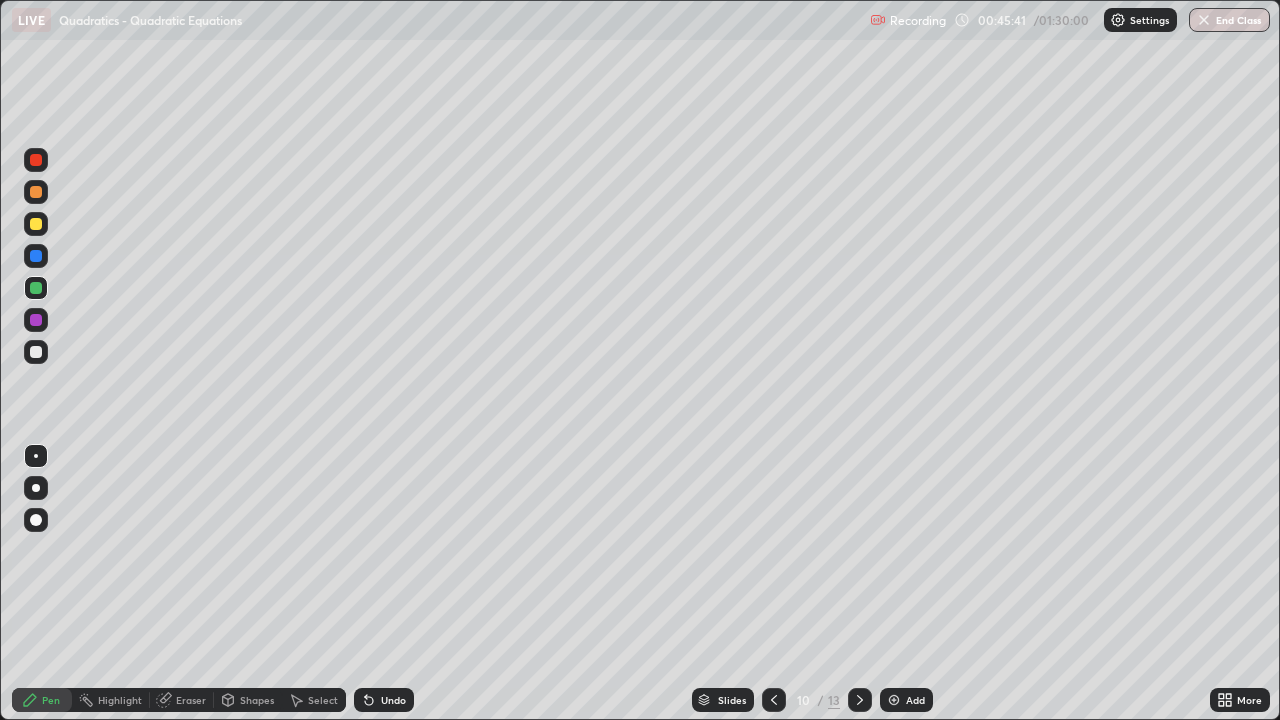 click at bounding box center (36, 224) 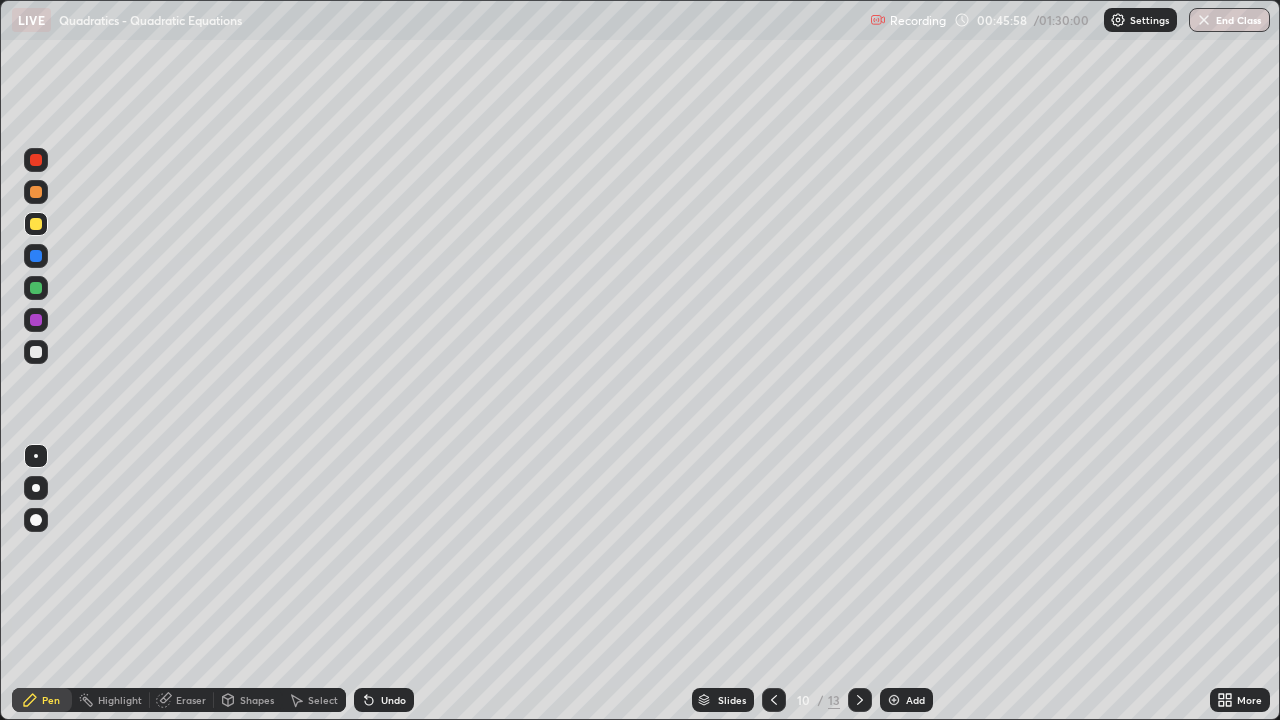 click on "Undo" at bounding box center [384, 700] 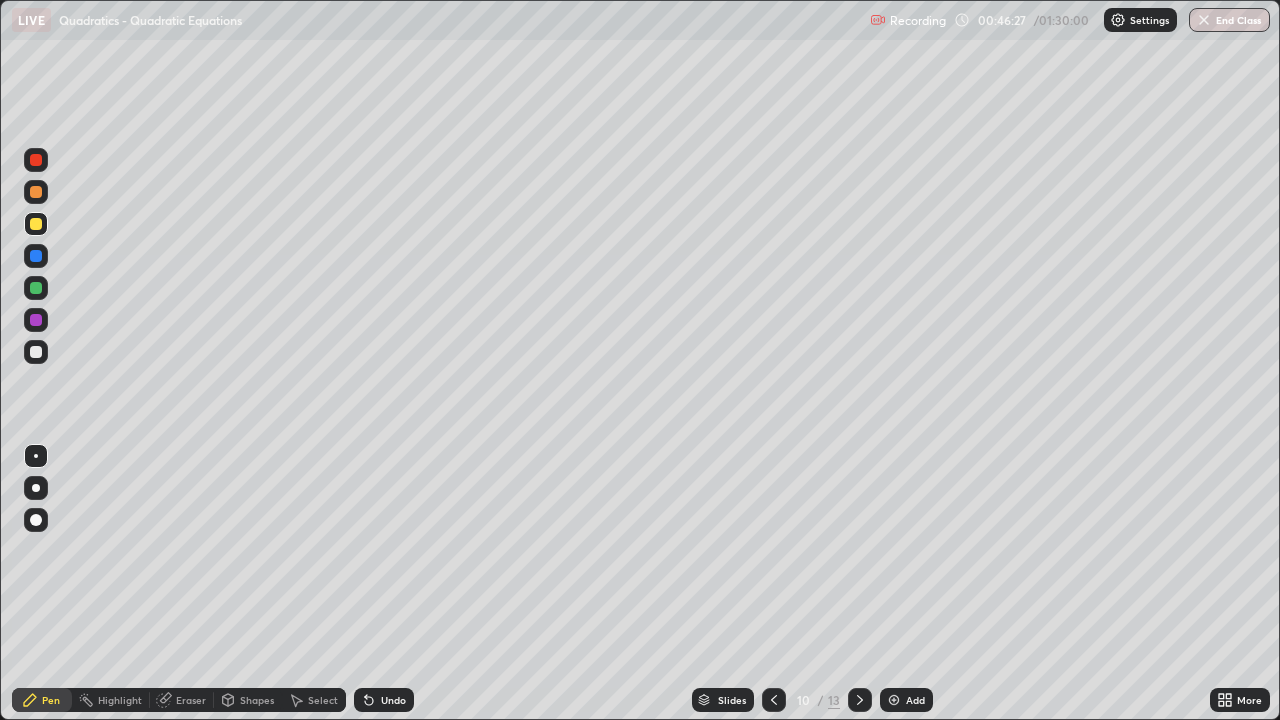 click 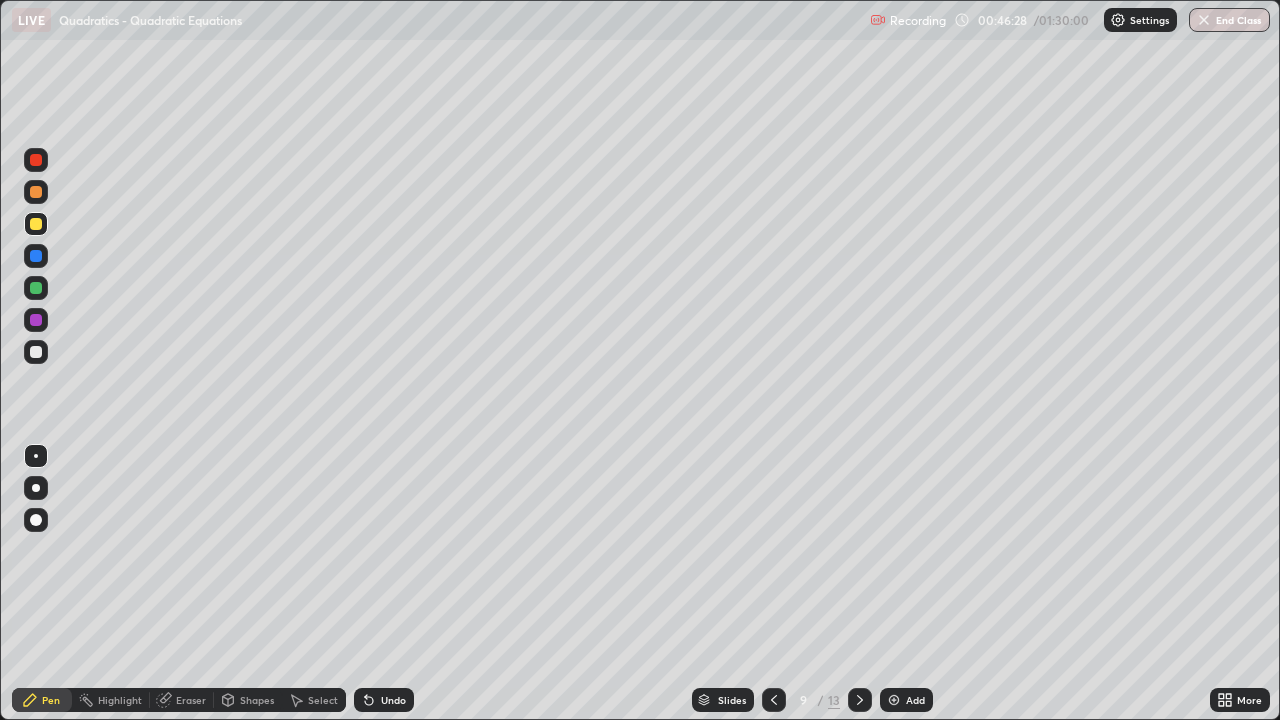 click 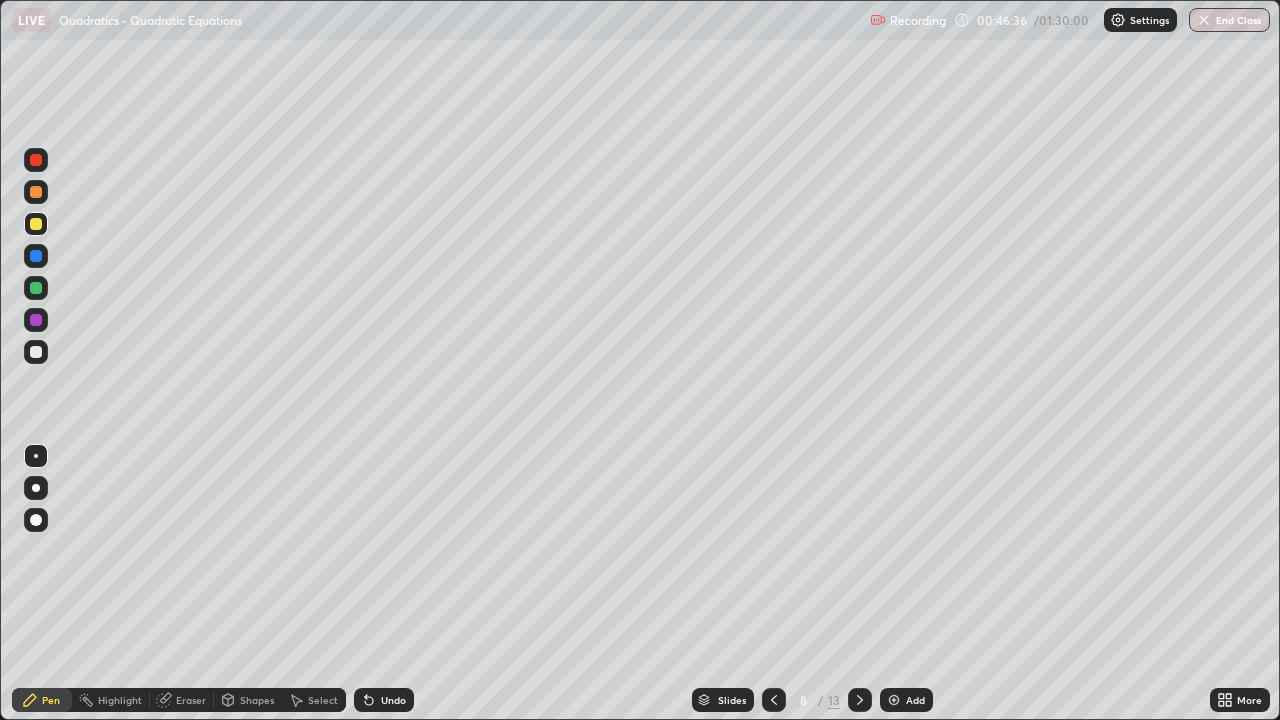 click 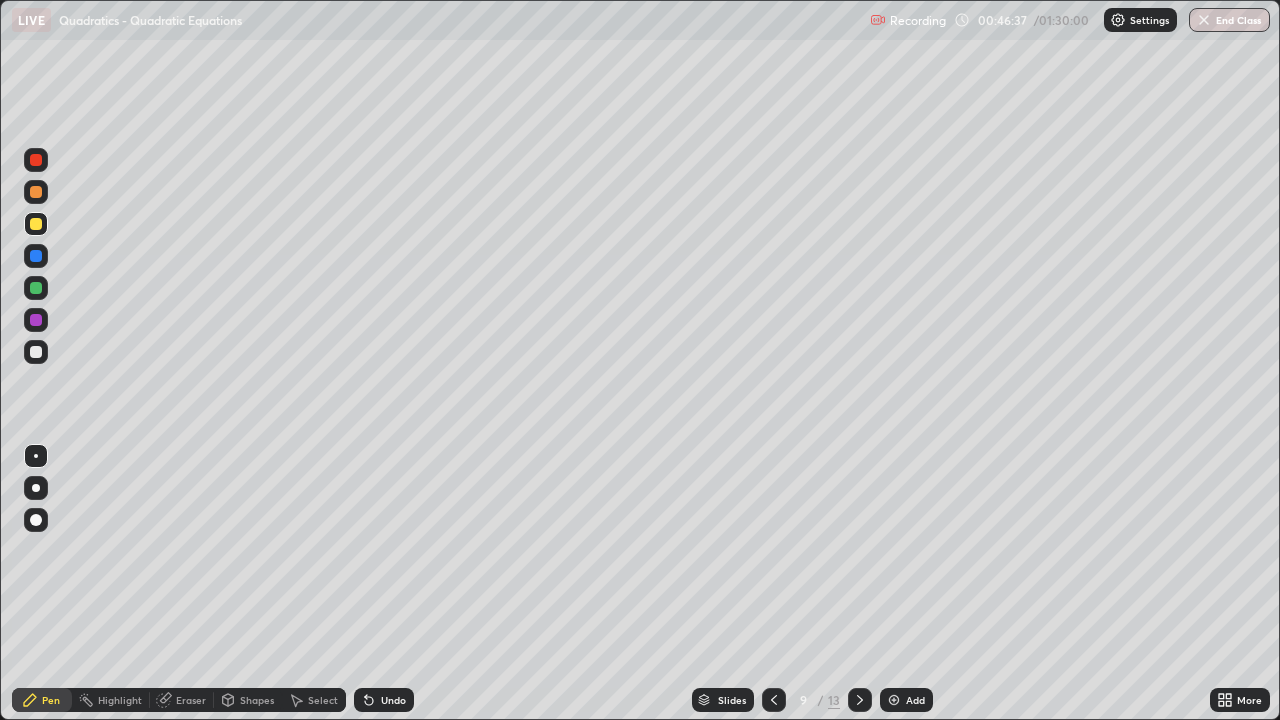 click 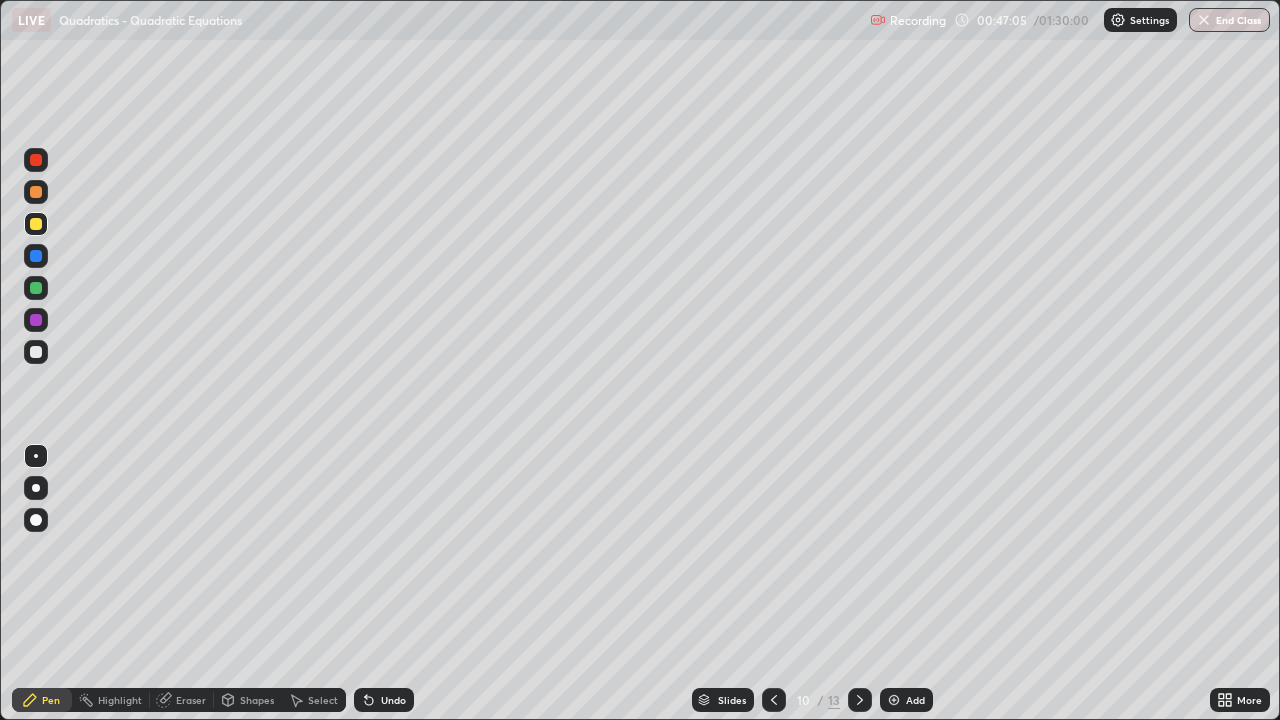 click at bounding box center [36, 352] 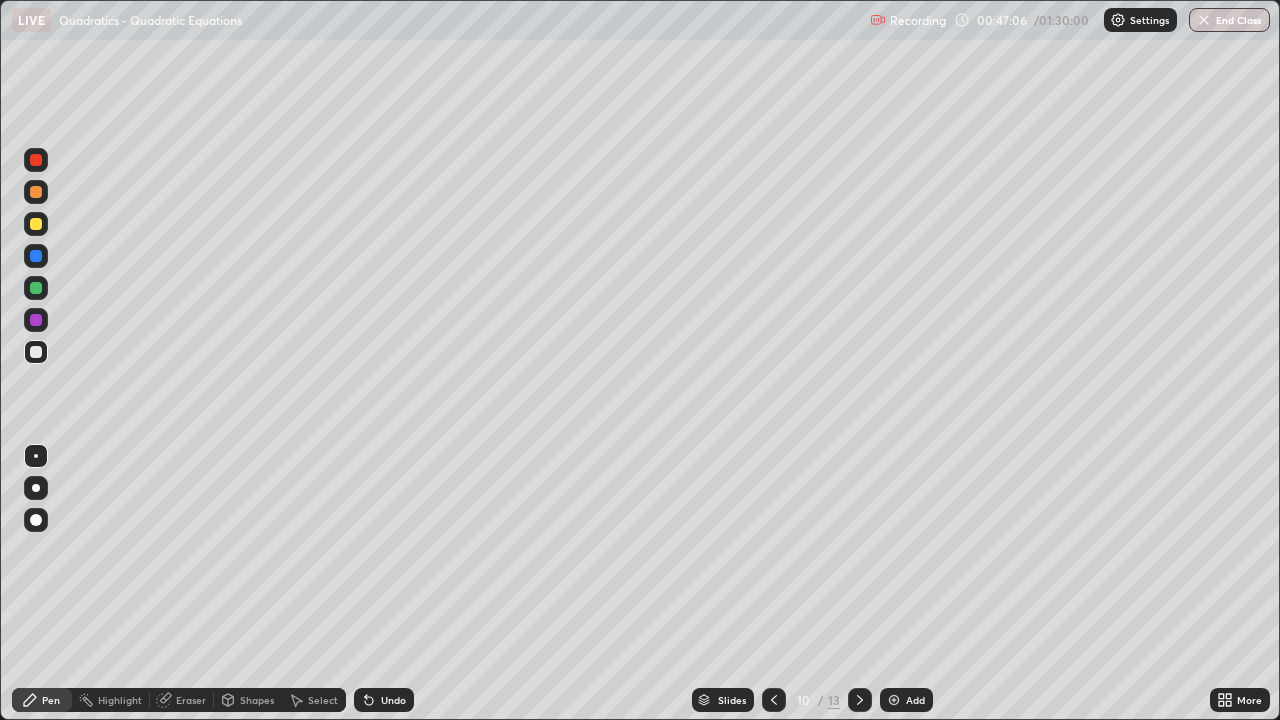 click 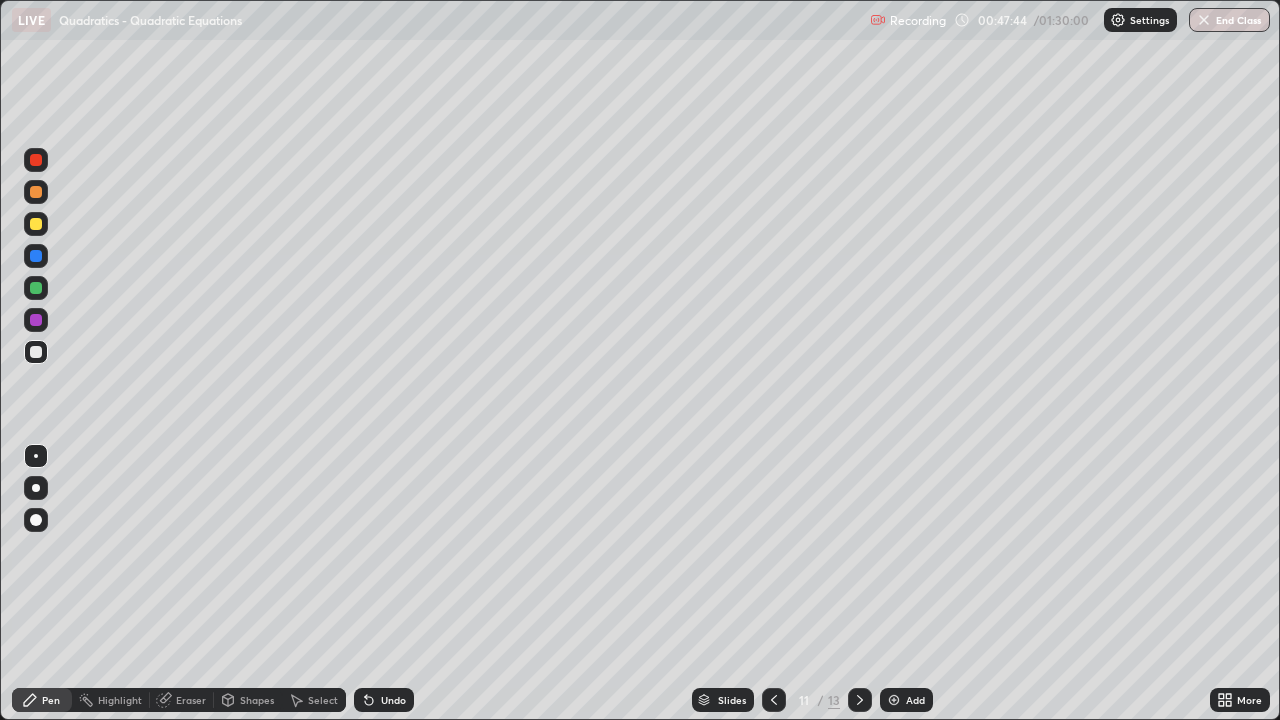 click on "Eraser" at bounding box center (182, 700) 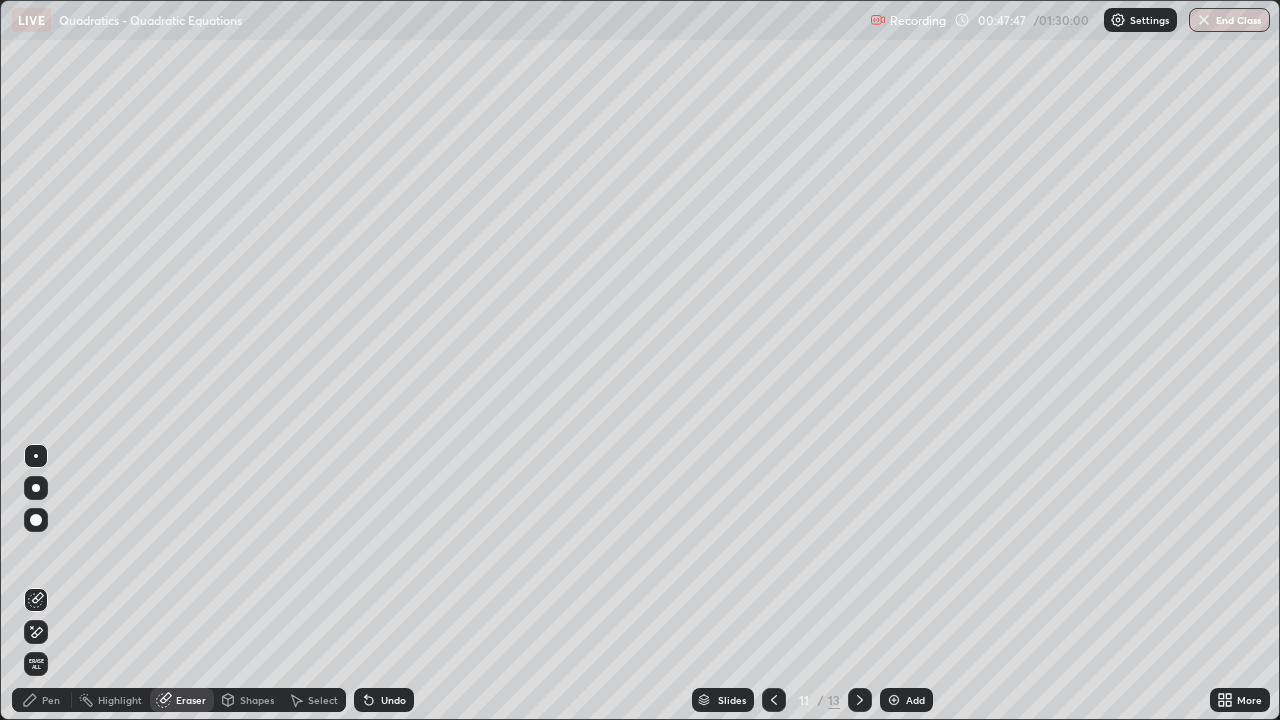 click on "Pen" at bounding box center [51, 700] 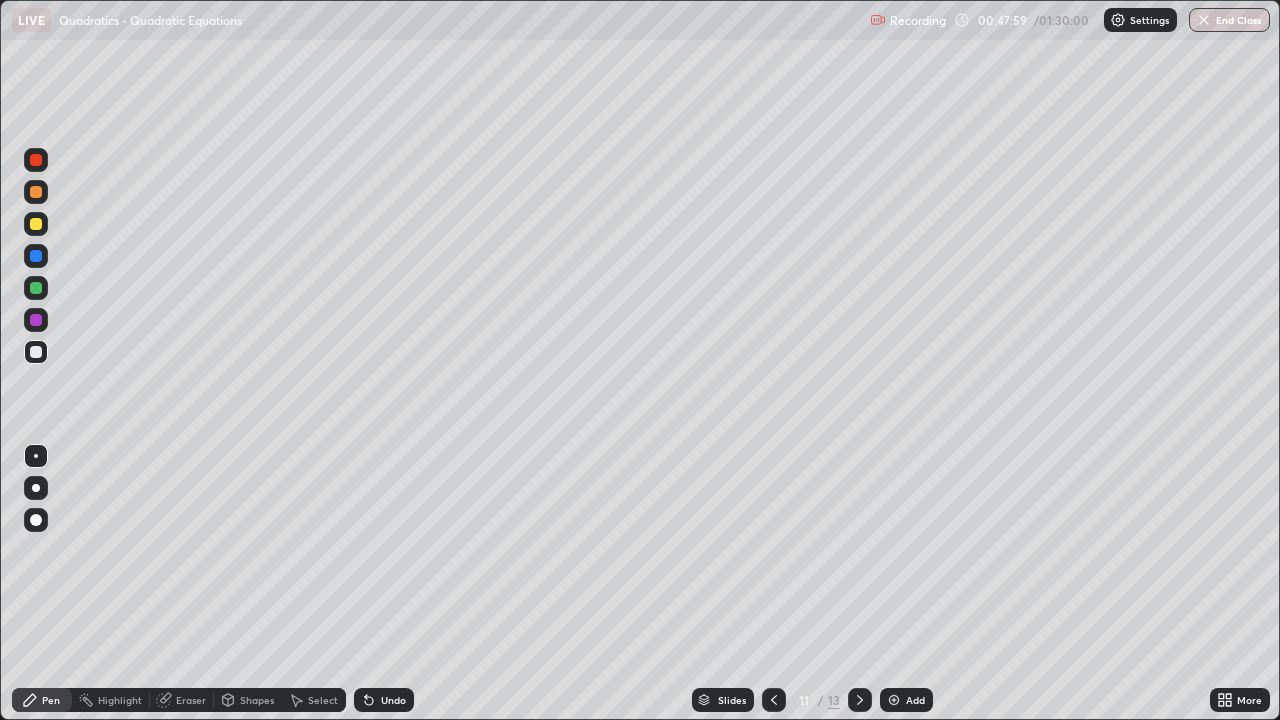 click at bounding box center [36, 224] 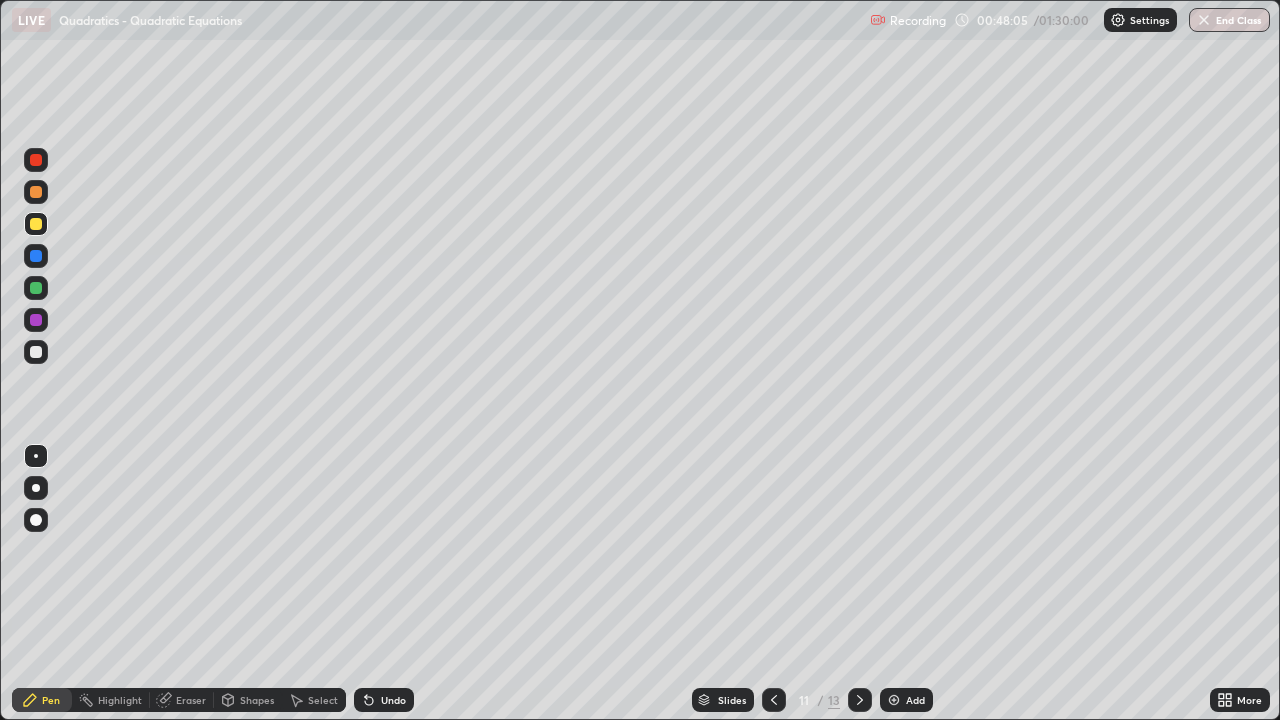 click at bounding box center (36, 352) 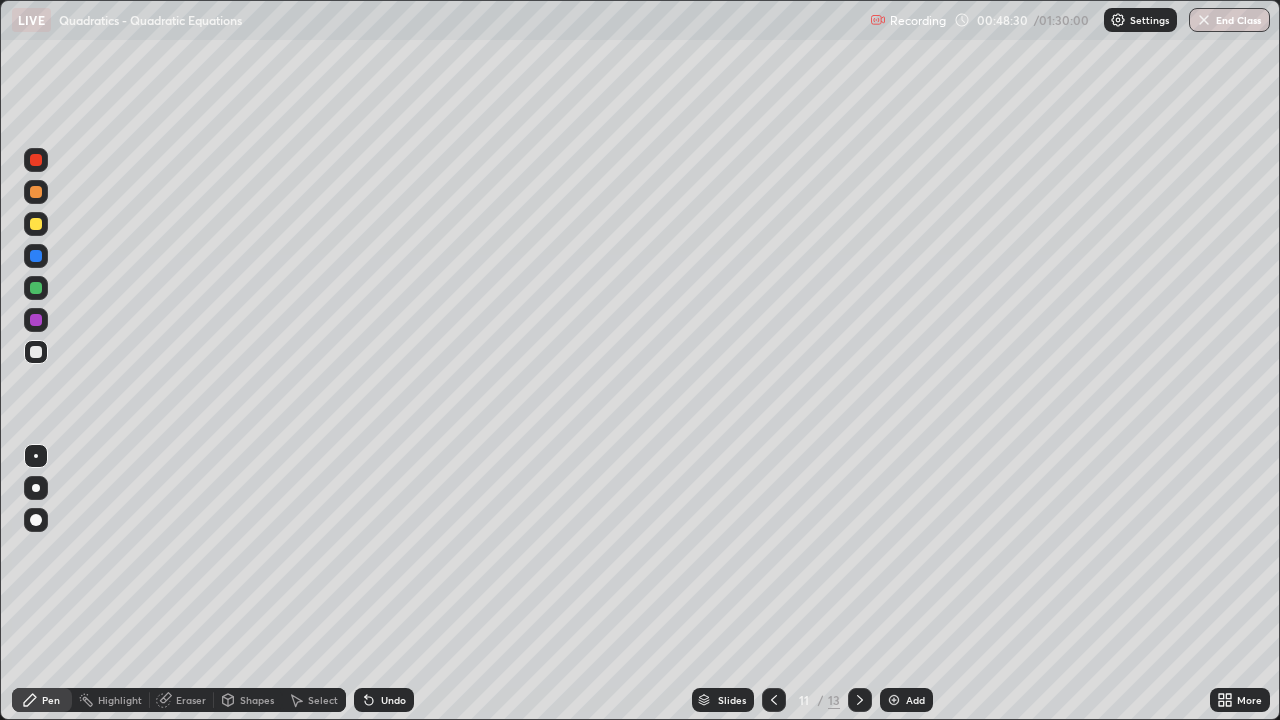 click at bounding box center [36, 224] 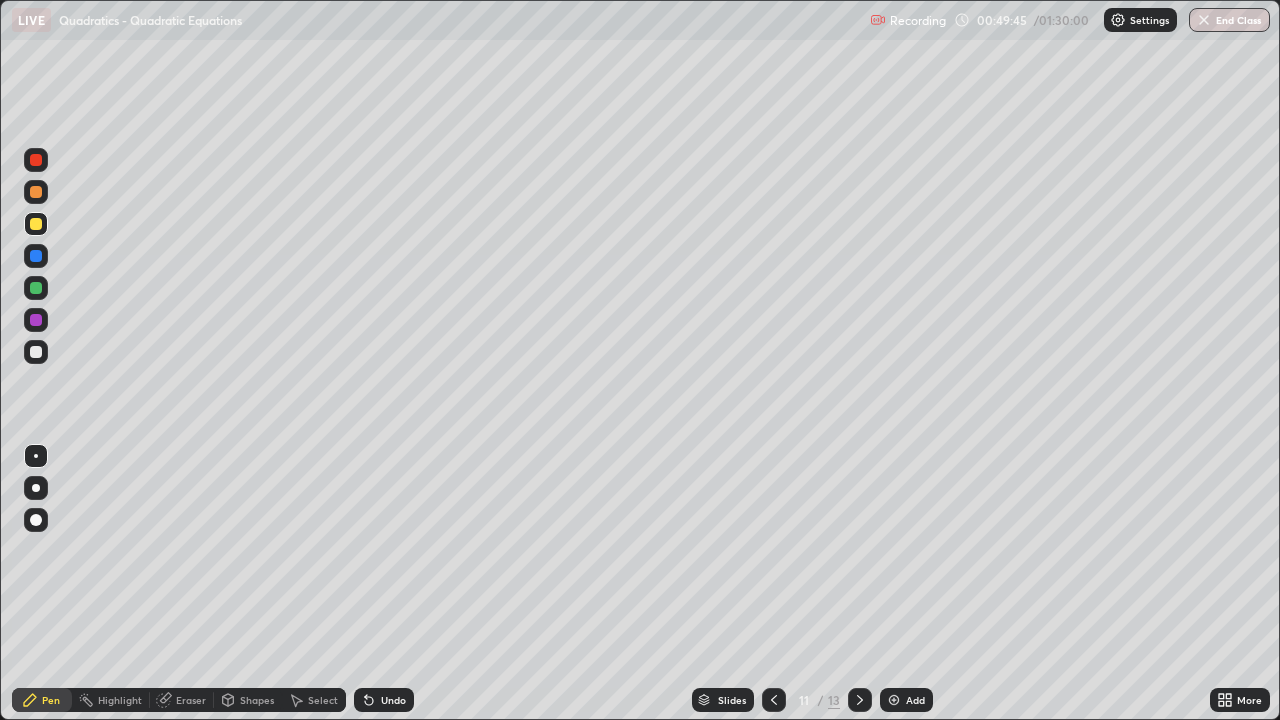 click at bounding box center (36, 224) 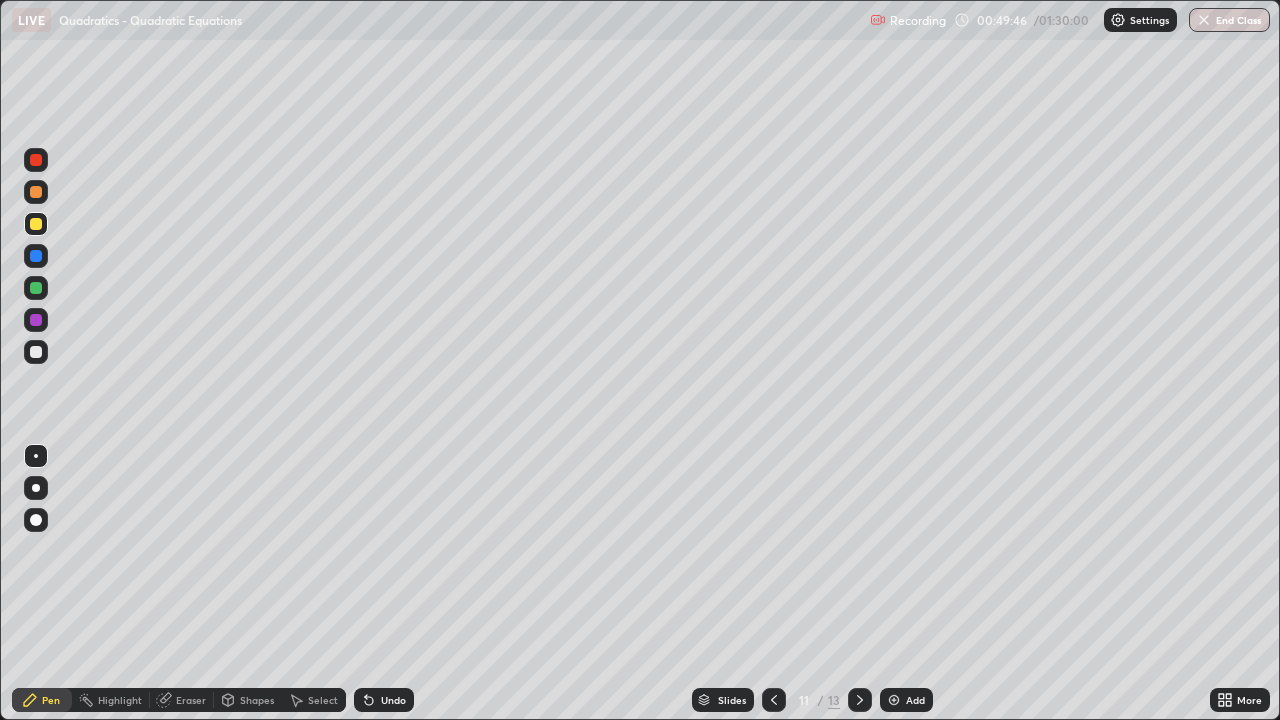 click 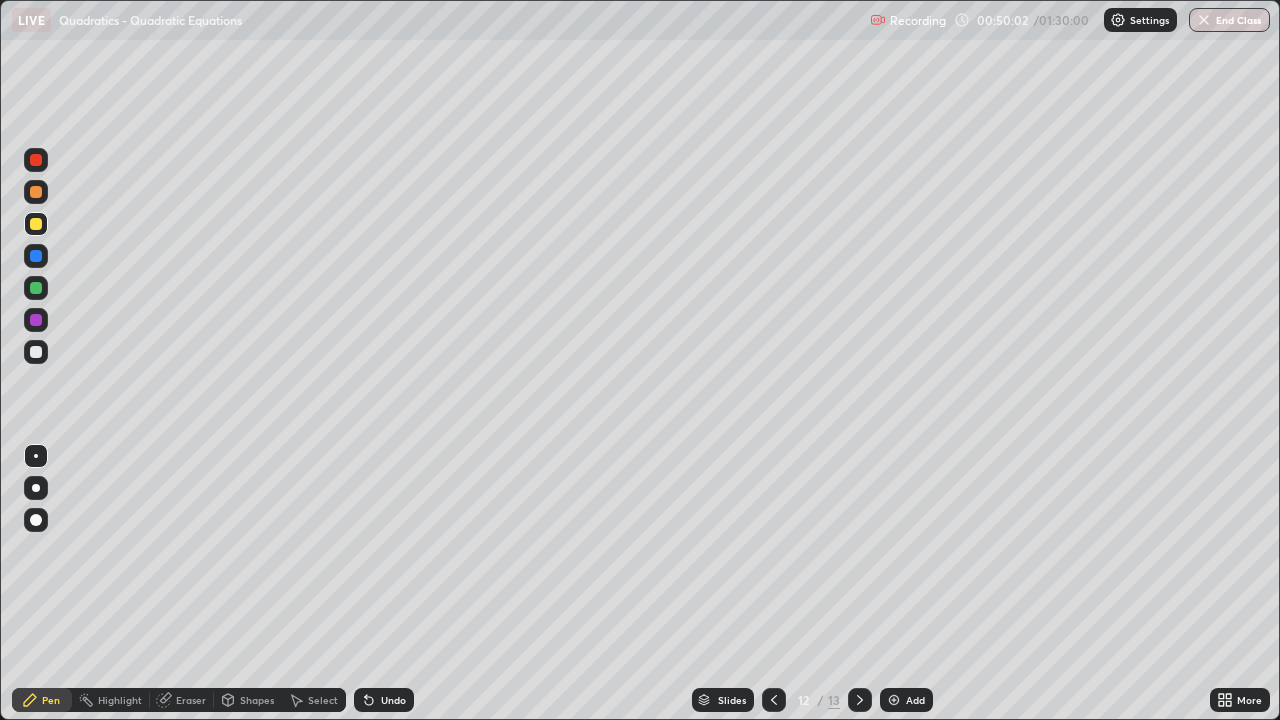 click at bounding box center (36, 352) 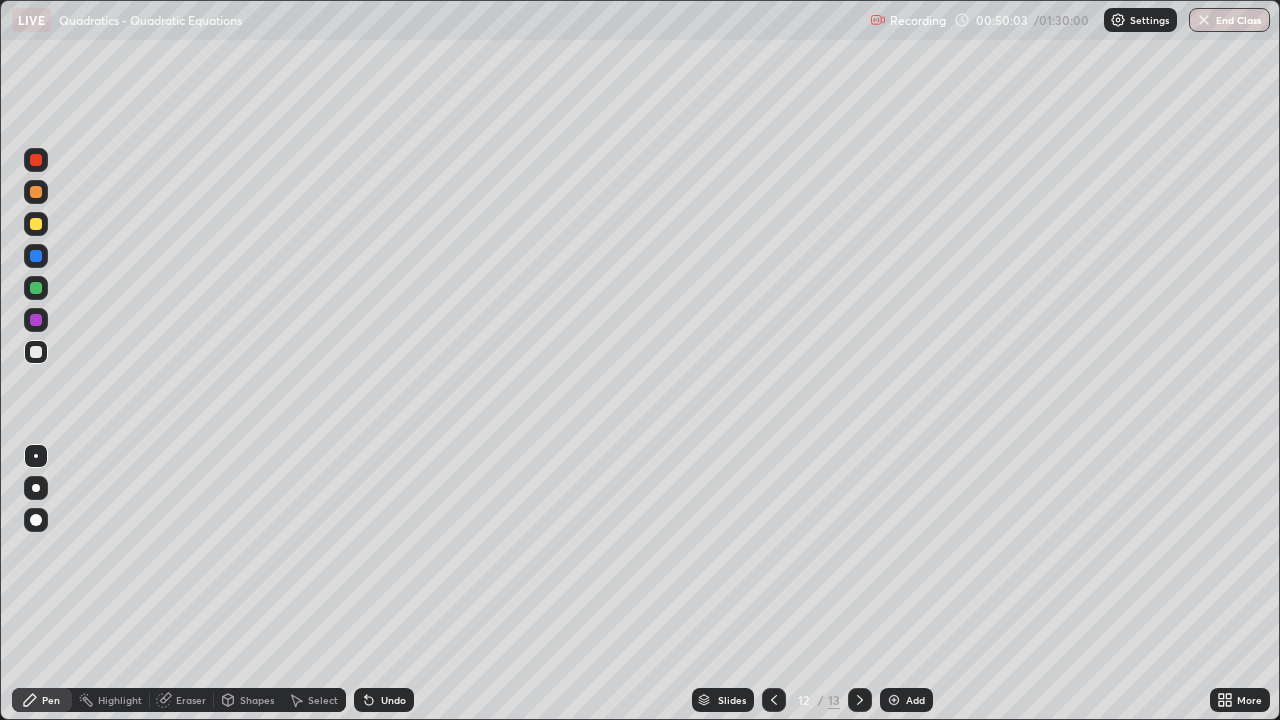click at bounding box center (36, 192) 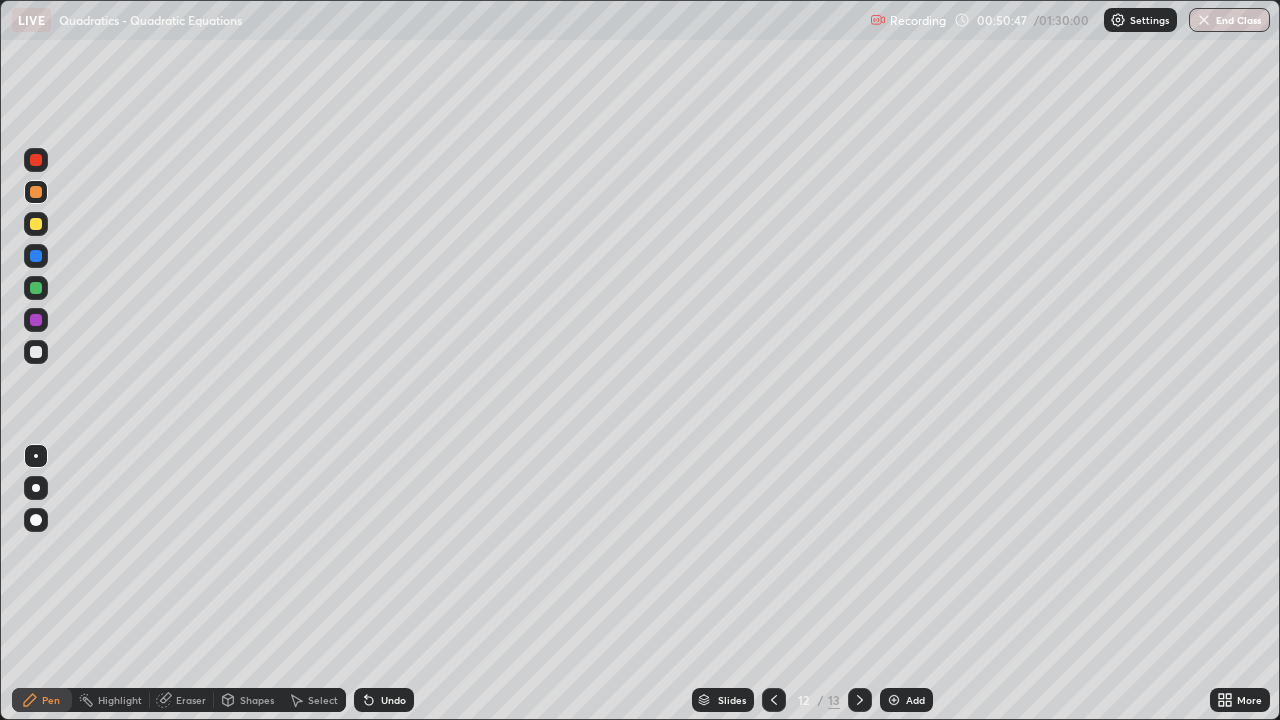 click on "Undo" at bounding box center [384, 700] 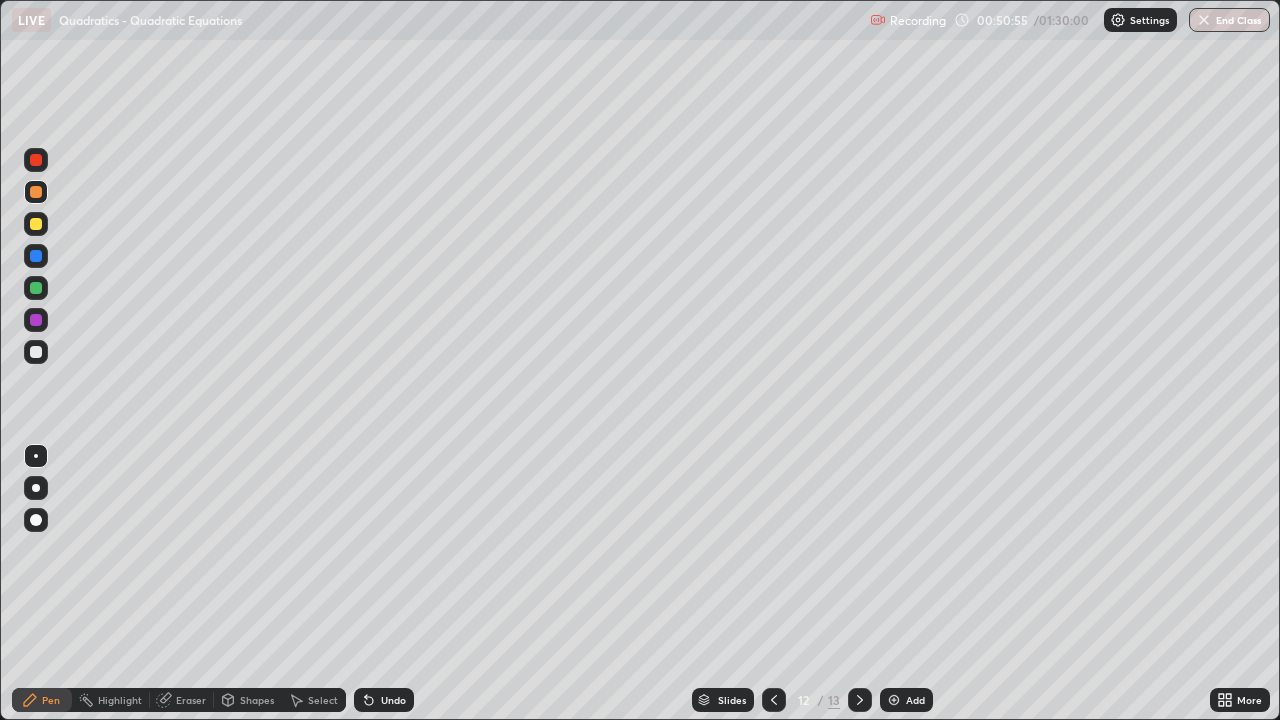 click at bounding box center [36, 288] 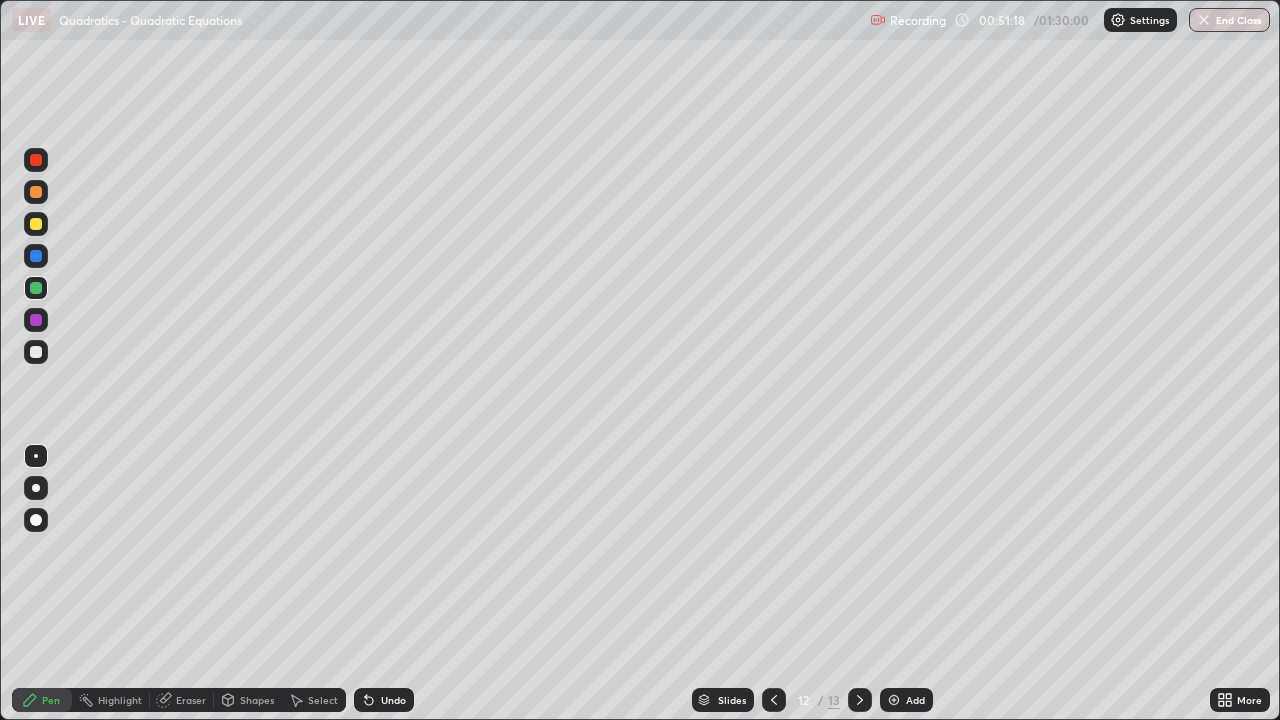 click at bounding box center (36, 224) 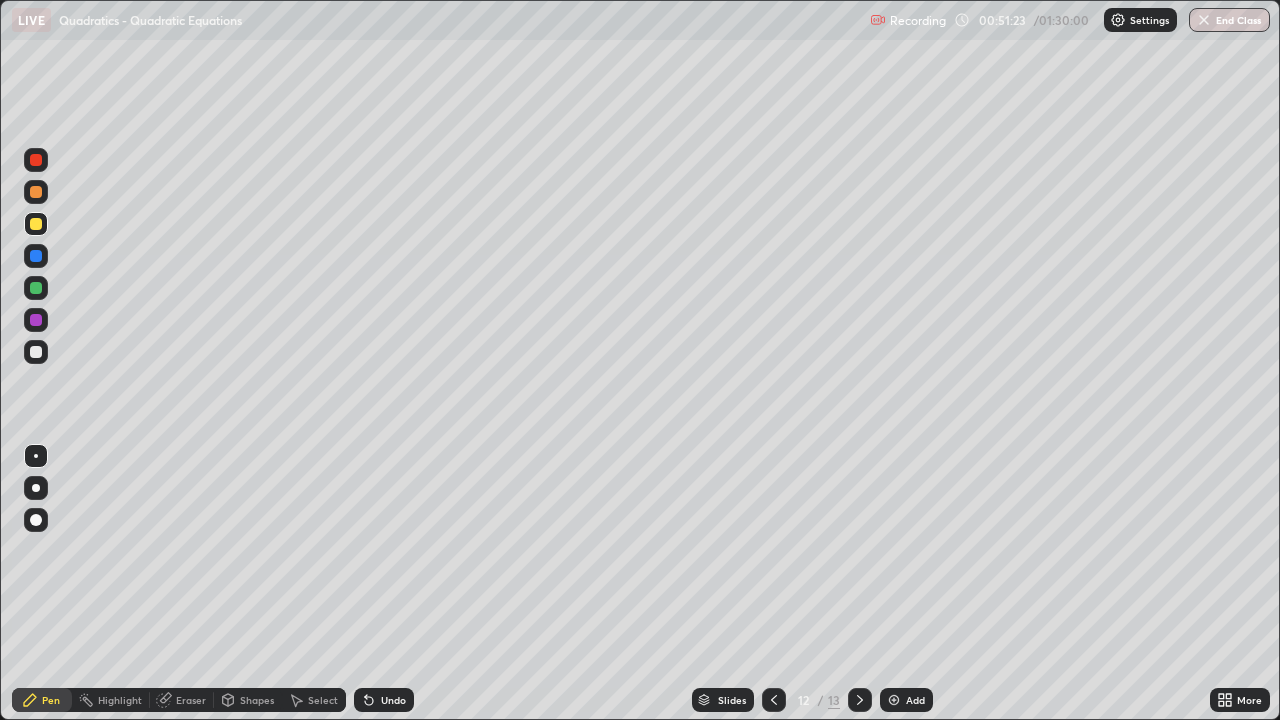 click at bounding box center [36, 256] 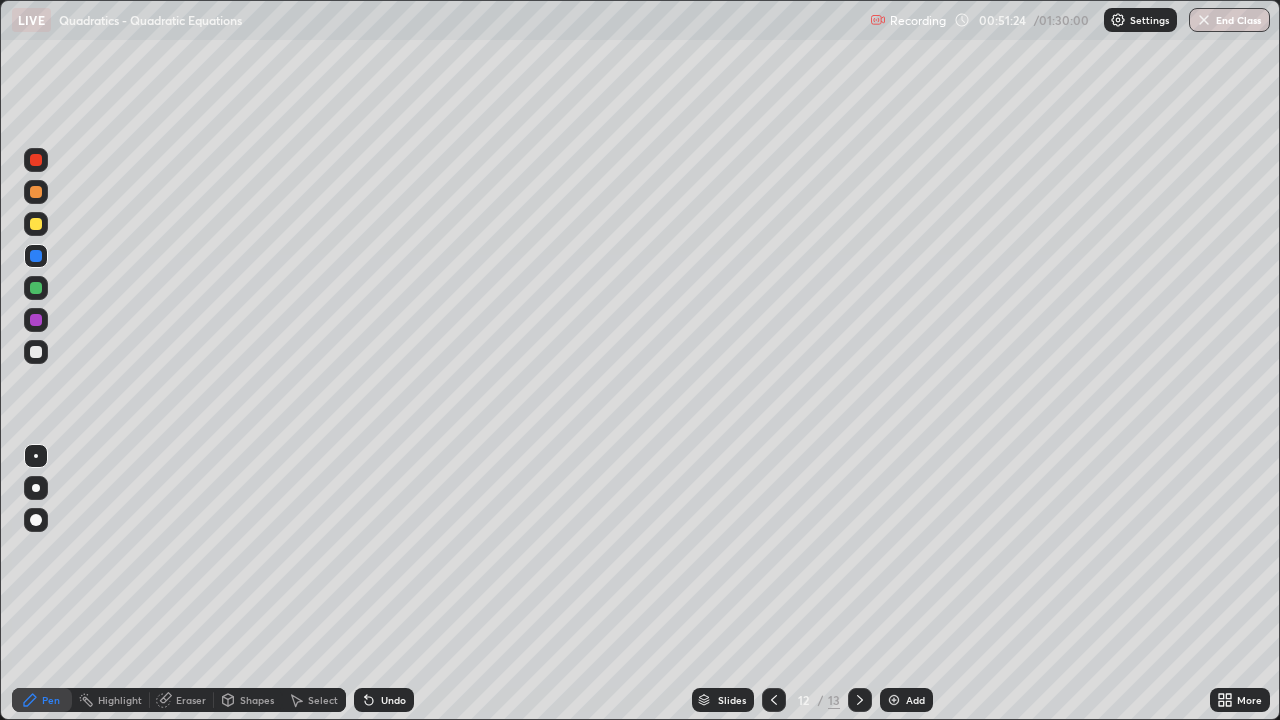 click on "Shapes" at bounding box center (248, 700) 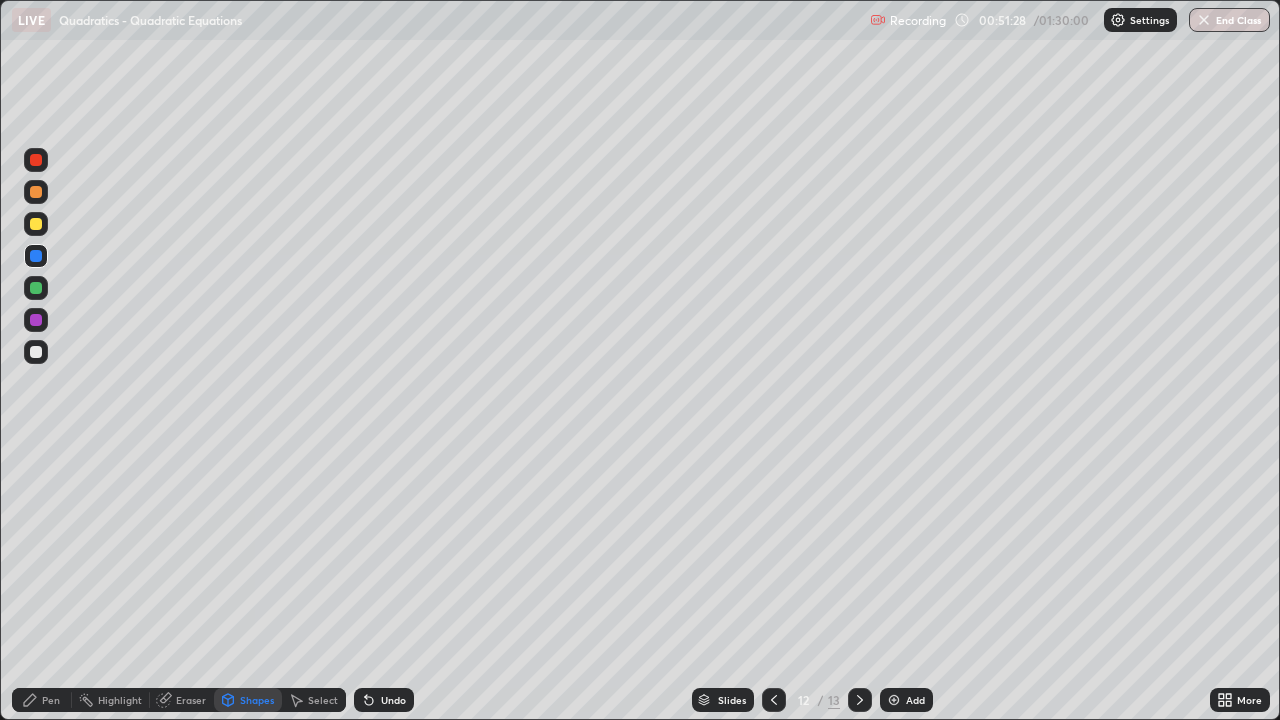 click at bounding box center [36, 352] 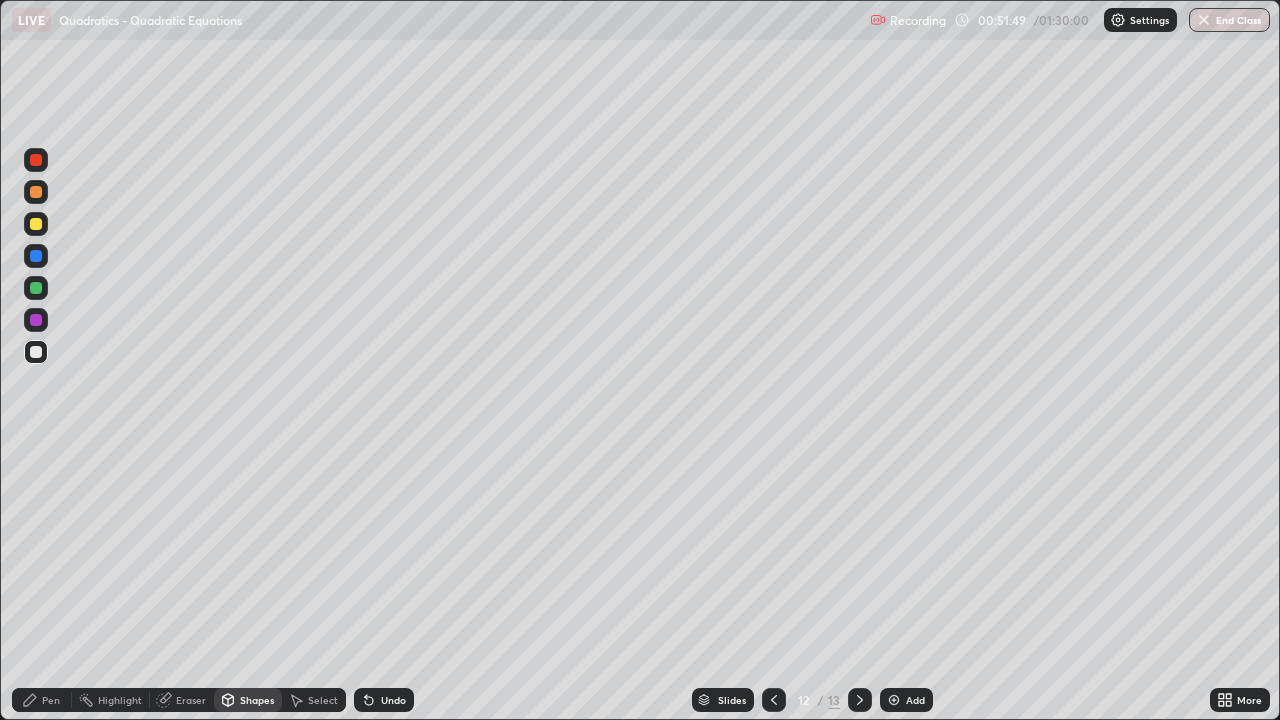 click at bounding box center (36, 288) 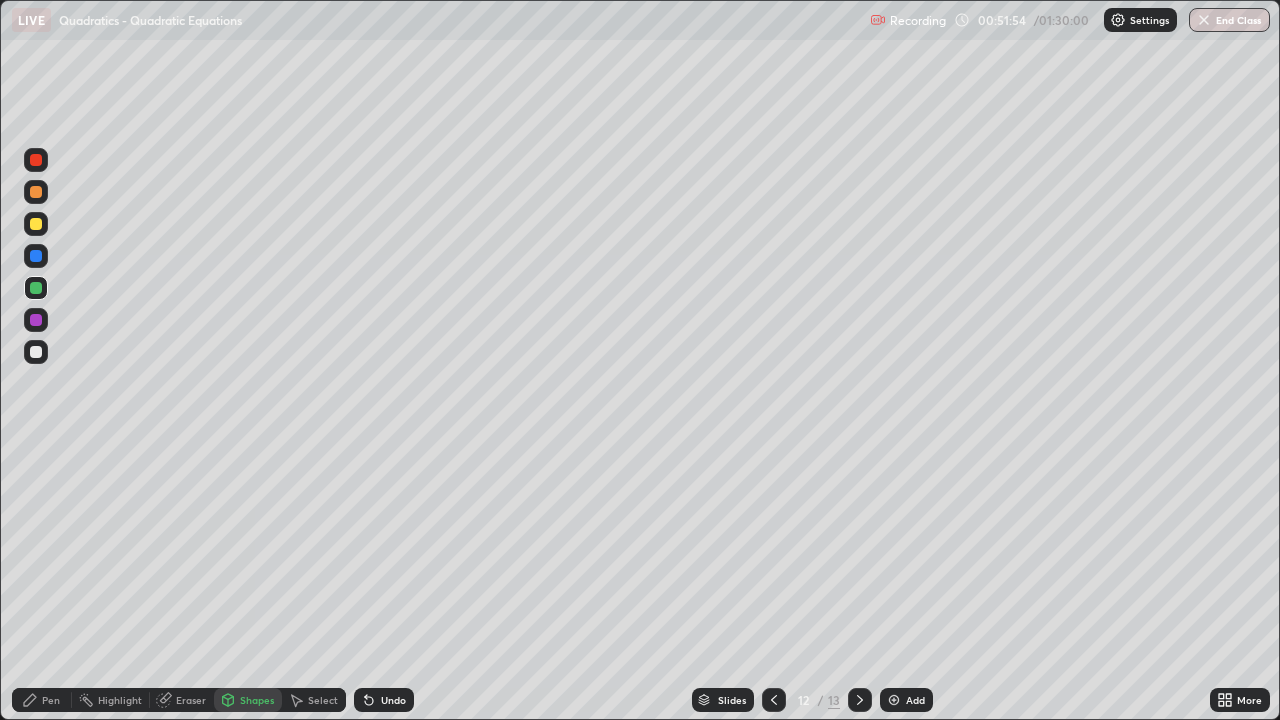 click on "Undo" at bounding box center (384, 700) 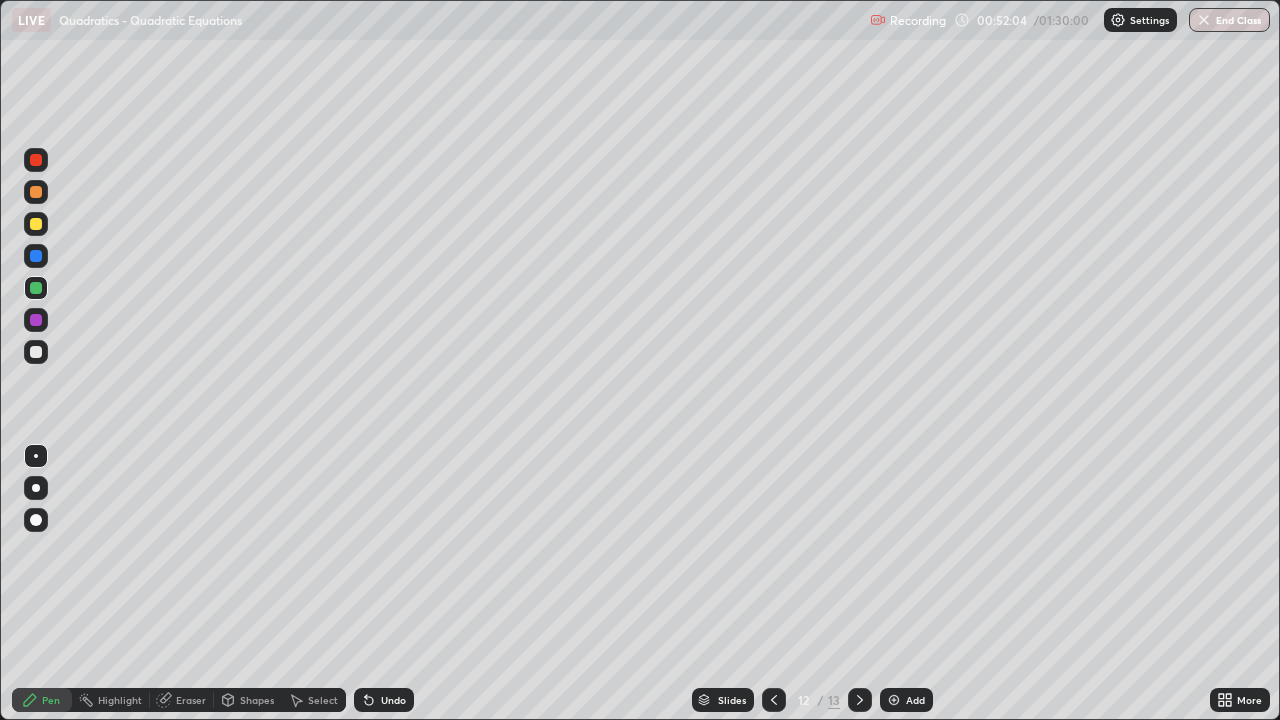 click on "Undo" at bounding box center (384, 700) 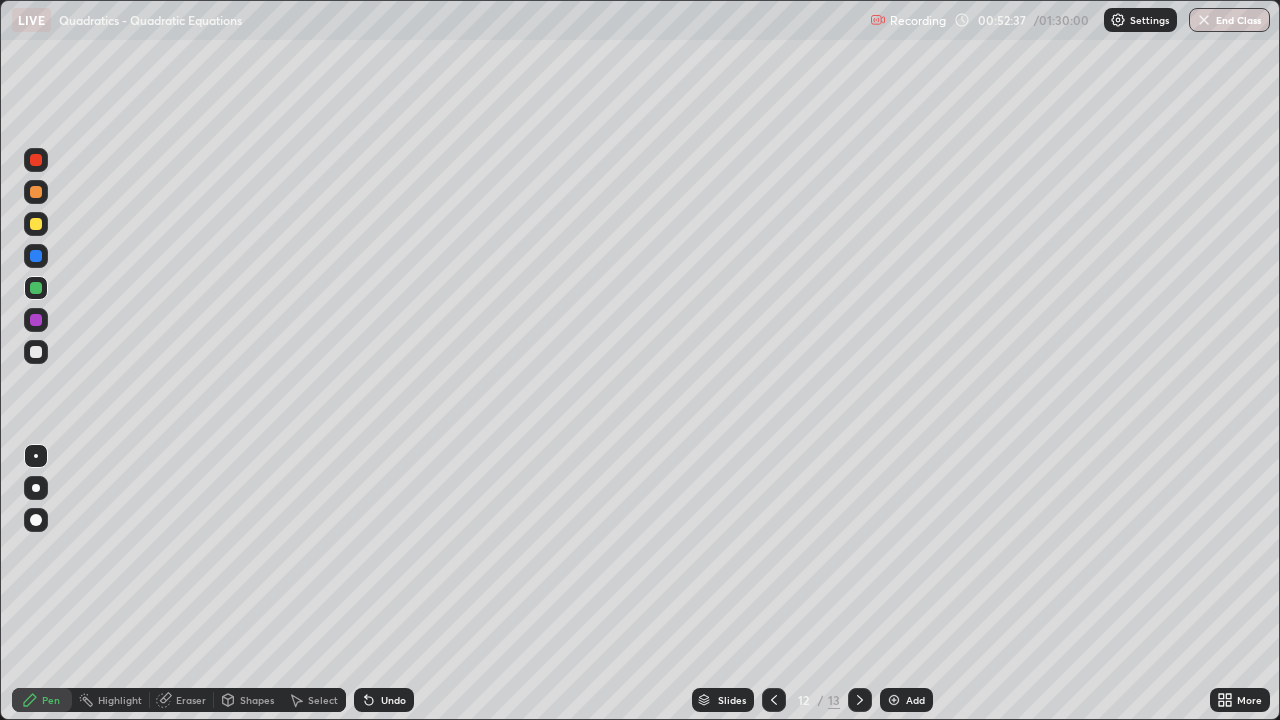 click 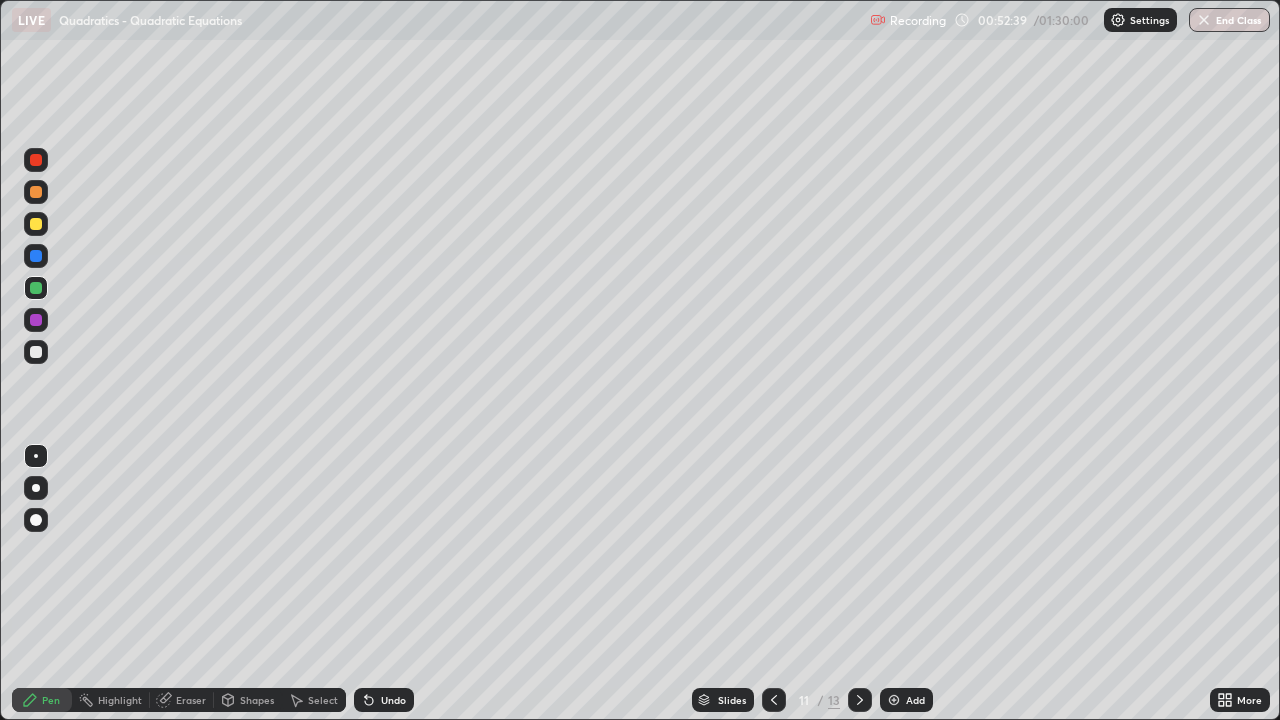 click at bounding box center [36, 224] 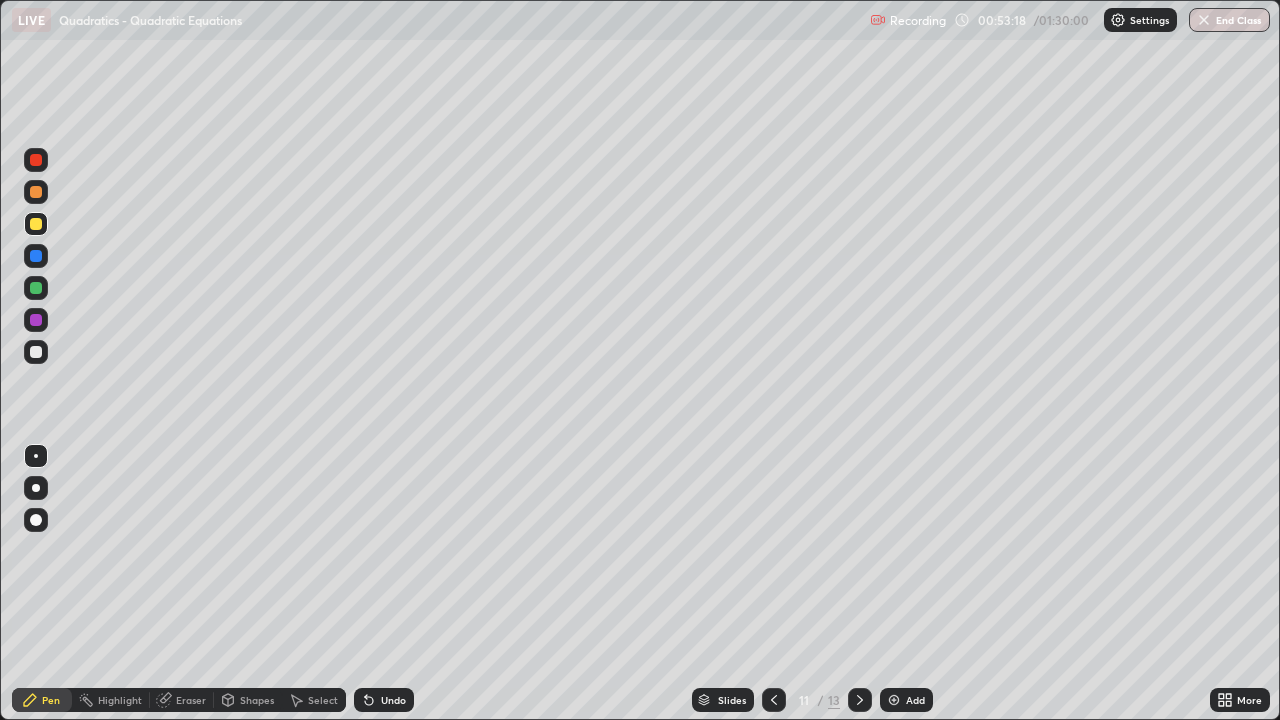 click at bounding box center (36, 192) 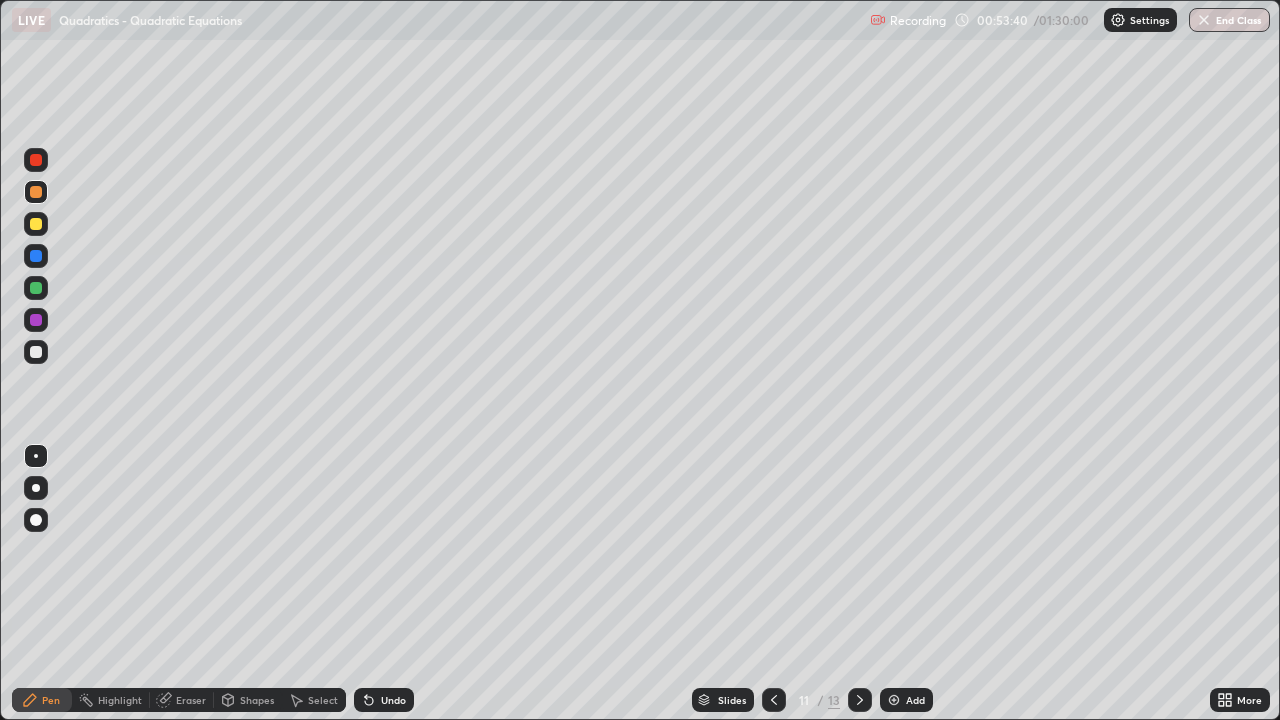click at bounding box center (36, 224) 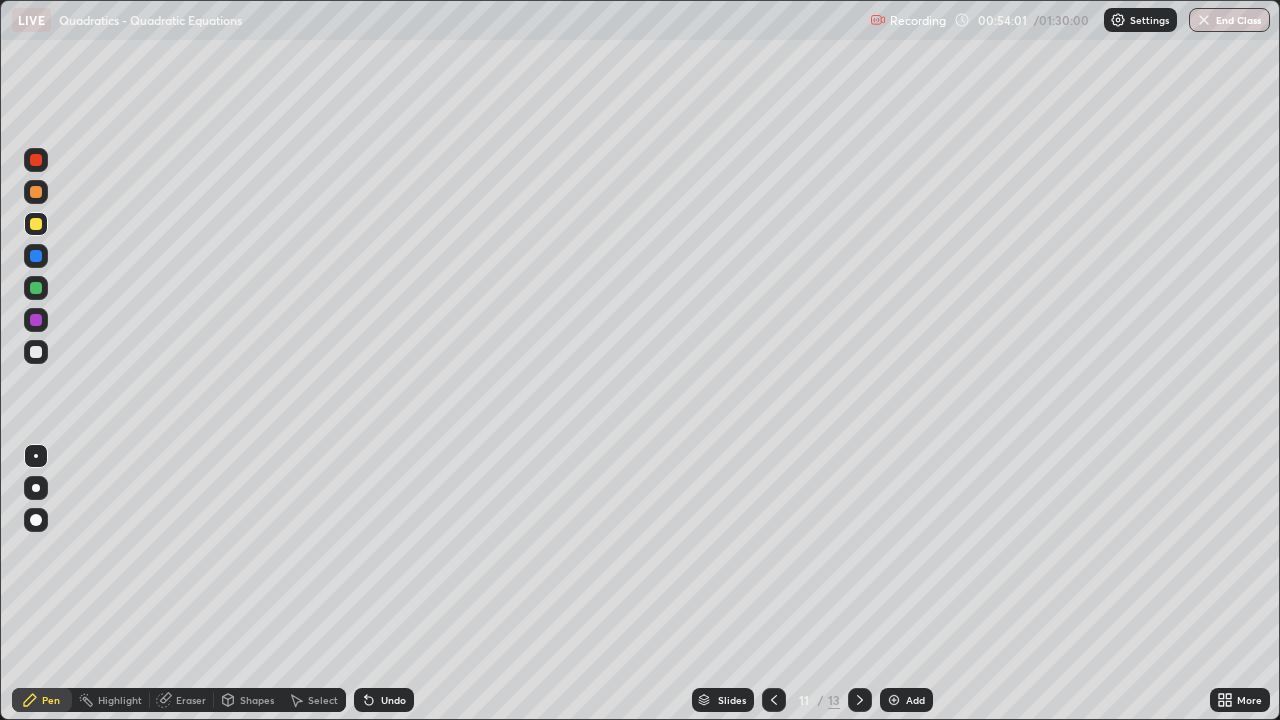 click at bounding box center [36, 256] 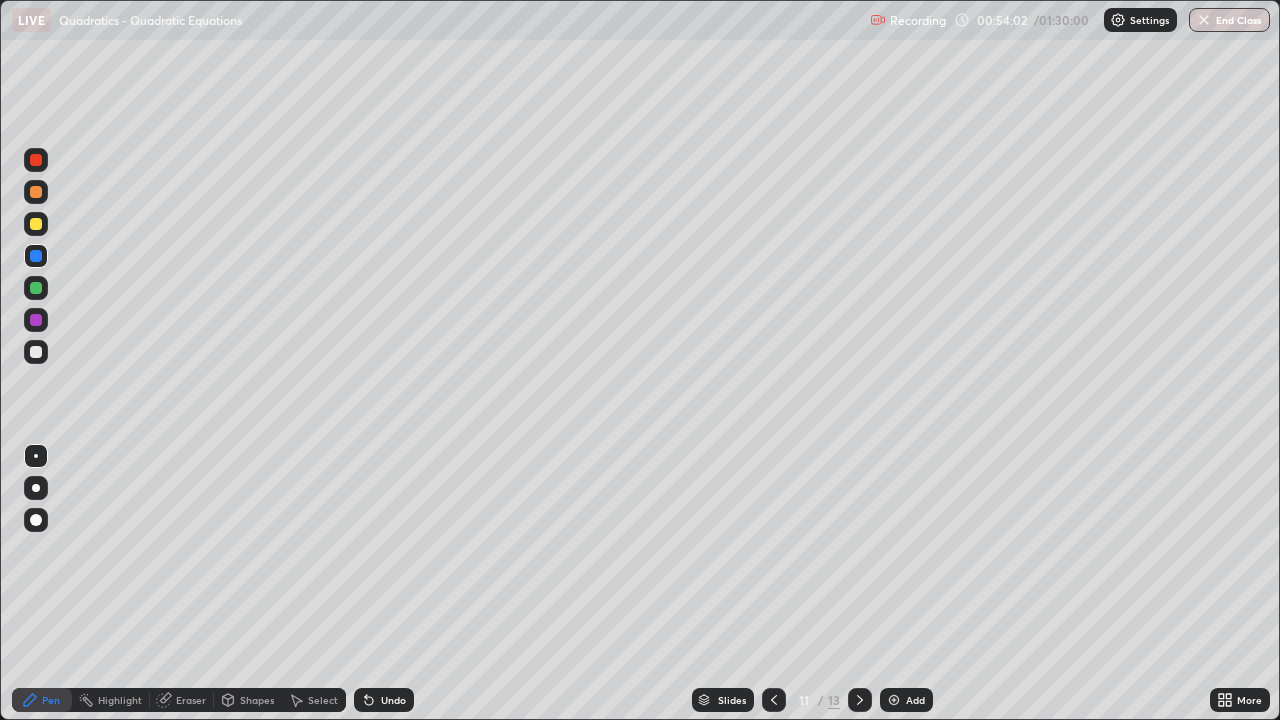 click at bounding box center (36, 288) 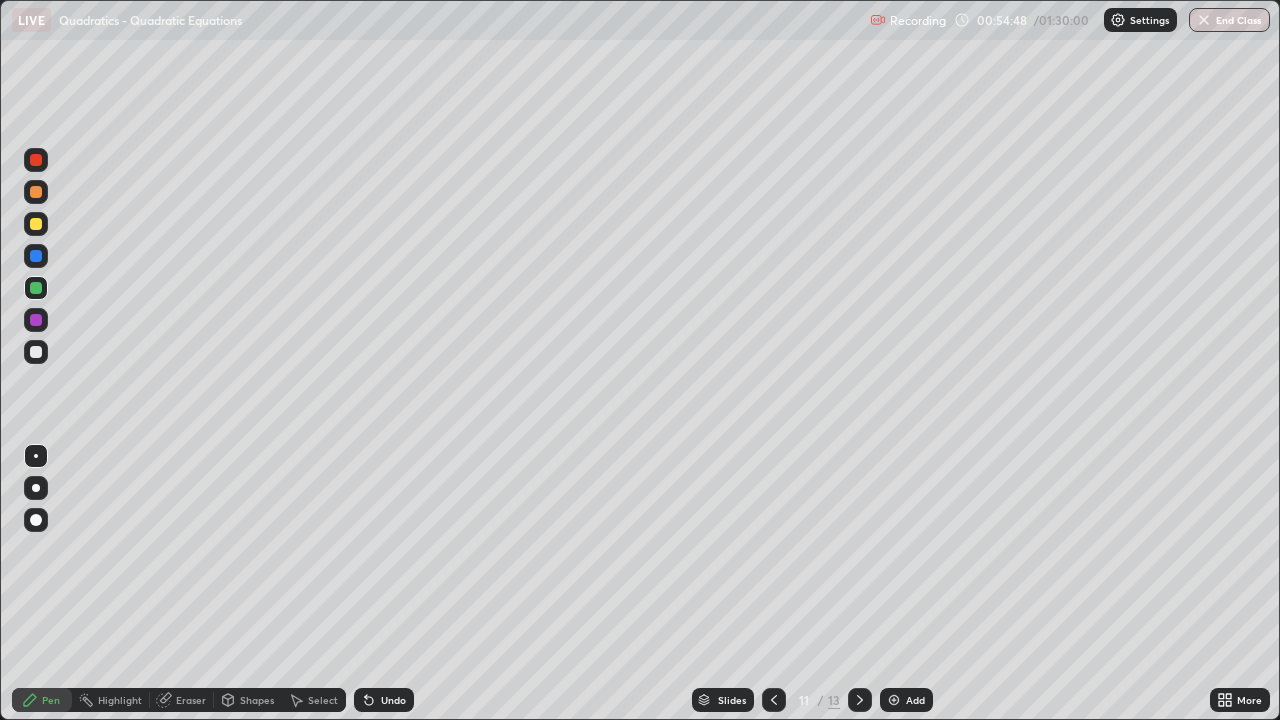 click at bounding box center [36, 192] 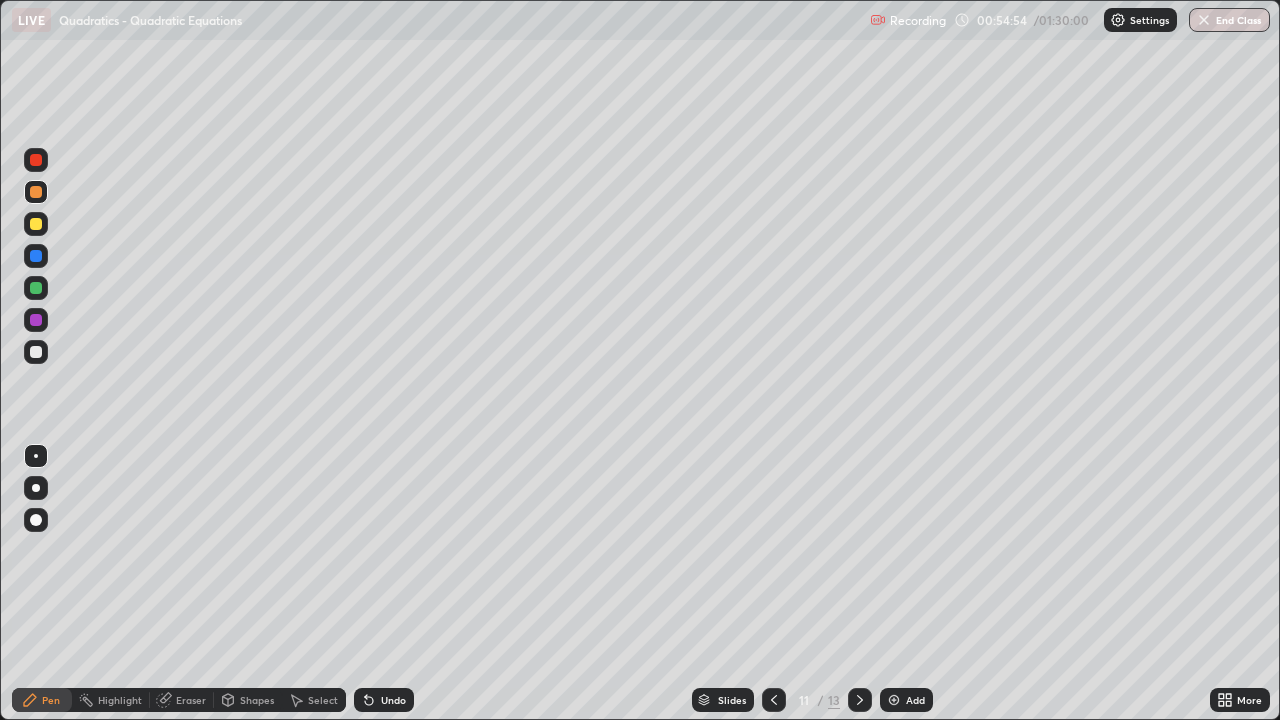 click at bounding box center (36, 224) 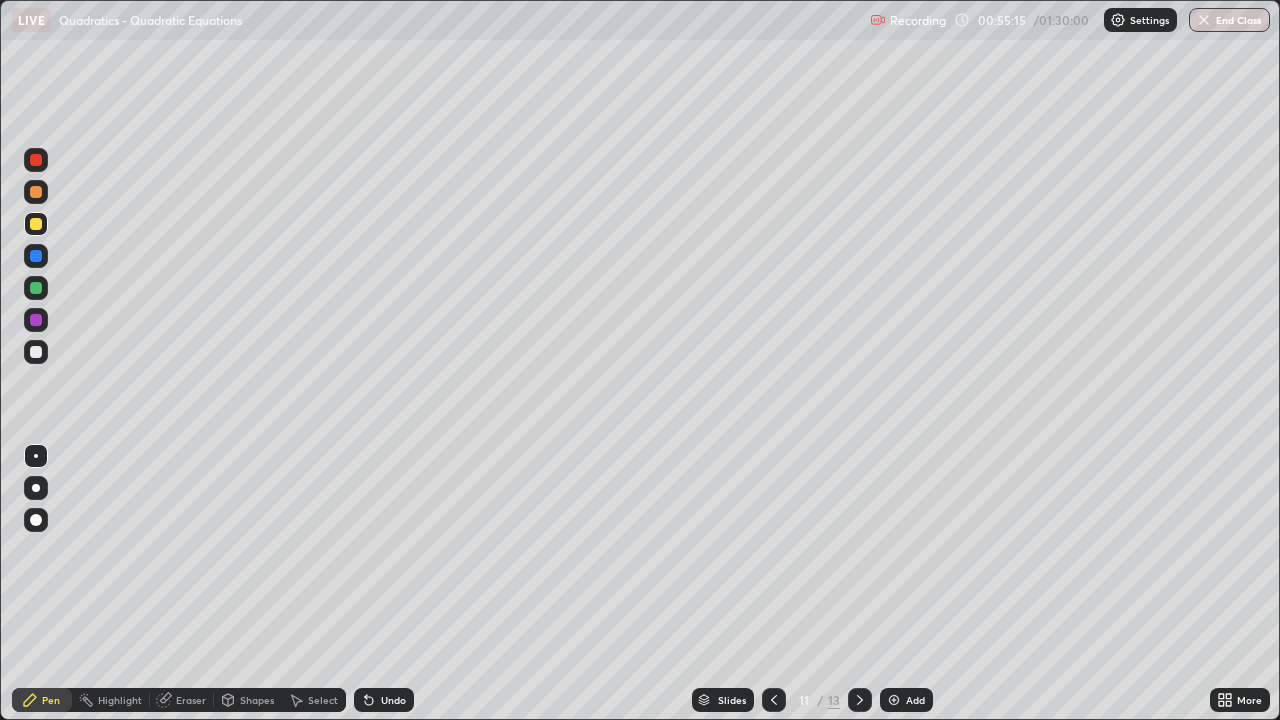 click at bounding box center [36, 288] 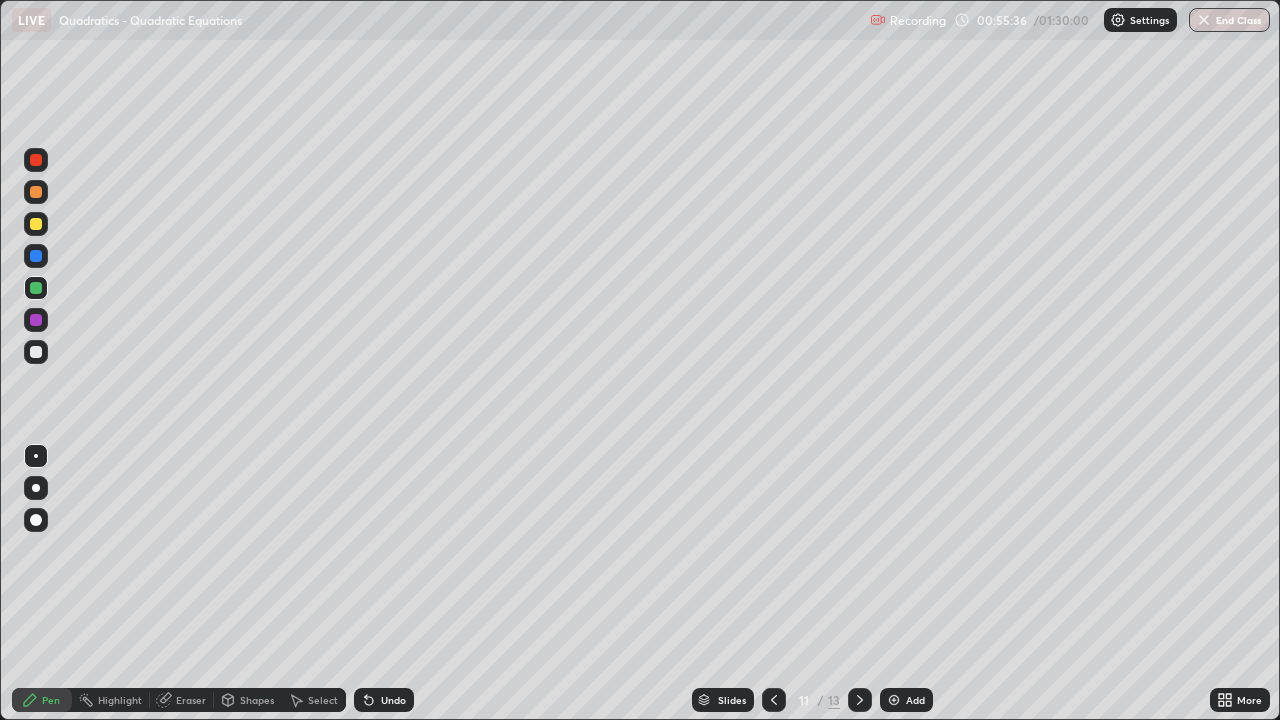 click at bounding box center (36, 224) 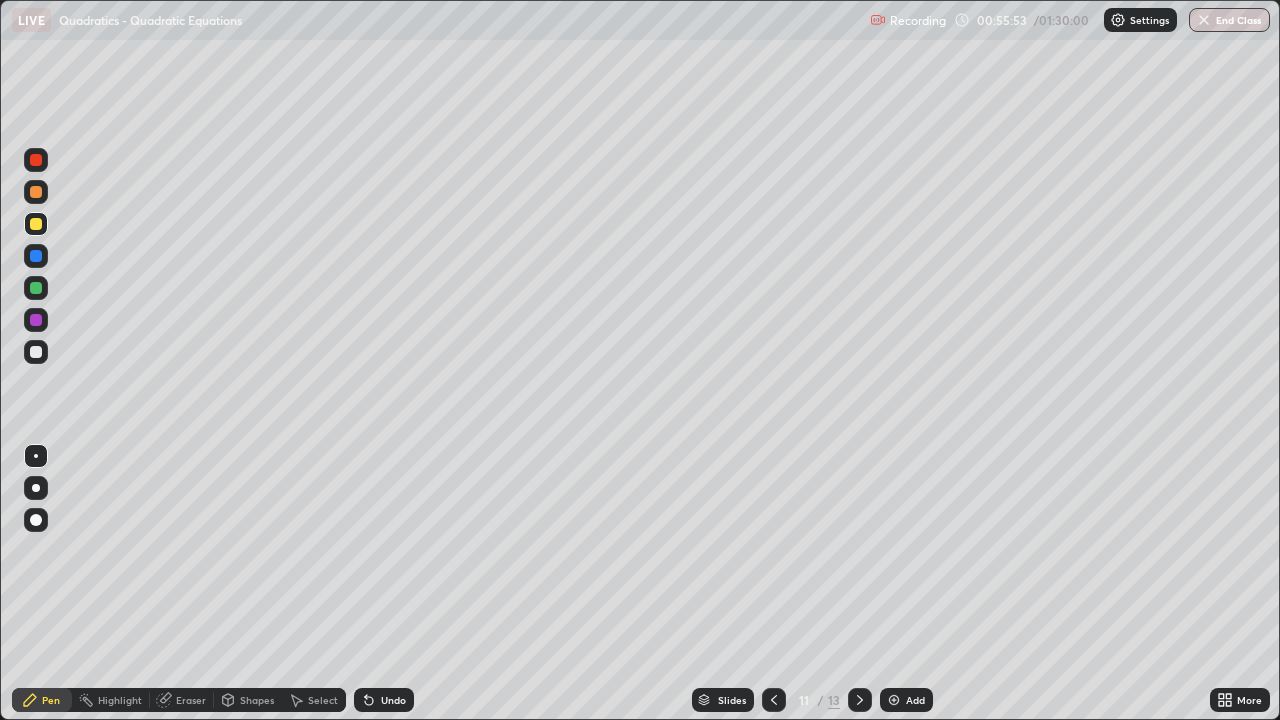 click at bounding box center (36, 192) 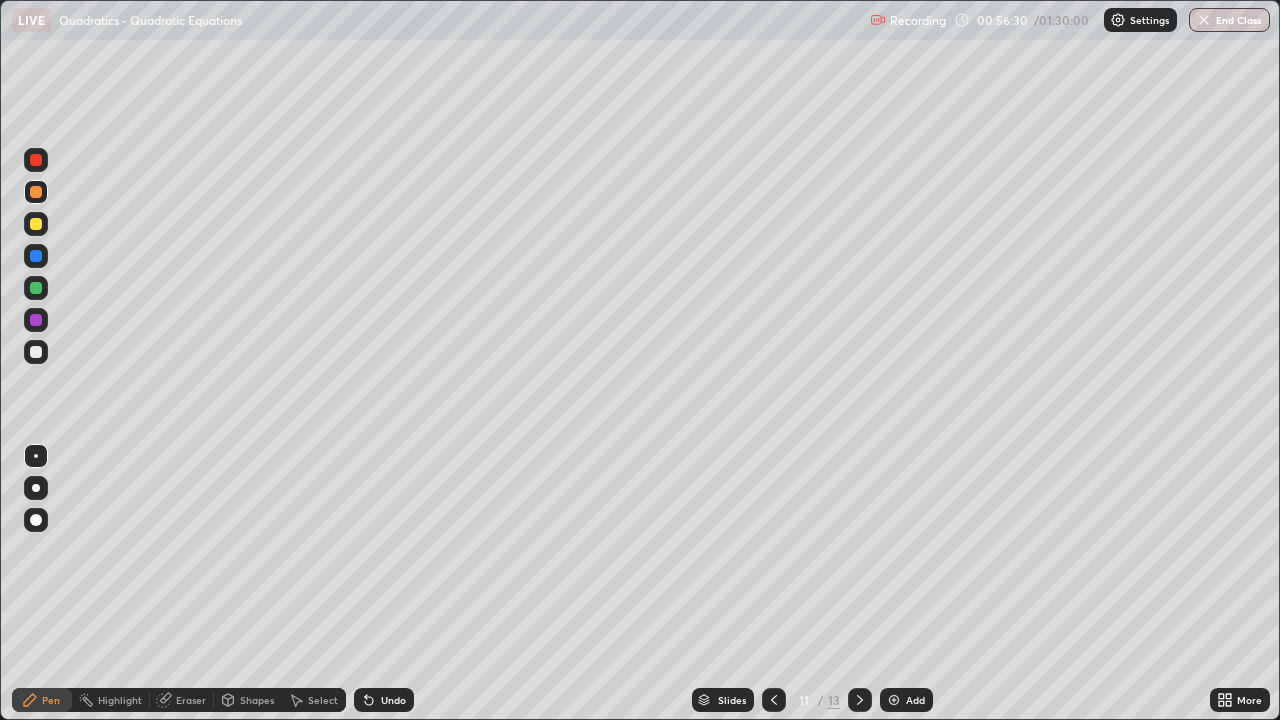 click at bounding box center [36, 288] 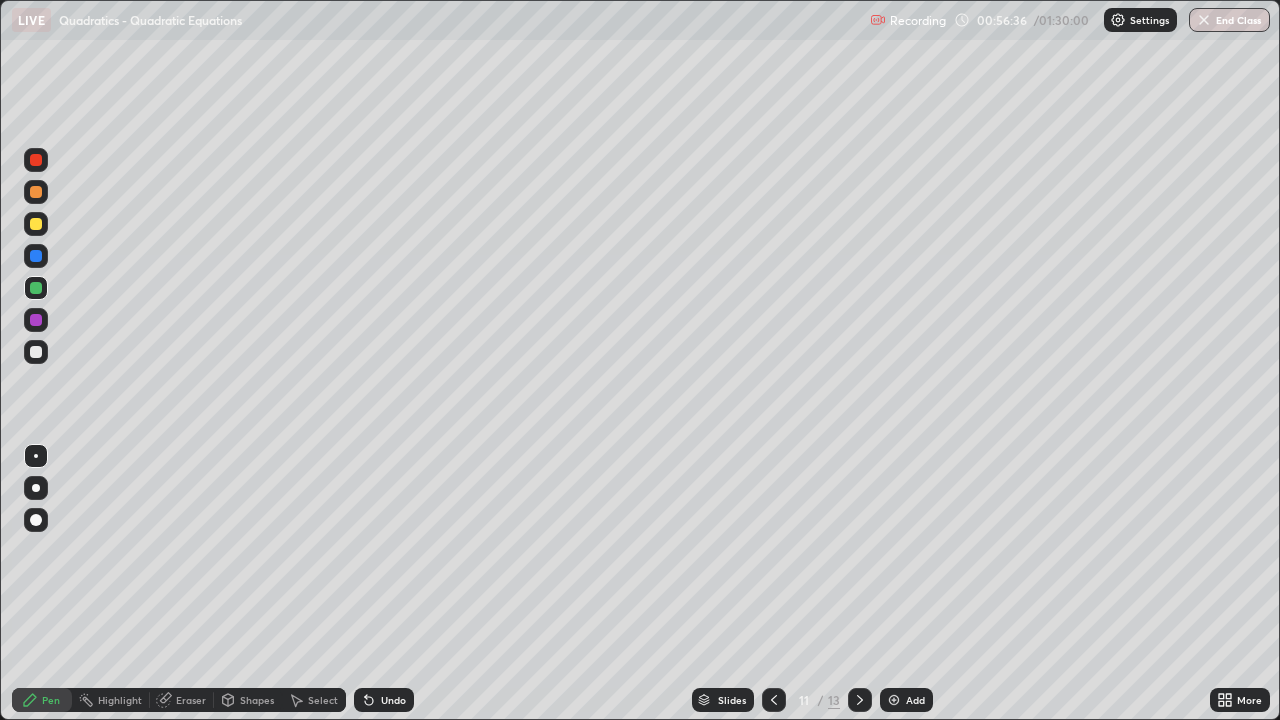 click at bounding box center (36, 224) 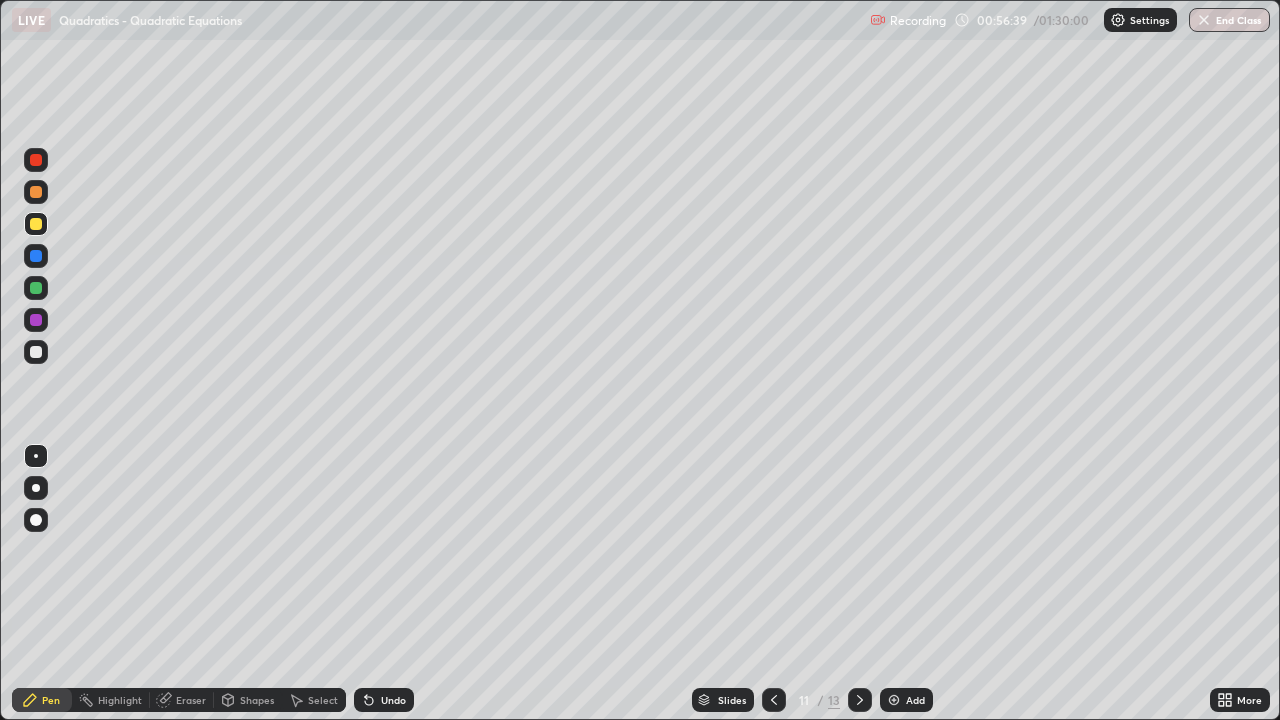 click 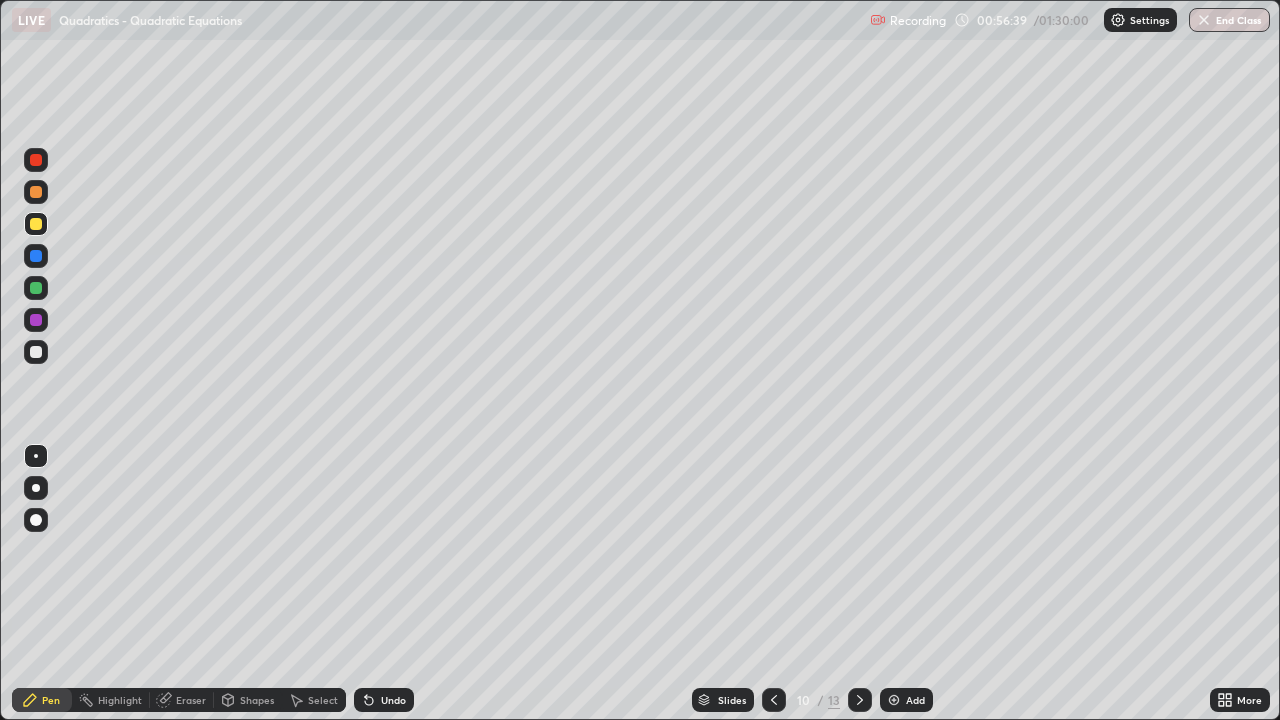 click 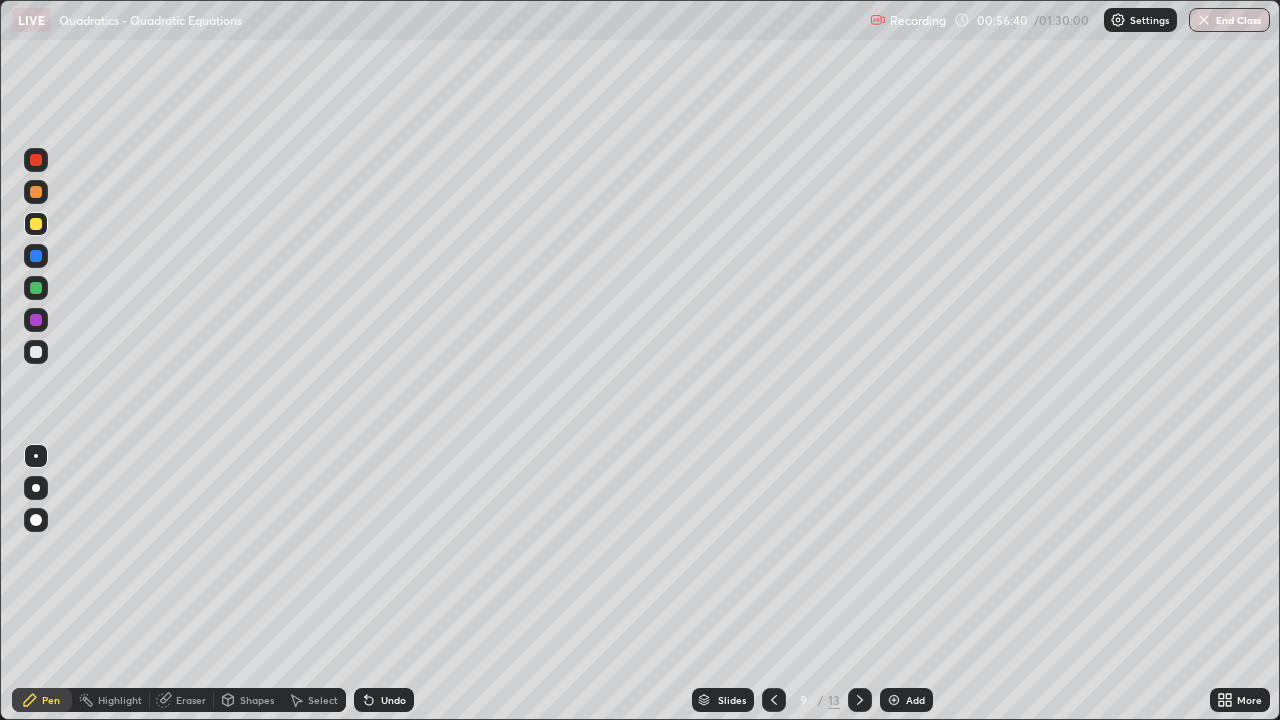 click at bounding box center [774, 700] 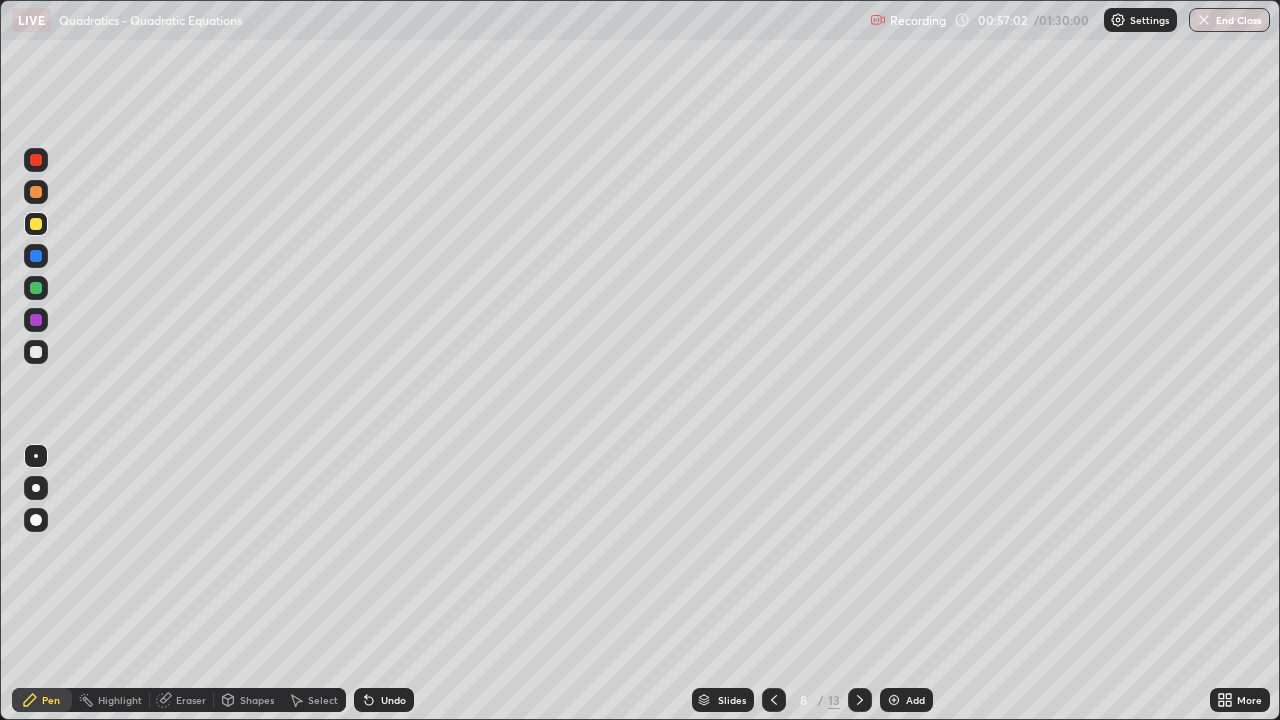click 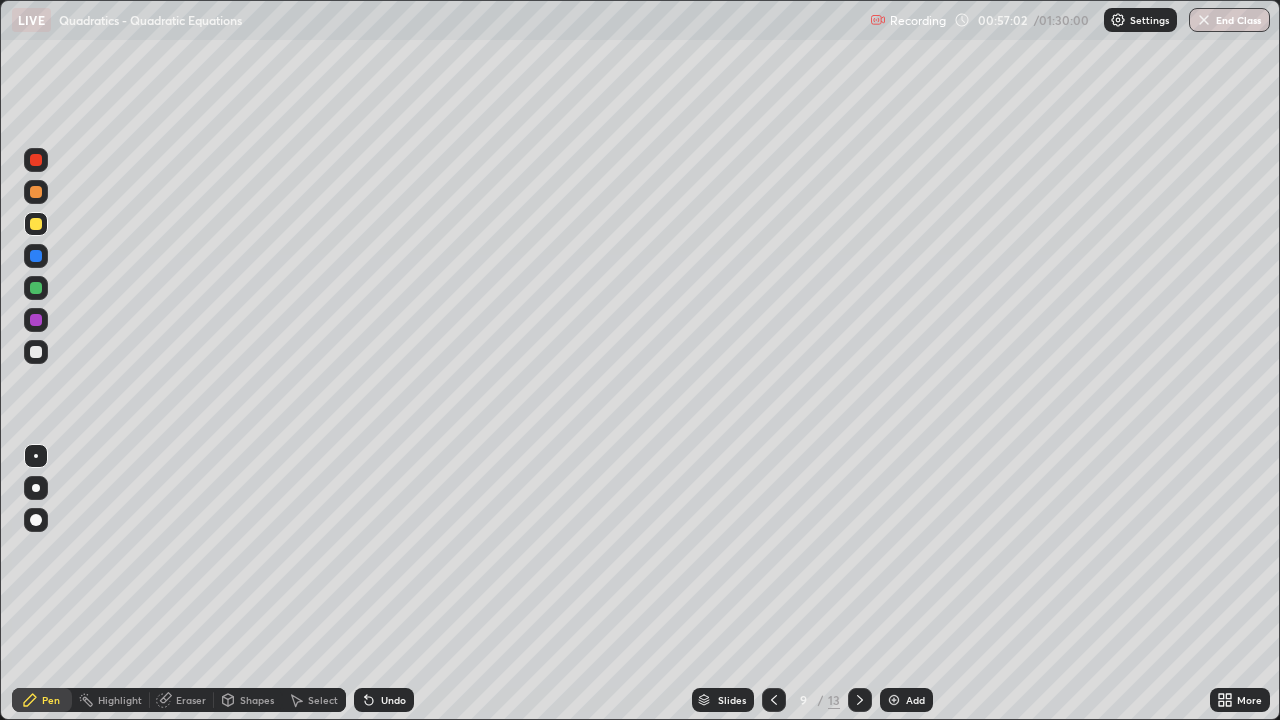 click 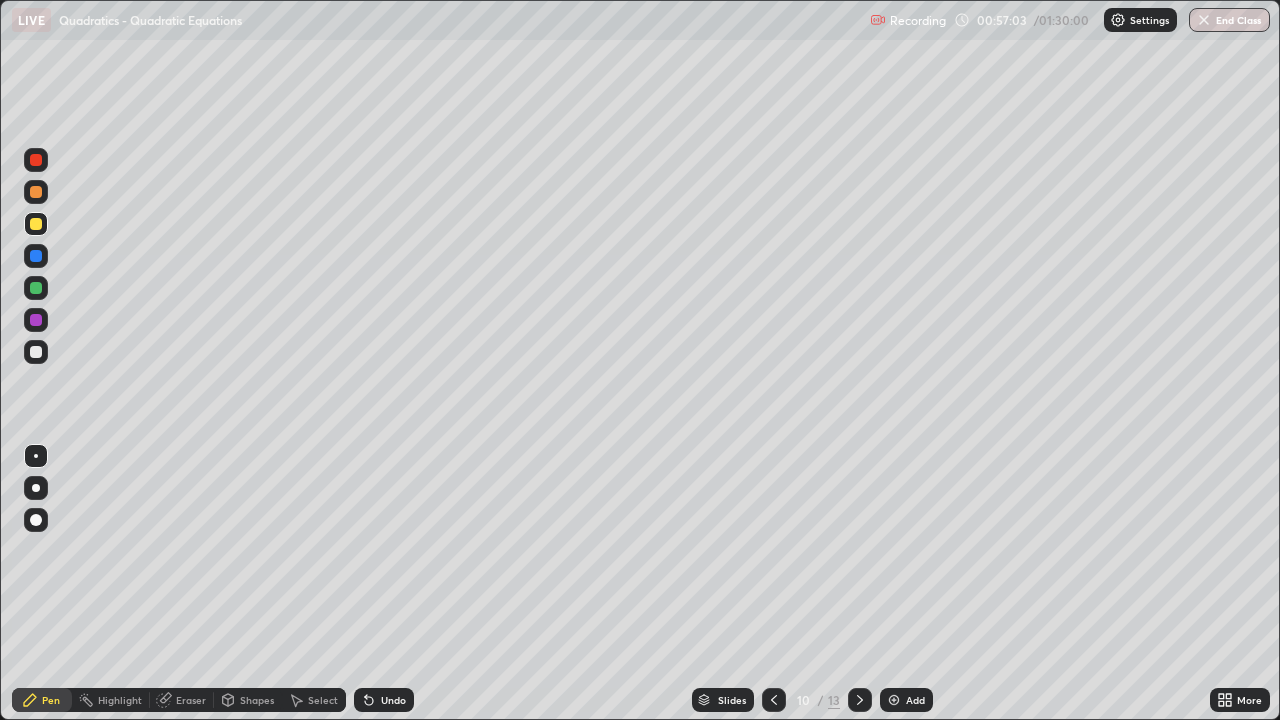 click 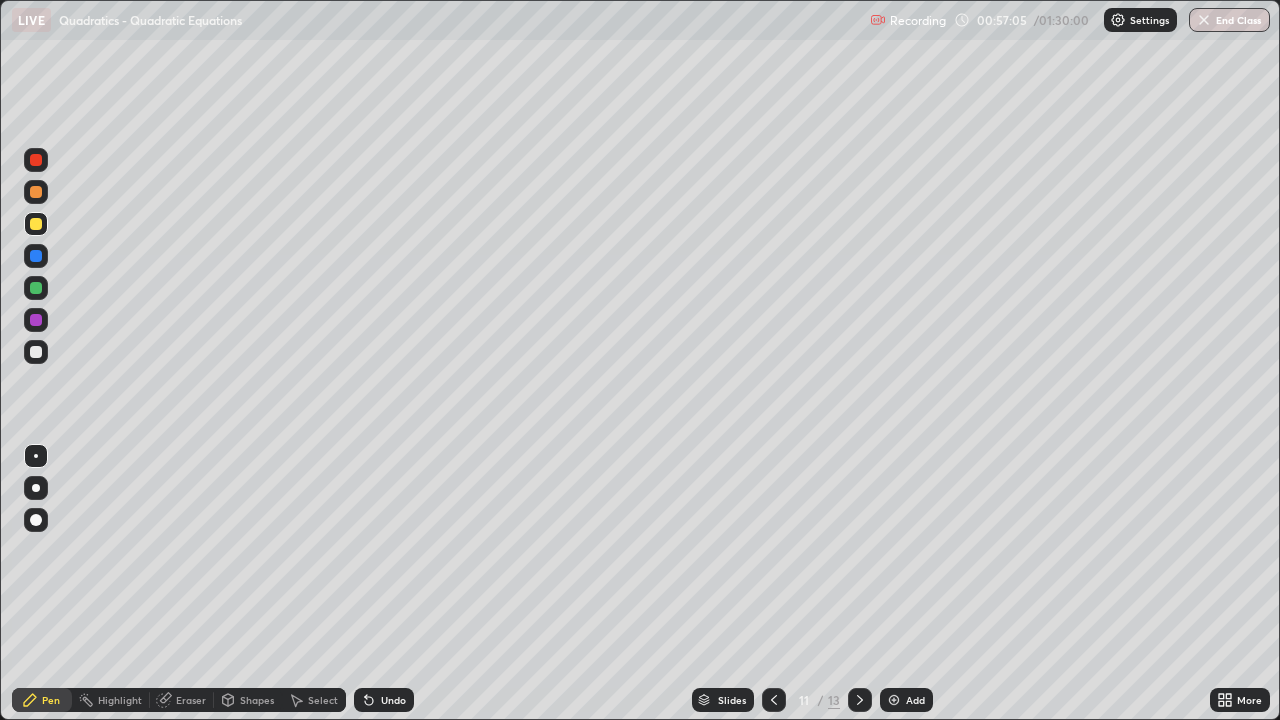 click at bounding box center (36, 288) 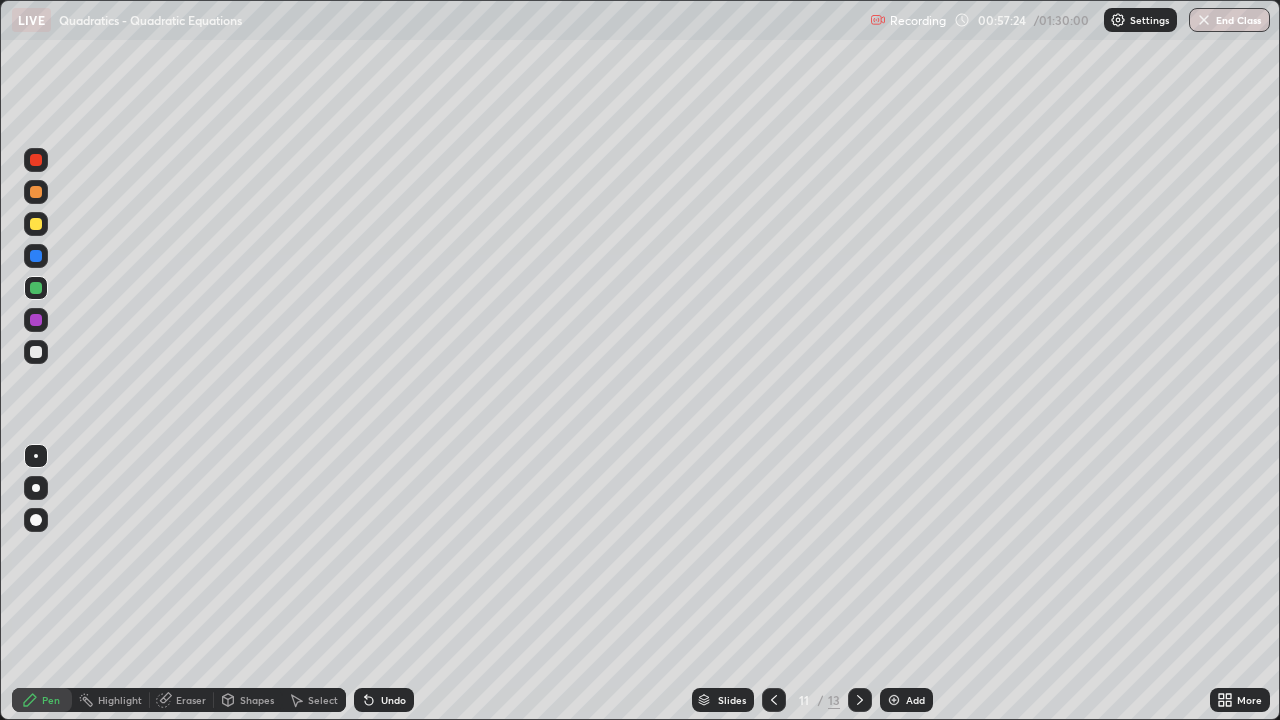 click at bounding box center (36, 224) 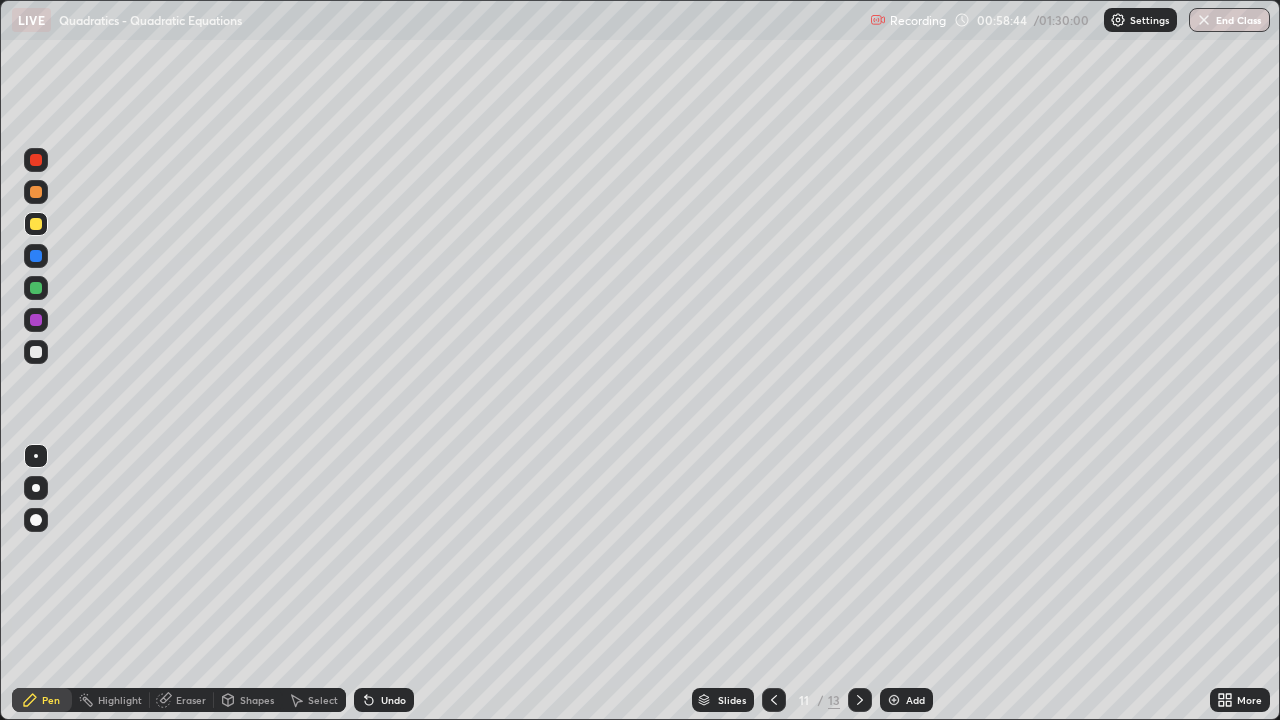 click on "Select" at bounding box center [323, 700] 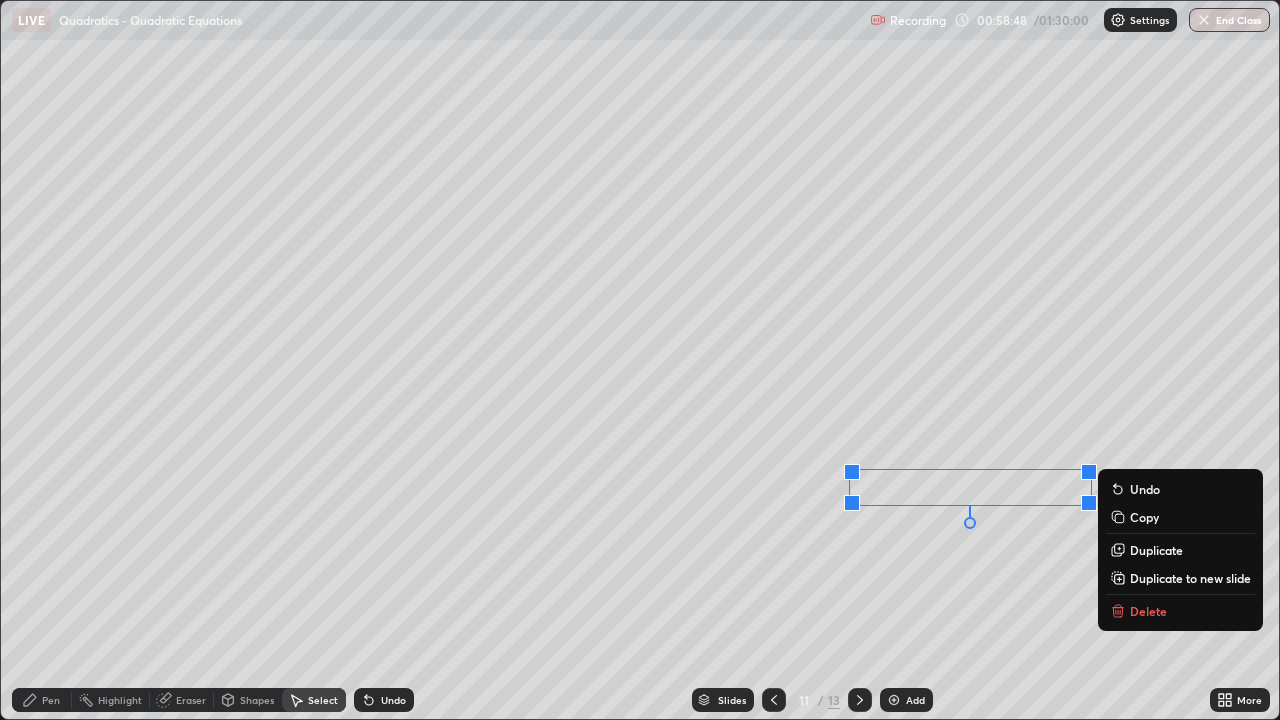 click on "Pen" at bounding box center (42, 700) 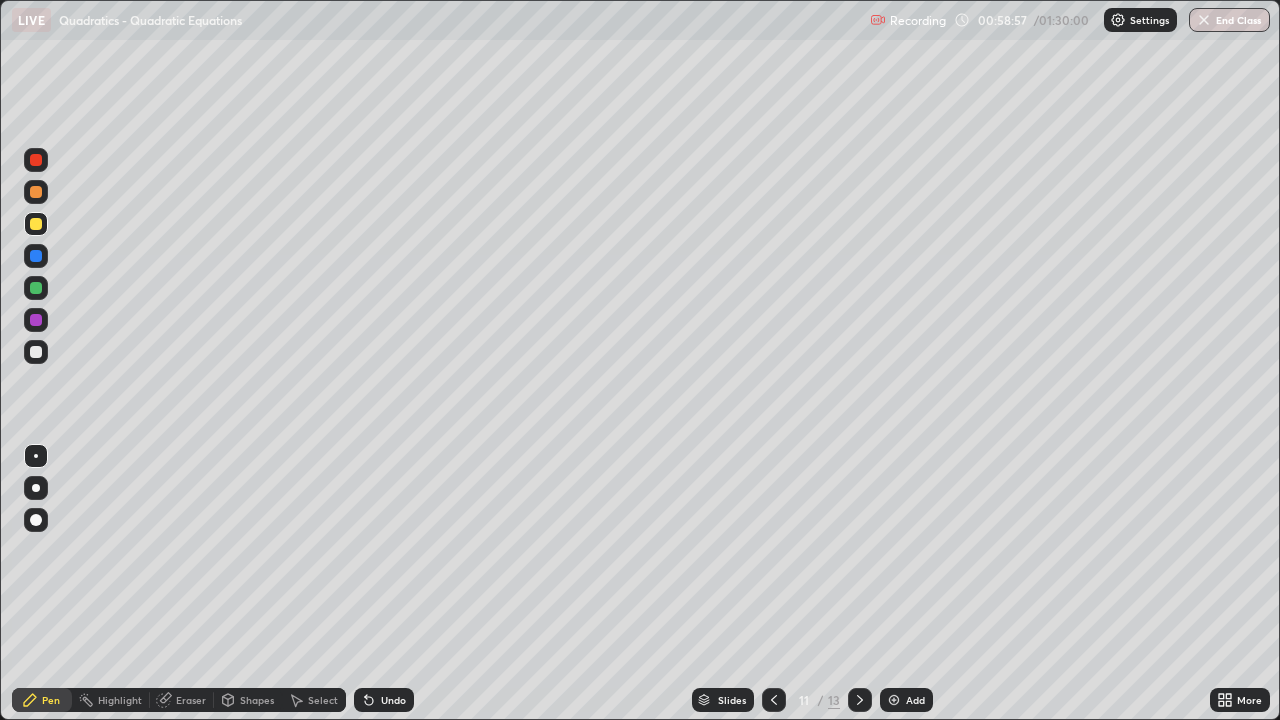 click at bounding box center (36, 352) 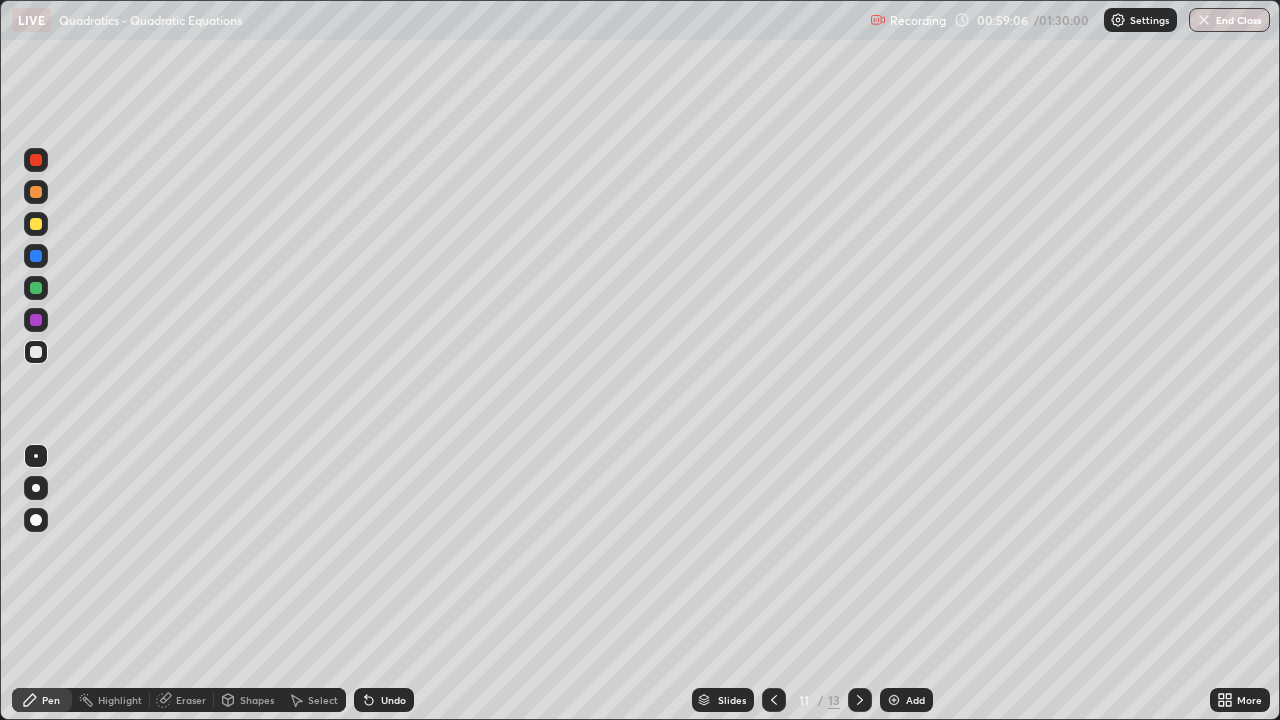 click at bounding box center (36, 352) 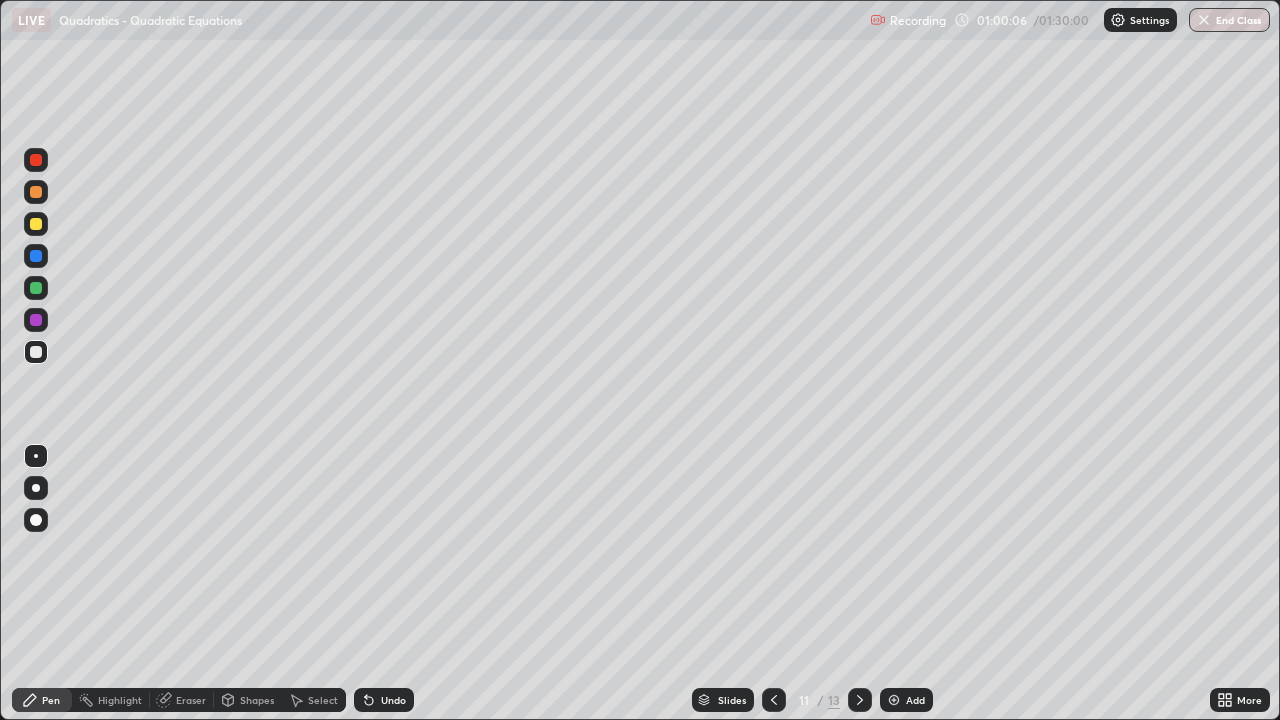 click at bounding box center (36, 352) 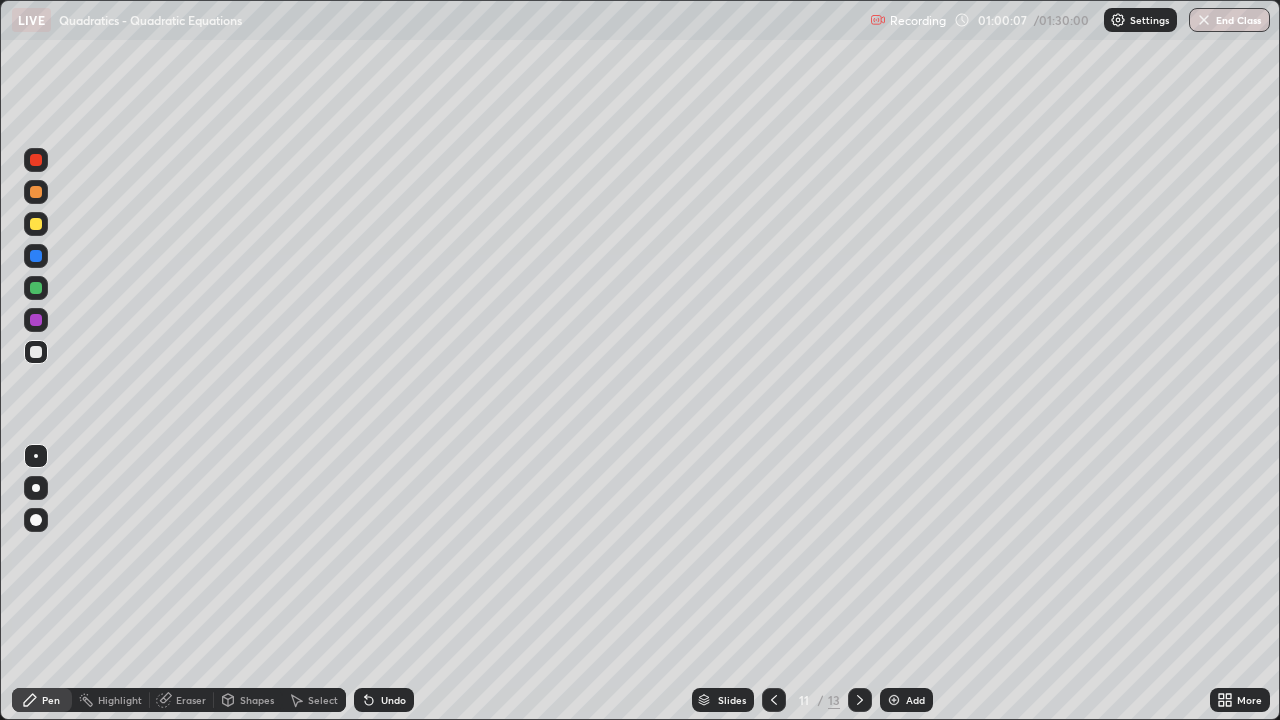 click 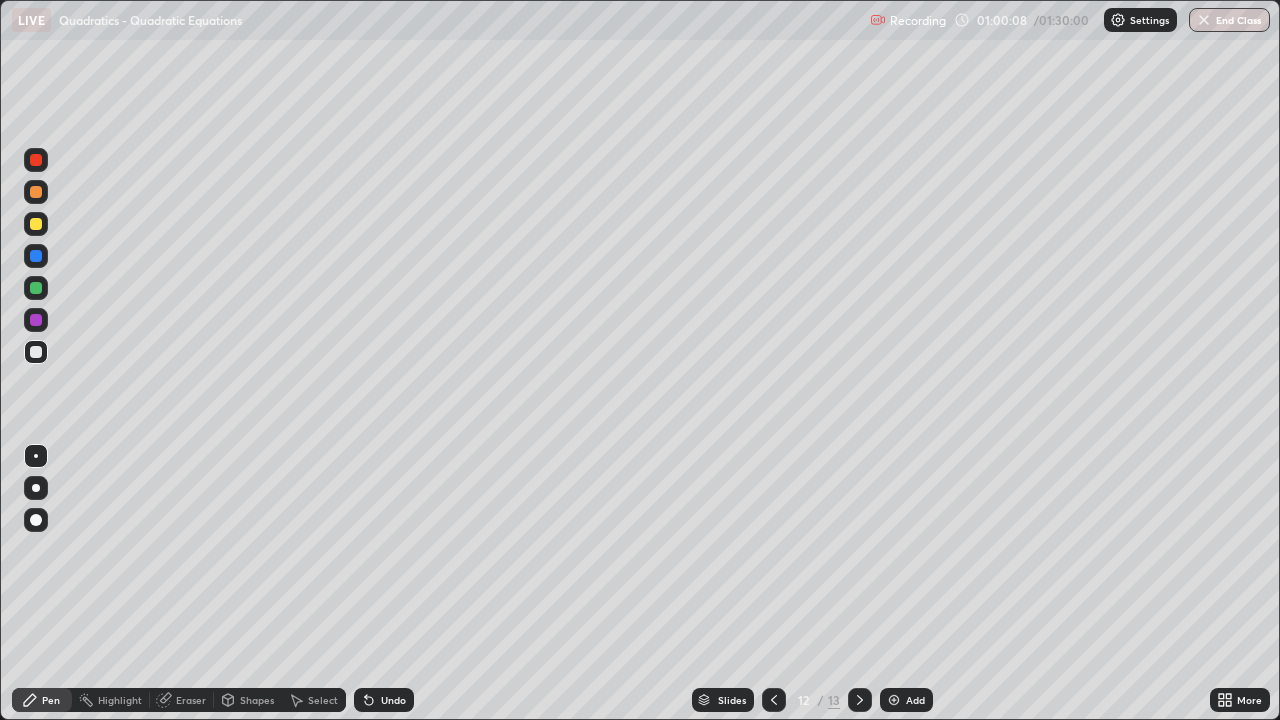 click 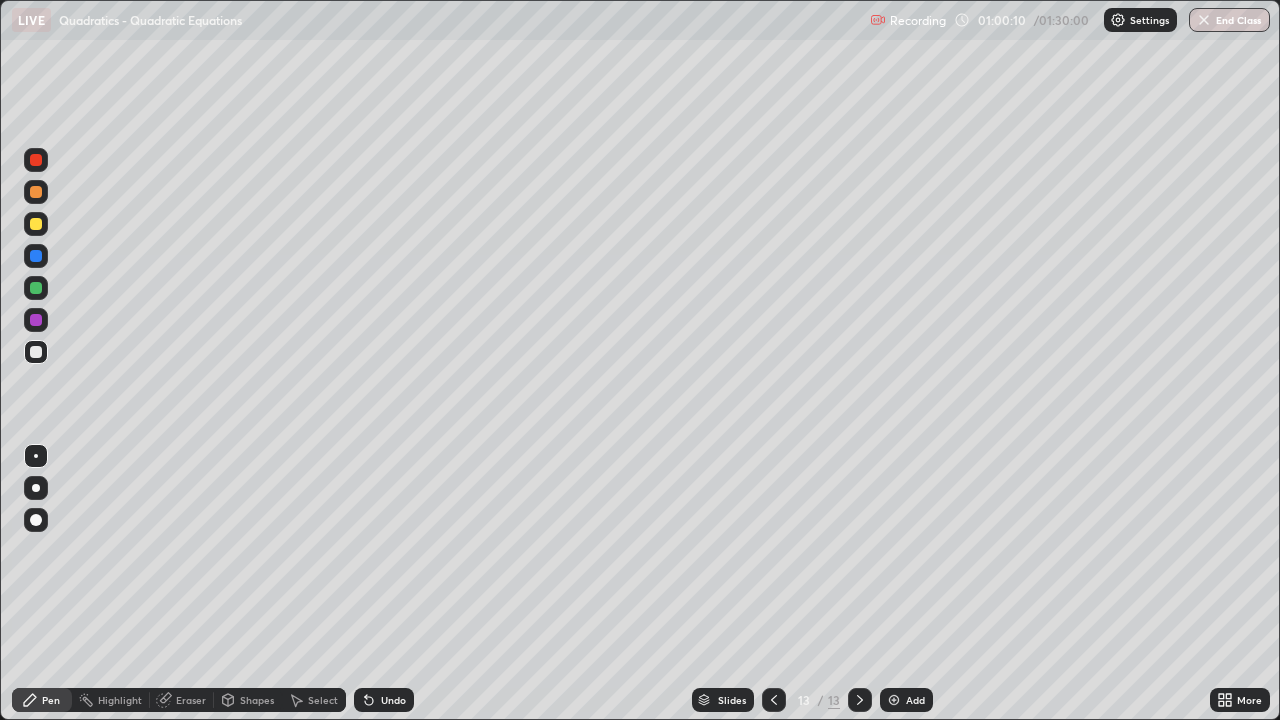 click at bounding box center (36, 352) 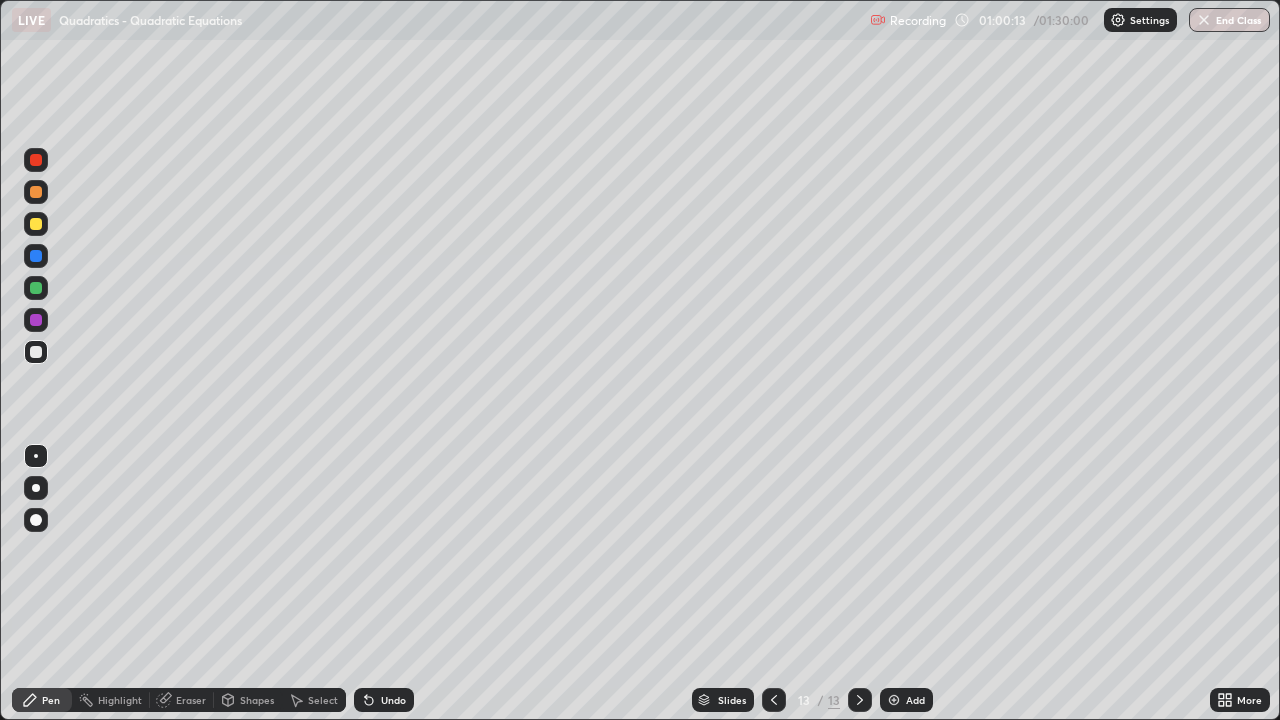 click on "Undo" at bounding box center (393, 700) 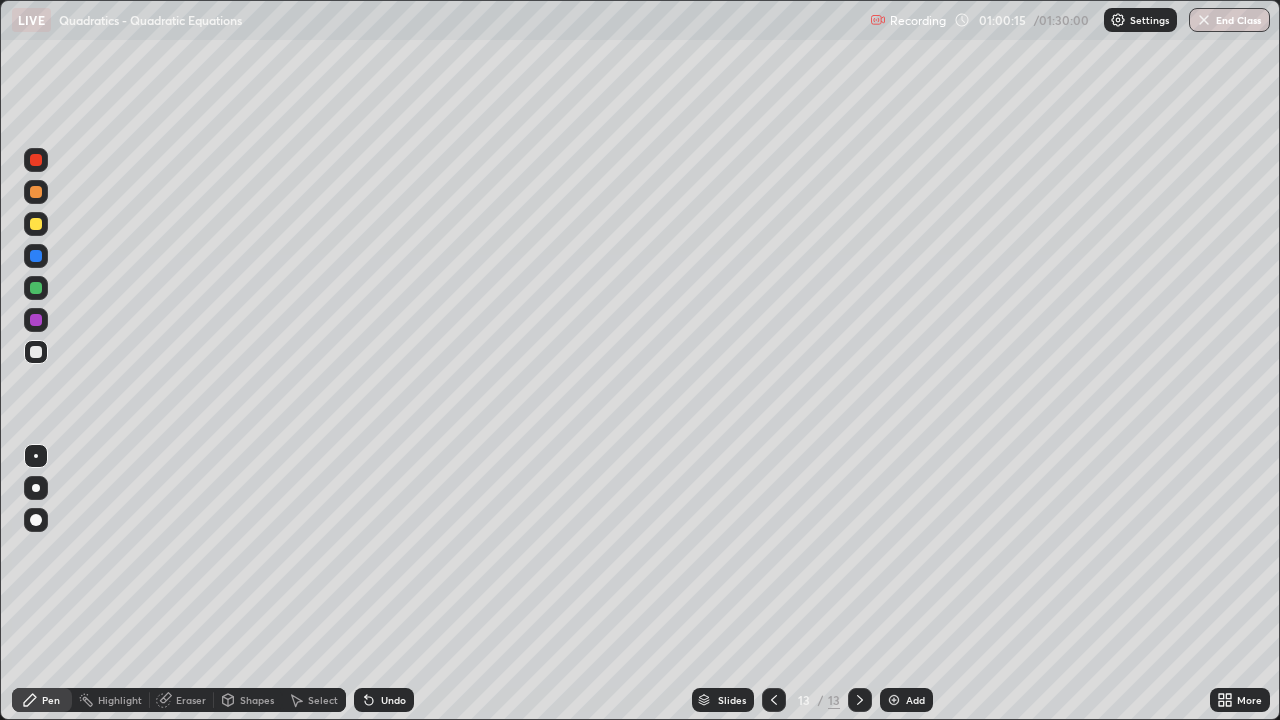 click at bounding box center (36, 352) 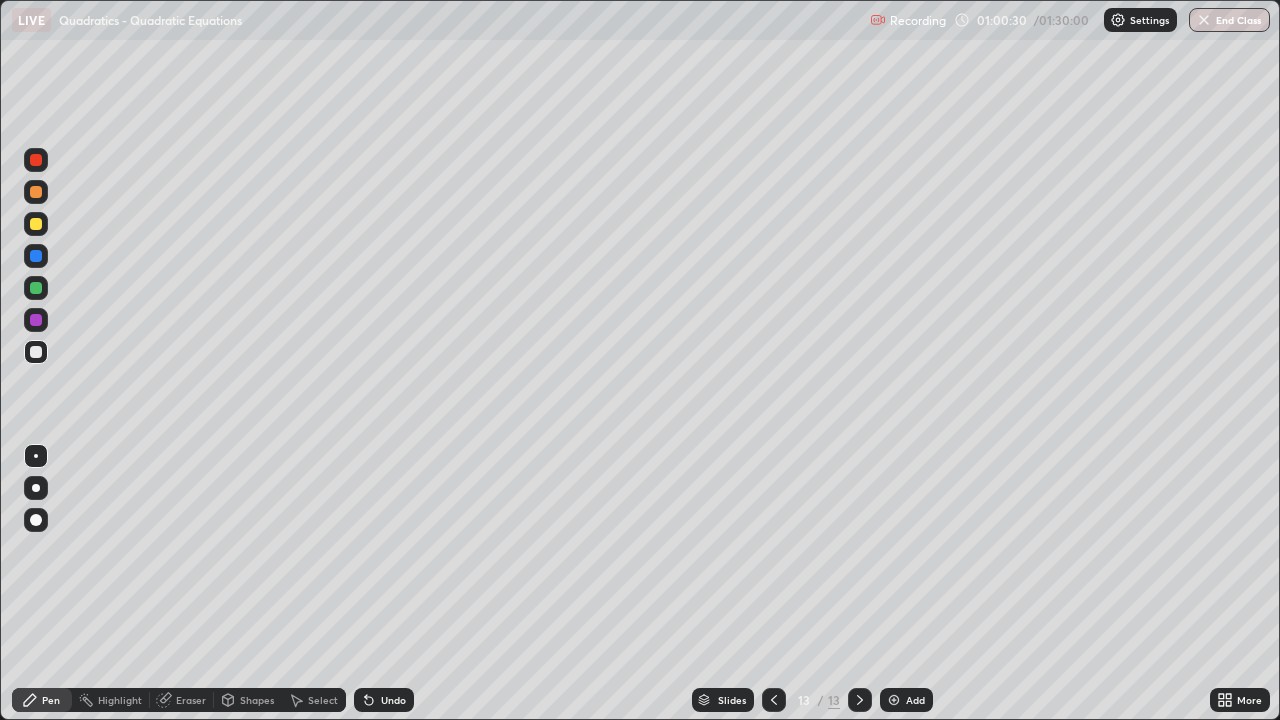 click on "Select" at bounding box center [314, 700] 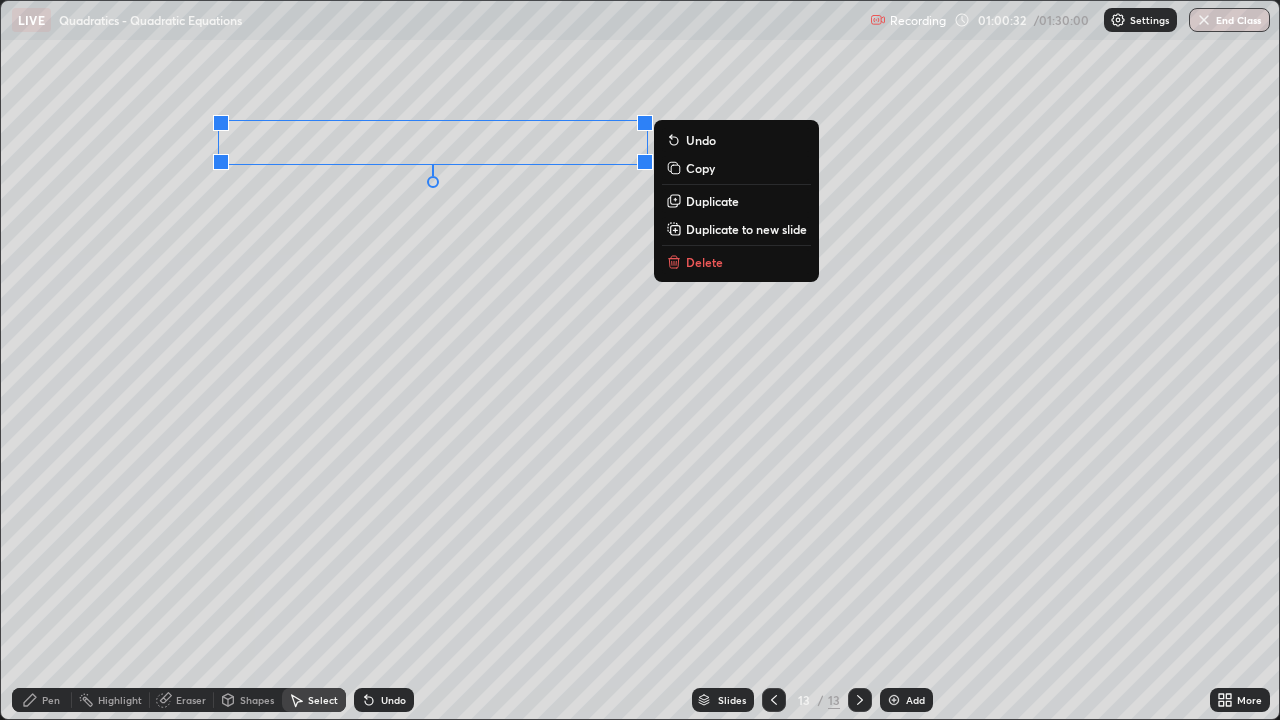 click on "Duplicate" at bounding box center (712, 201) 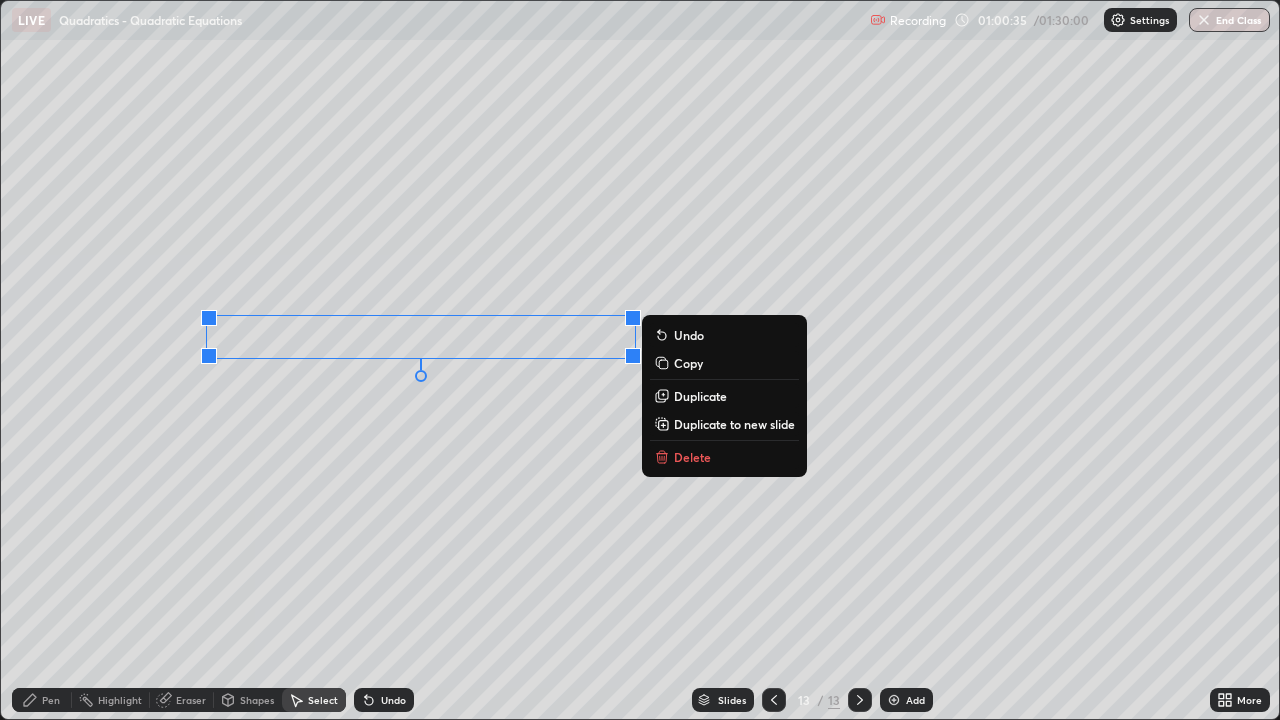 click on "Eraser" at bounding box center [182, 700] 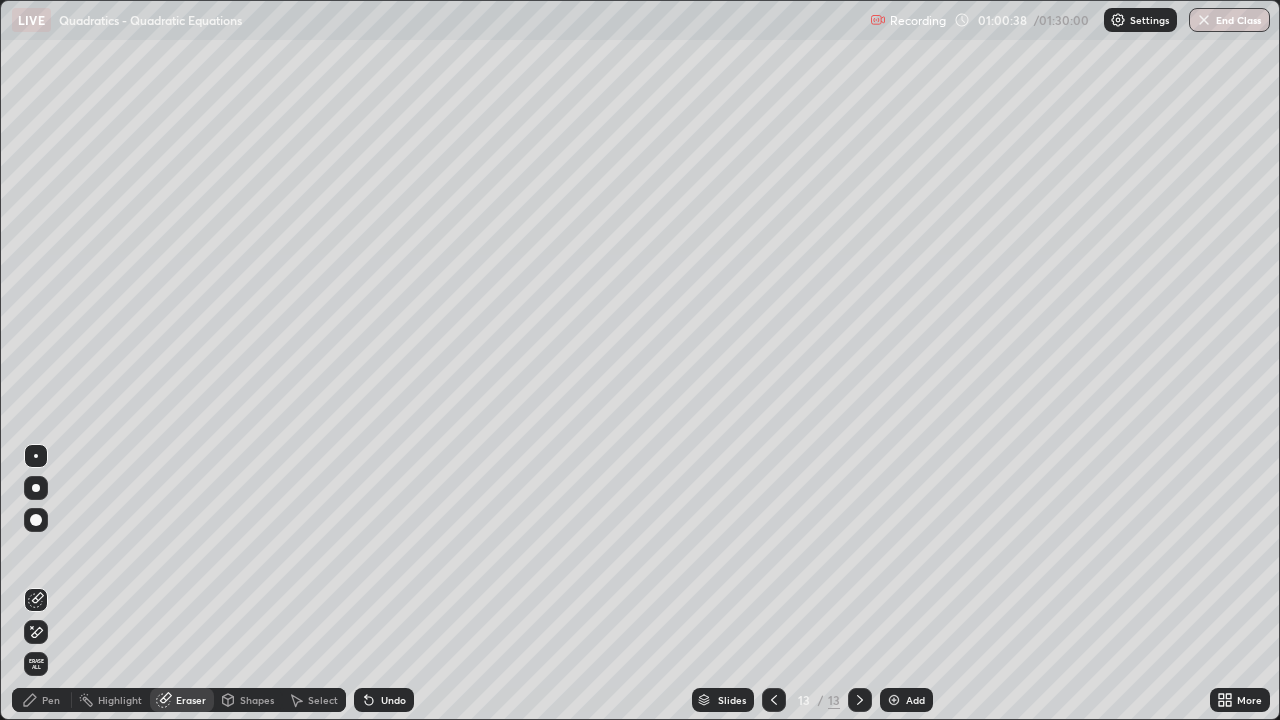click on "Pen" at bounding box center (51, 700) 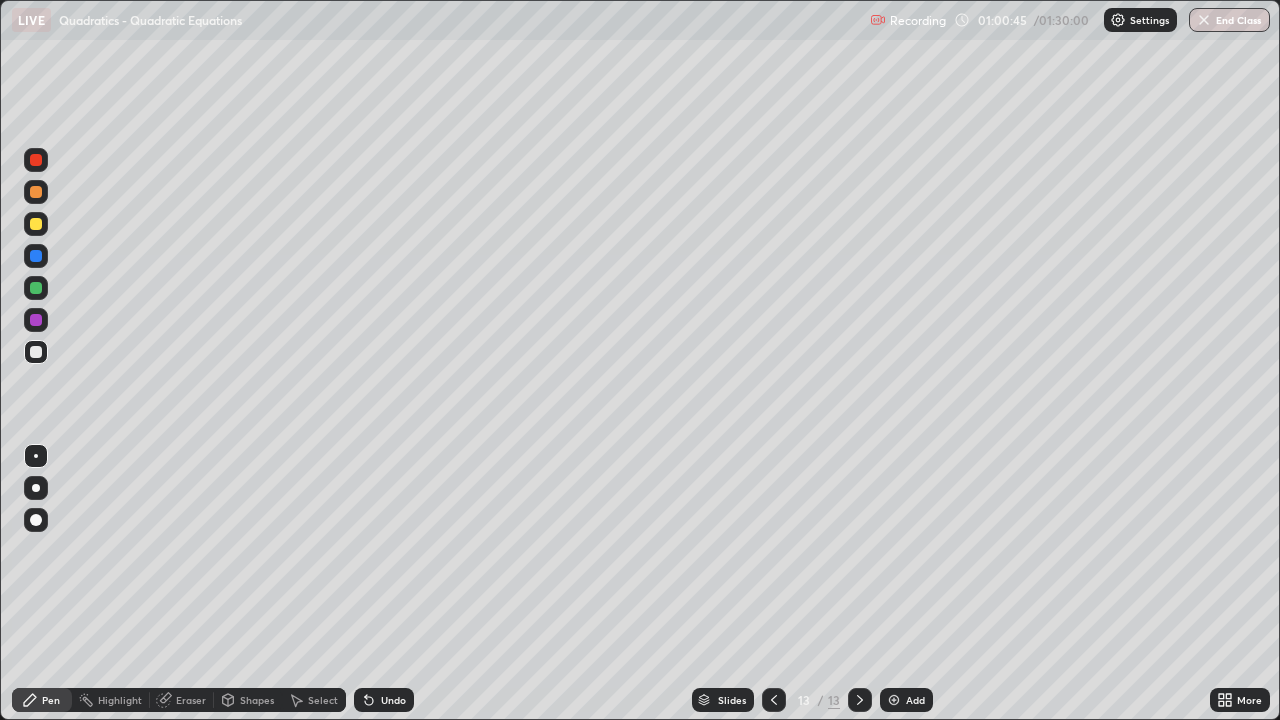 click at bounding box center (36, 224) 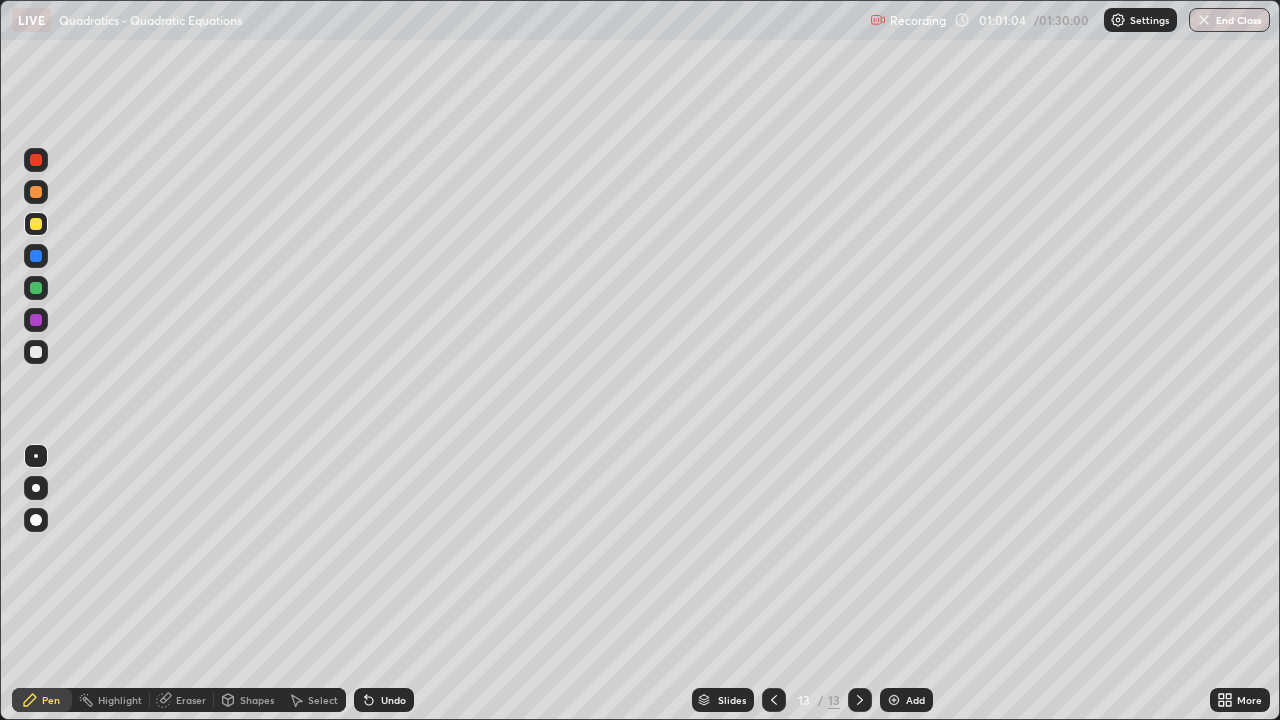 click at bounding box center (36, 192) 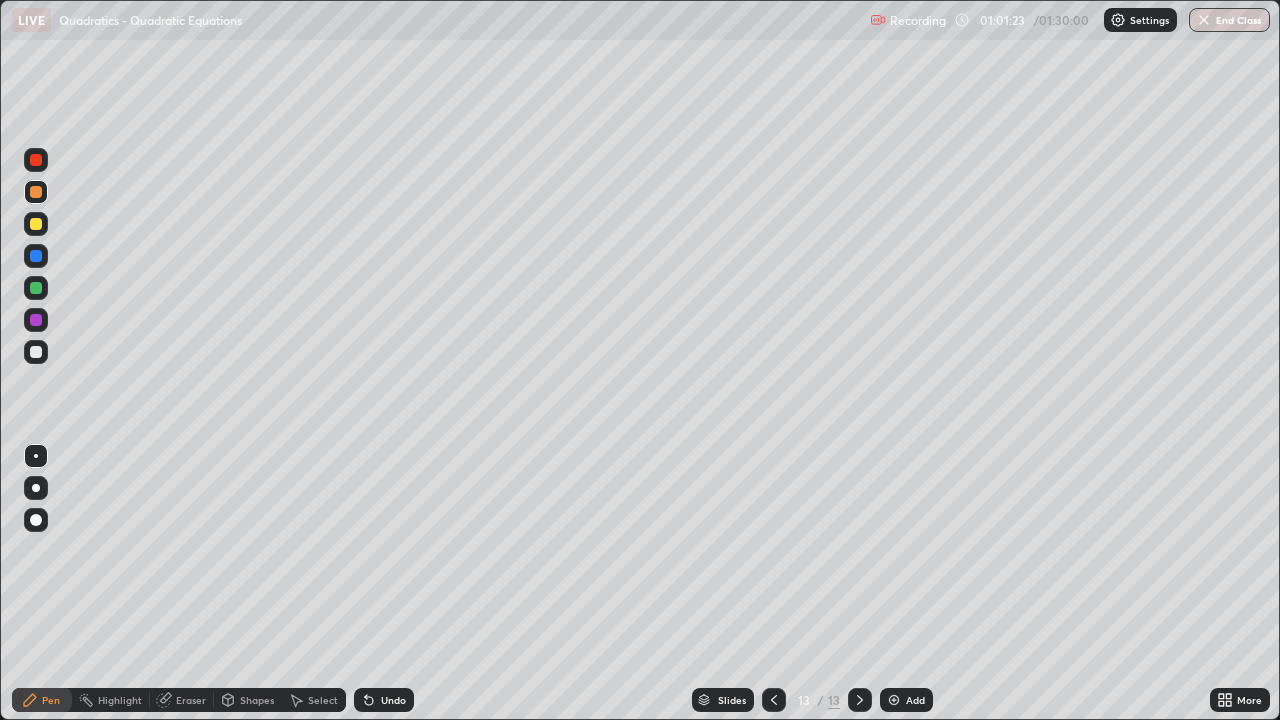 click on "Undo" at bounding box center (393, 700) 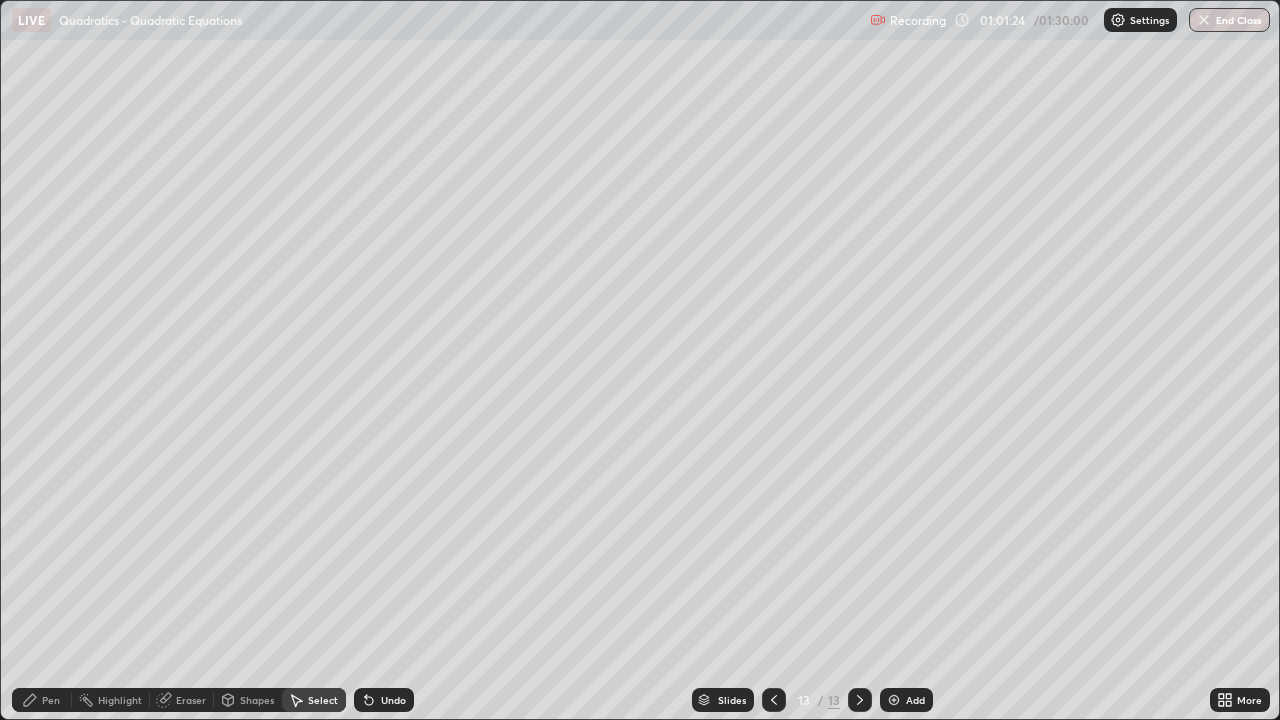 click on "Undo" at bounding box center [393, 700] 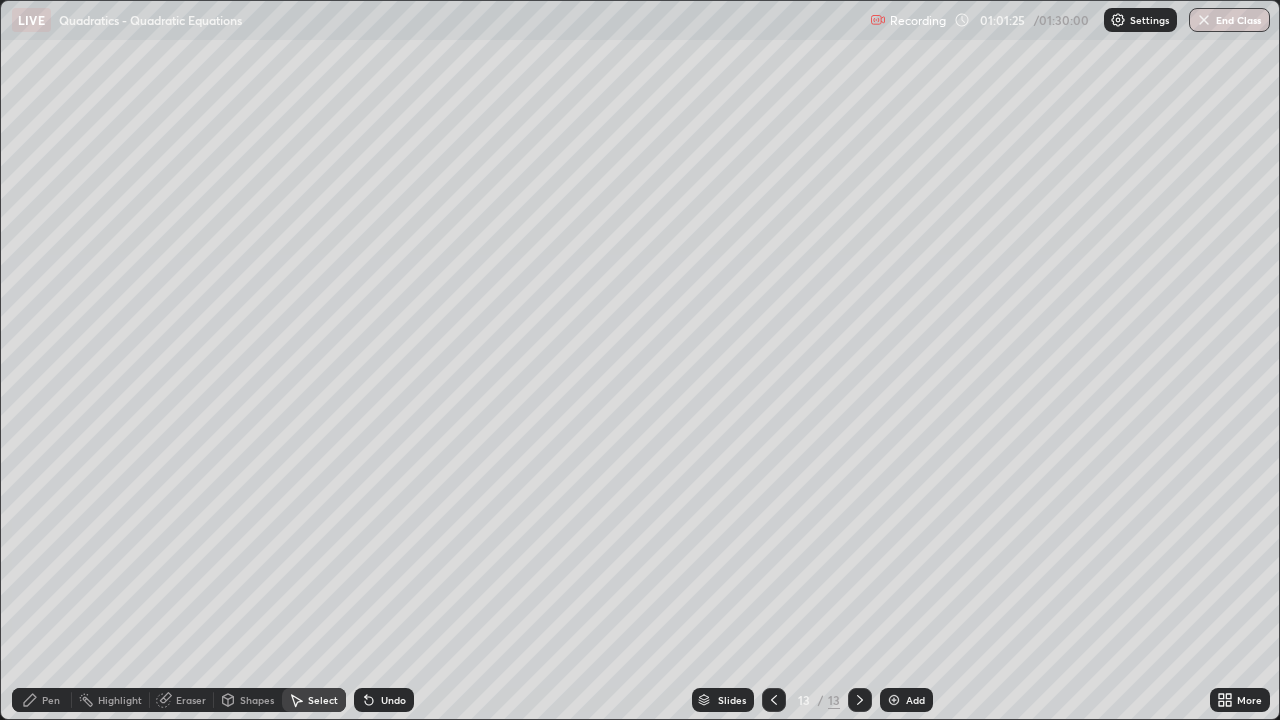 click on "Select" at bounding box center (323, 700) 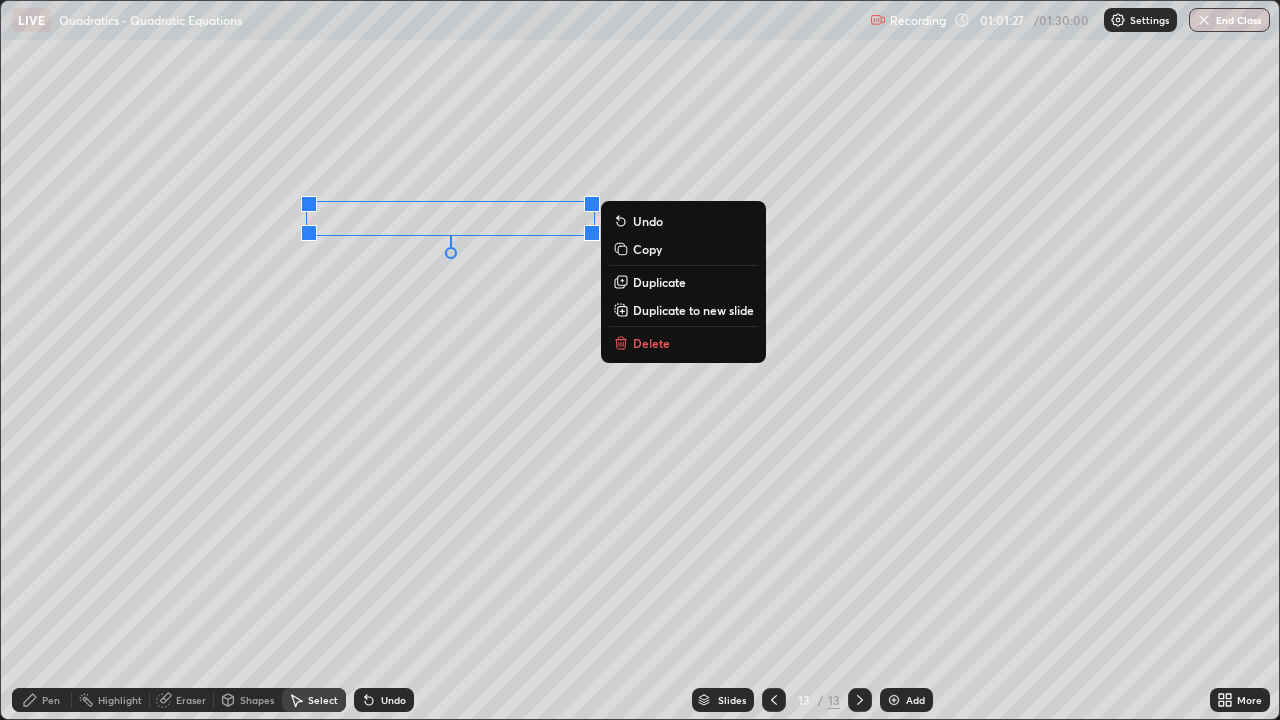 click on "Duplicate" at bounding box center [659, 282] 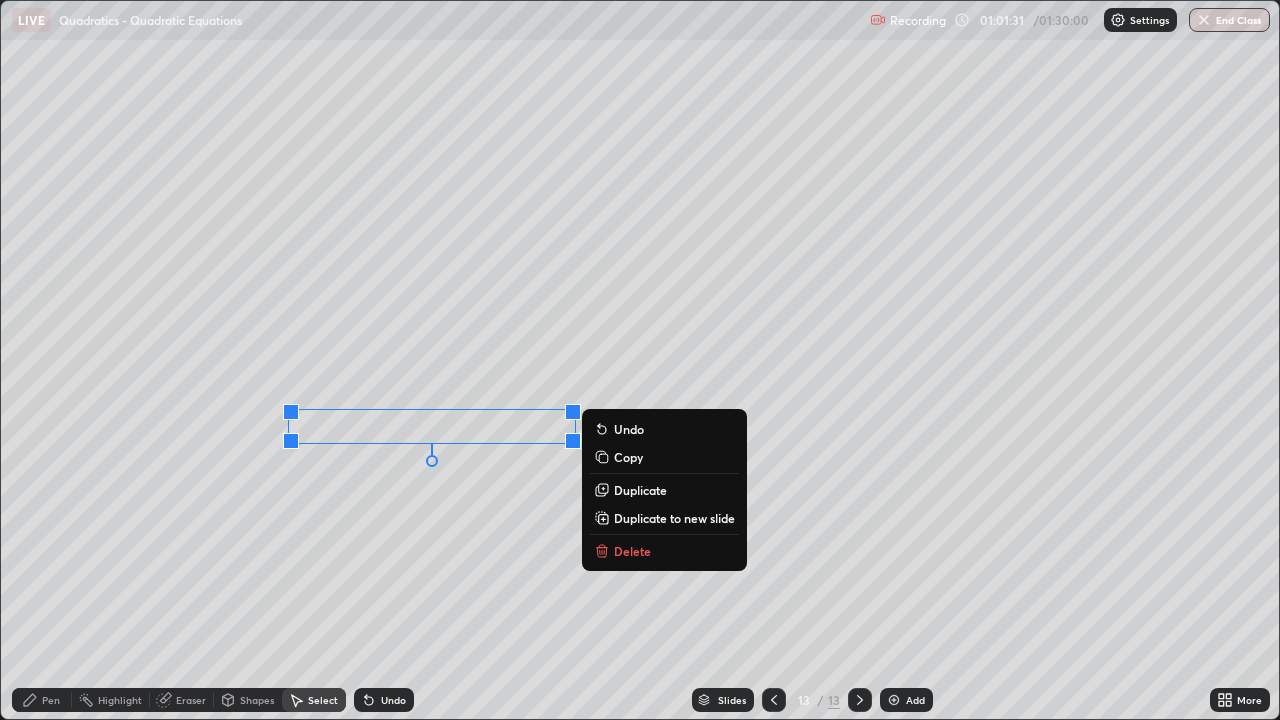 click on "Pen" at bounding box center [51, 700] 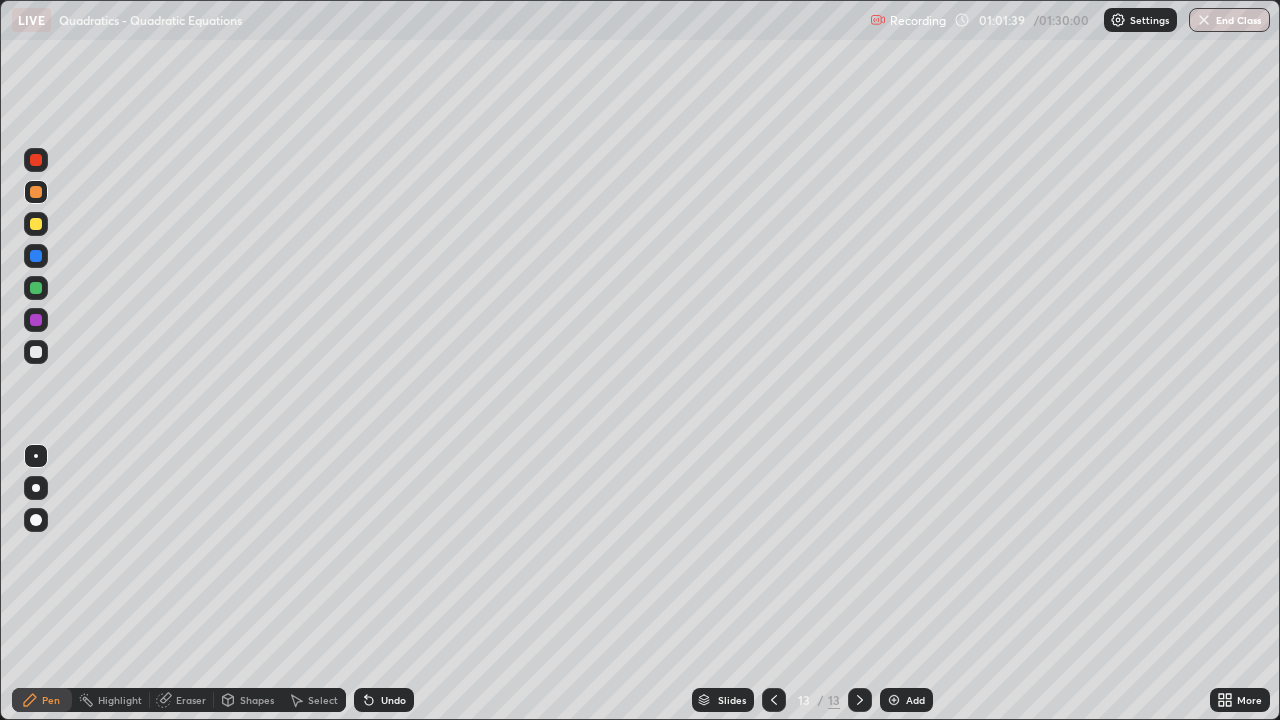 click at bounding box center (36, 224) 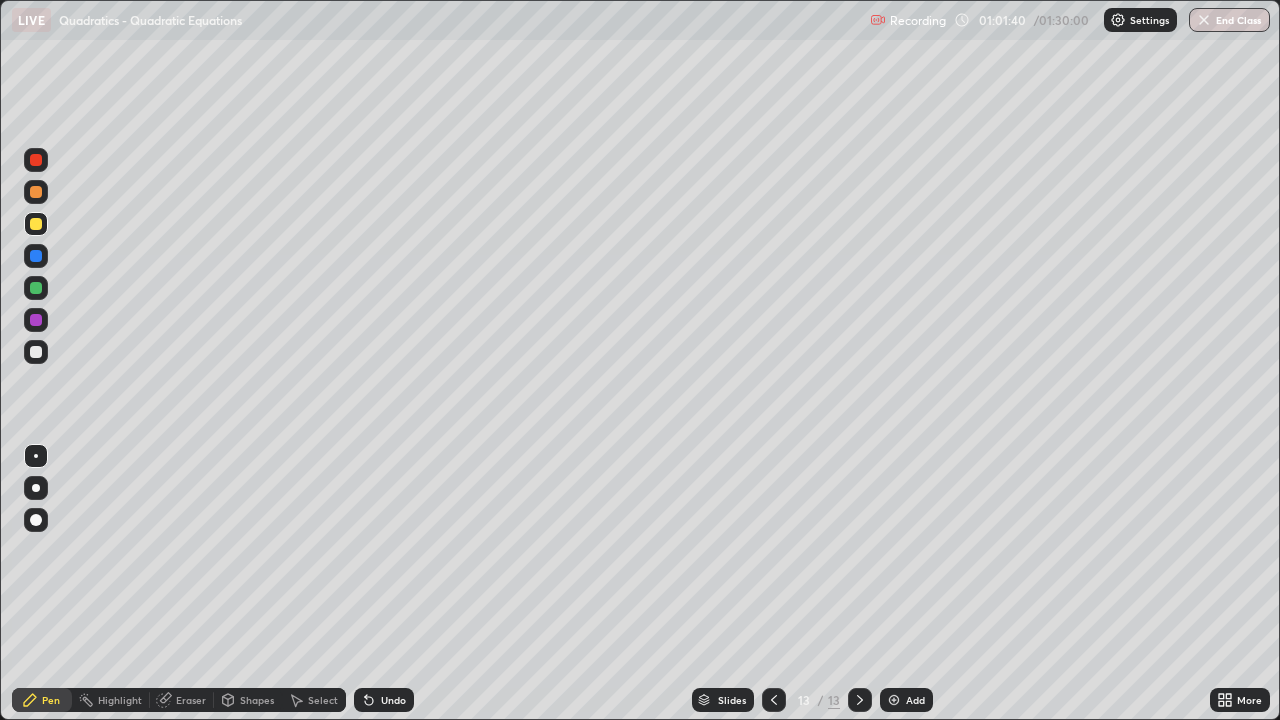 click at bounding box center [36, 352] 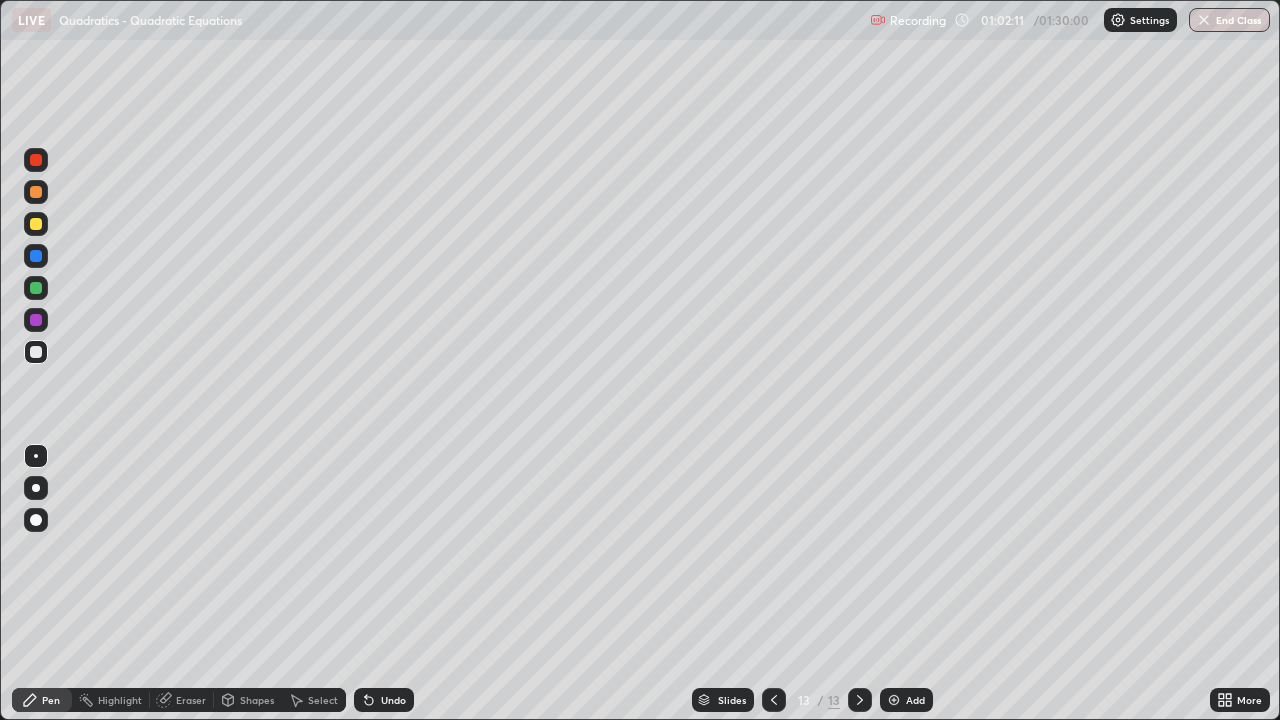 click at bounding box center (36, 224) 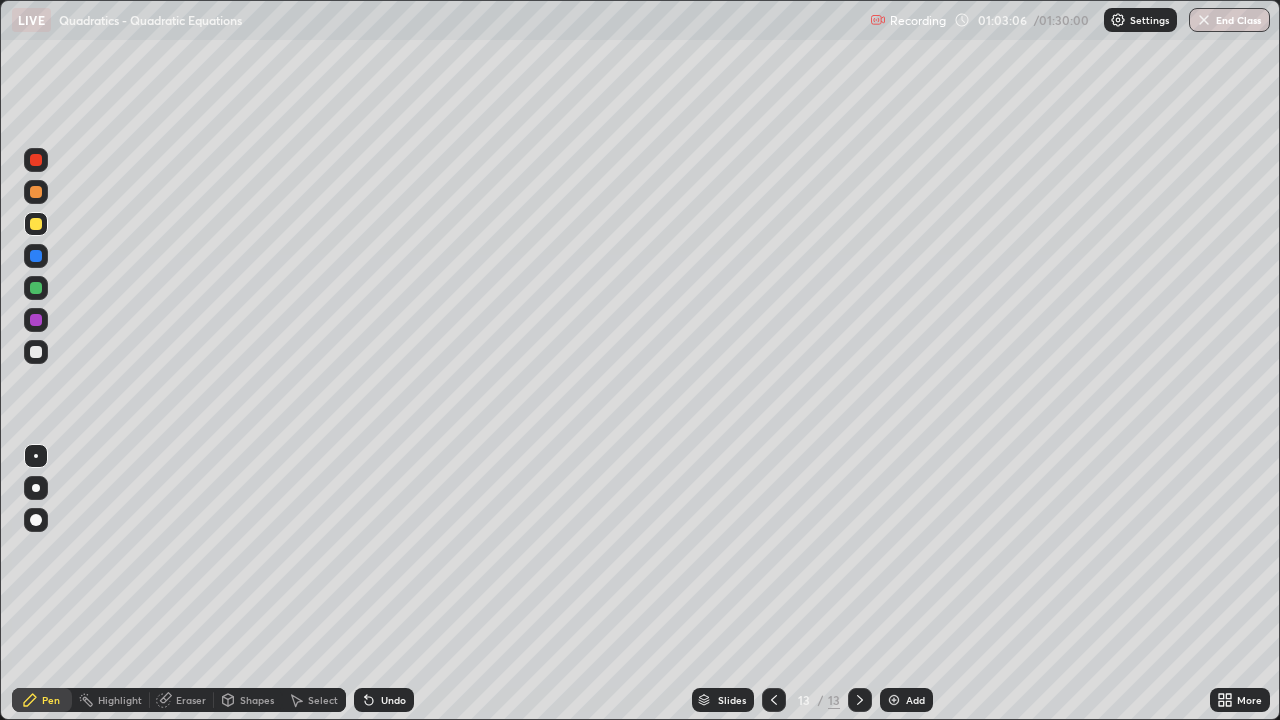 click at bounding box center [36, 288] 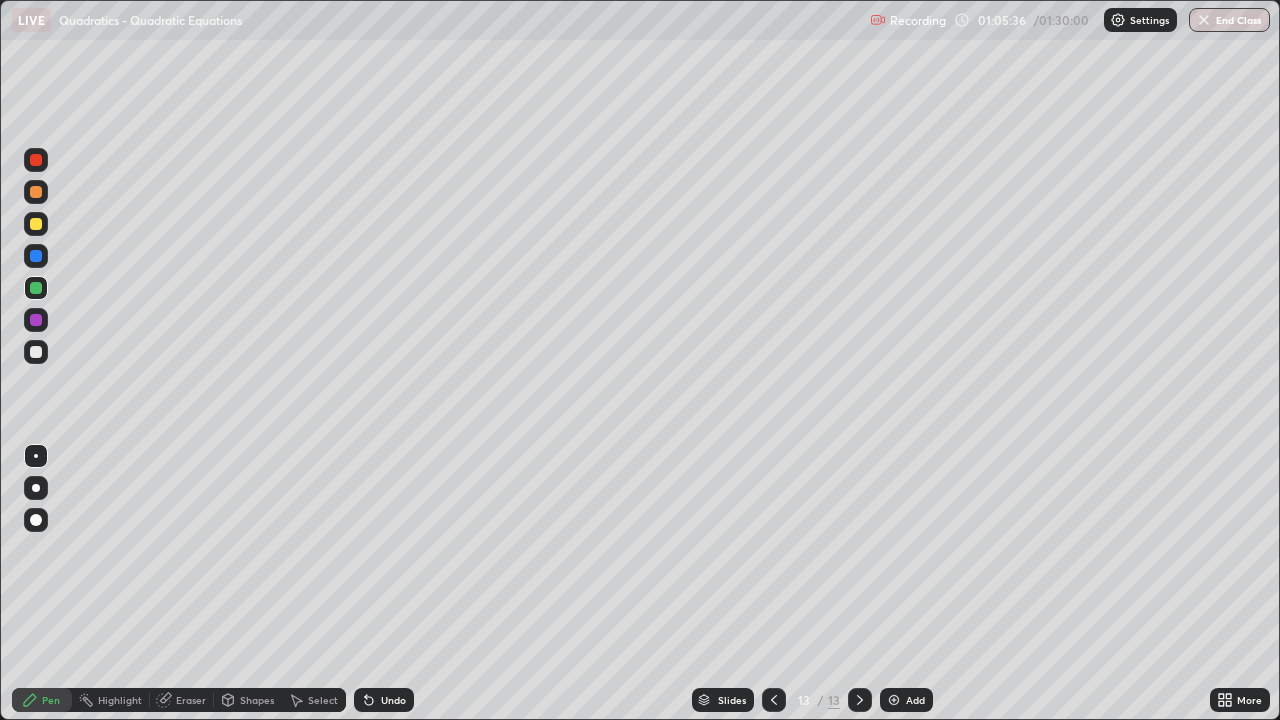 click at bounding box center (36, 224) 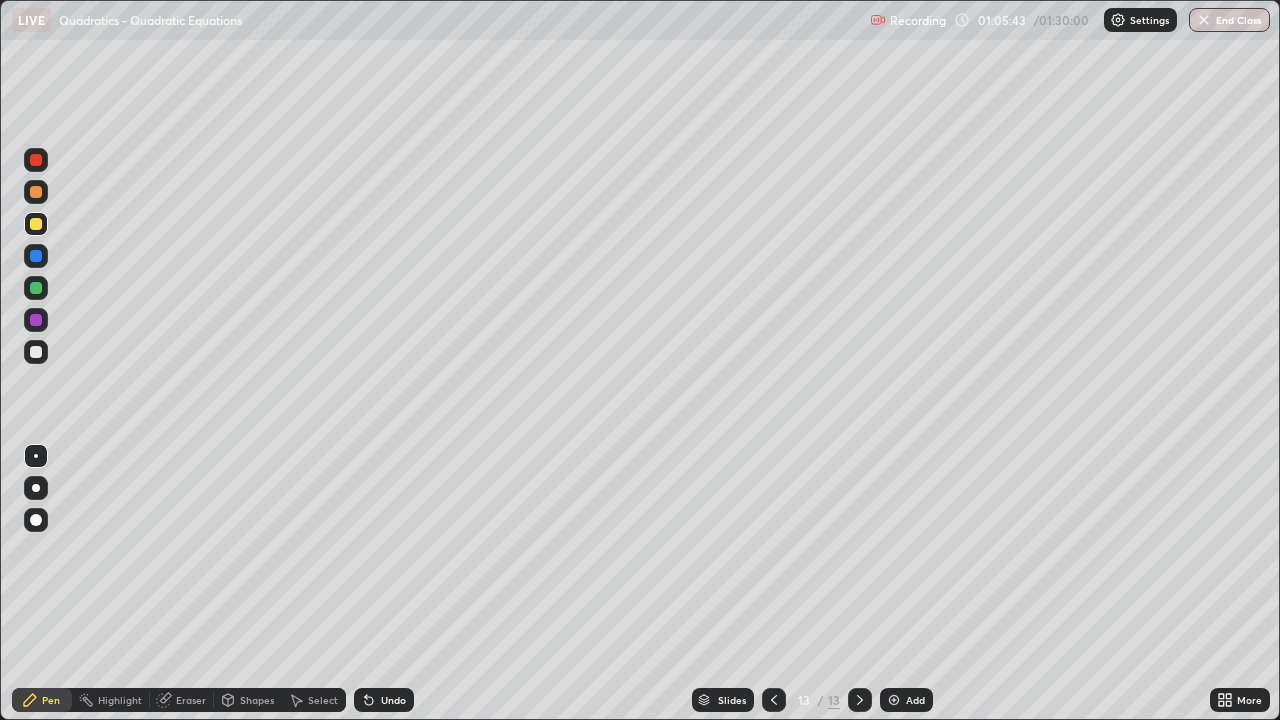 click 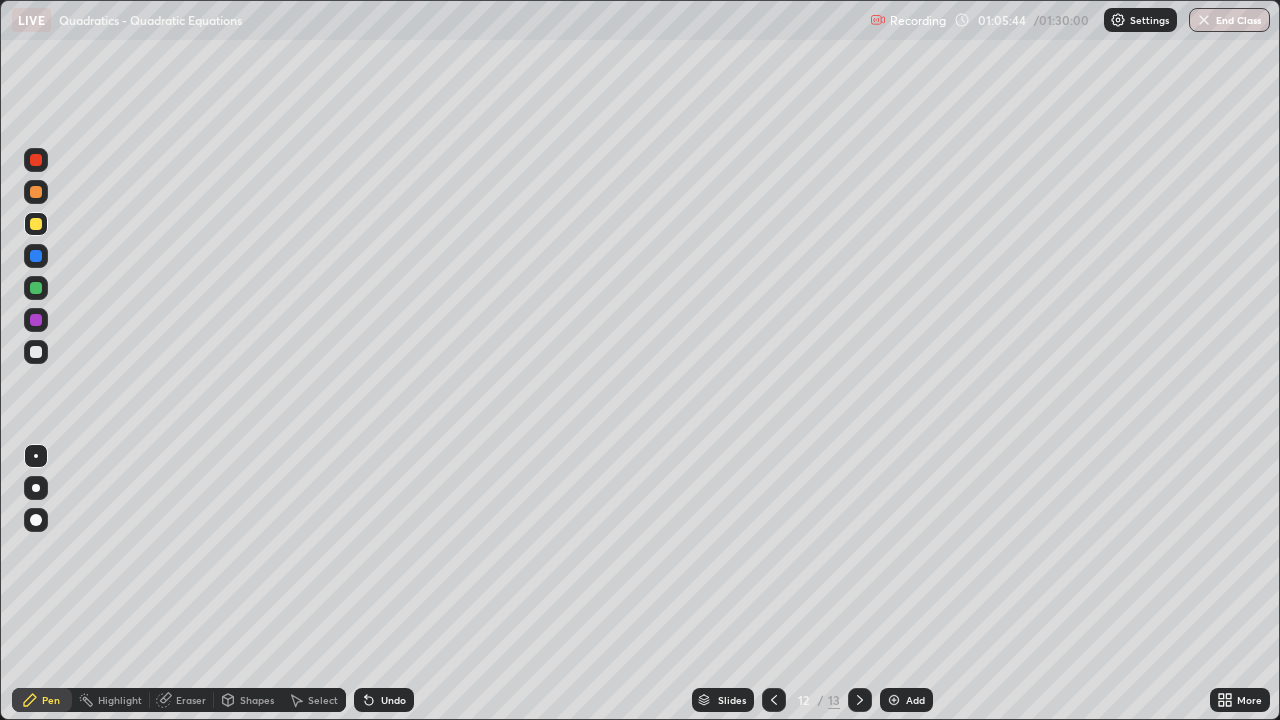 click 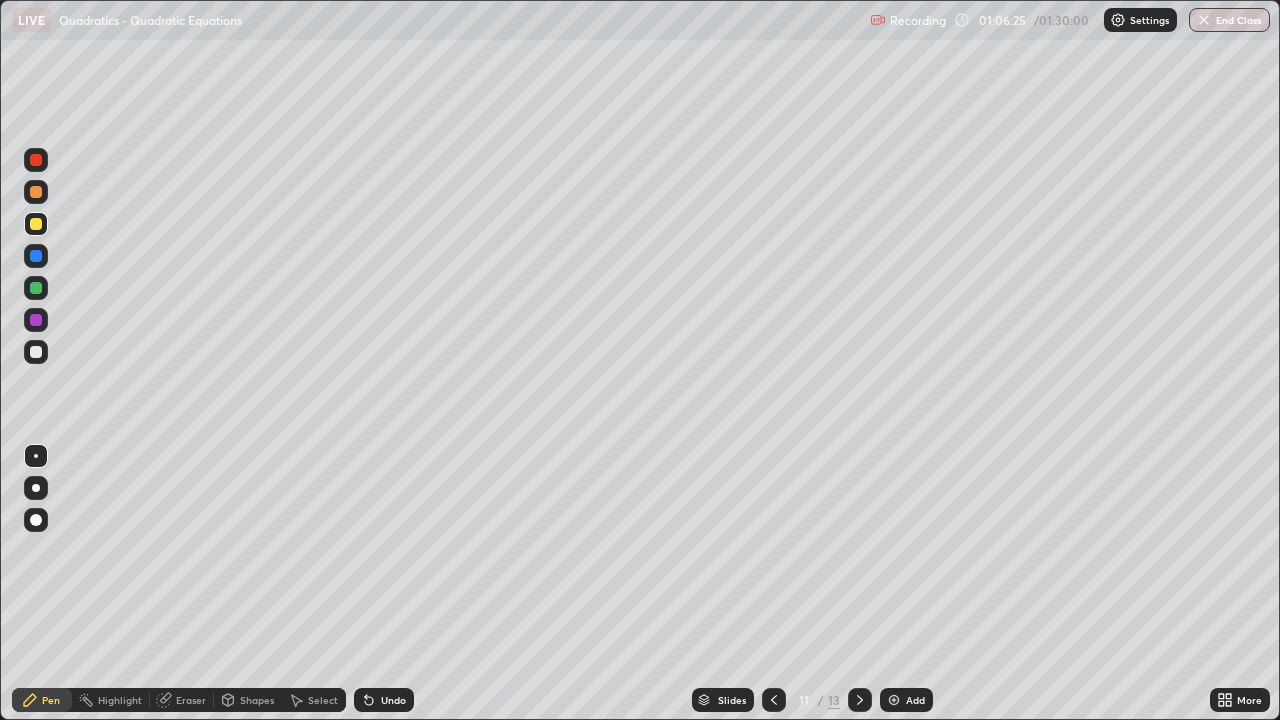 click 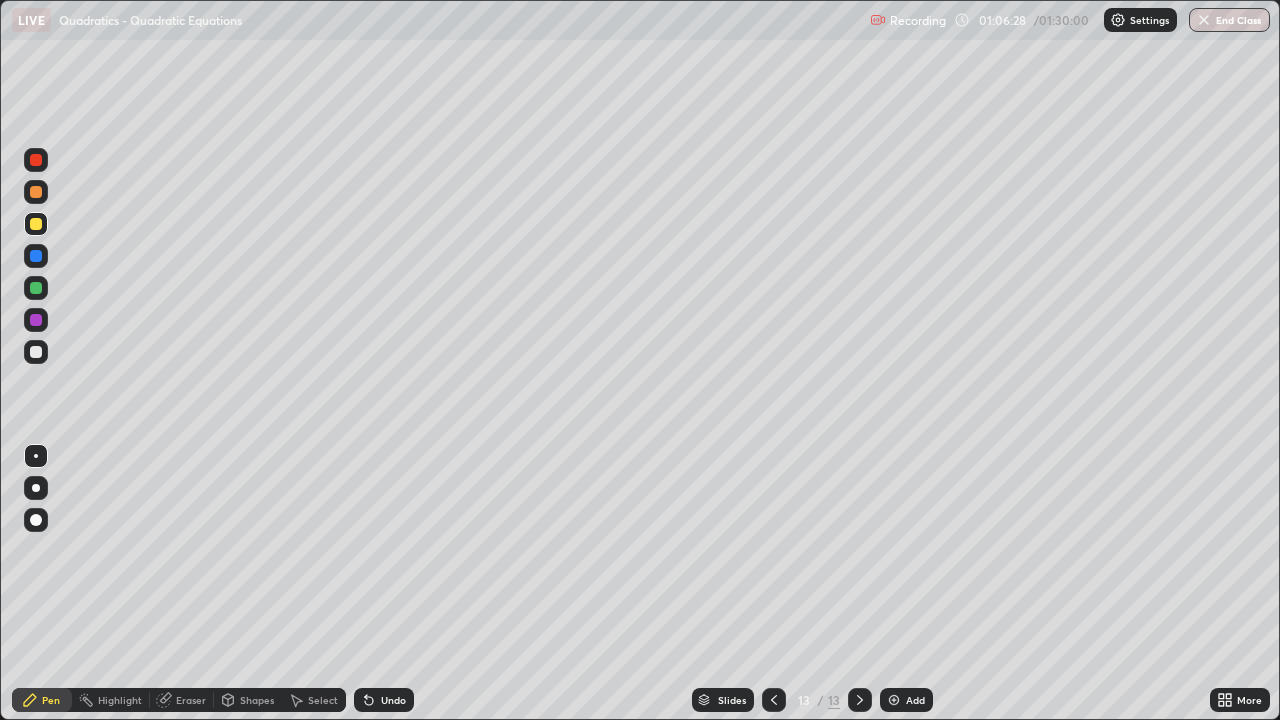 click at bounding box center (36, 352) 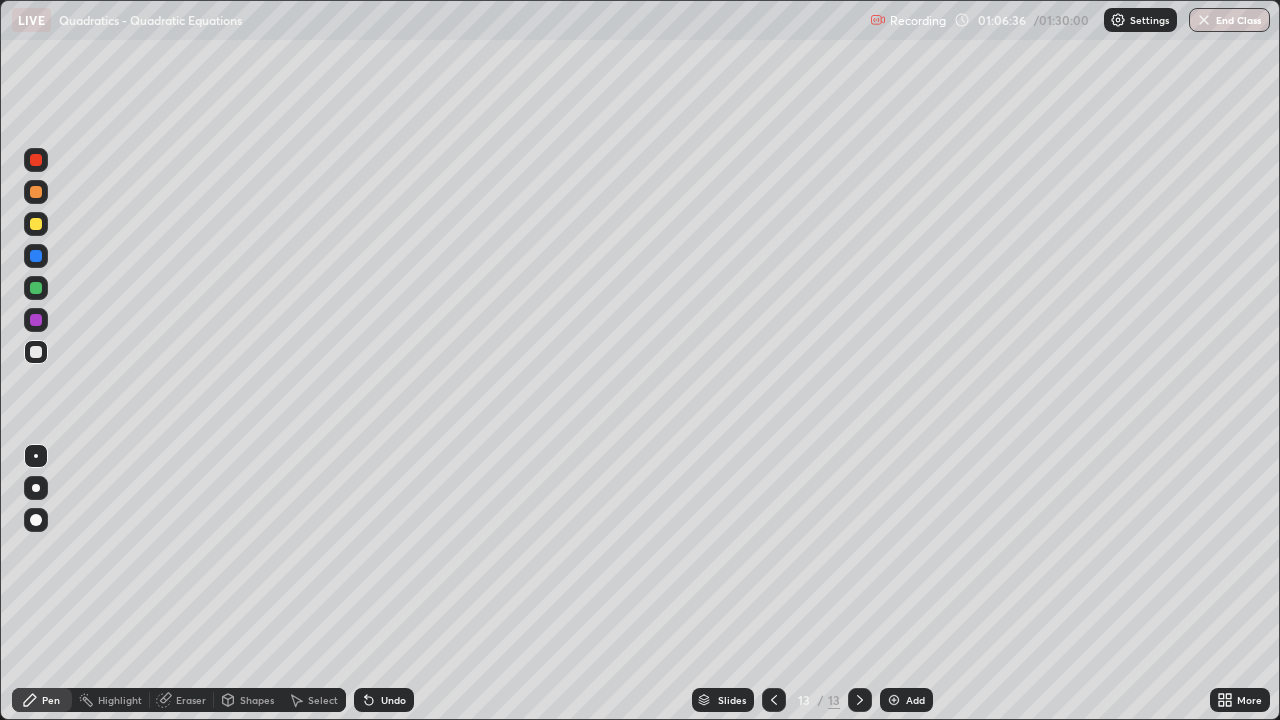 click at bounding box center [36, 352] 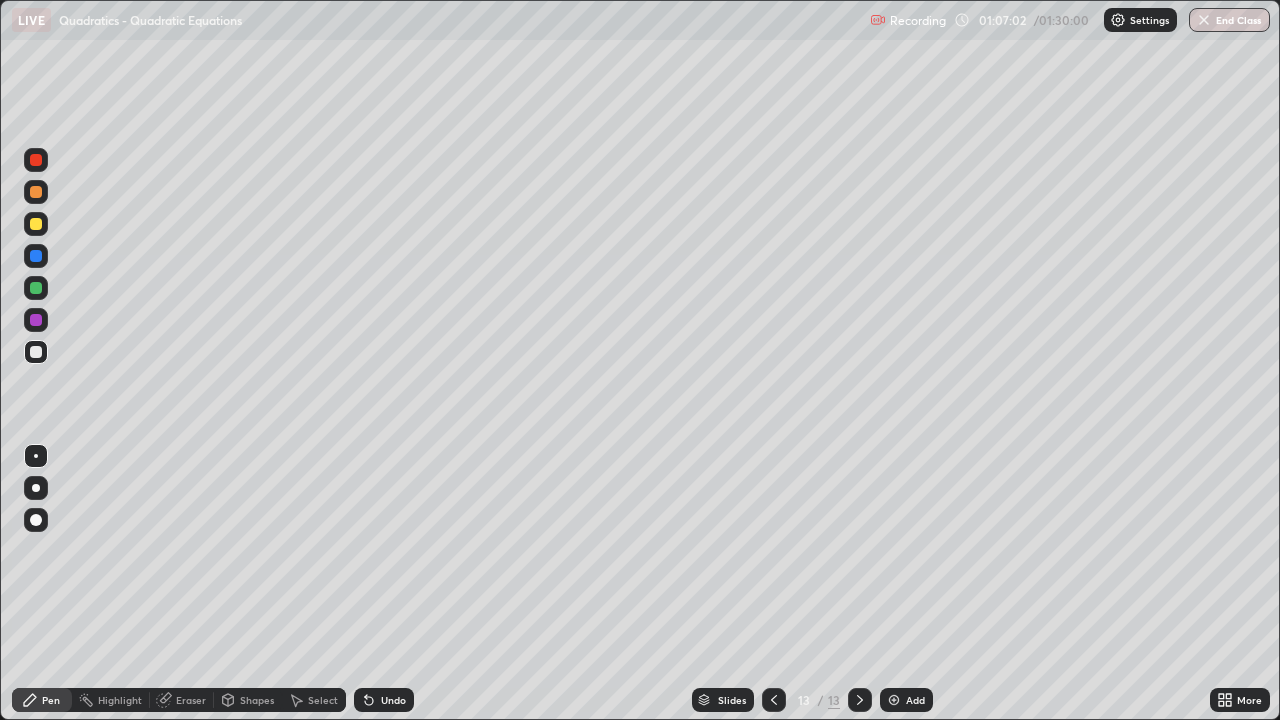 click 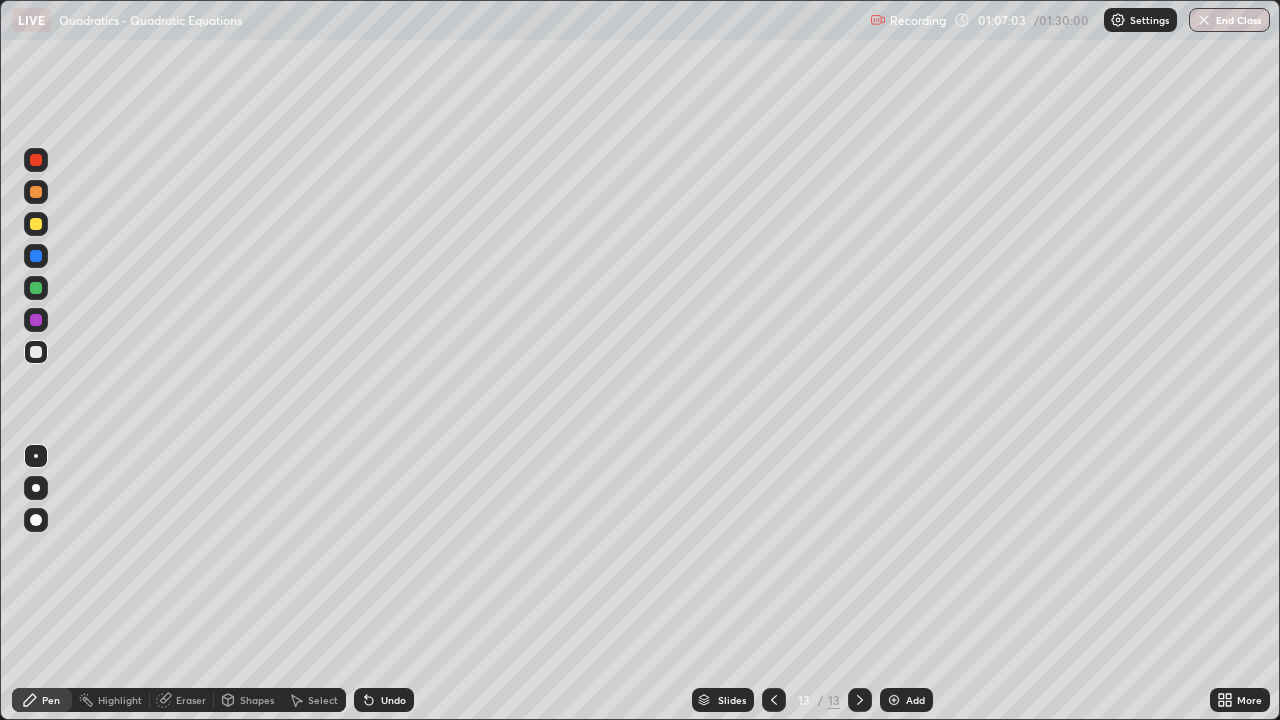 click on "Add" at bounding box center [915, 700] 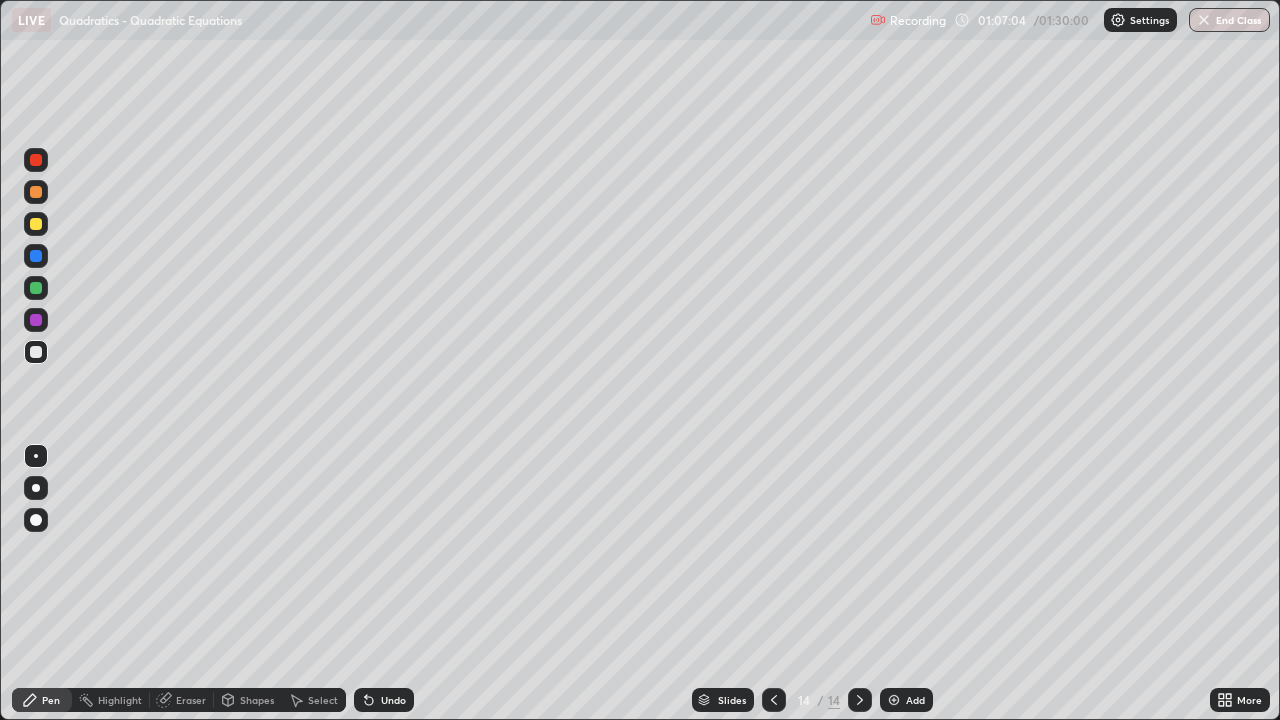 click at bounding box center (36, 352) 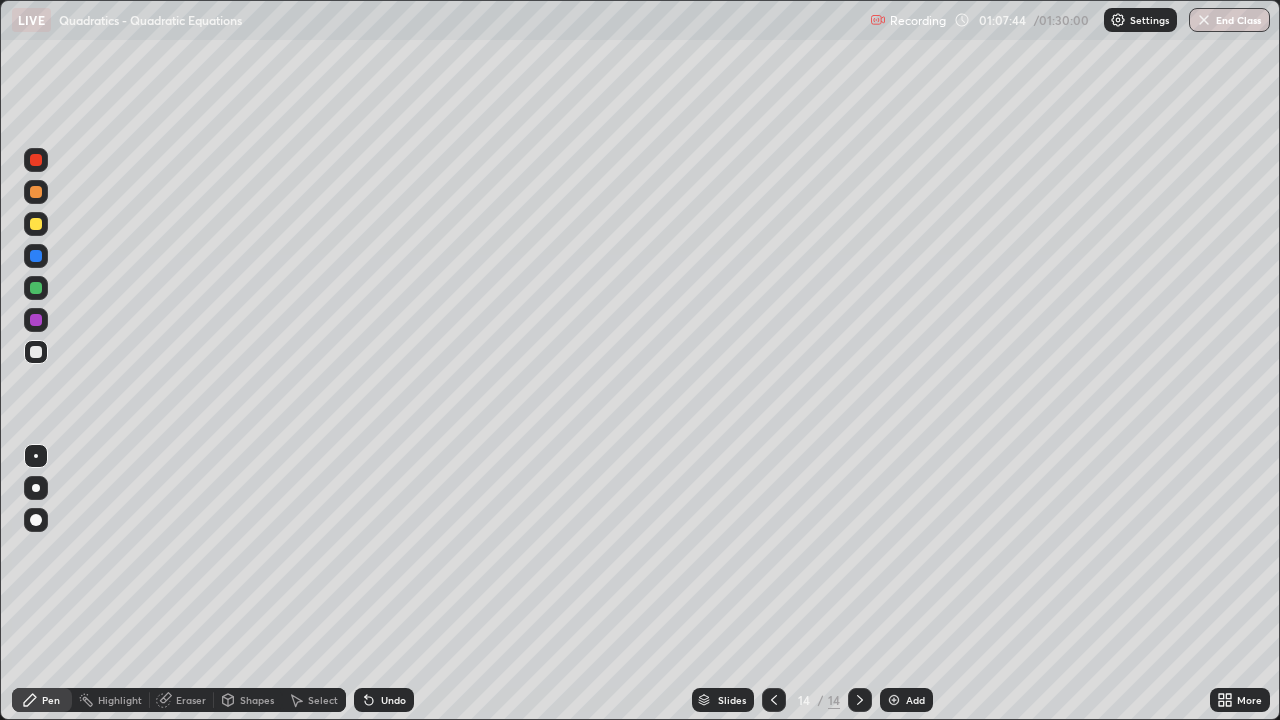click at bounding box center (36, 224) 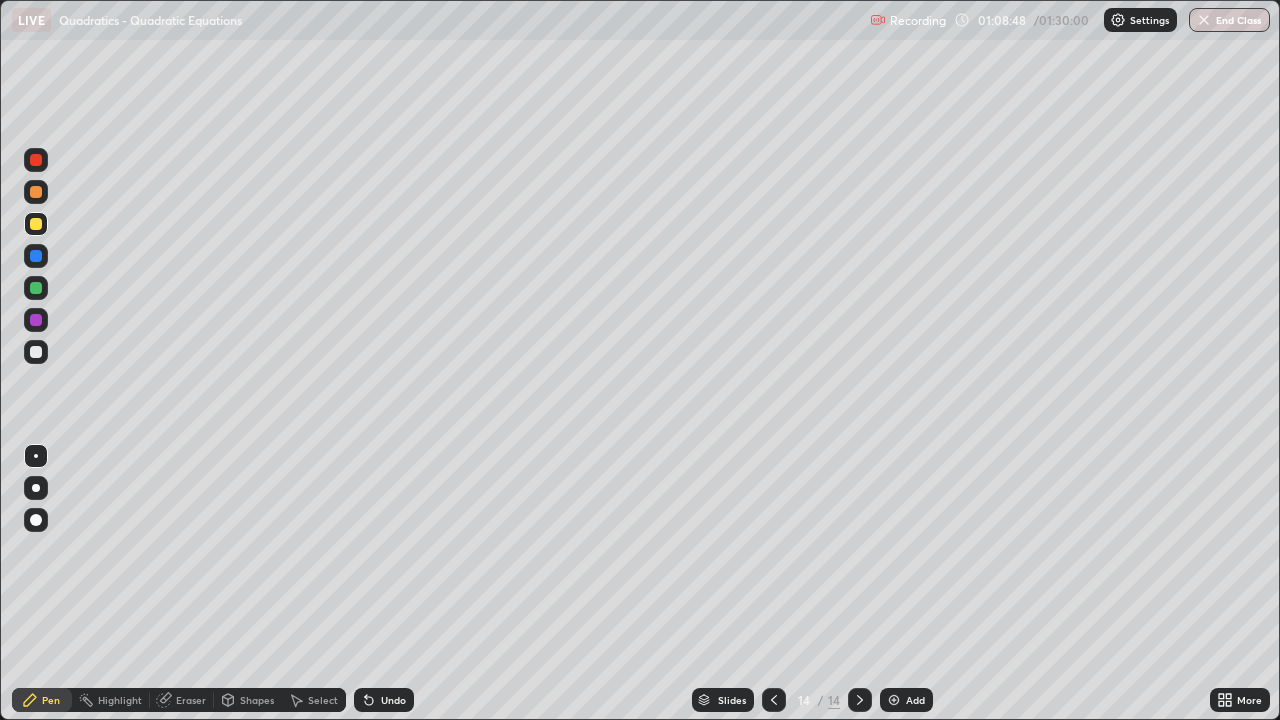 click at bounding box center [36, 224] 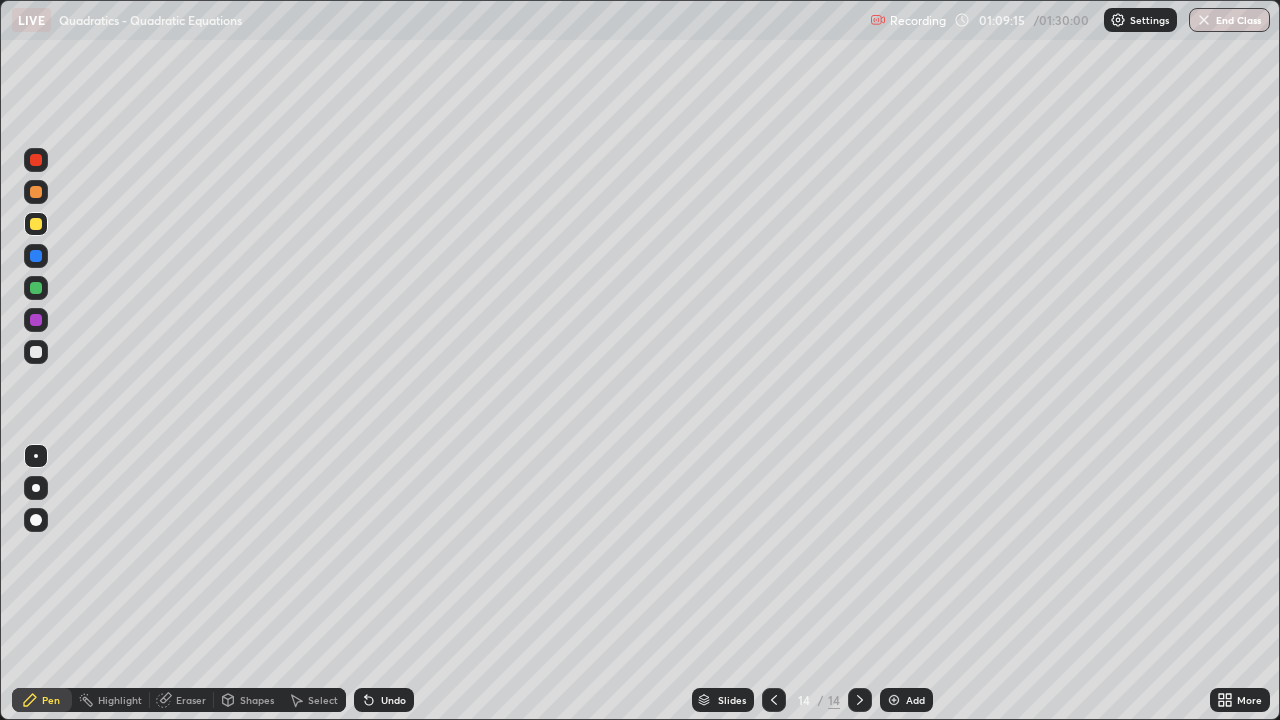 click at bounding box center (36, 192) 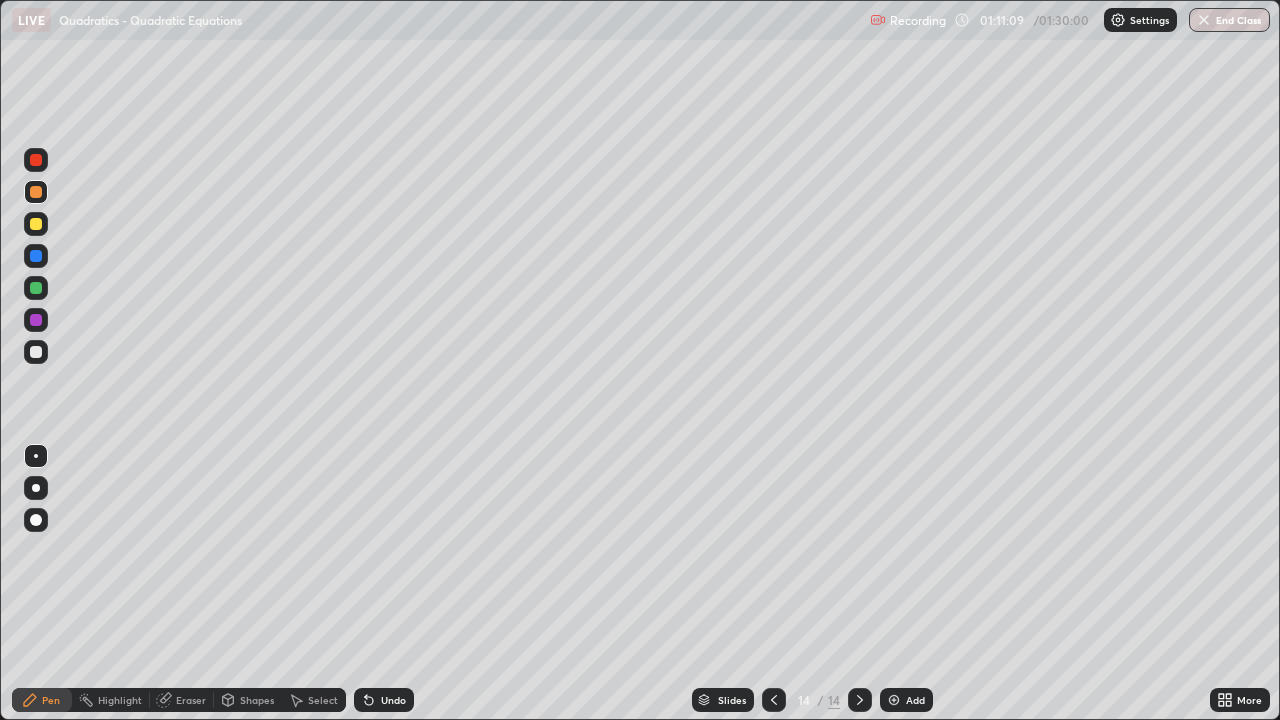 click on "Undo" at bounding box center [393, 700] 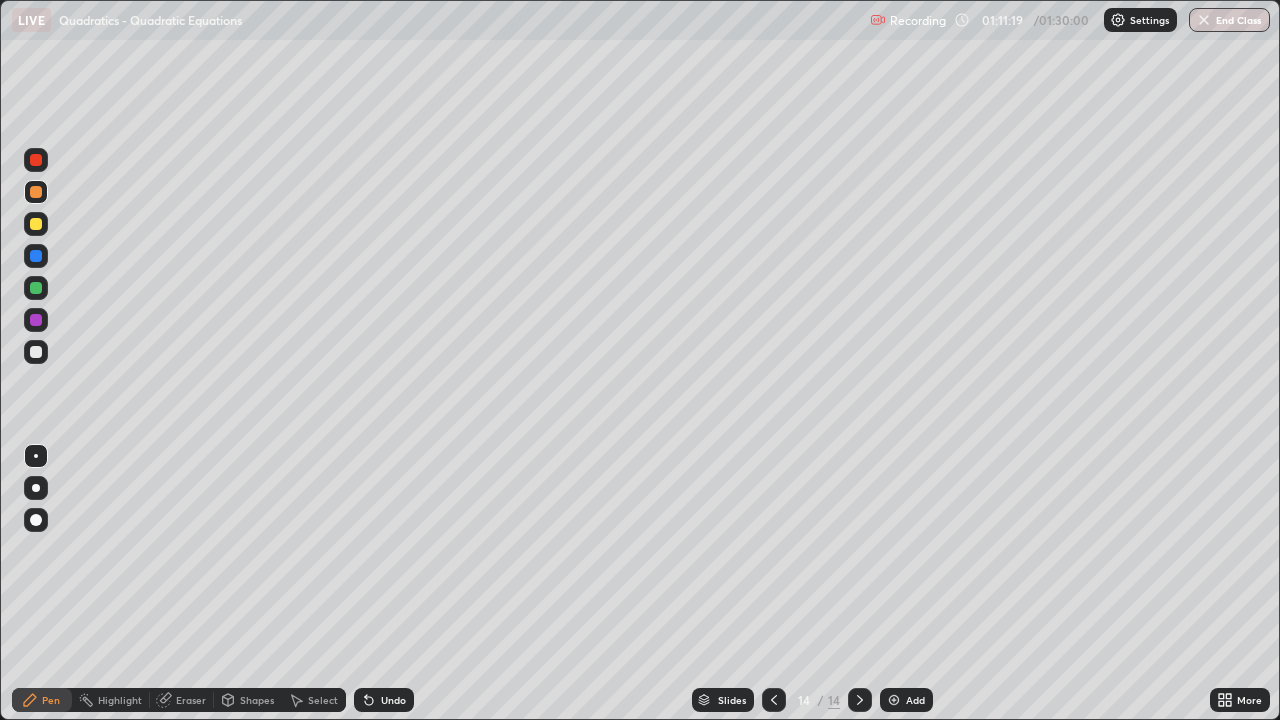 click at bounding box center [36, 288] 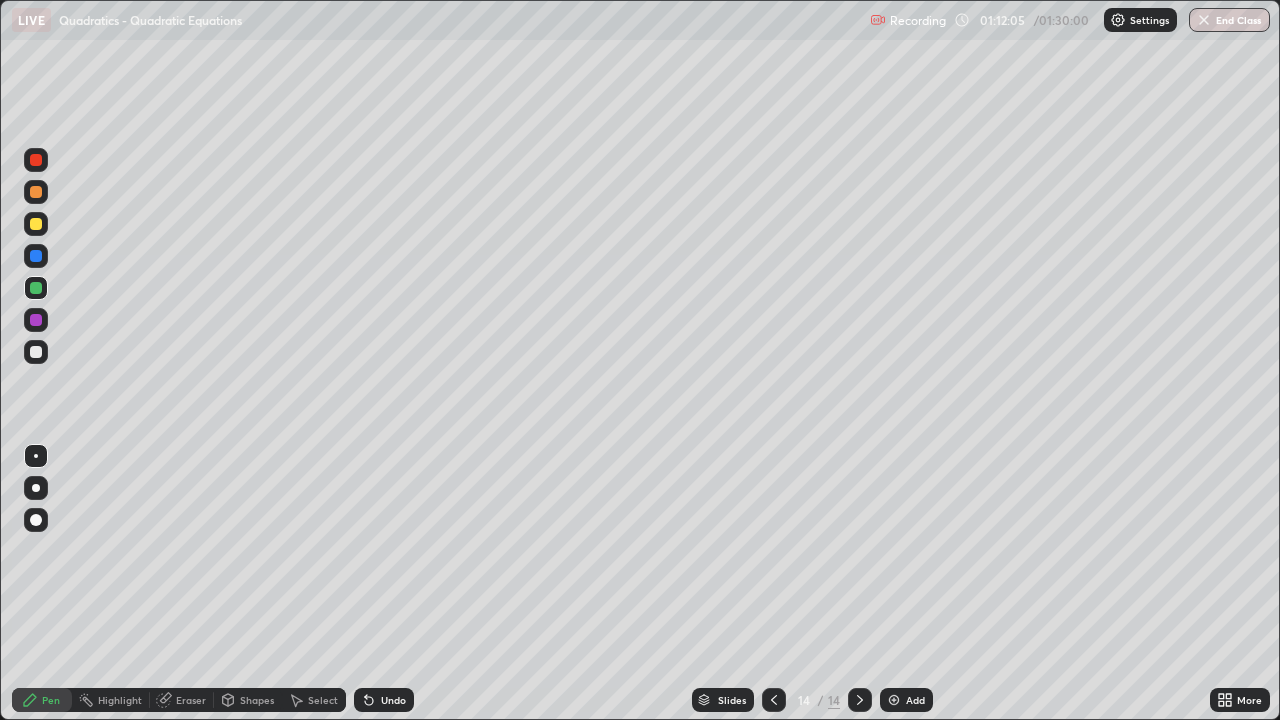 click on "Select" at bounding box center [323, 700] 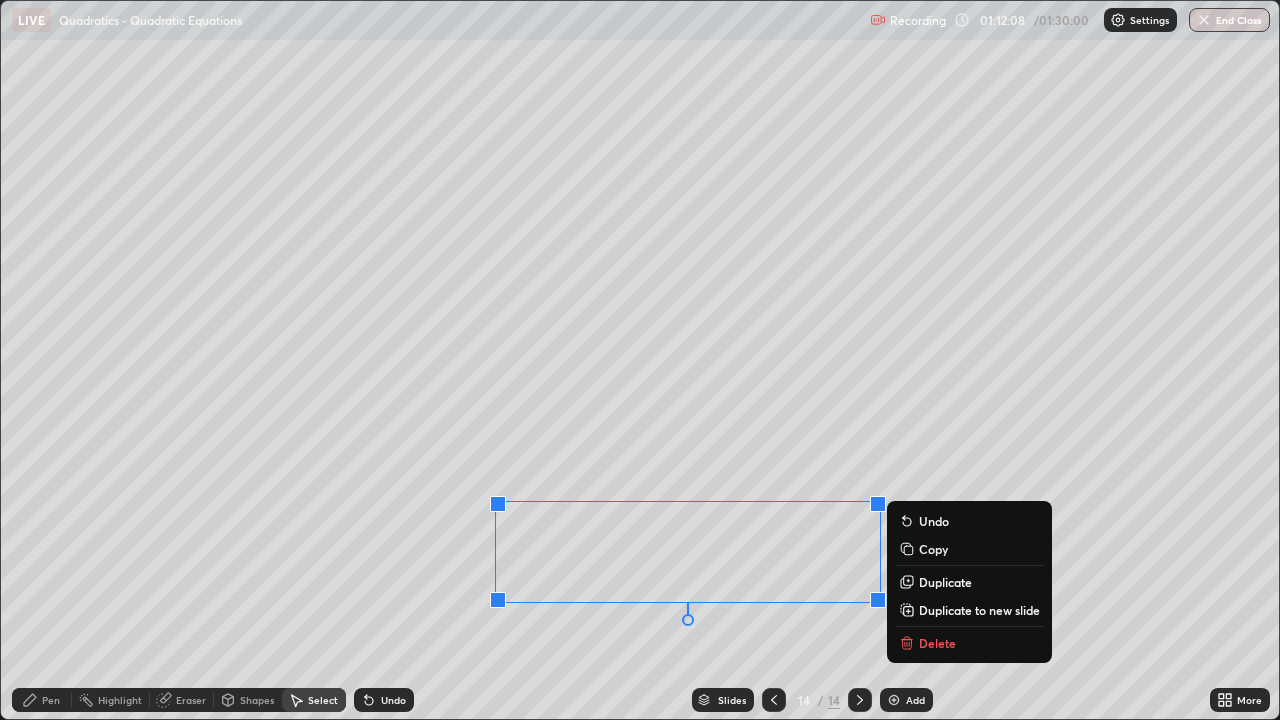 click on "Duplicate to new slide" at bounding box center (979, 610) 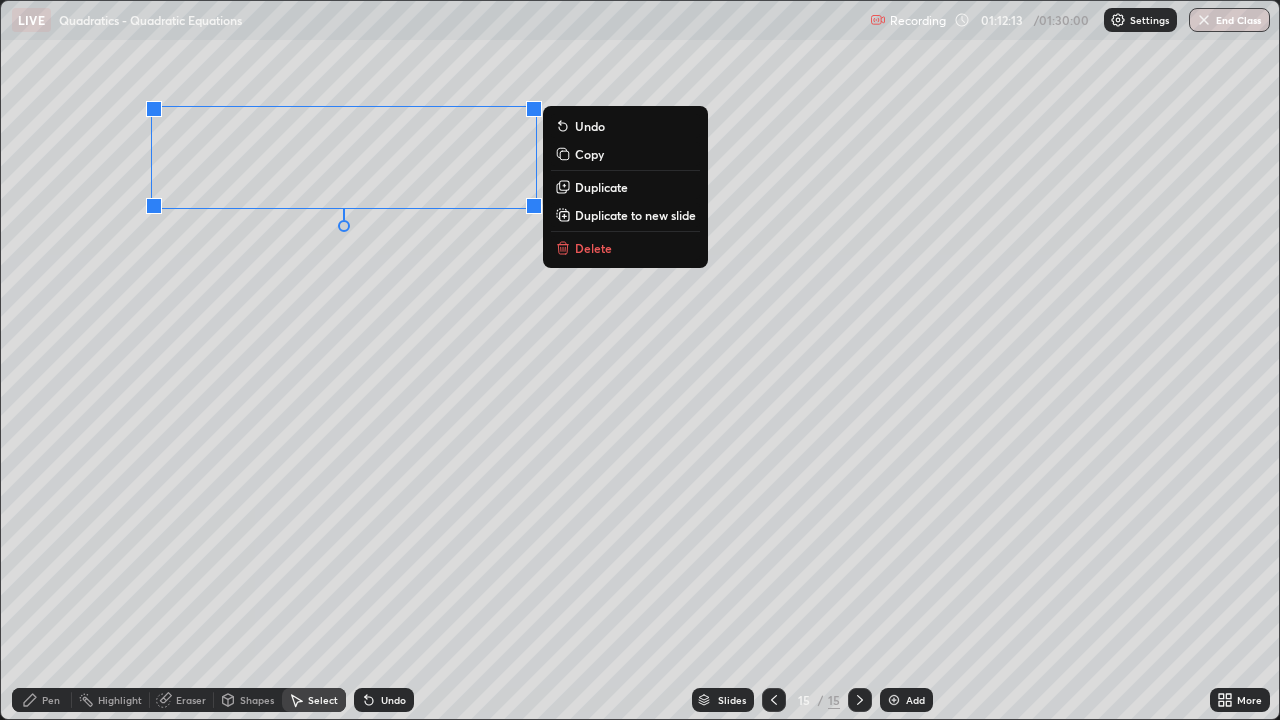 click on "Pen" at bounding box center [51, 700] 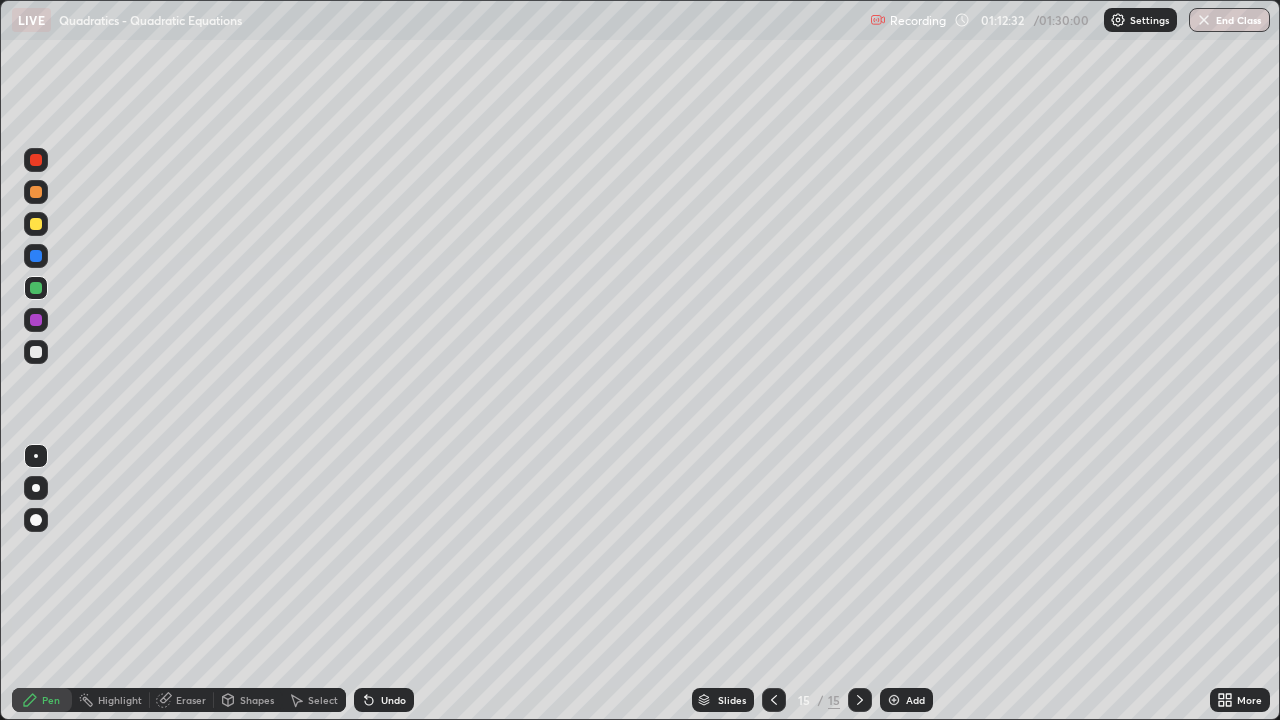 click on "Undo" at bounding box center (393, 700) 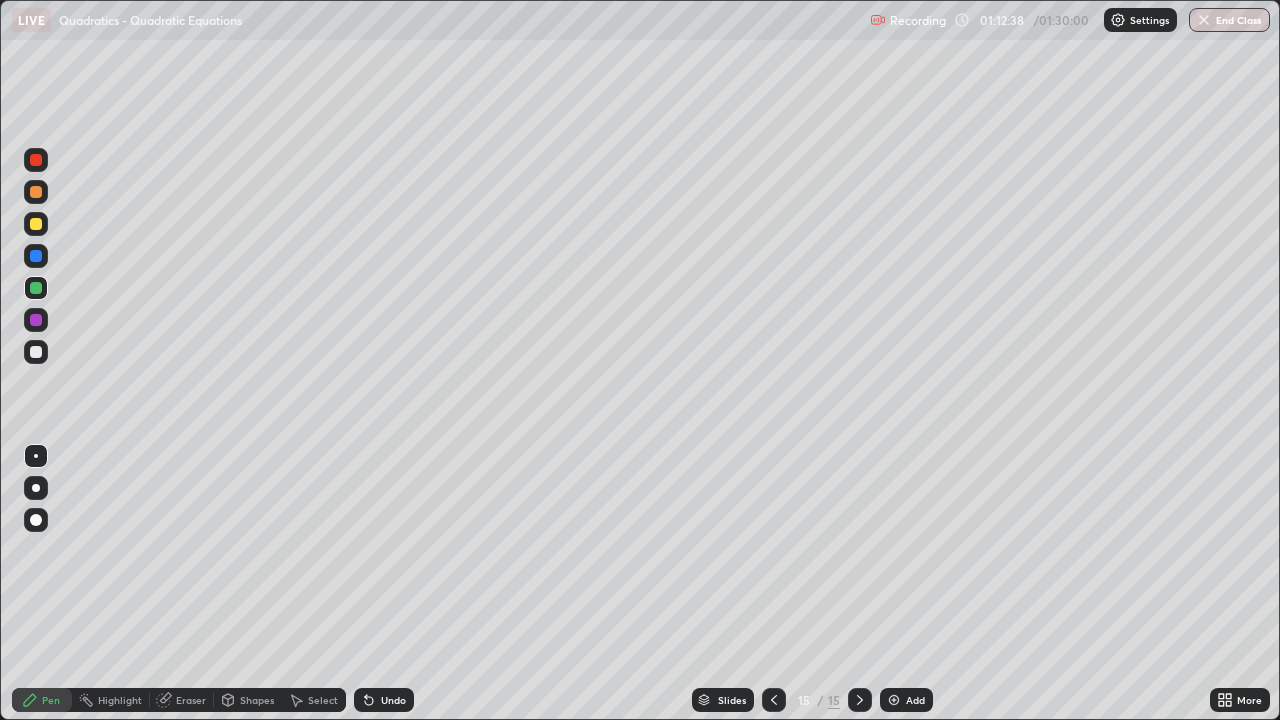 click at bounding box center (36, 224) 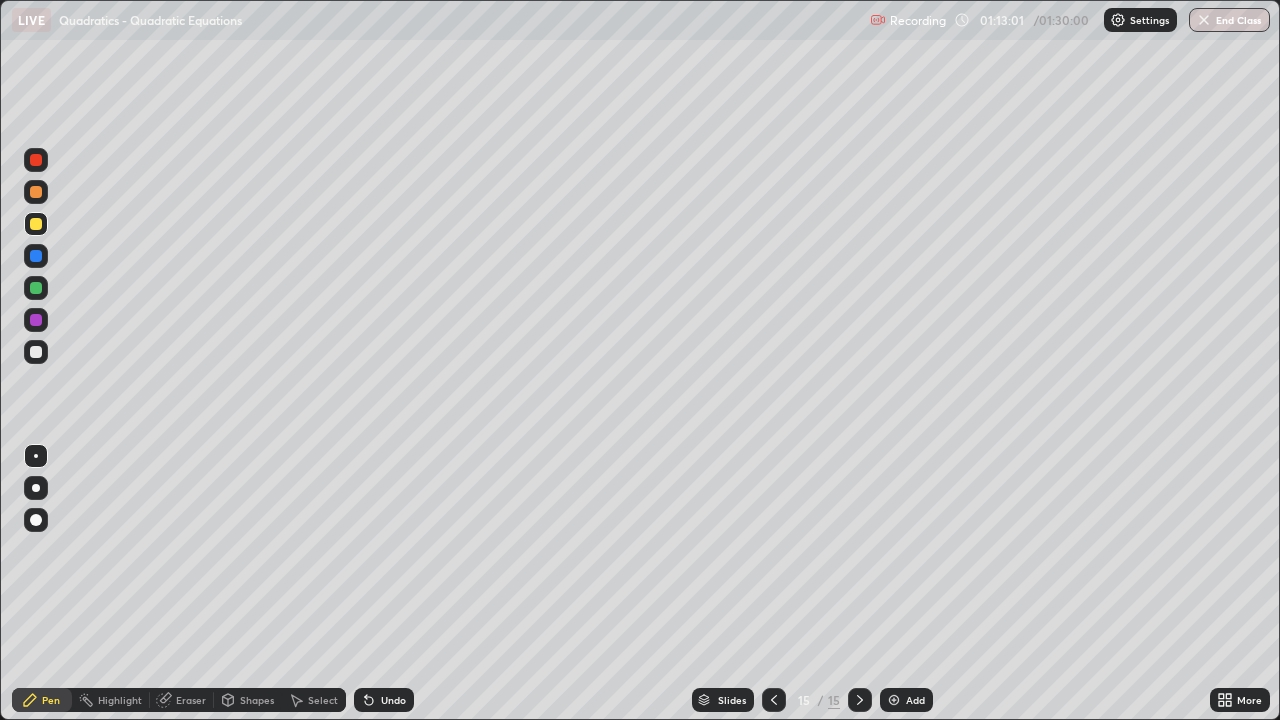 click at bounding box center [36, 256] 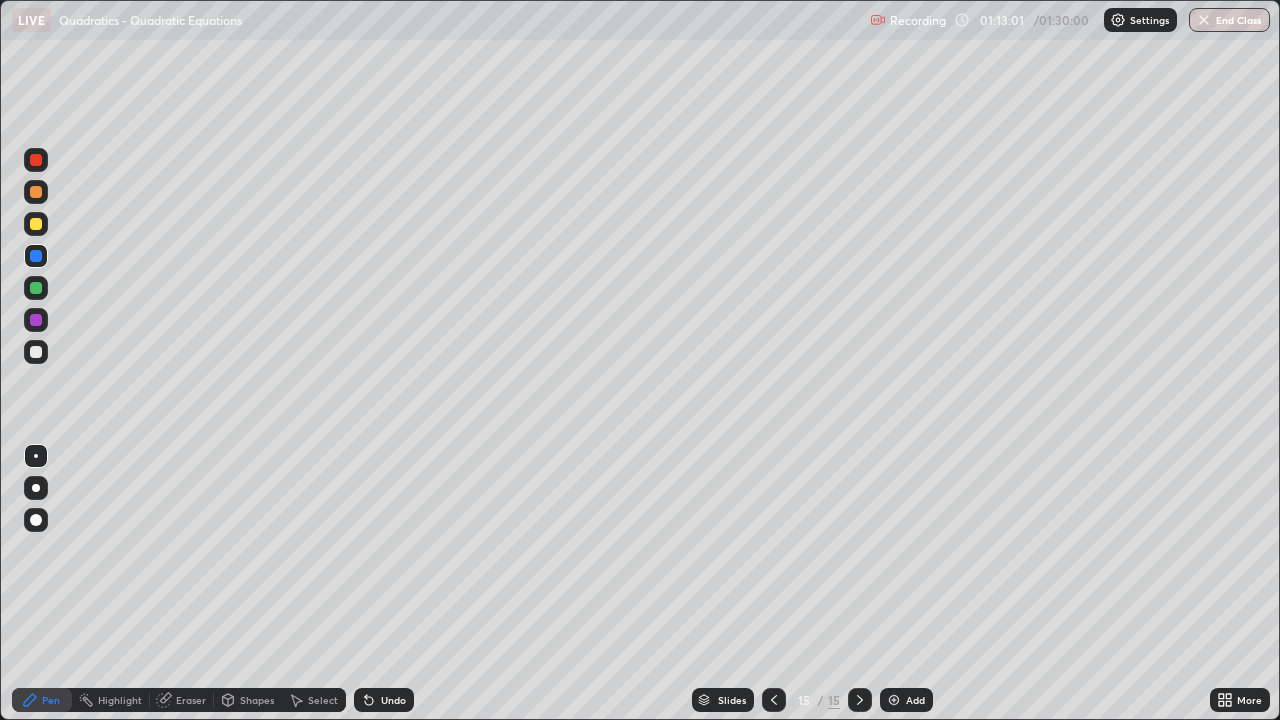 click at bounding box center (36, 192) 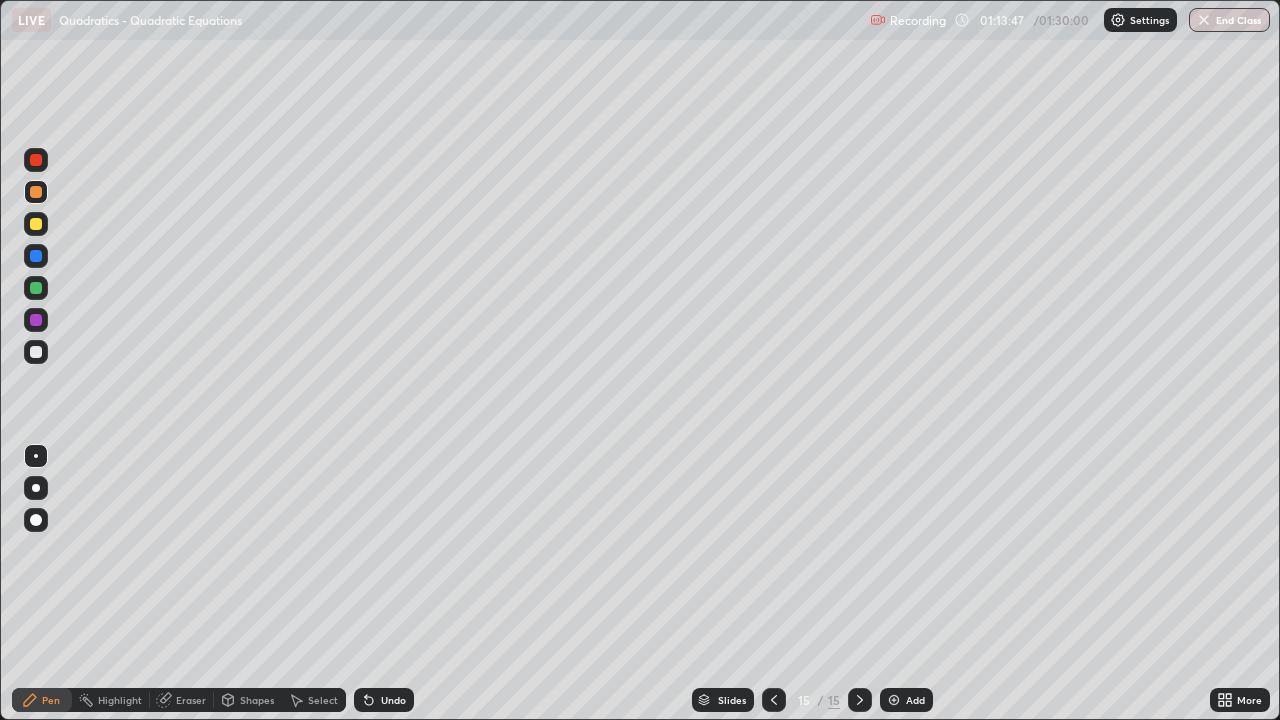 click at bounding box center [36, 288] 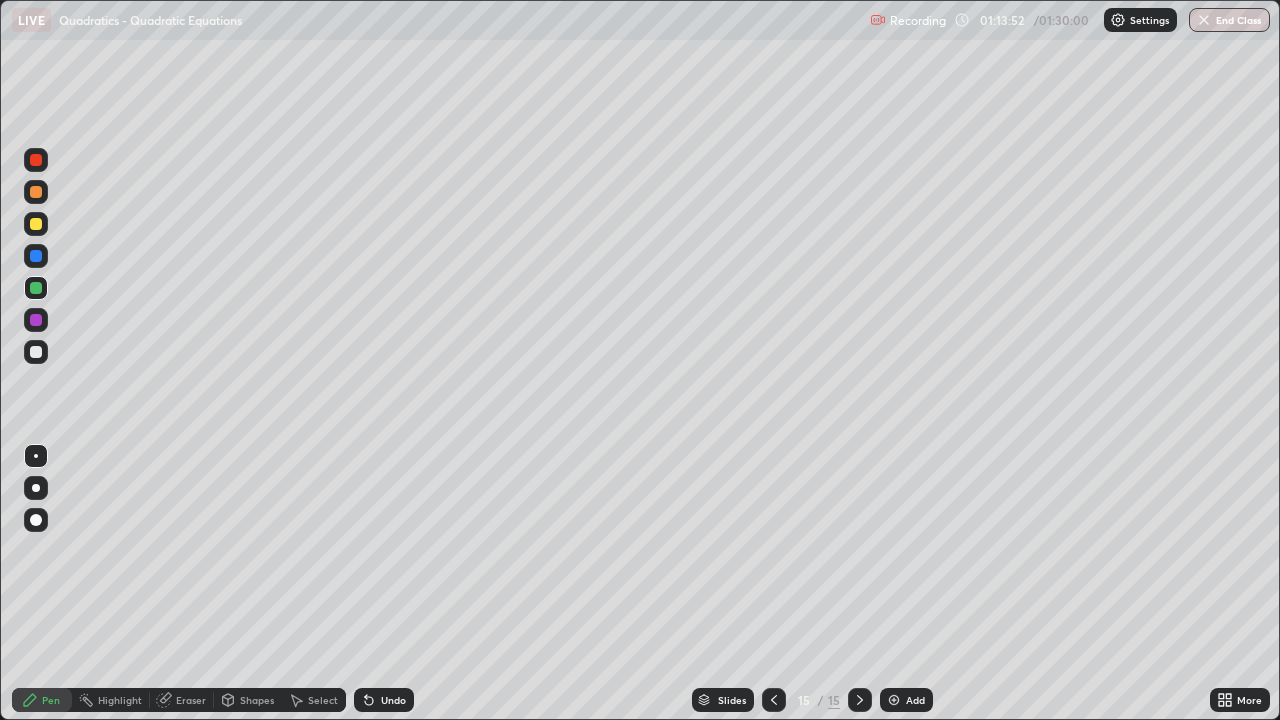click at bounding box center (36, 224) 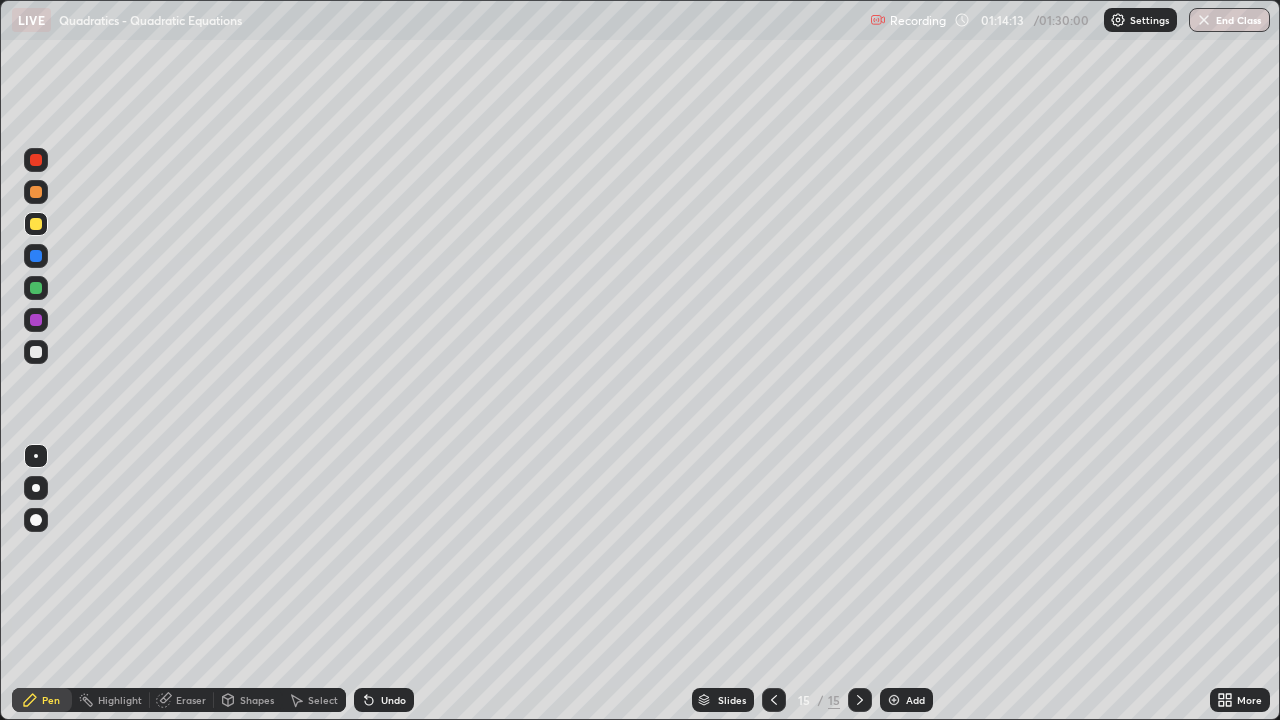click on "Undo" at bounding box center [384, 700] 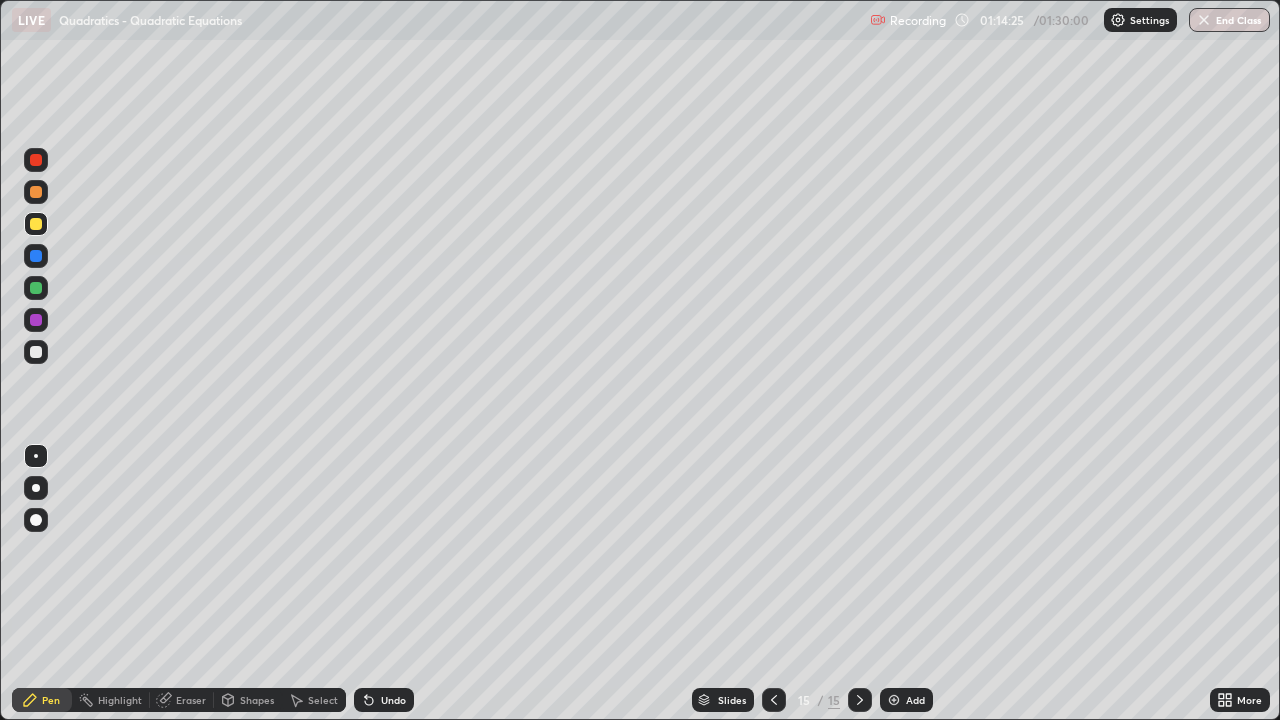 click at bounding box center [36, 352] 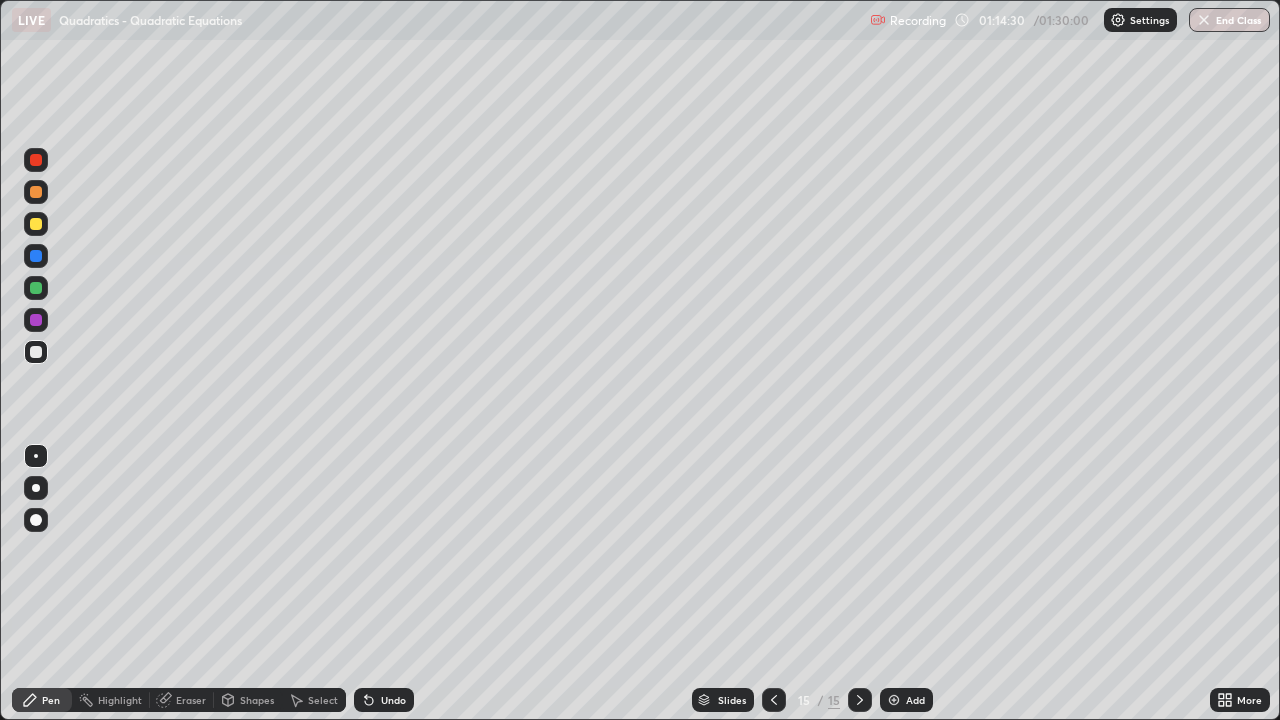 click at bounding box center (36, 192) 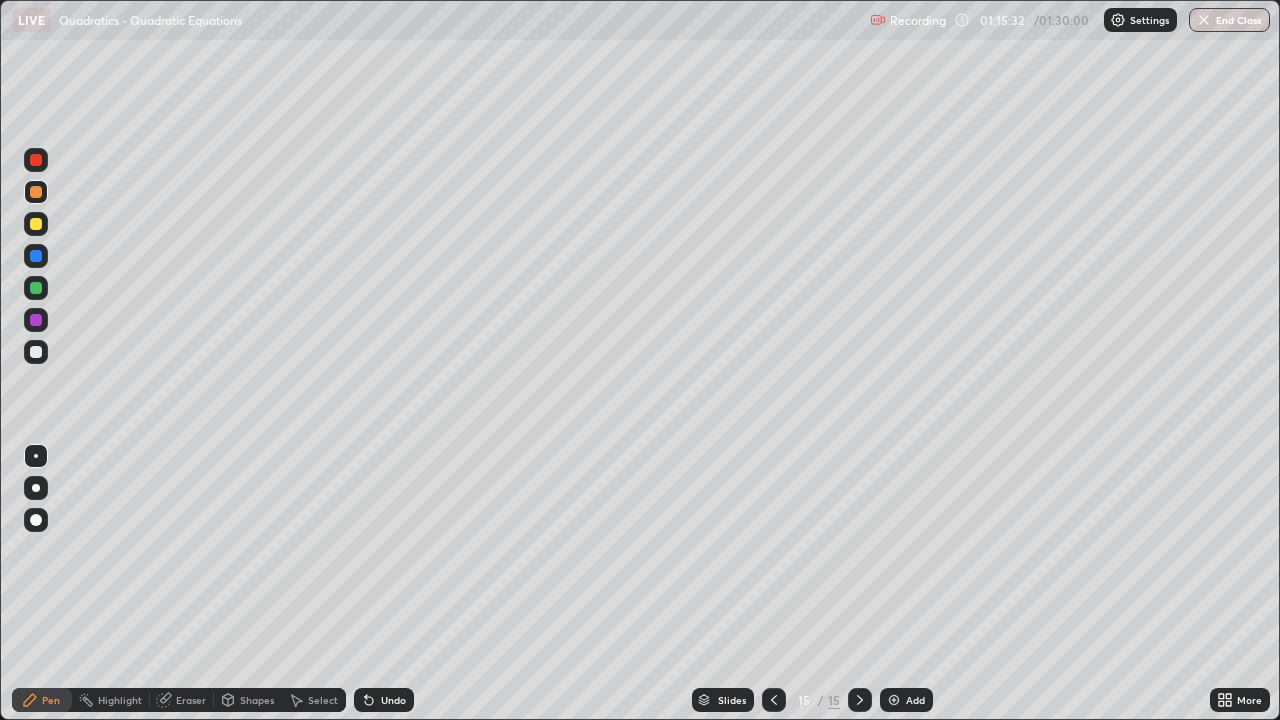 click at bounding box center [36, 256] 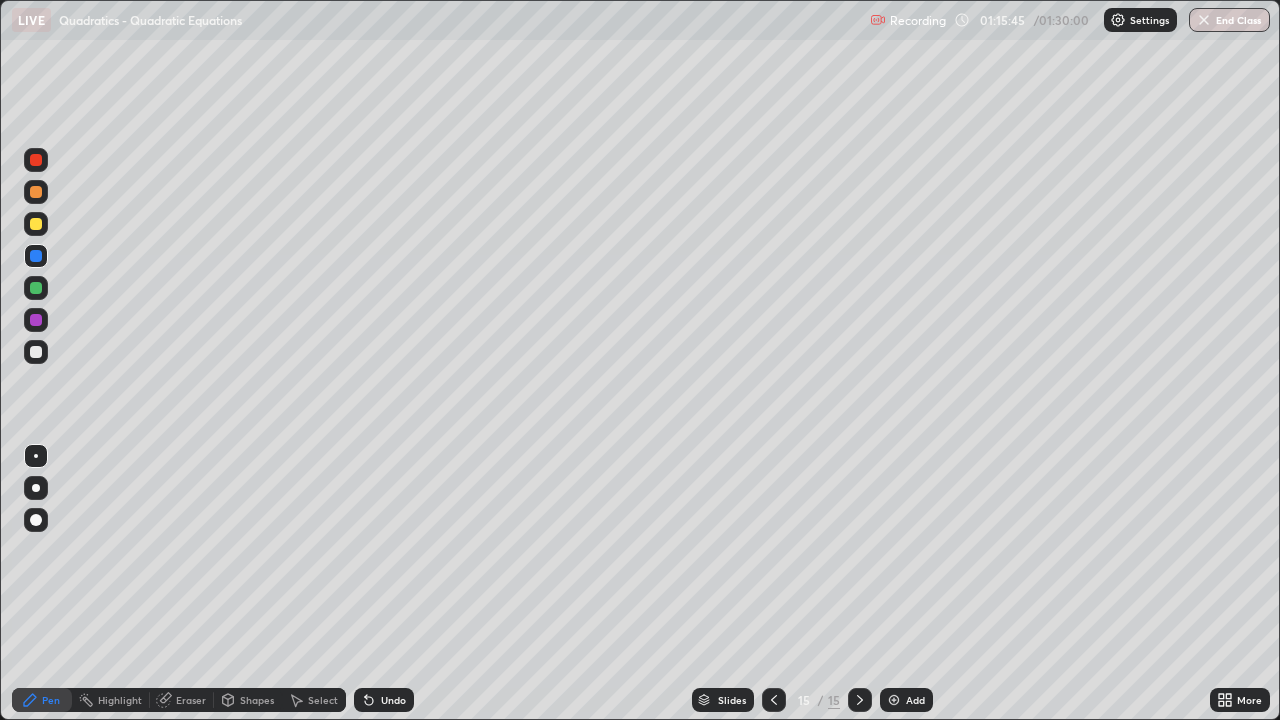 click on "Select" at bounding box center [323, 700] 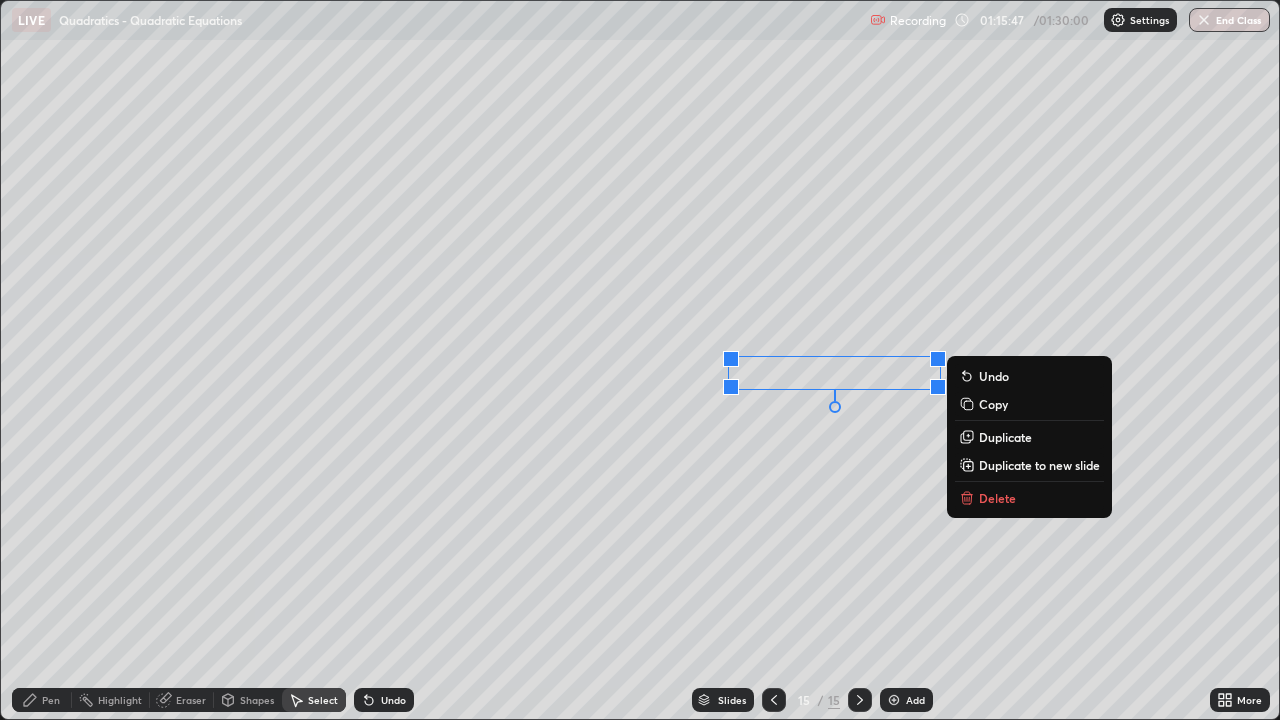 click on "Delete" at bounding box center [997, 498] 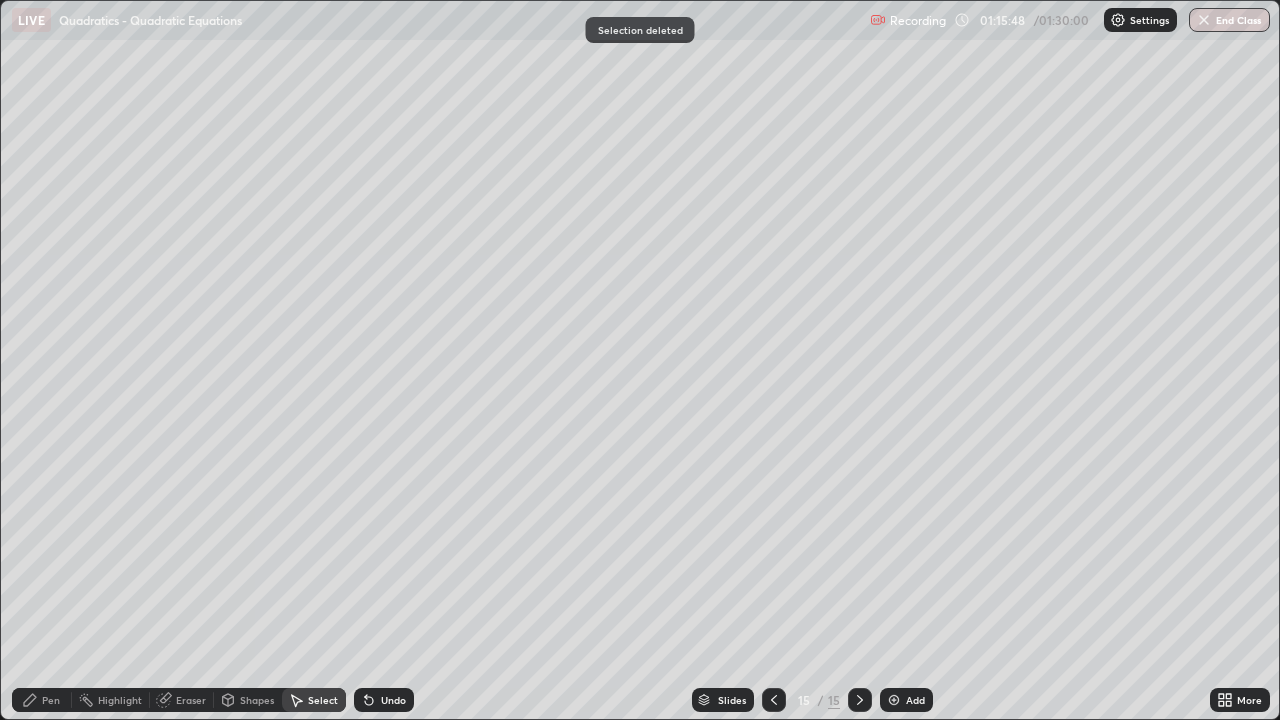 click on "Pen" at bounding box center [51, 700] 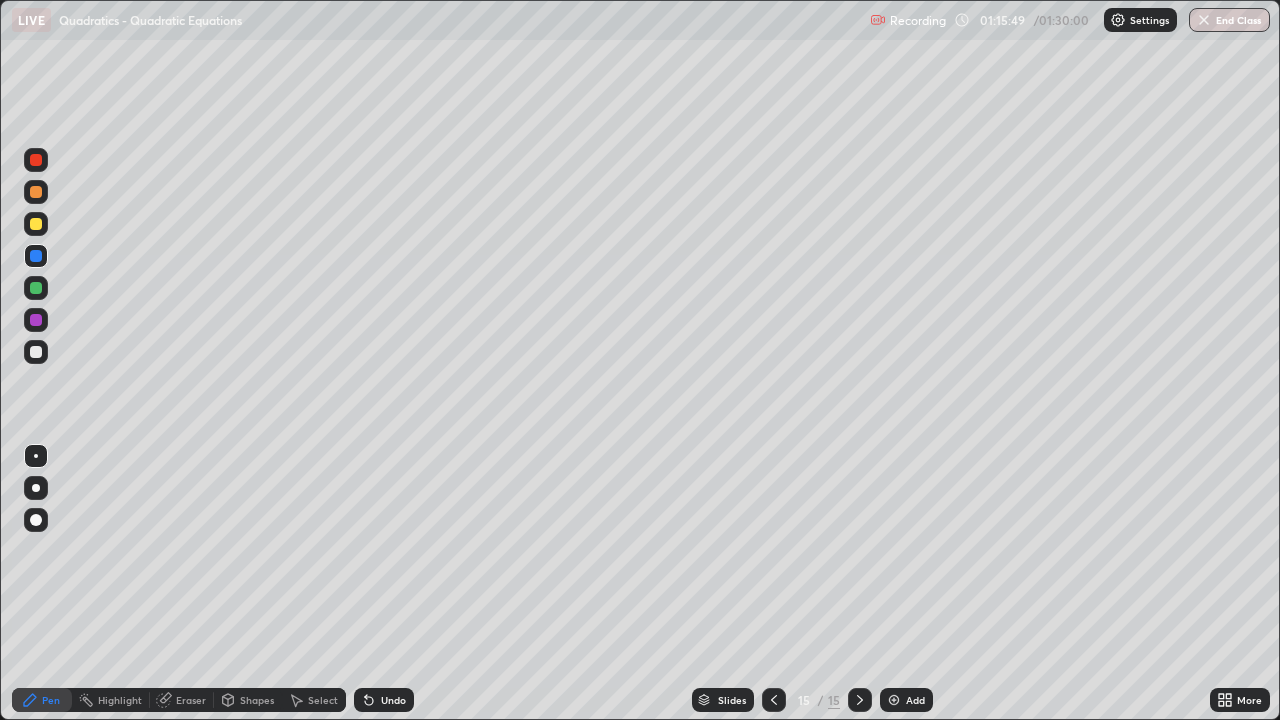 click at bounding box center [36, 352] 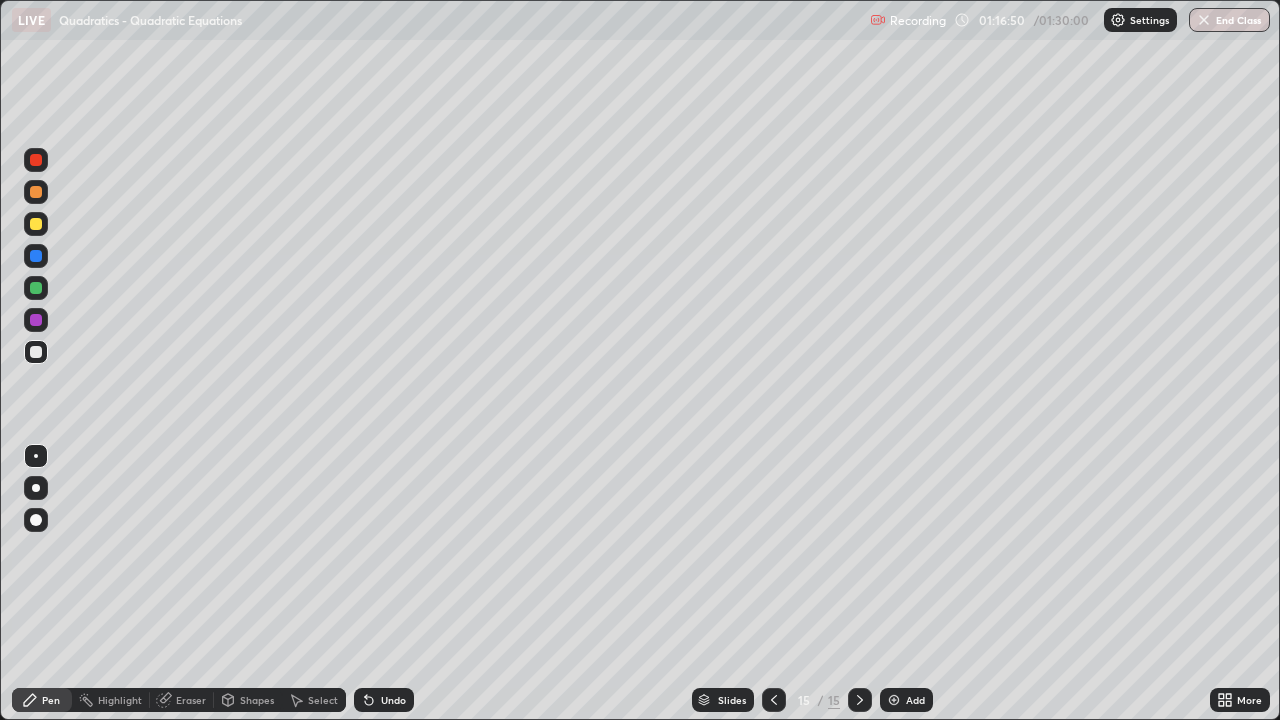 click at bounding box center (36, 352) 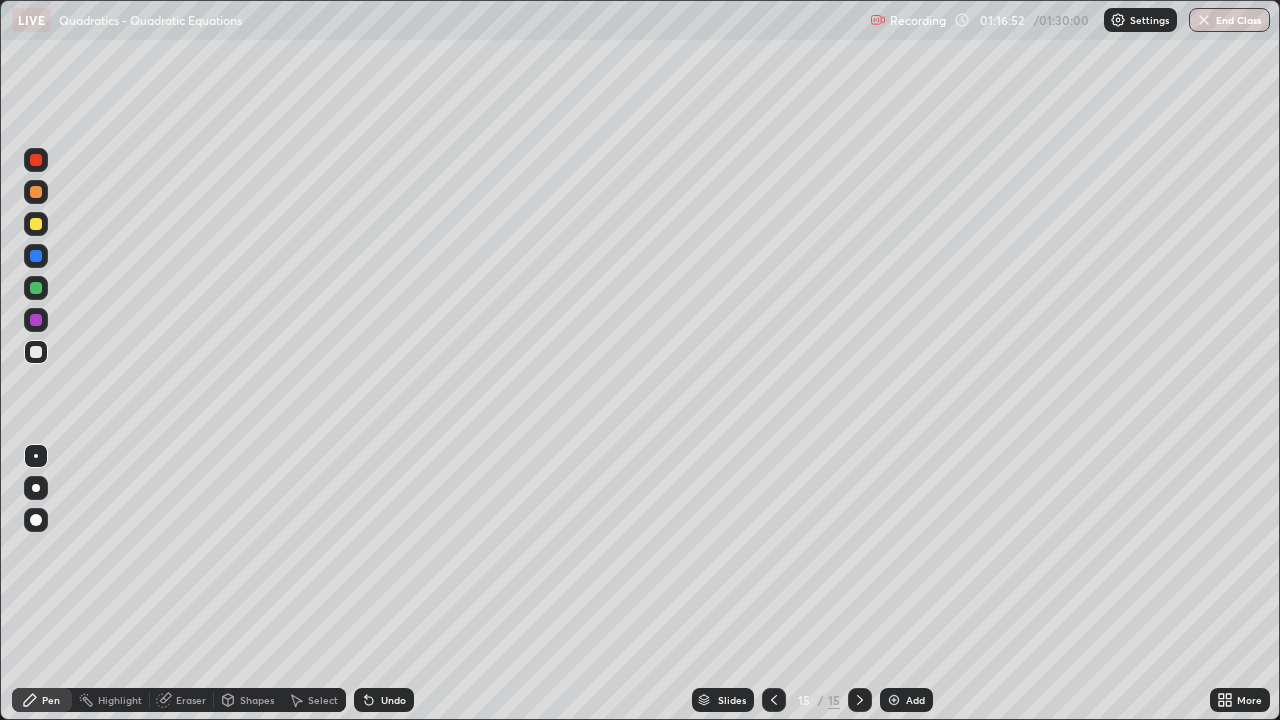 click on "Add" at bounding box center [915, 700] 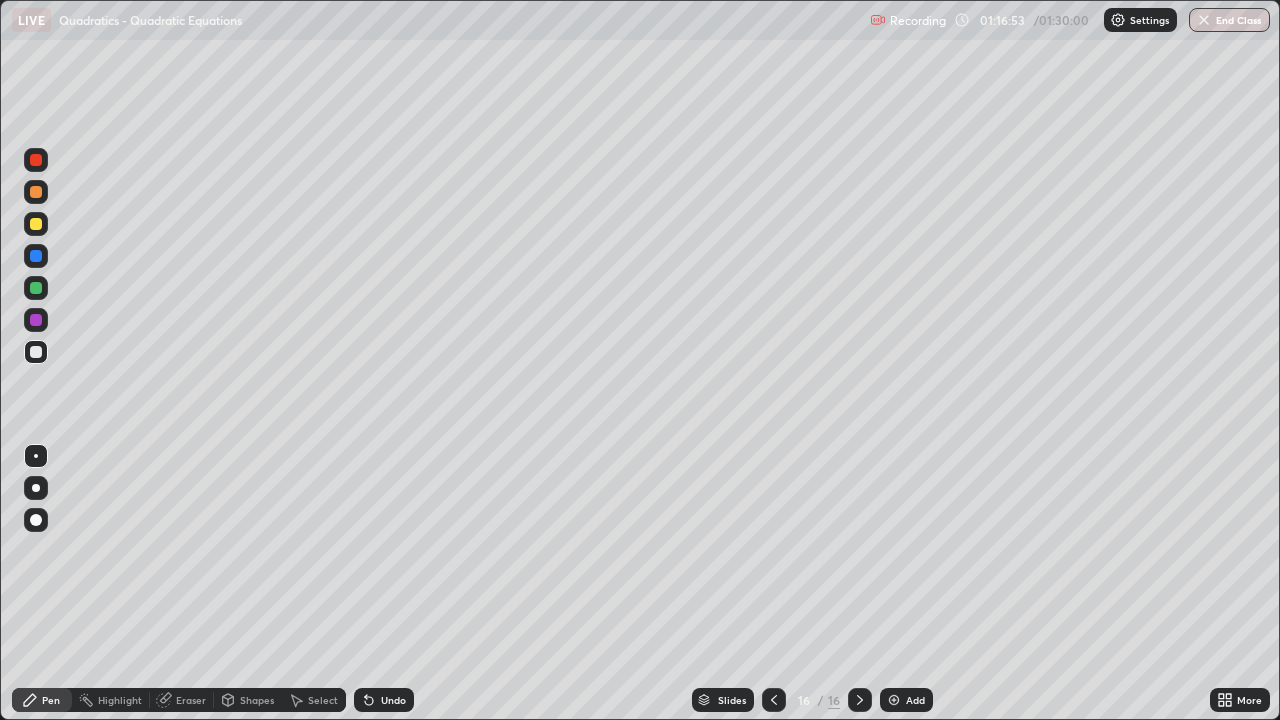 click at bounding box center [36, 352] 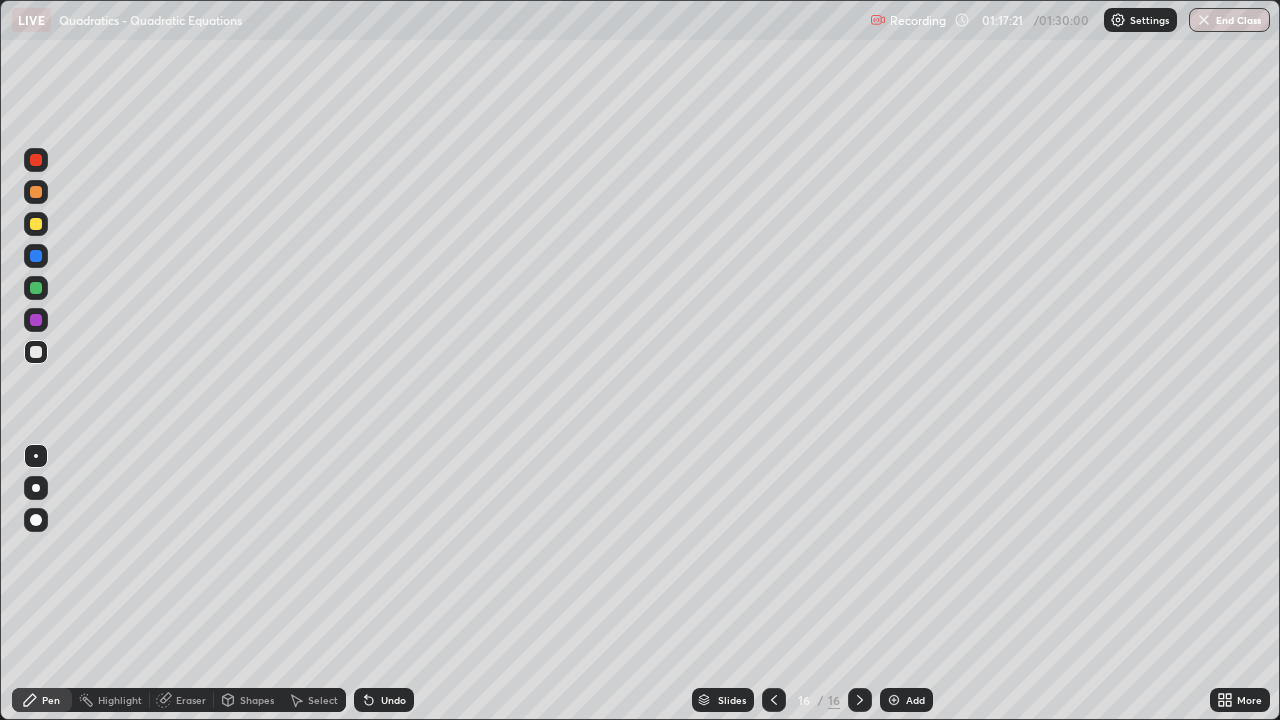 click at bounding box center (36, 352) 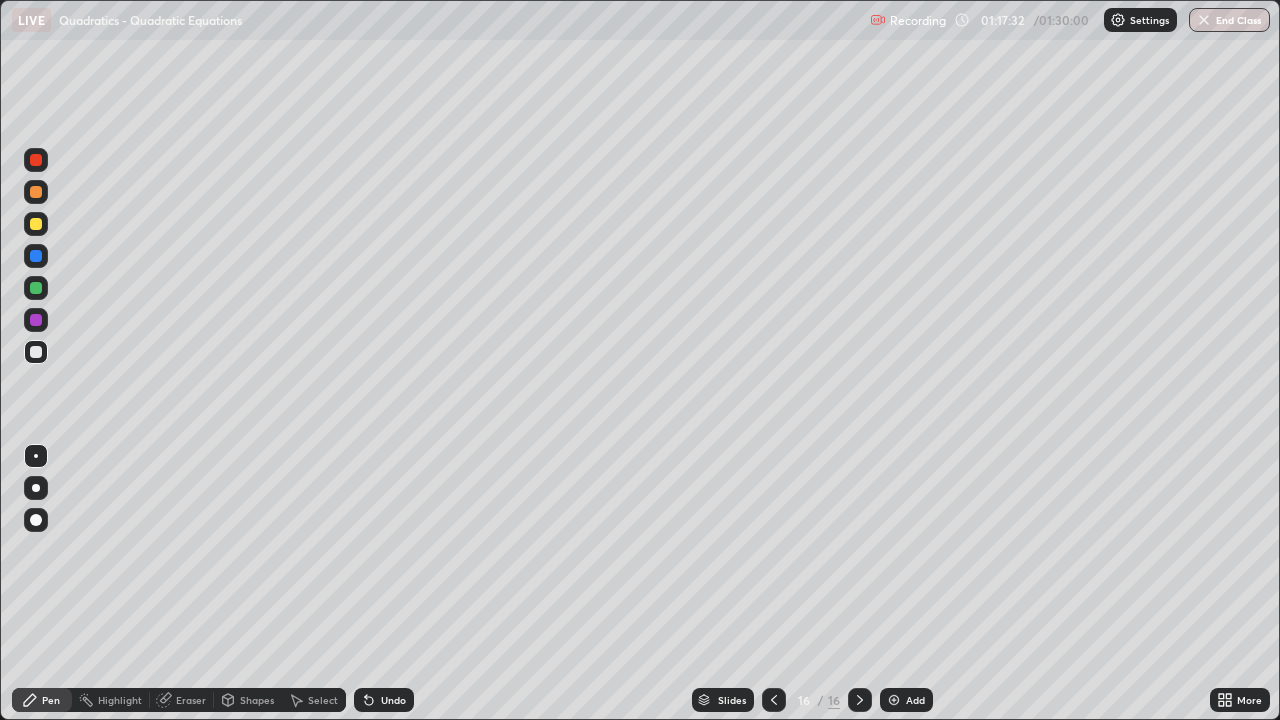 click at bounding box center (36, 352) 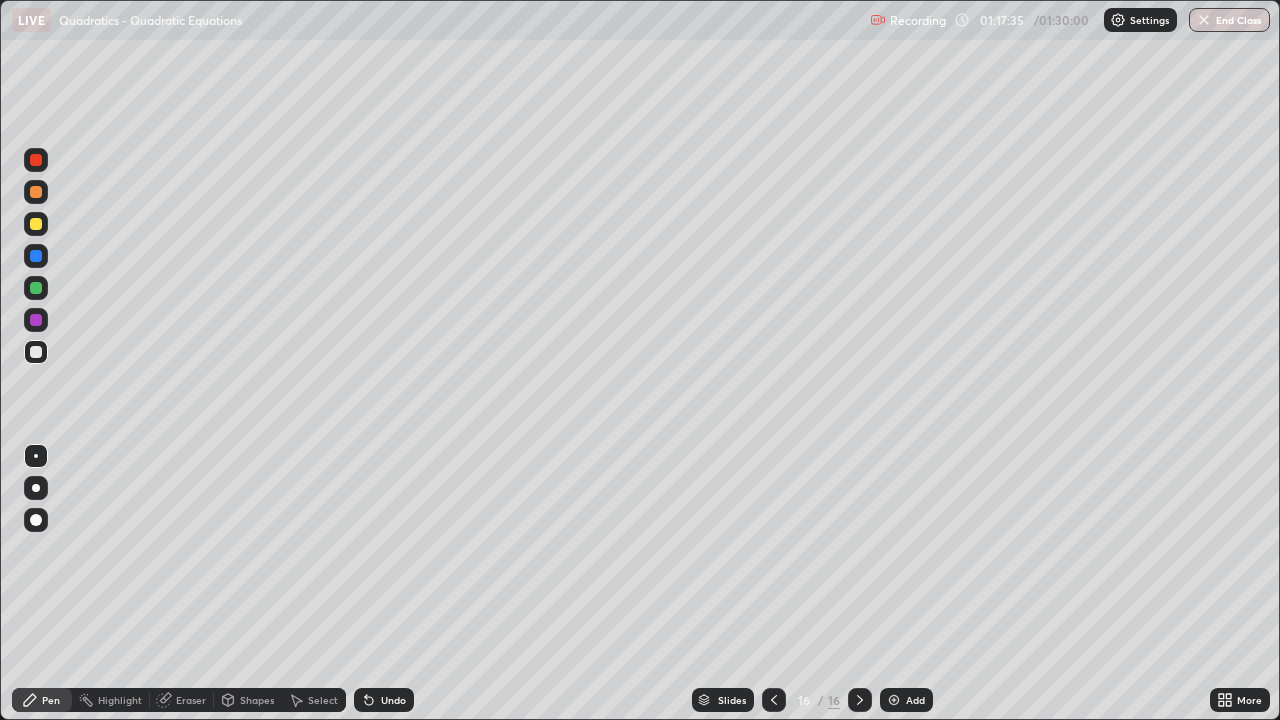 click on "Undo" at bounding box center (393, 700) 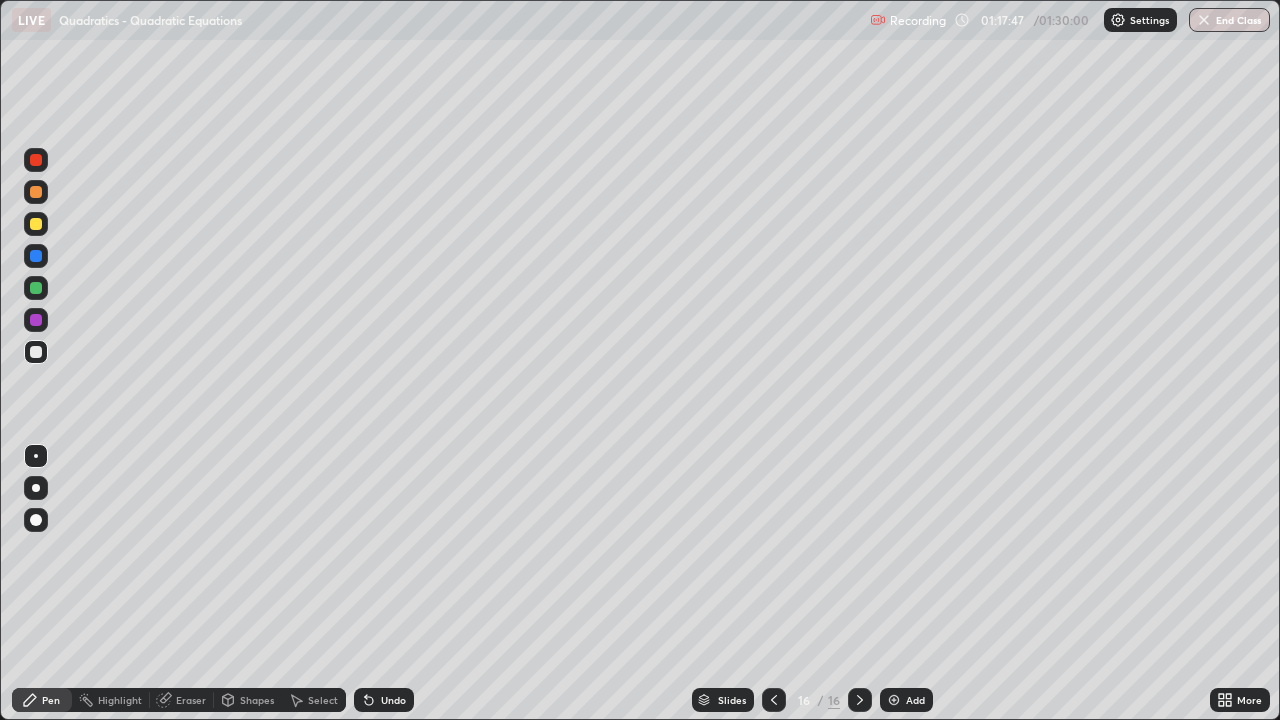 click on "Undo" at bounding box center [384, 700] 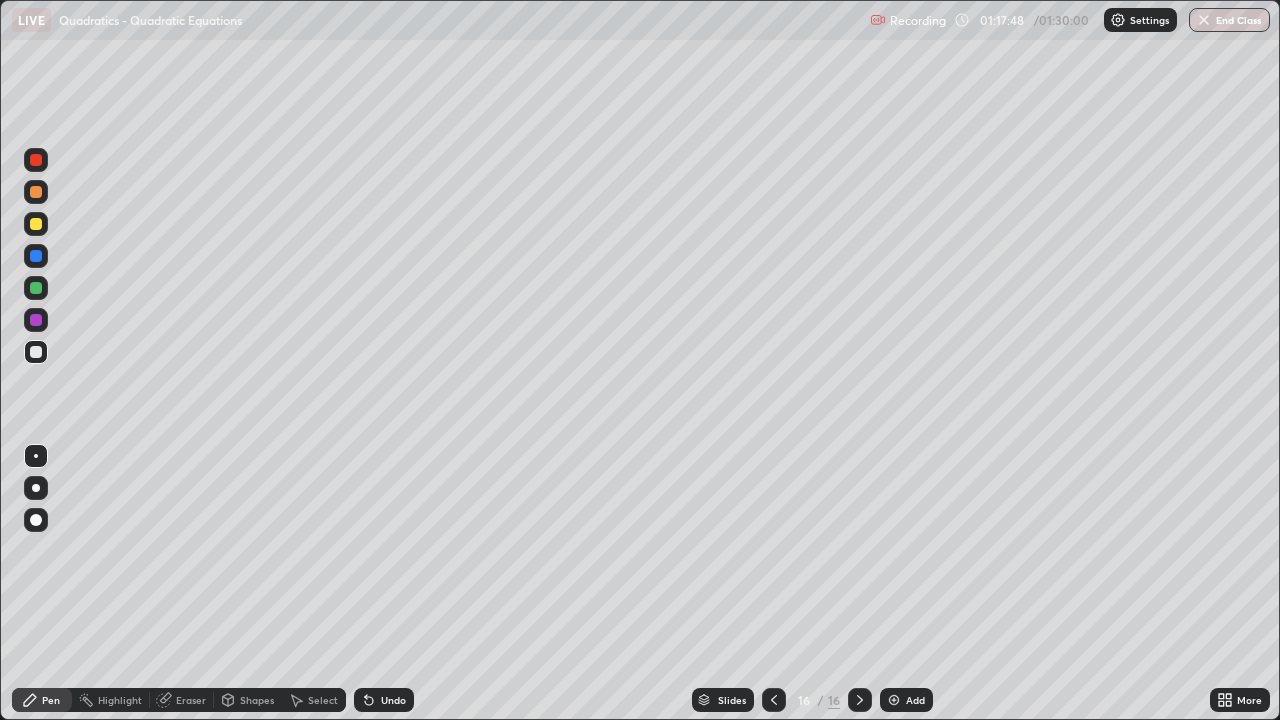 click on "Undo" at bounding box center (393, 700) 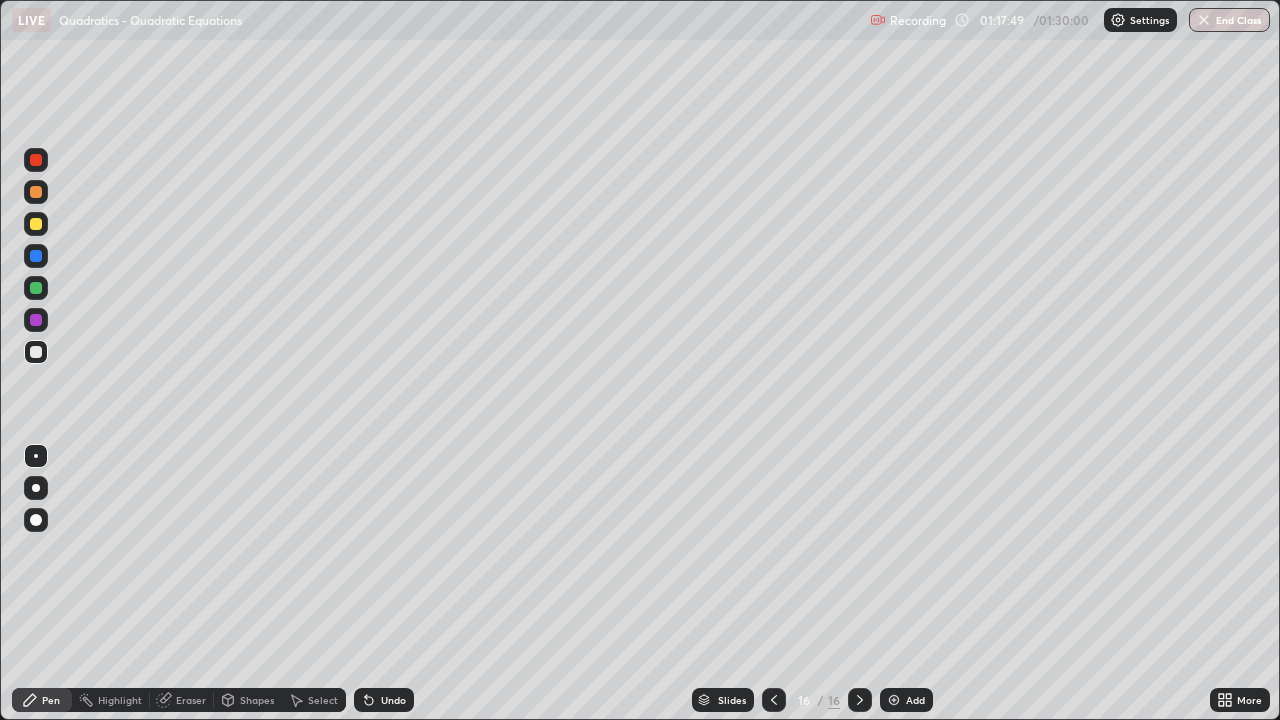 click on "Undo" at bounding box center [384, 700] 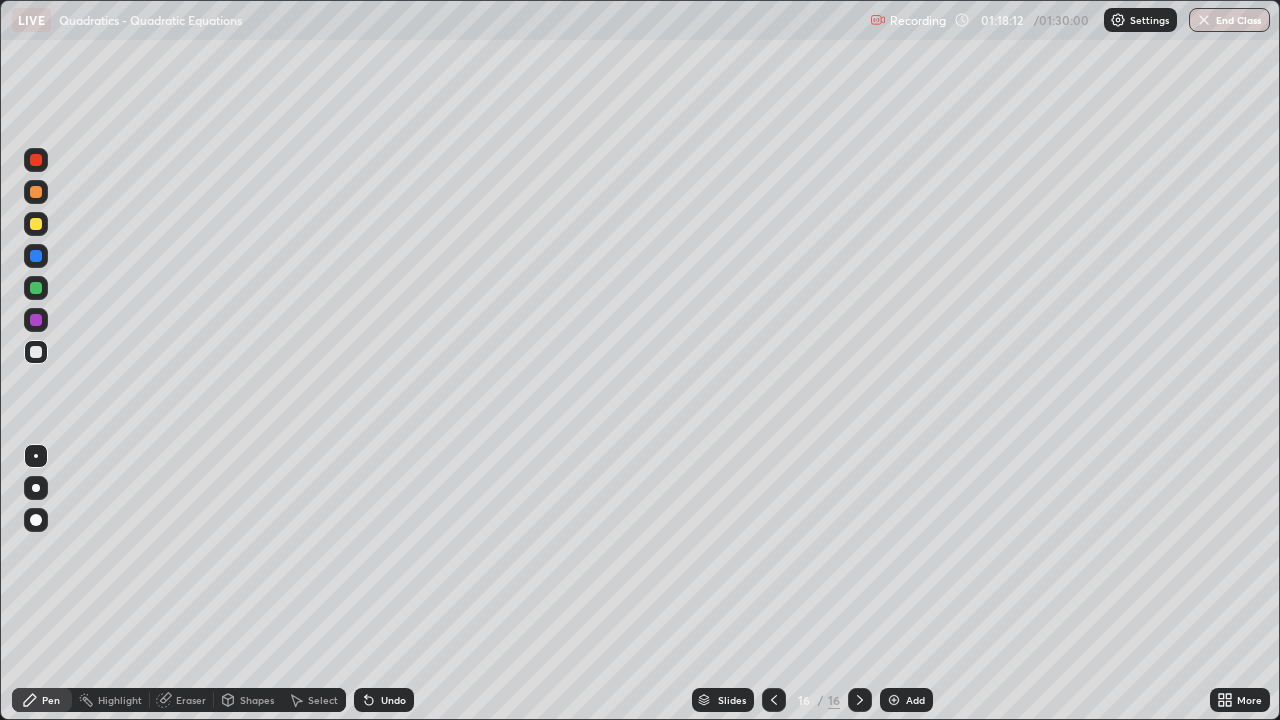 click at bounding box center [36, 352] 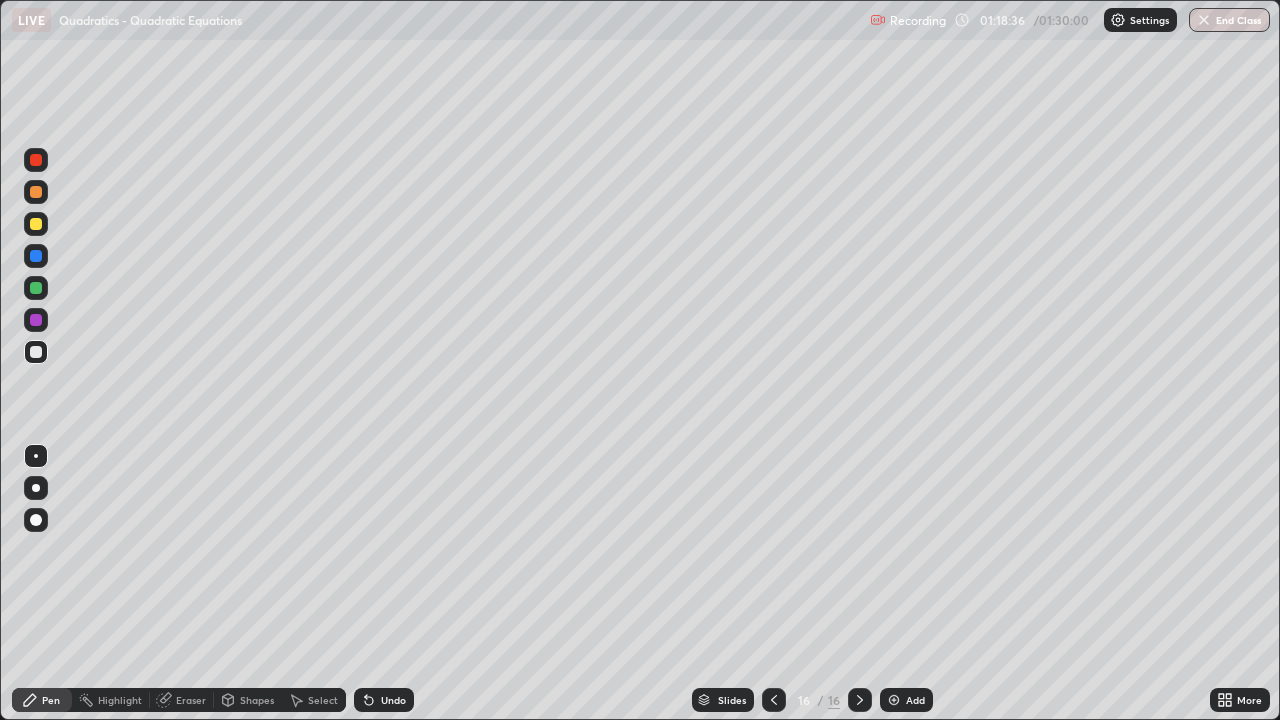 click on "Eraser" at bounding box center (191, 700) 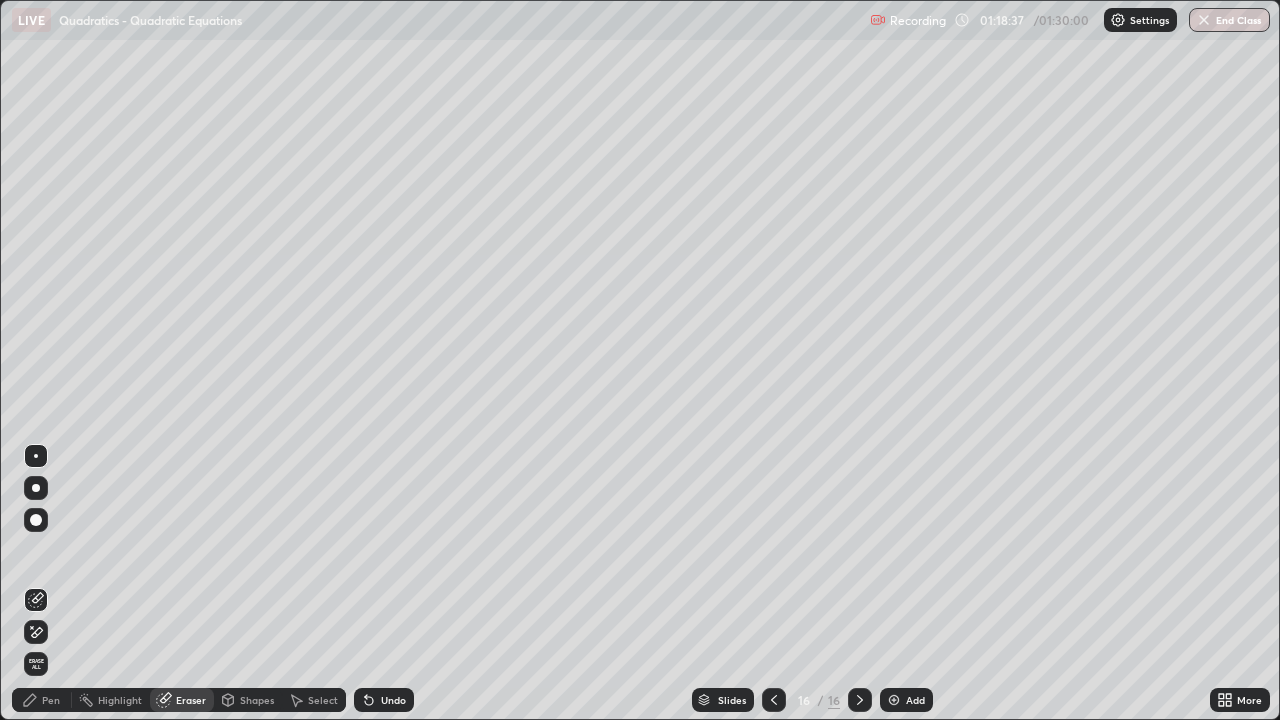 click on "Pen" at bounding box center (42, 700) 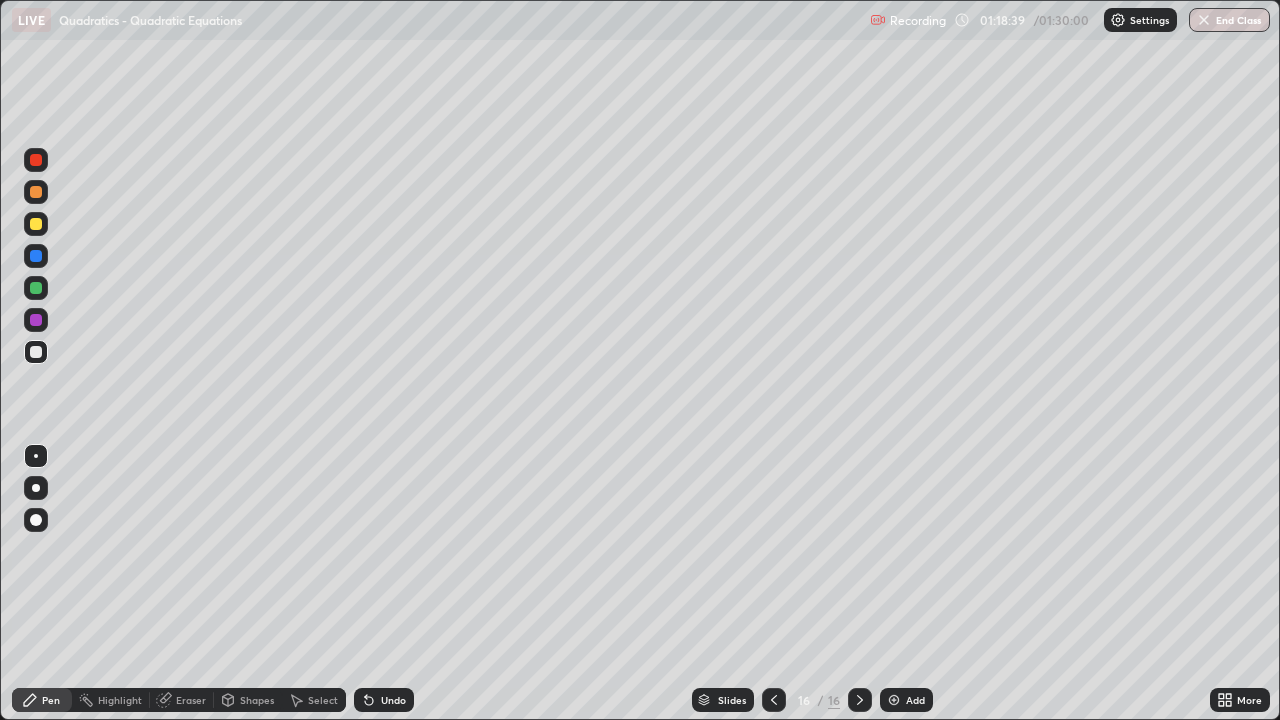 click on "Eraser" at bounding box center (182, 700) 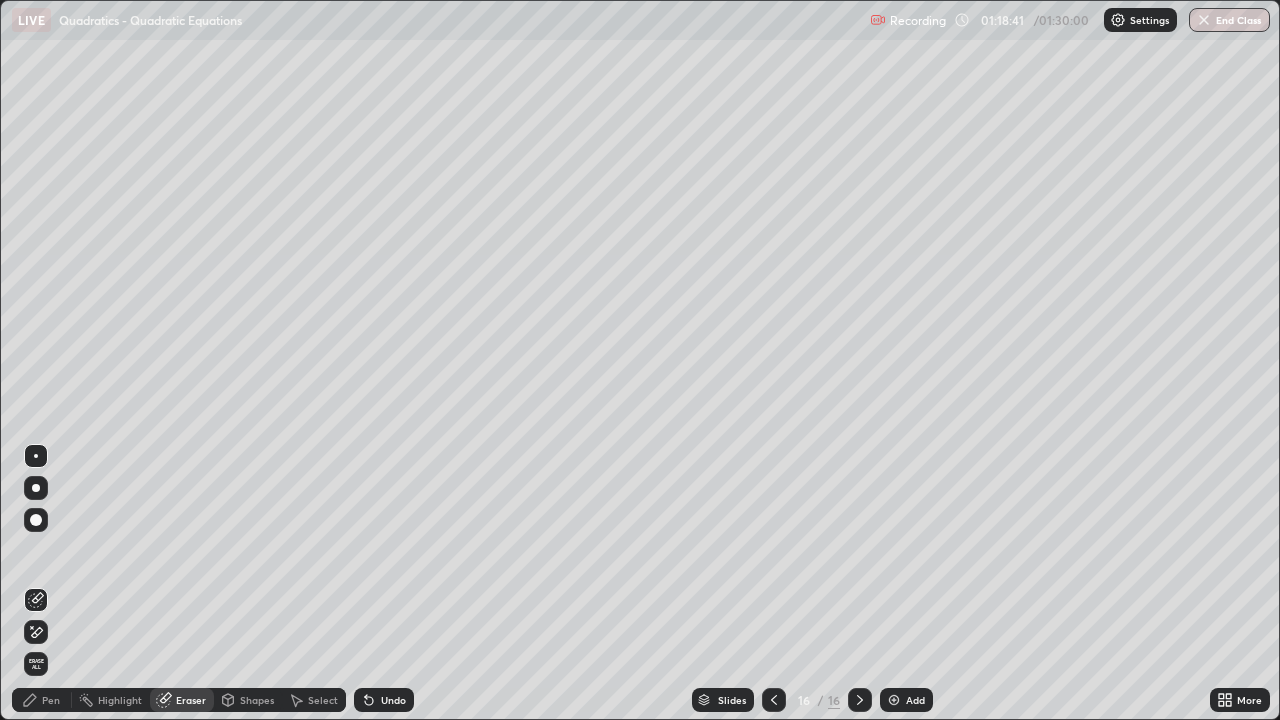 click on "Pen" at bounding box center [51, 700] 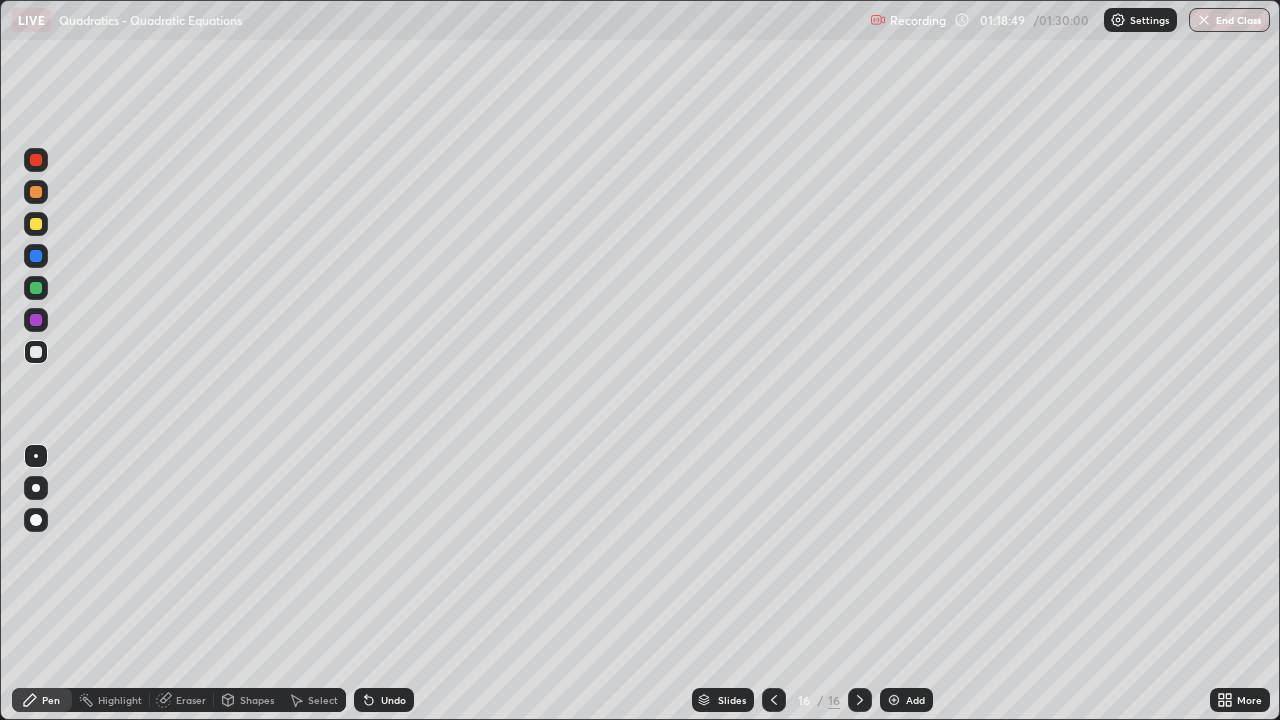 click on "Select" at bounding box center [323, 700] 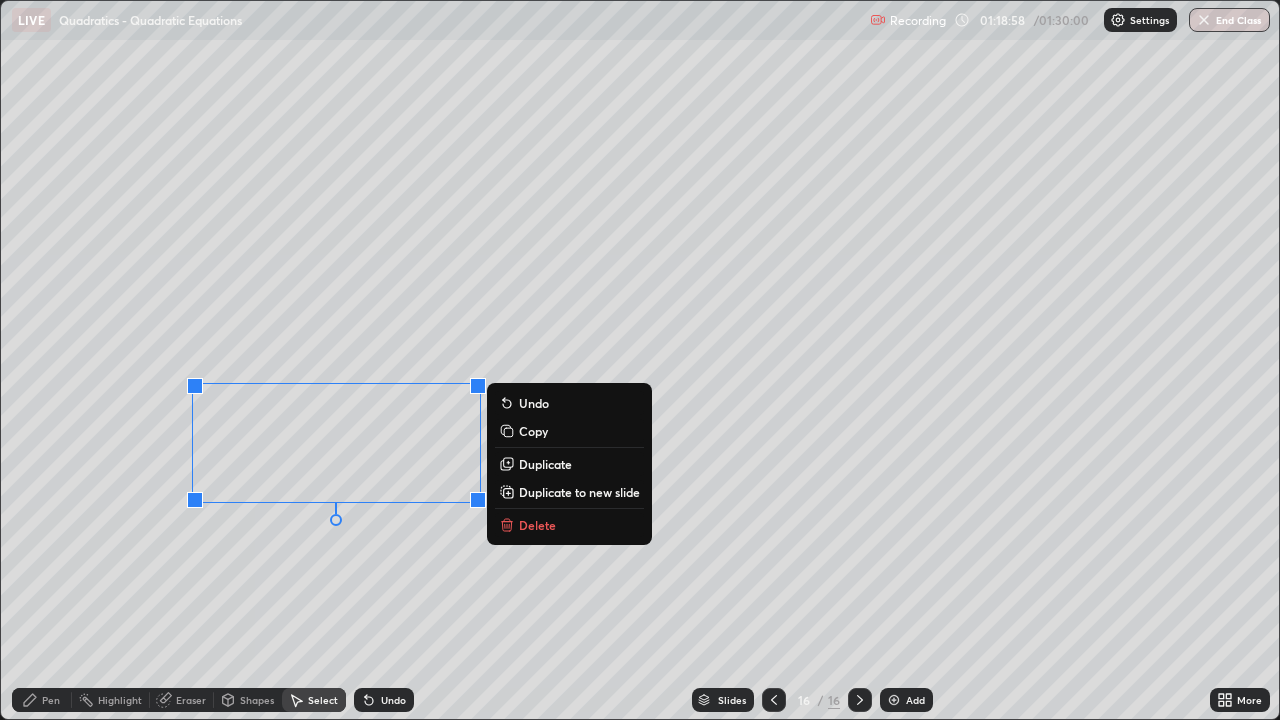 click on "Pen" at bounding box center (51, 700) 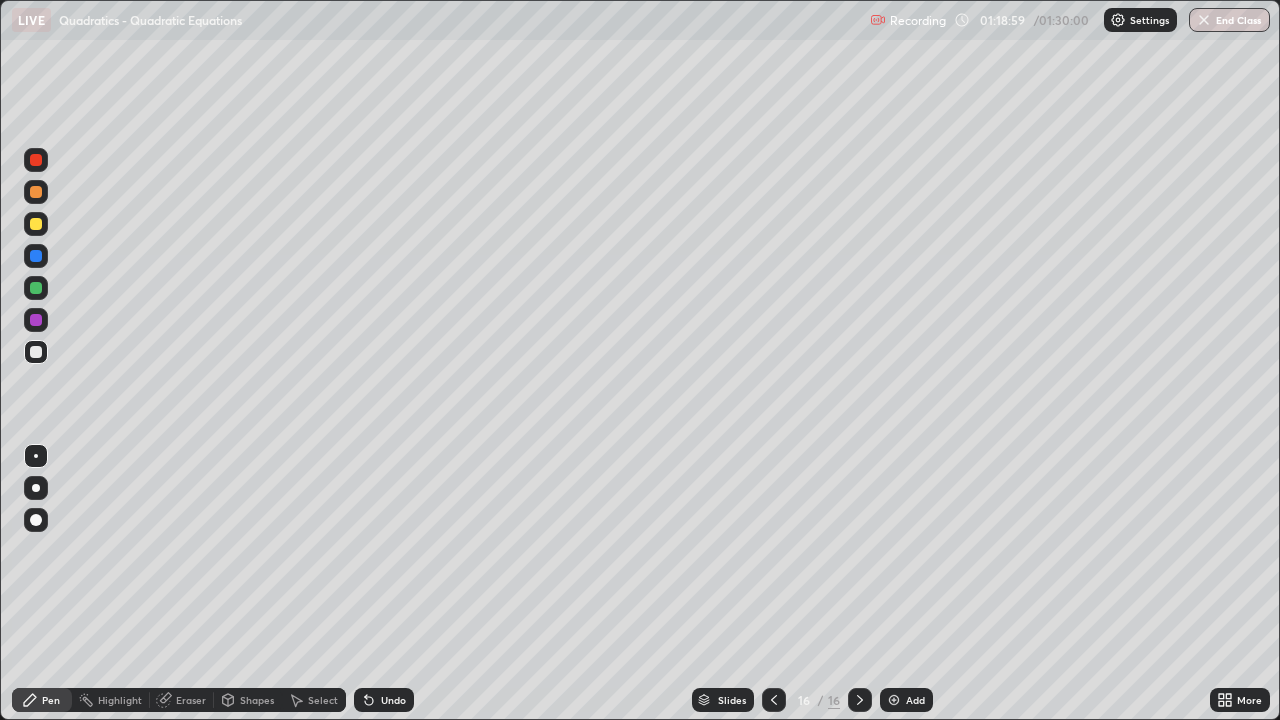 click at bounding box center (36, 352) 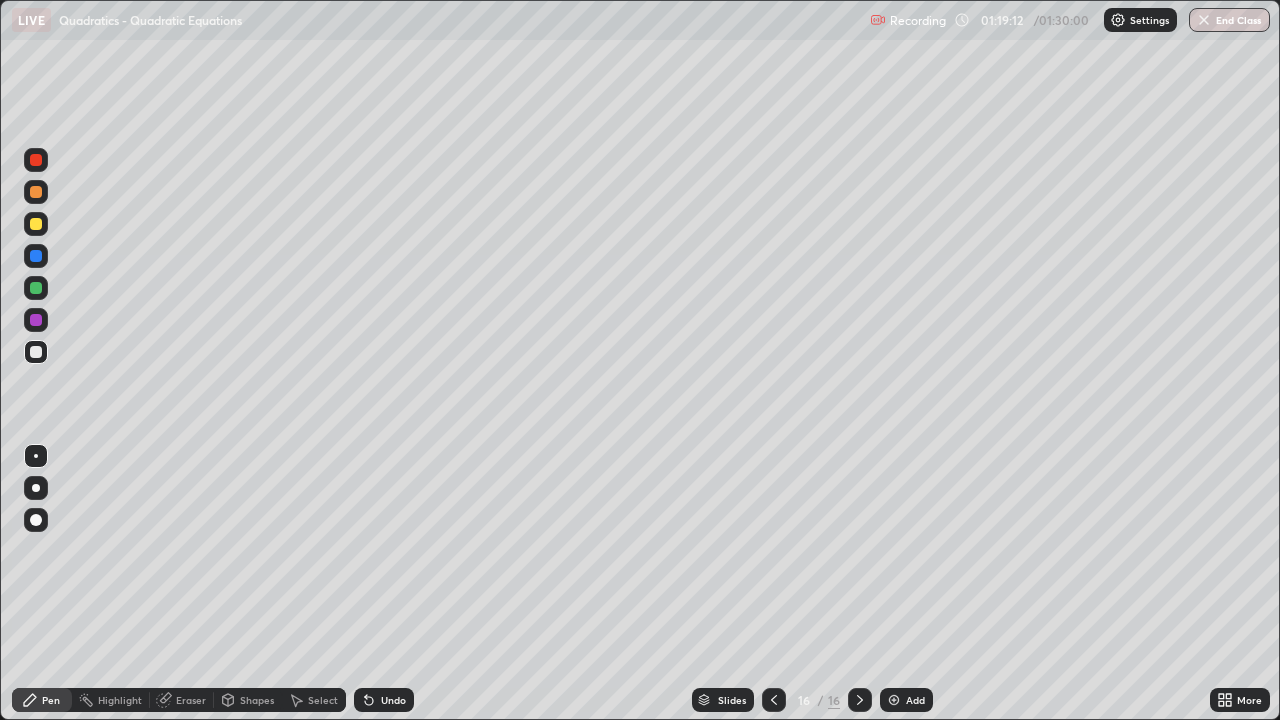 click on "Undo" at bounding box center (384, 700) 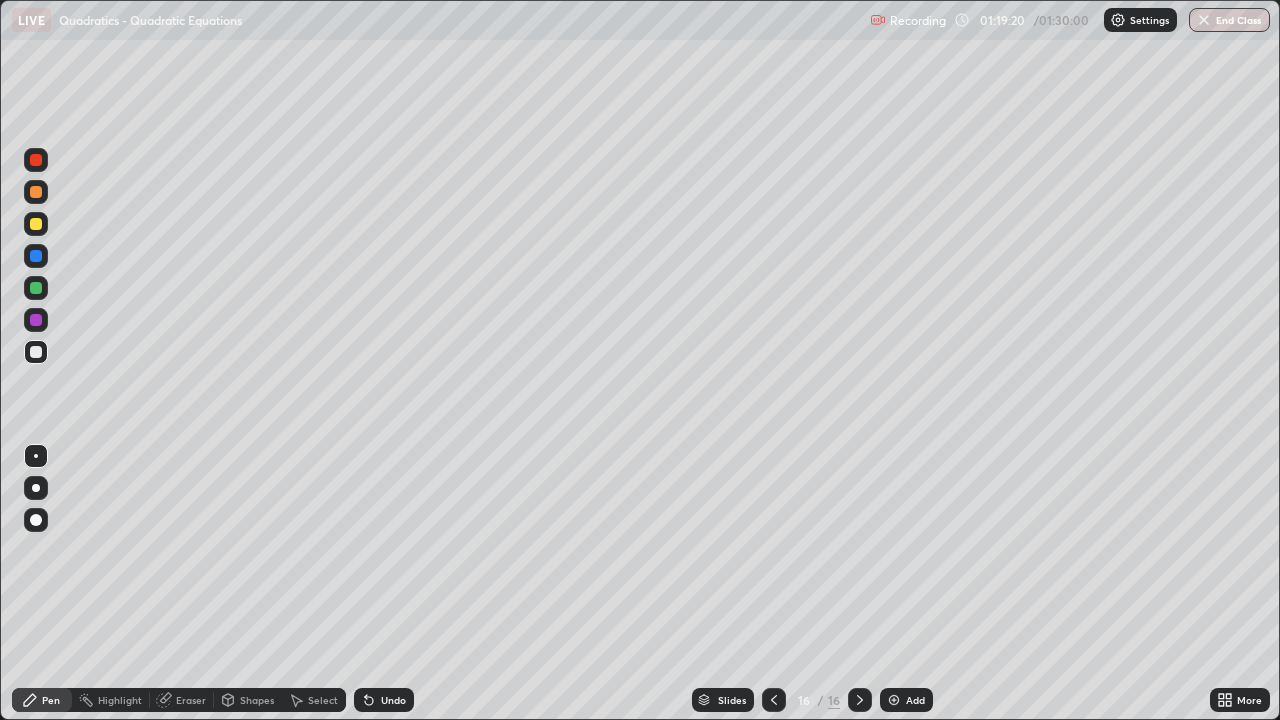 click at bounding box center (36, 224) 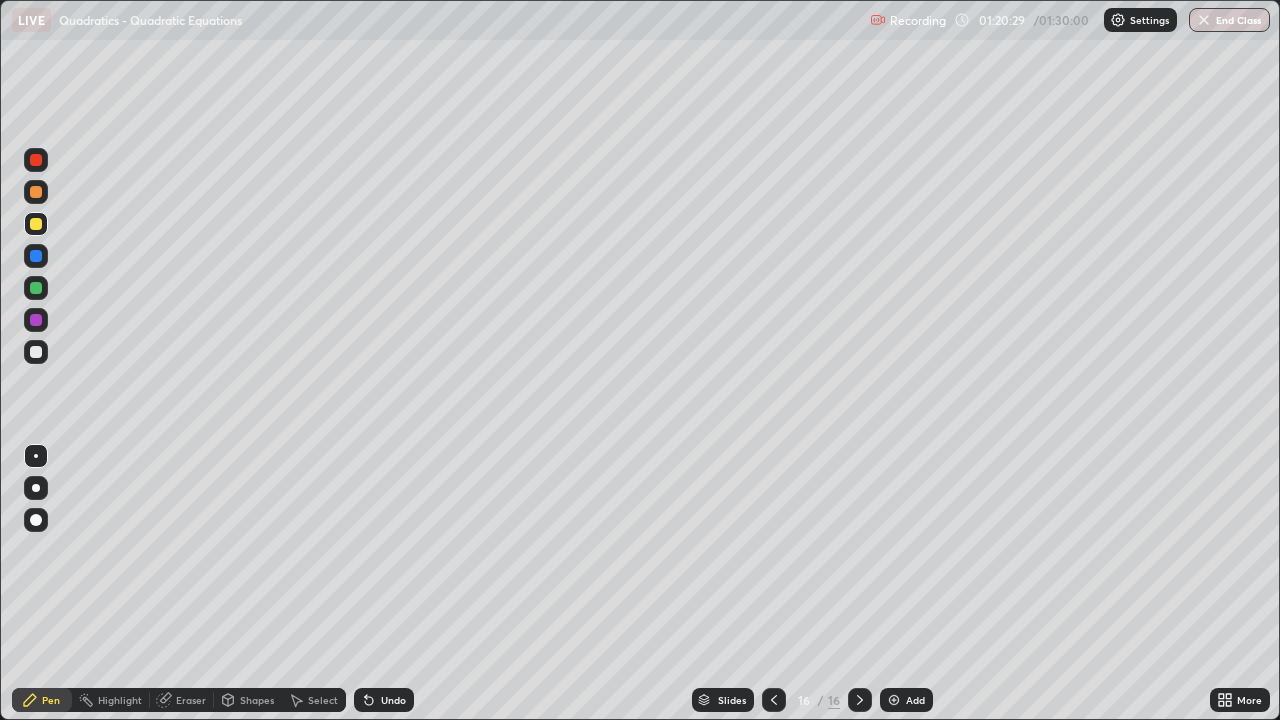 click on "Select" at bounding box center [323, 700] 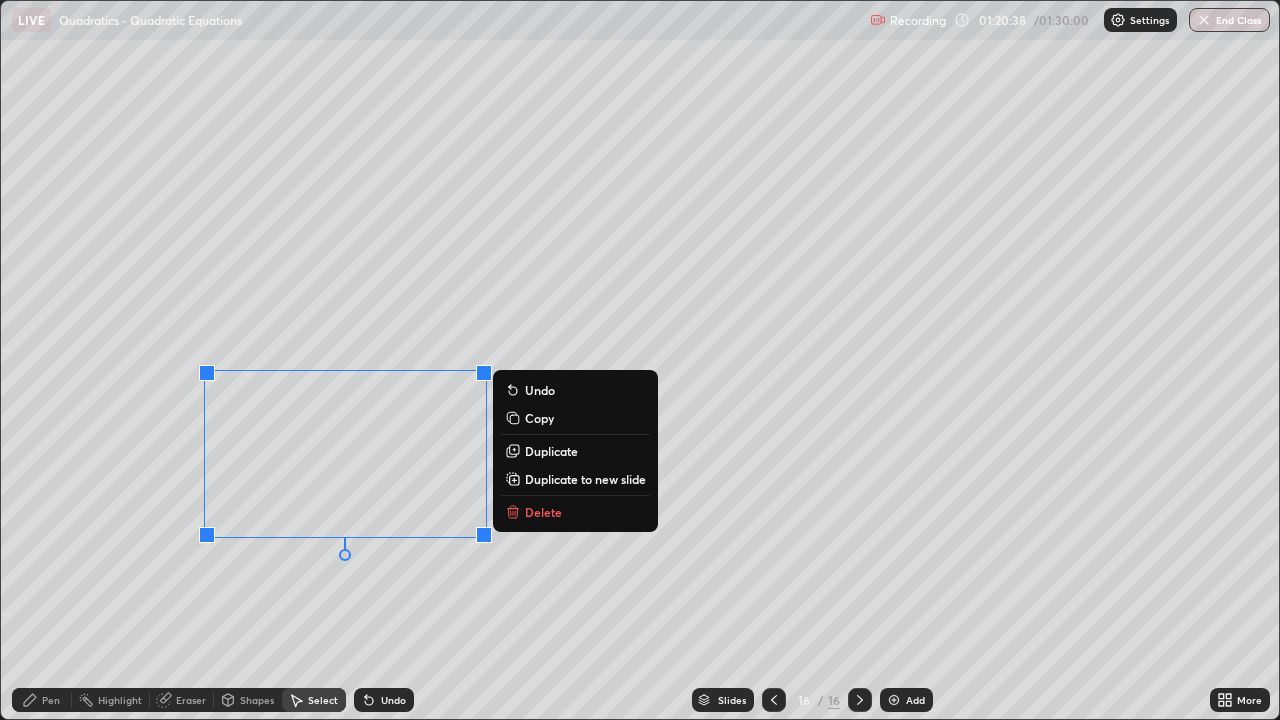 click on "0 ° Undo Copy Duplicate Duplicate to new slide Delete" at bounding box center [640, 360] 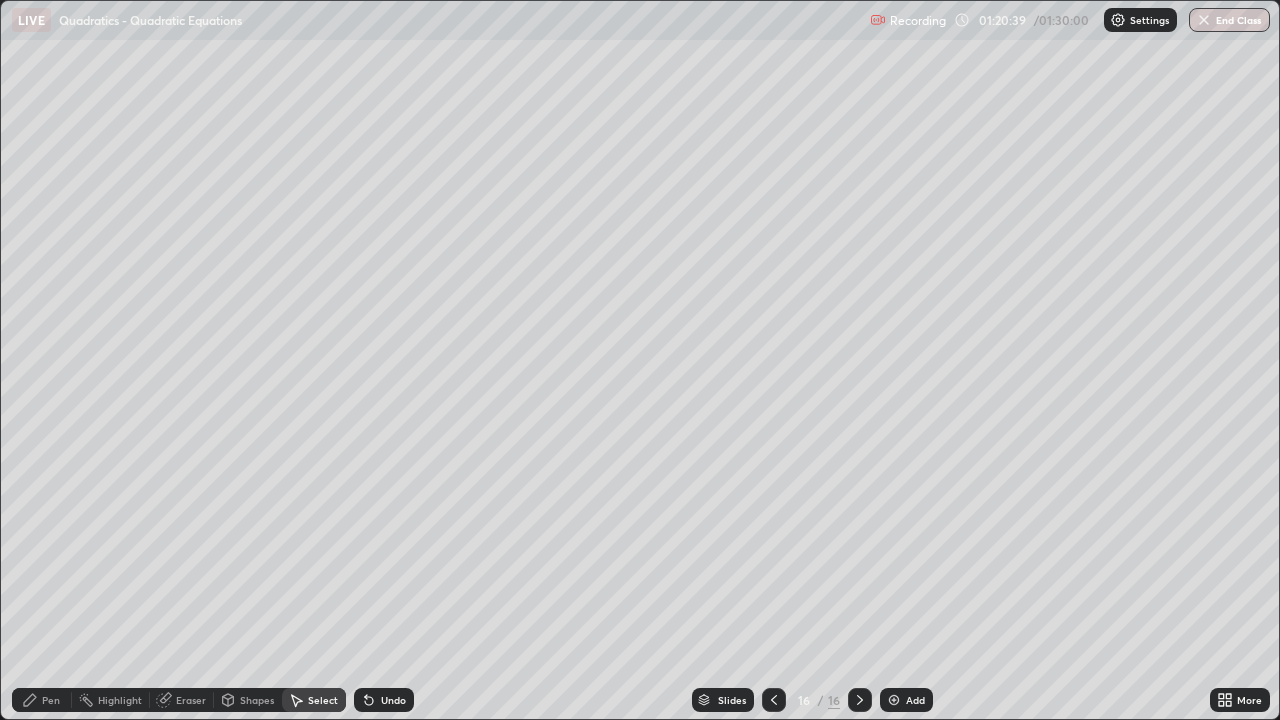 click on "Pen" at bounding box center [42, 700] 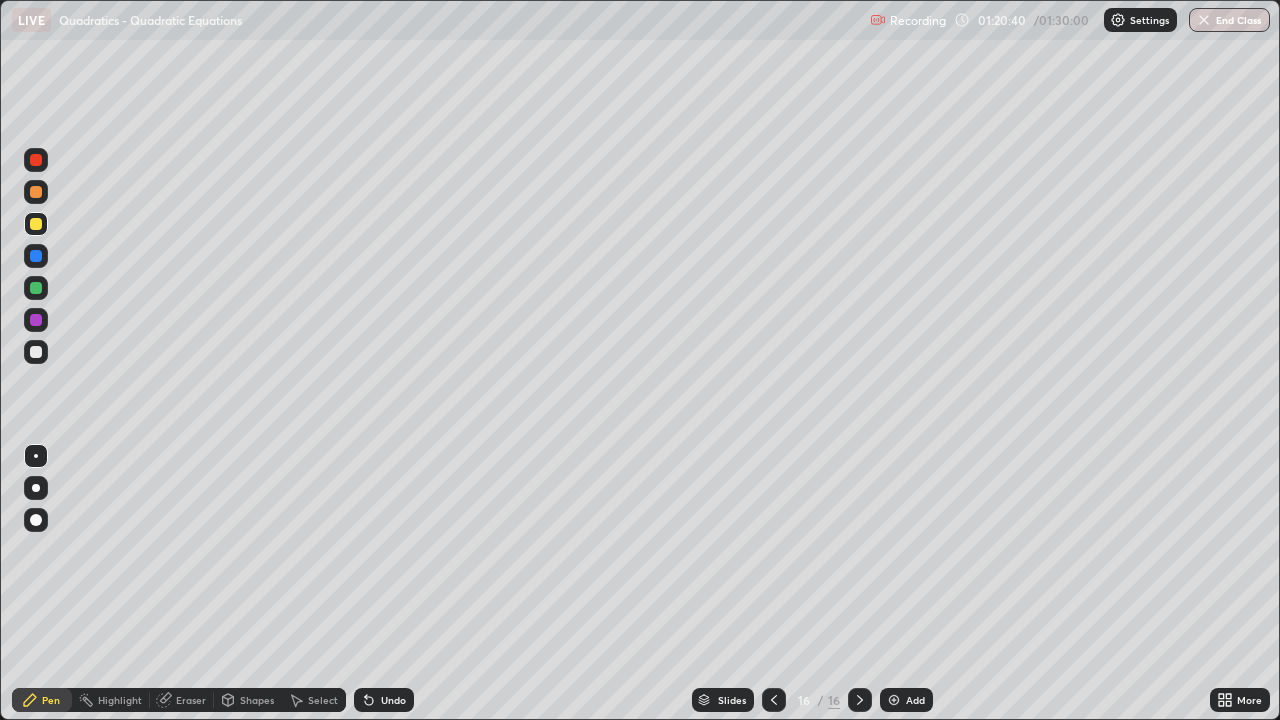 click at bounding box center (36, 224) 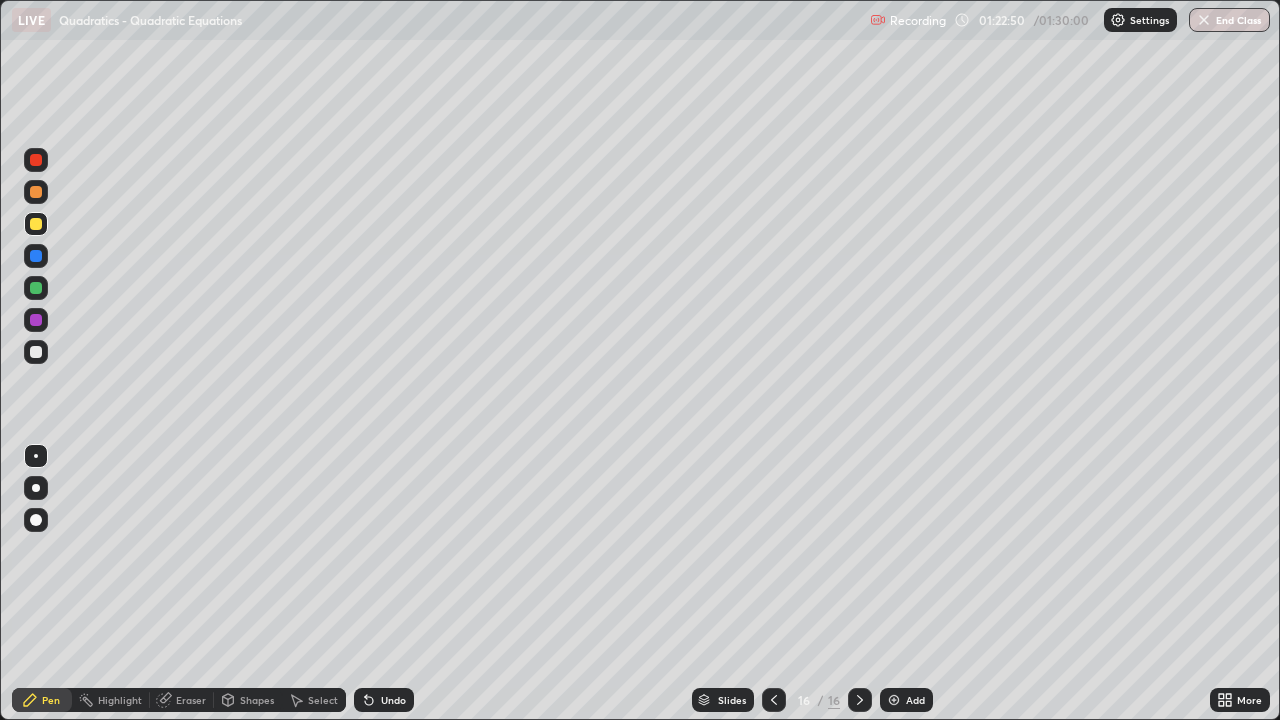 click on "Select" at bounding box center [323, 700] 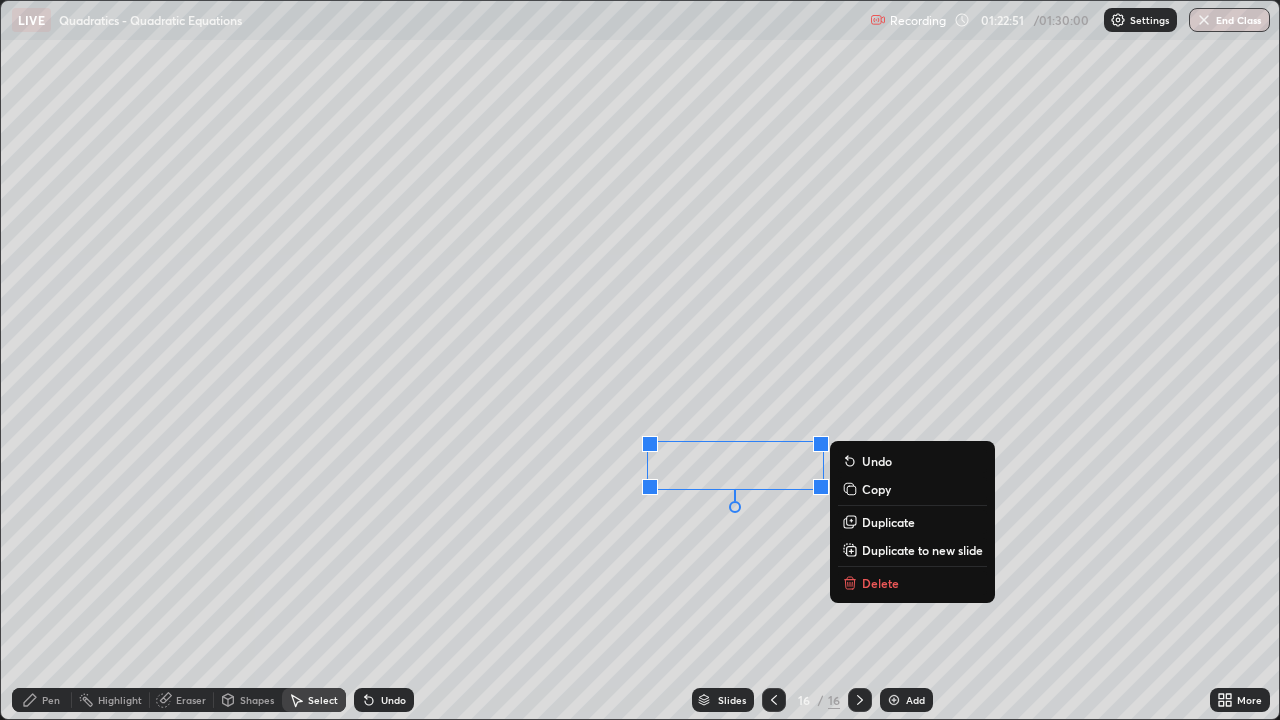 click on "Delete" at bounding box center [880, 583] 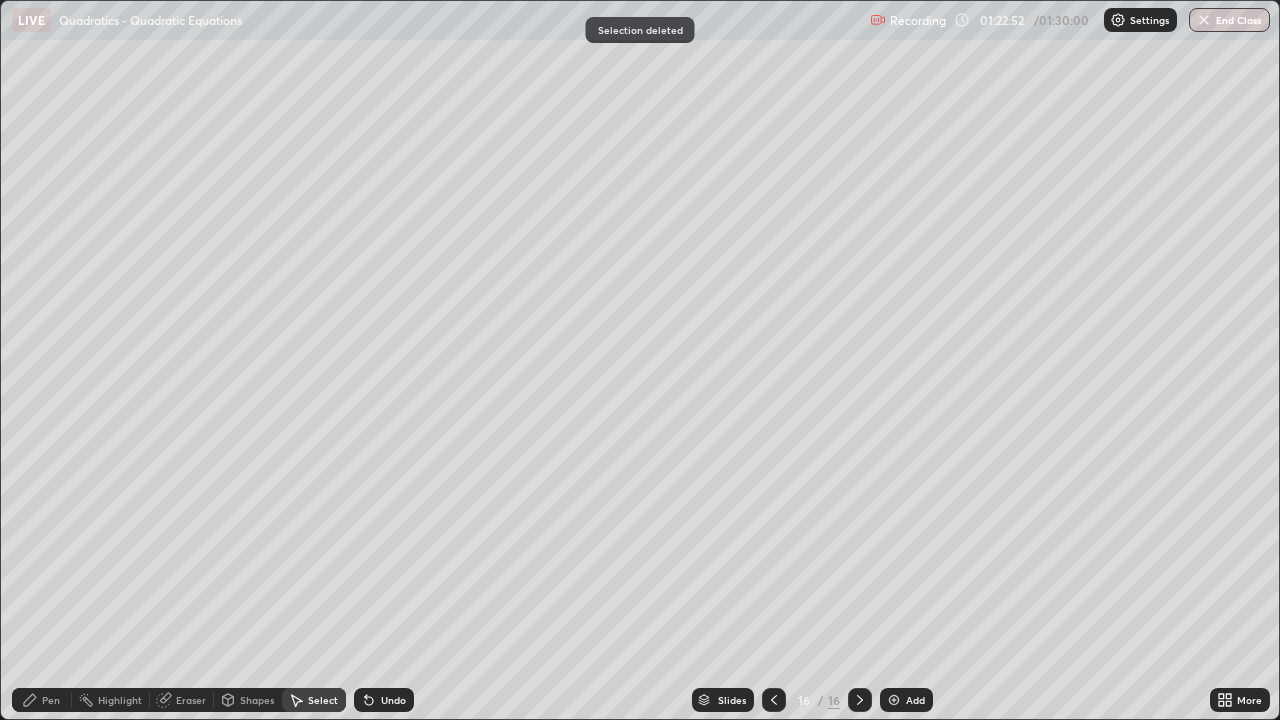click 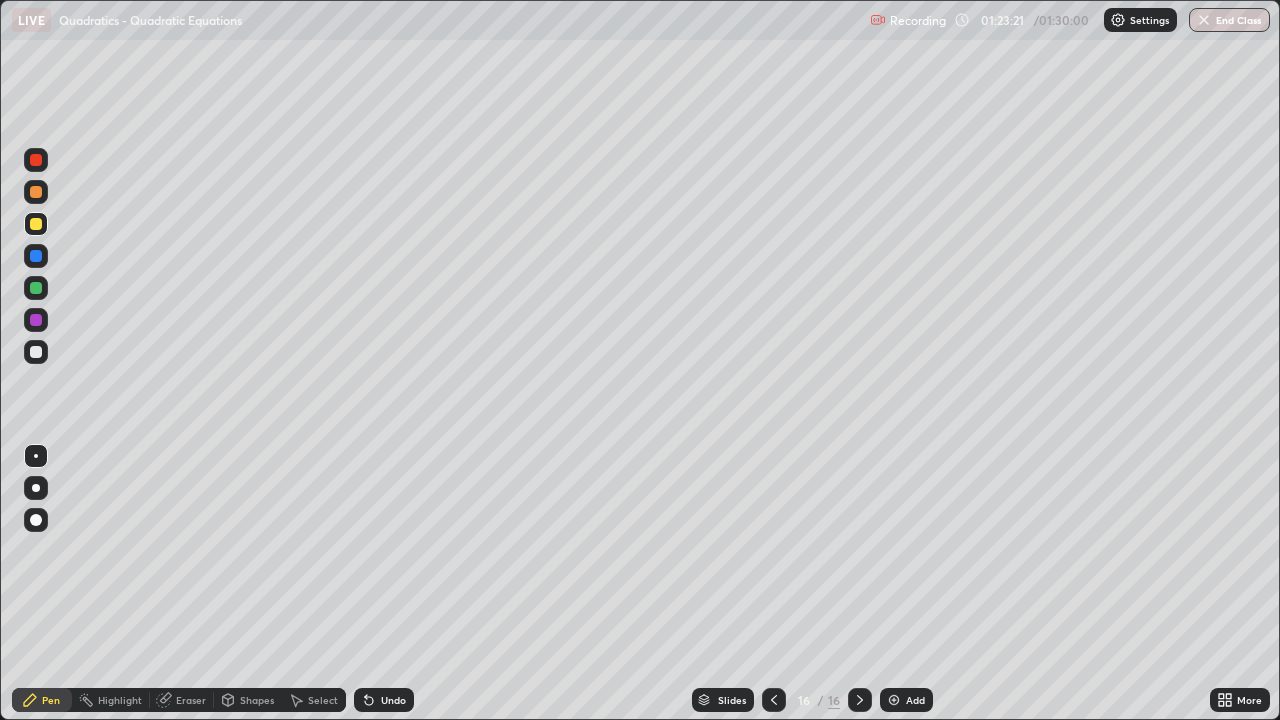 click on "Eraser" at bounding box center (191, 700) 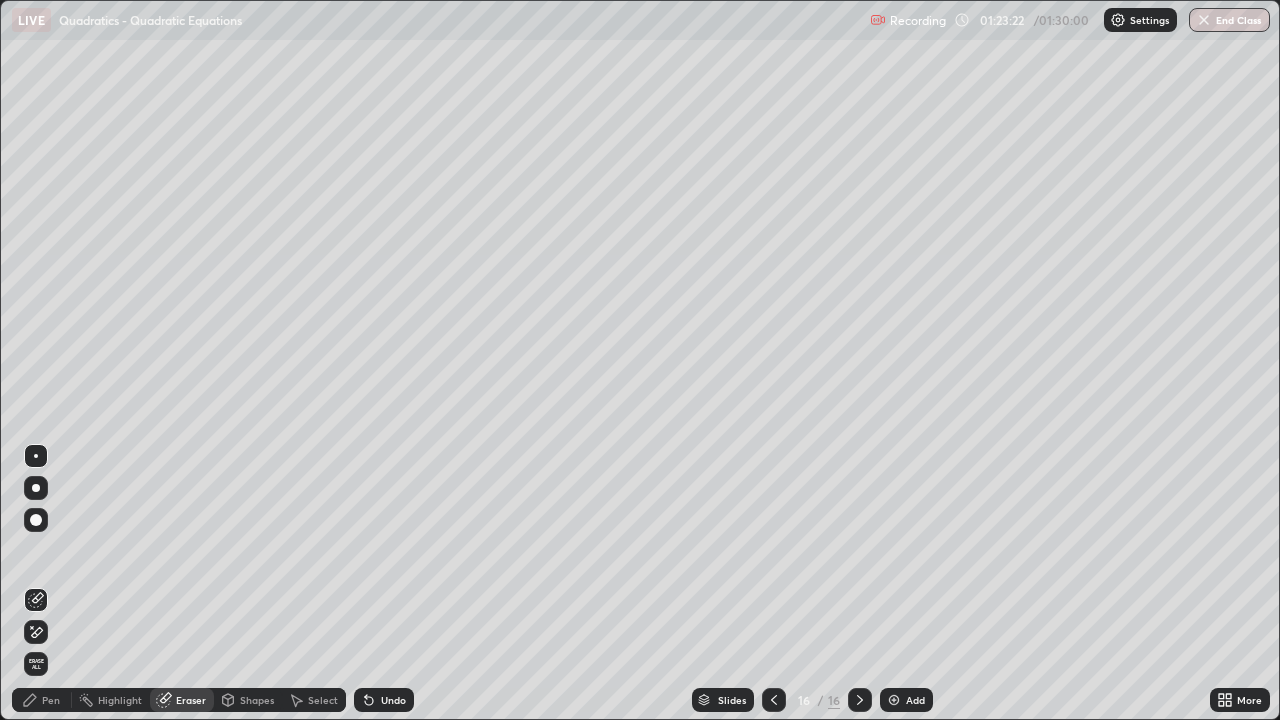 click on "Pen" at bounding box center [51, 700] 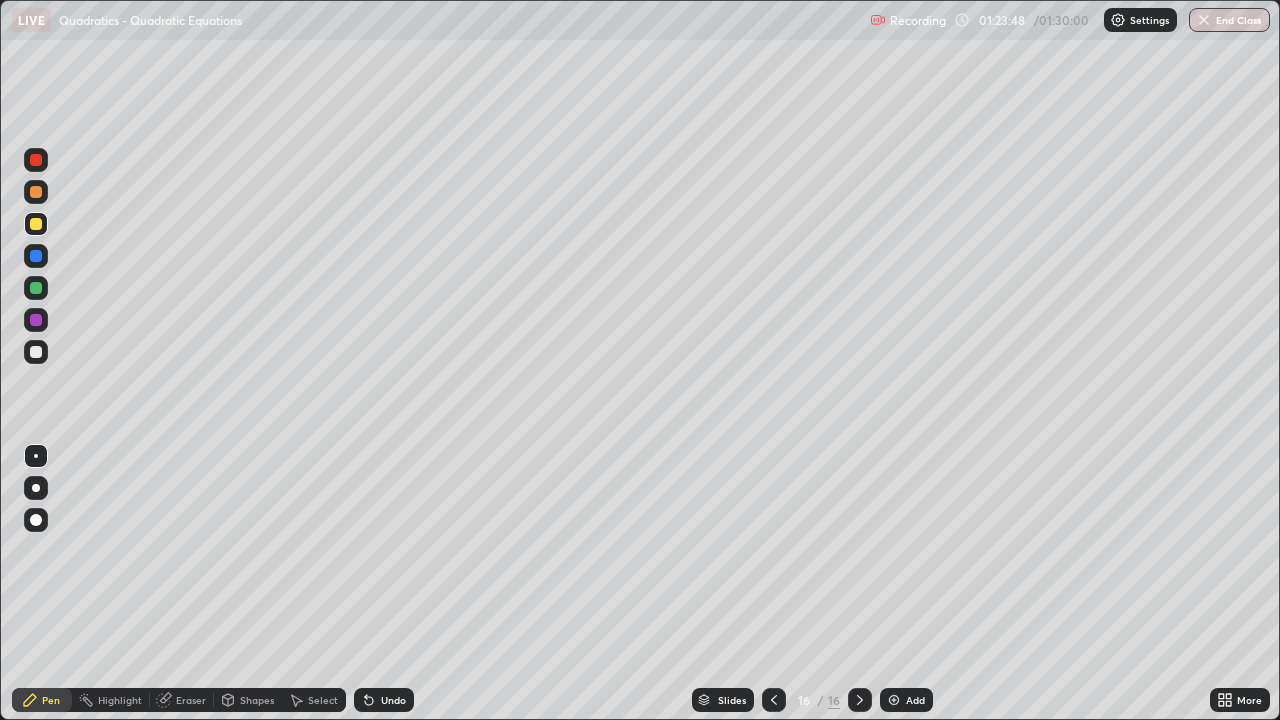 click at bounding box center [36, 288] 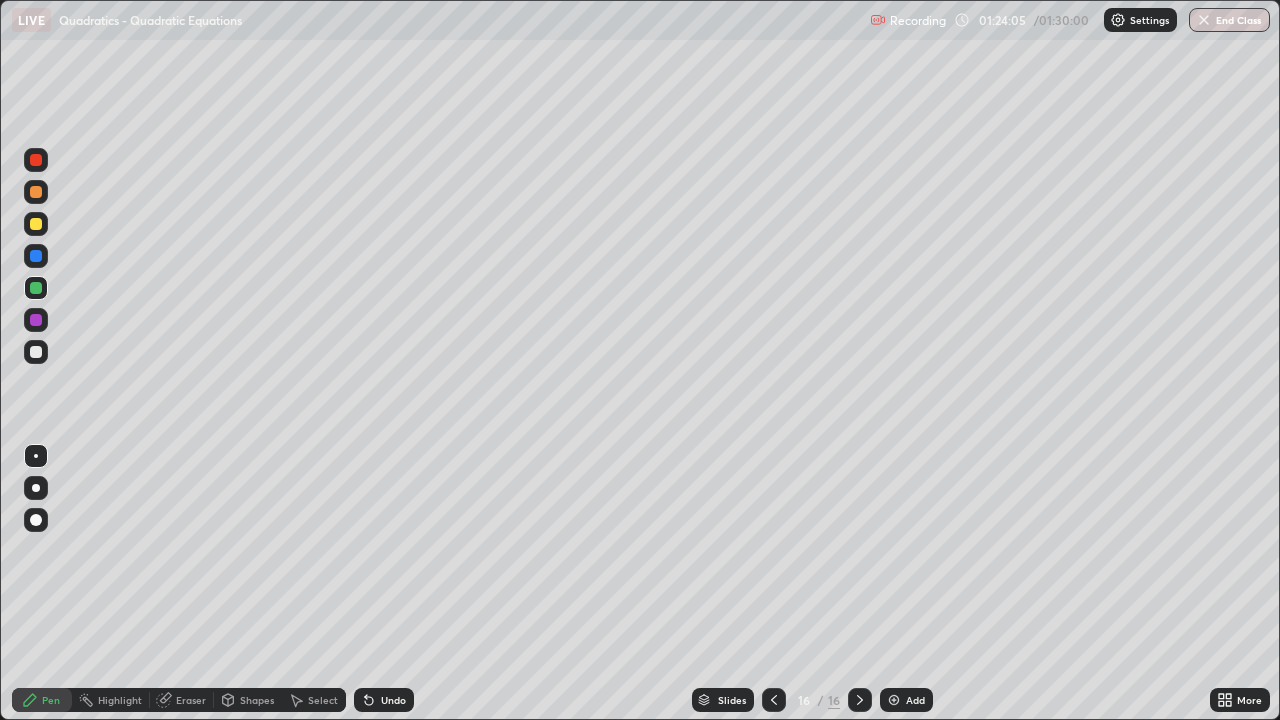 click on "Undo" at bounding box center [393, 700] 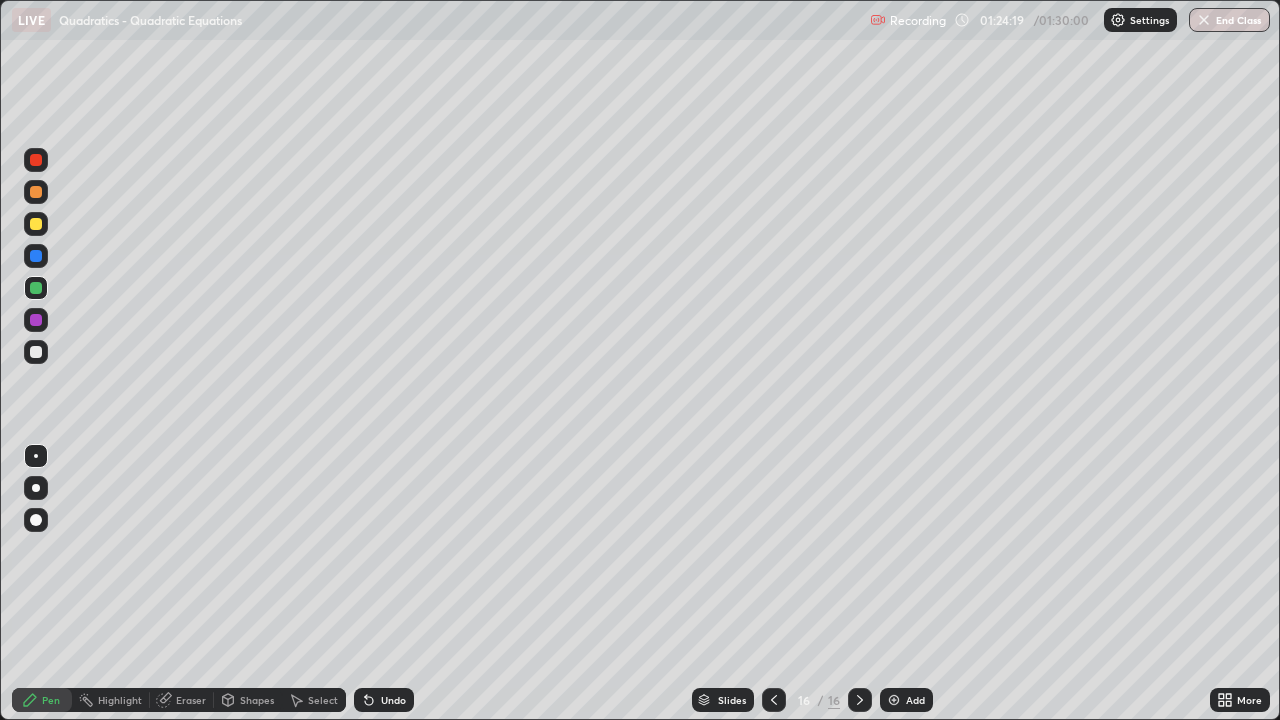 click at bounding box center (36, 192) 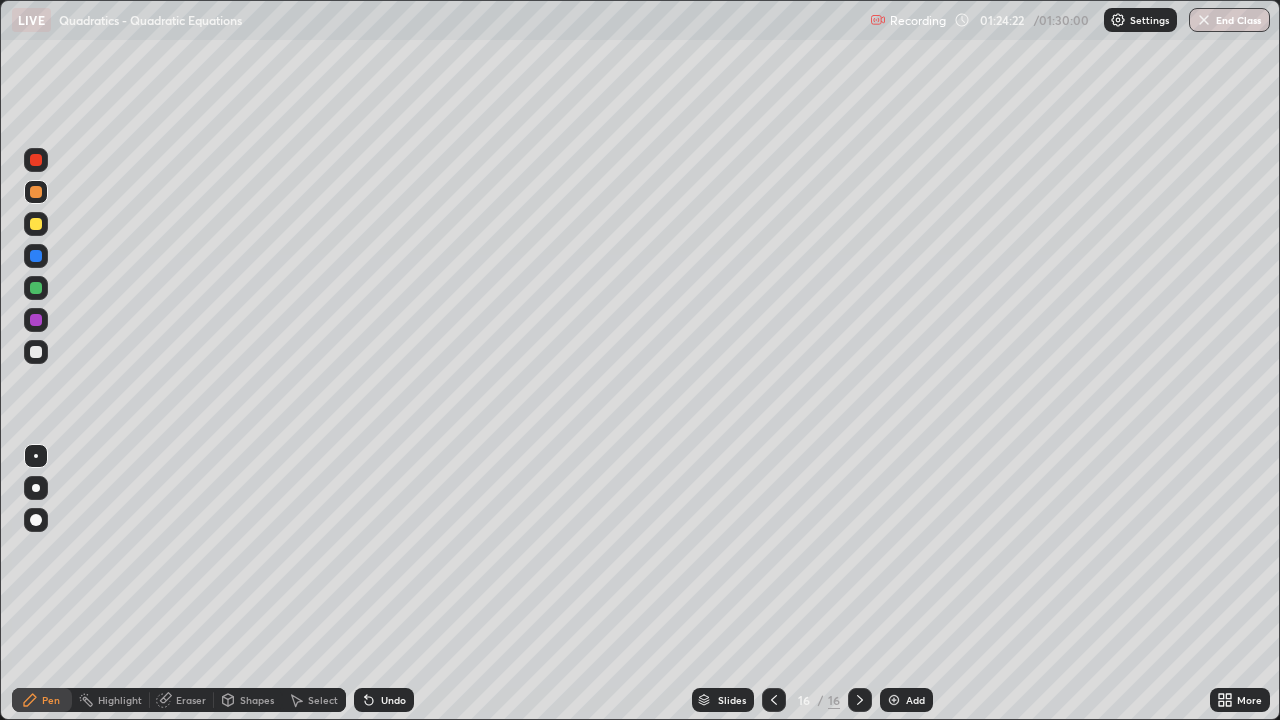 click at bounding box center (894, 700) 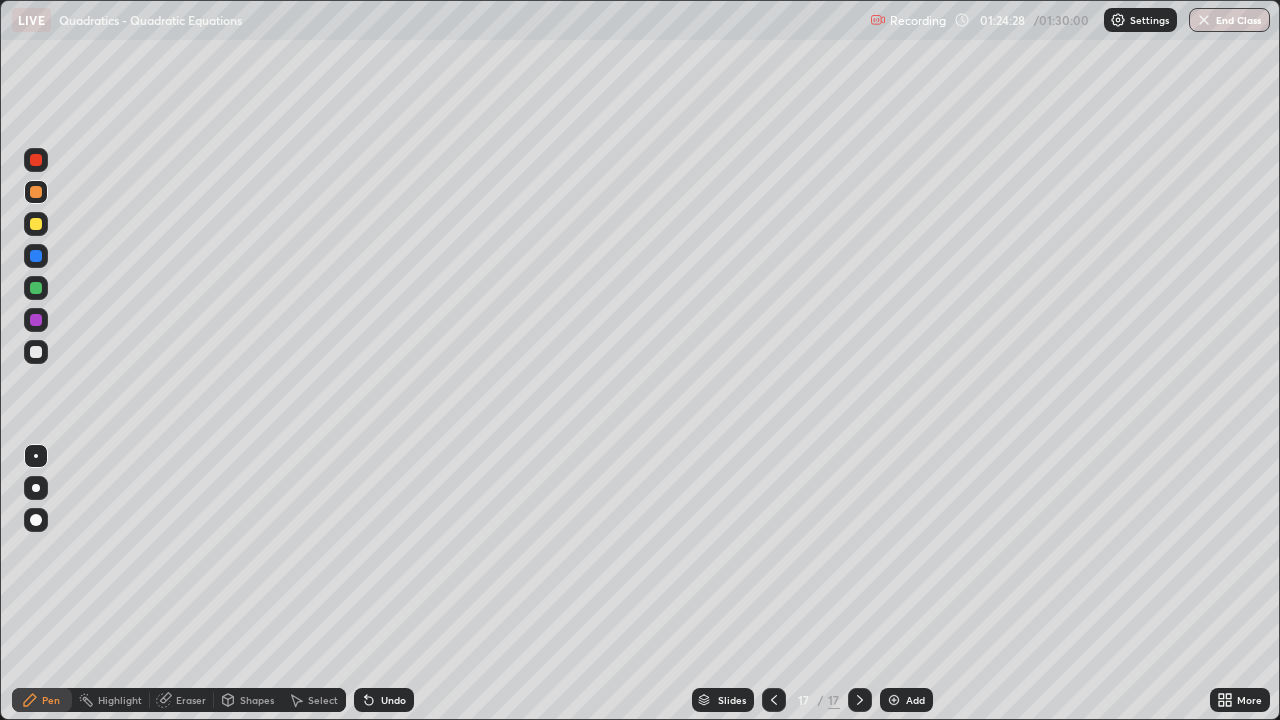 click at bounding box center [36, 288] 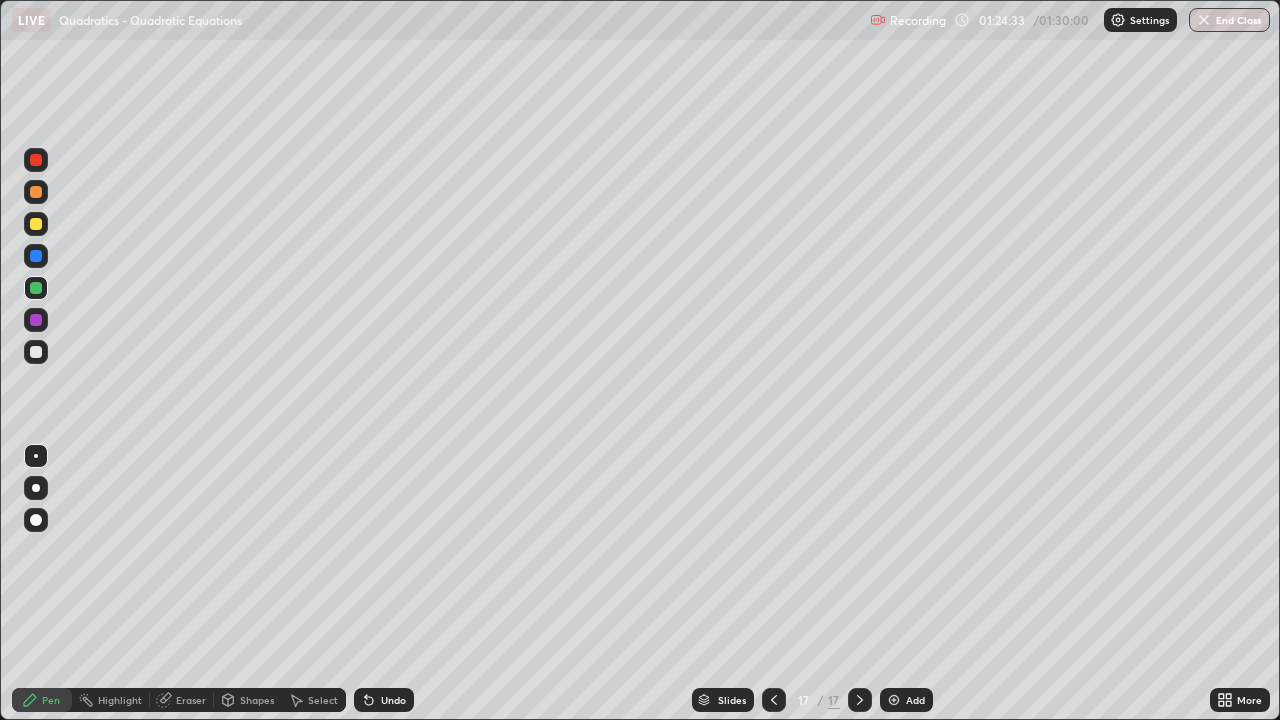 click at bounding box center (774, 700) 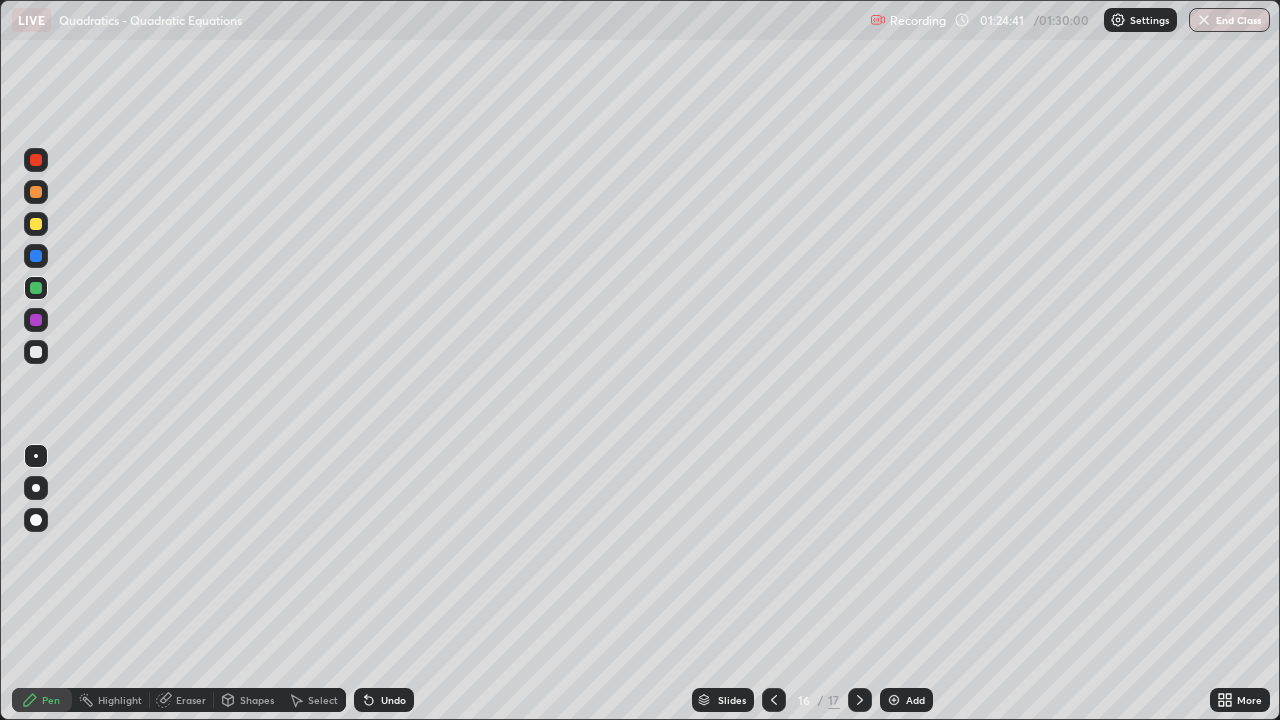 click 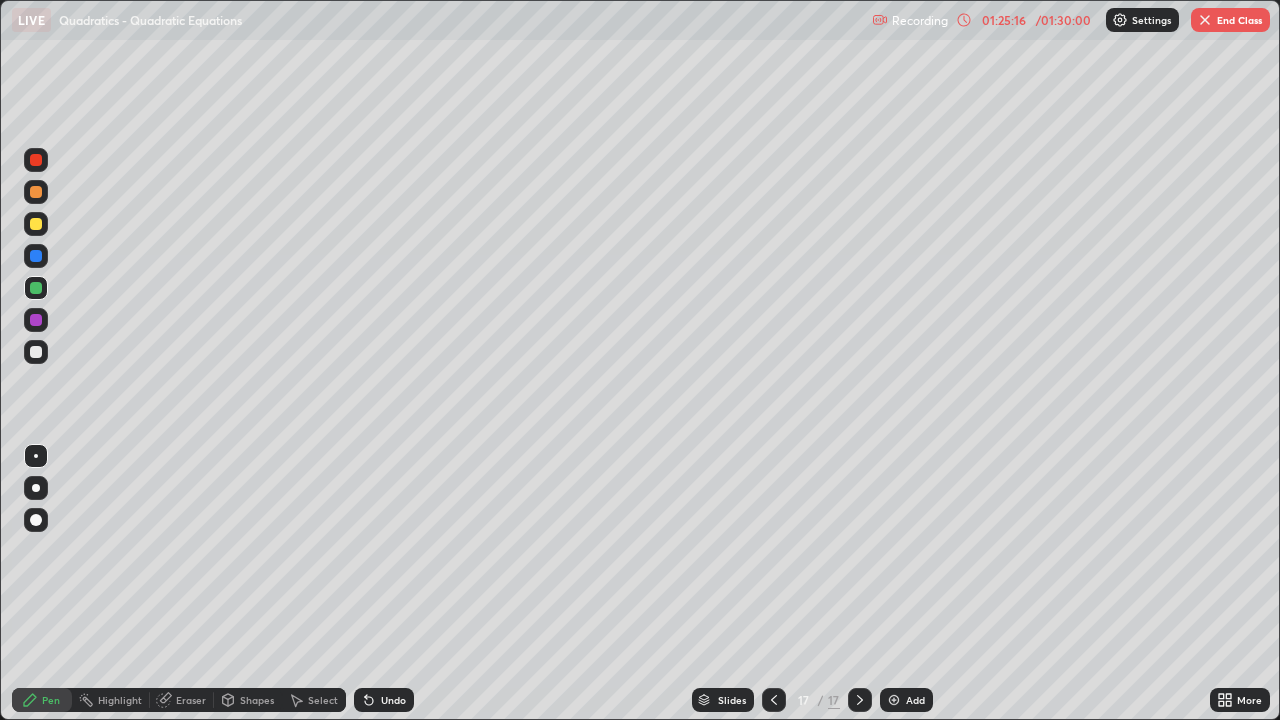 click at bounding box center (36, 352) 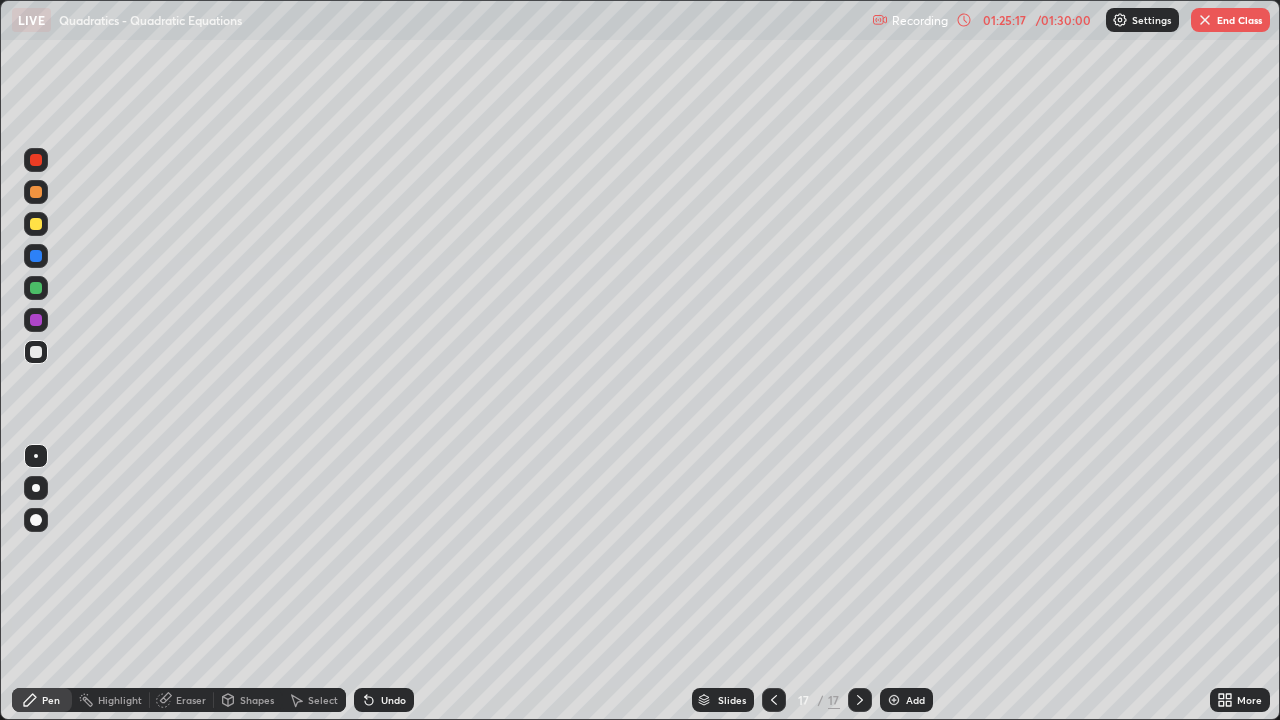 click on "Select" at bounding box center [323, 700] 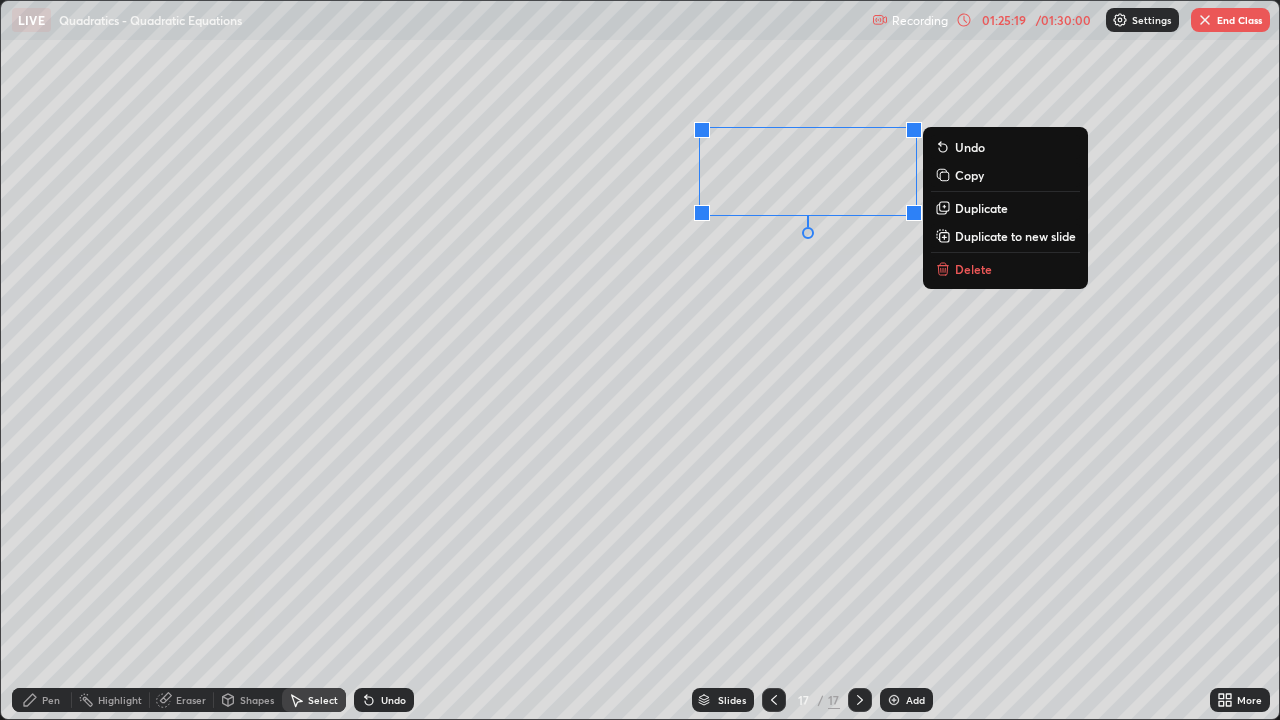 click 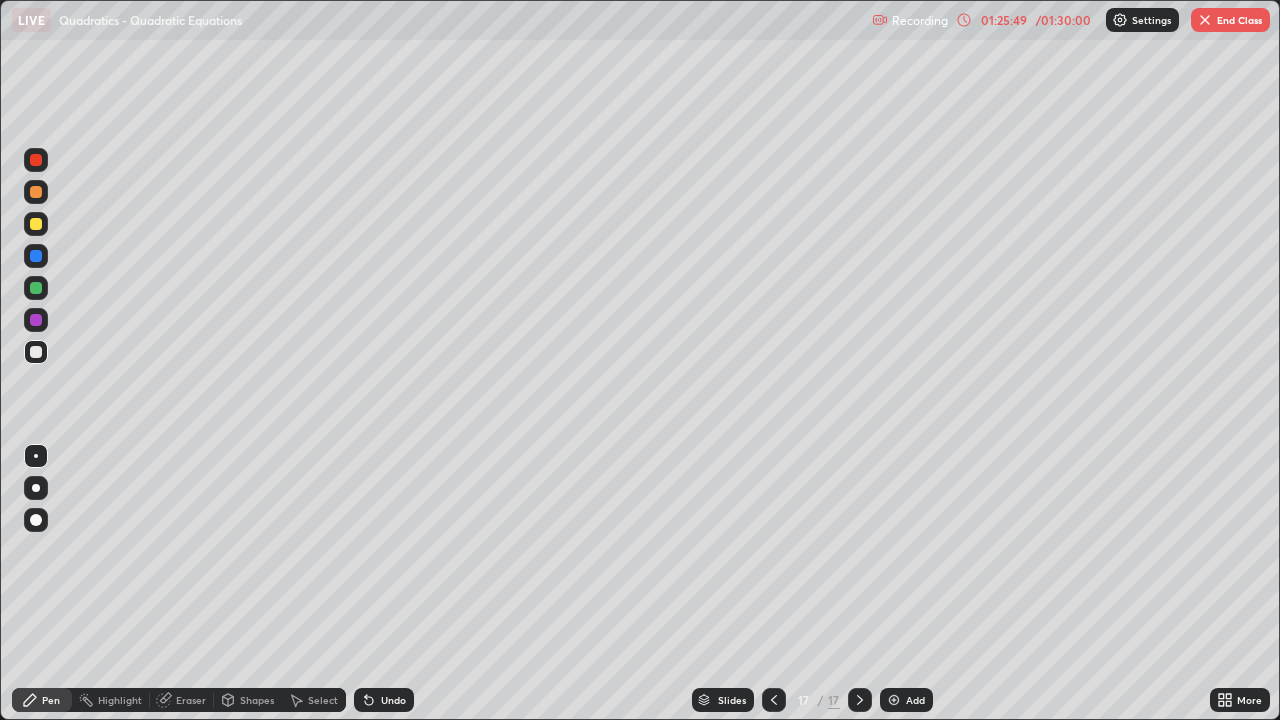click at bounding box center (36, 224) 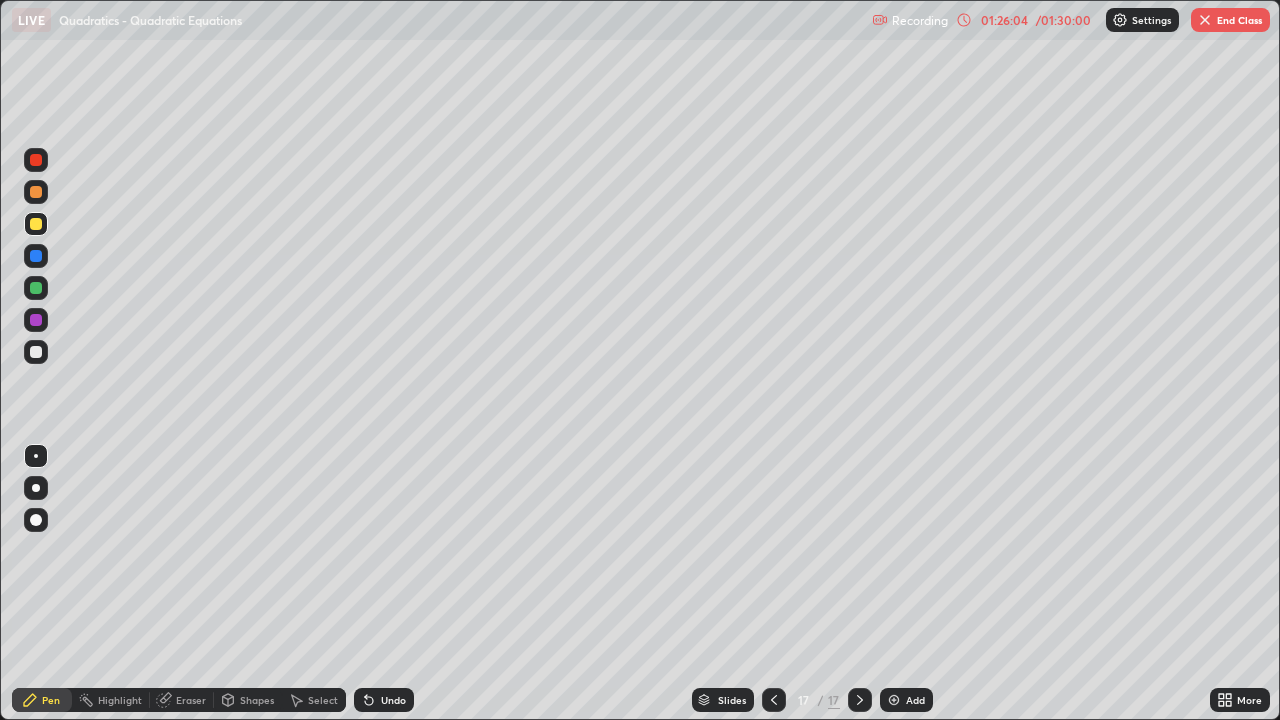 click at bounding box center [36, 288] 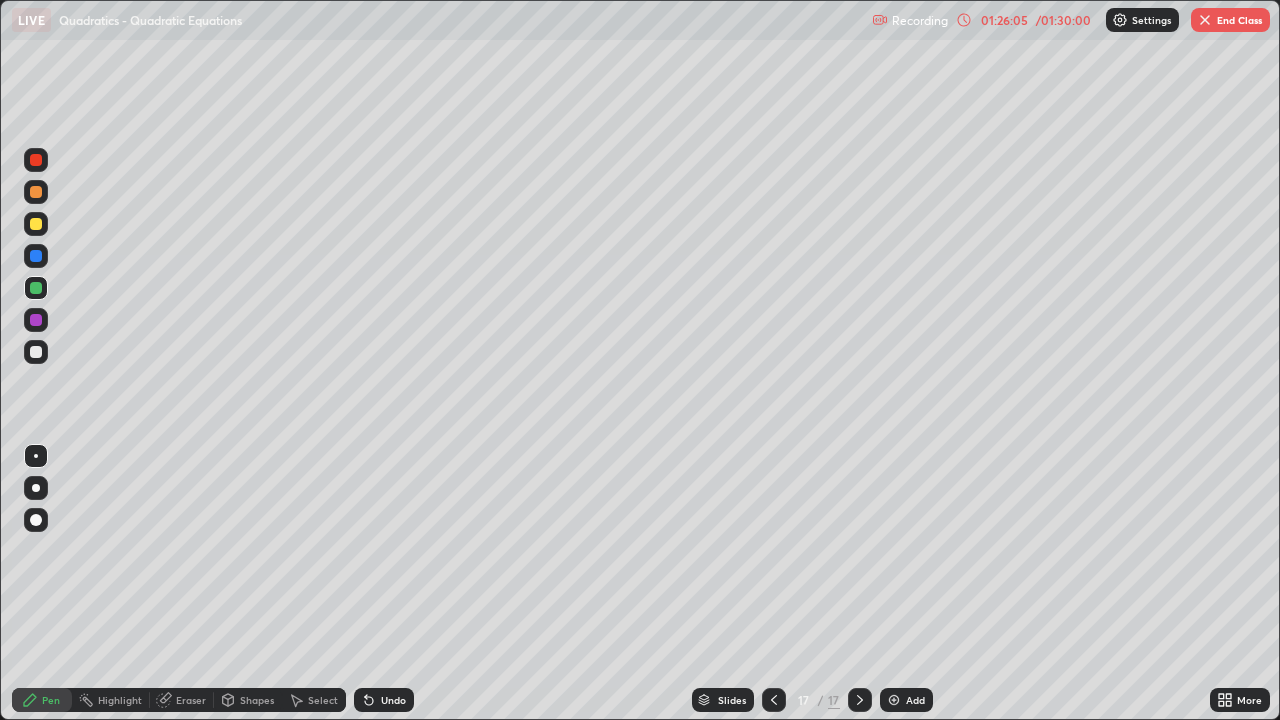click at bounding box center (36, 192) 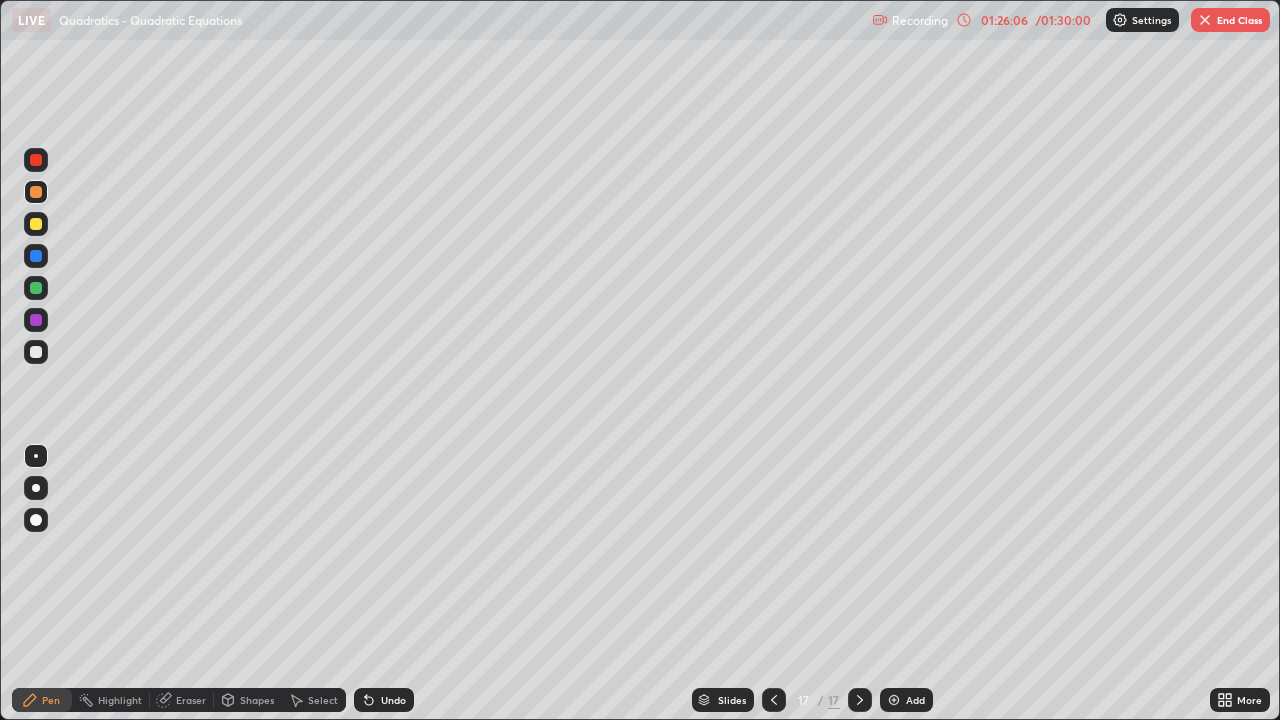 click on "Shapes" at bounding box center (257, 700) 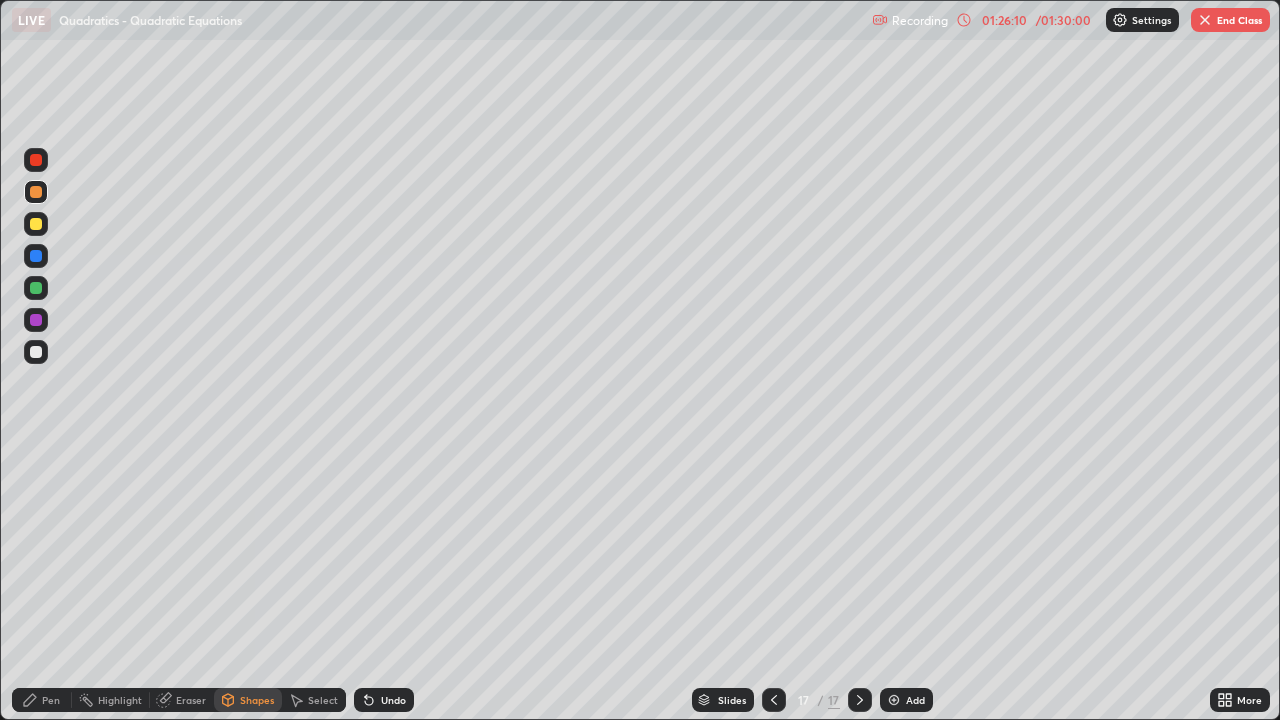 click on "Pen" at bounding box center [51, 700] 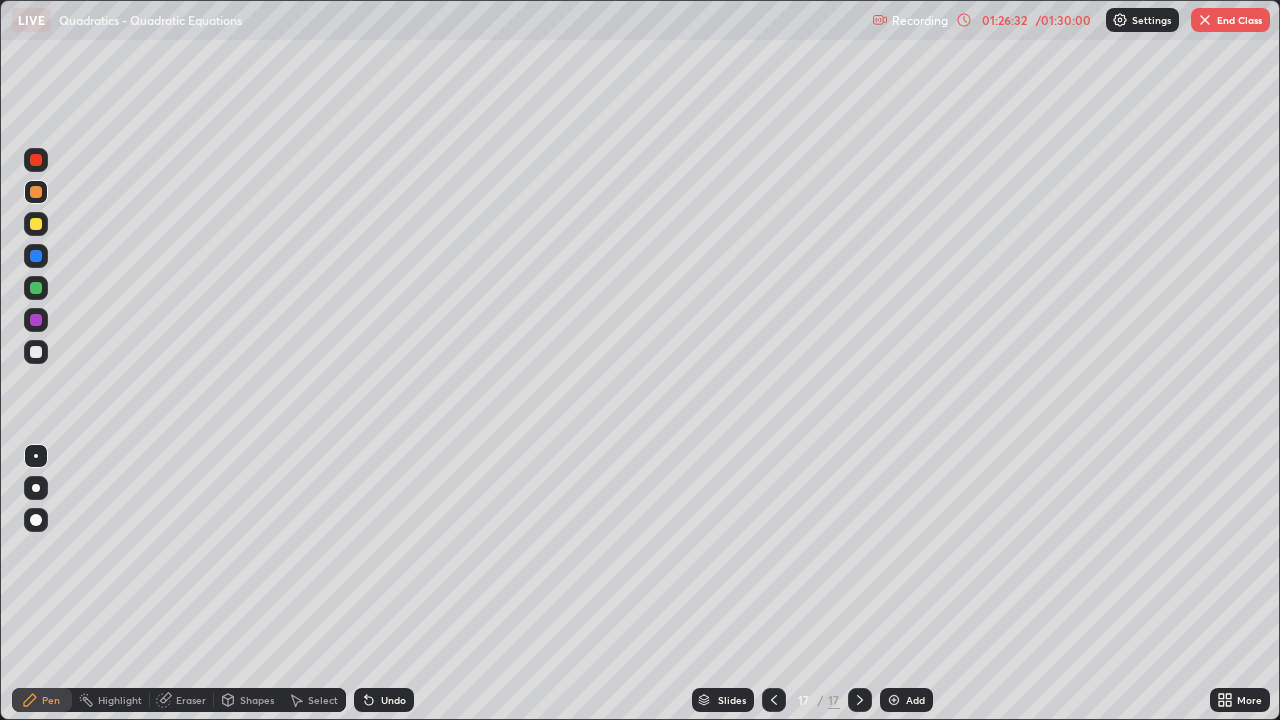 click 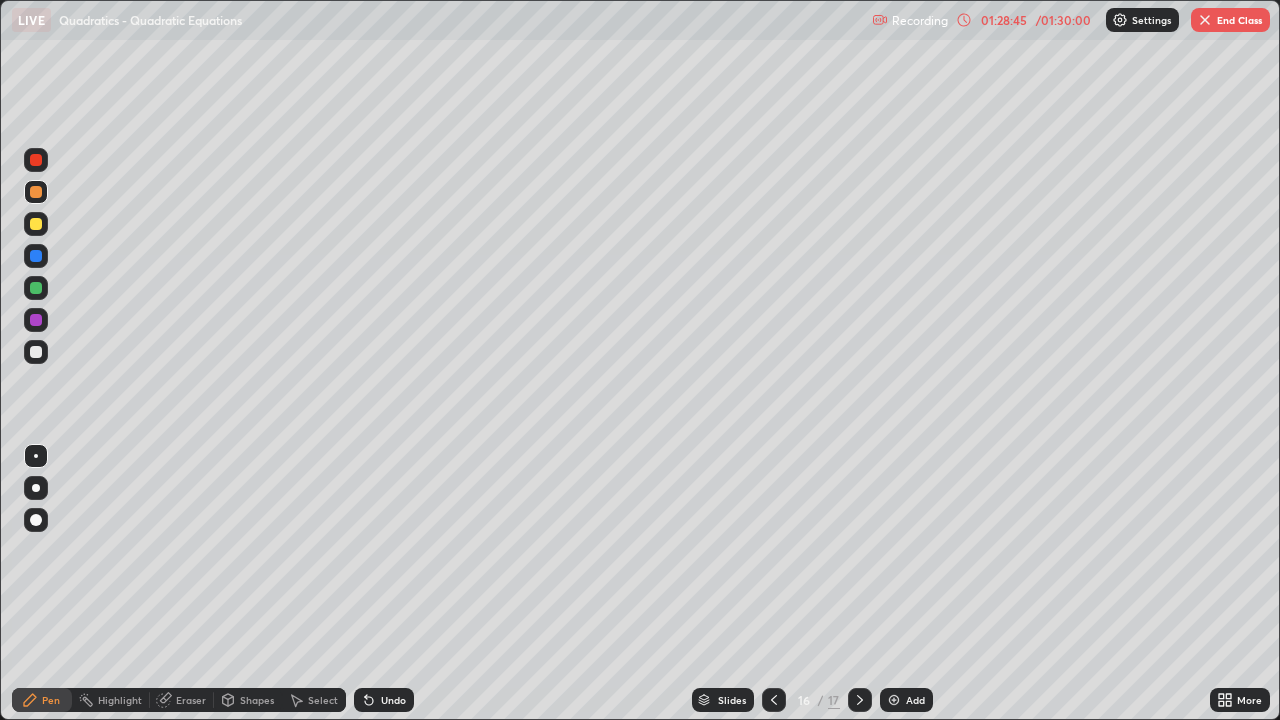 click on "End Class" at bounding box center [1230, 20] 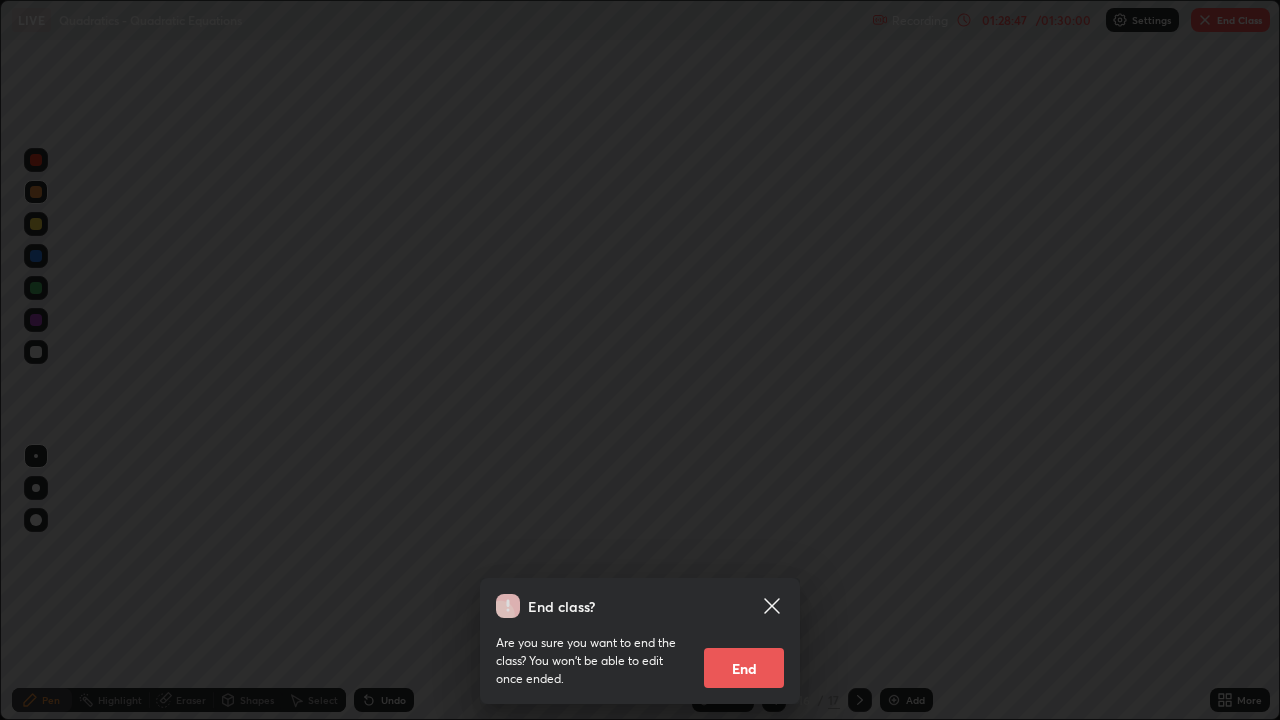 click on "End" at bounding box center (744, 668) 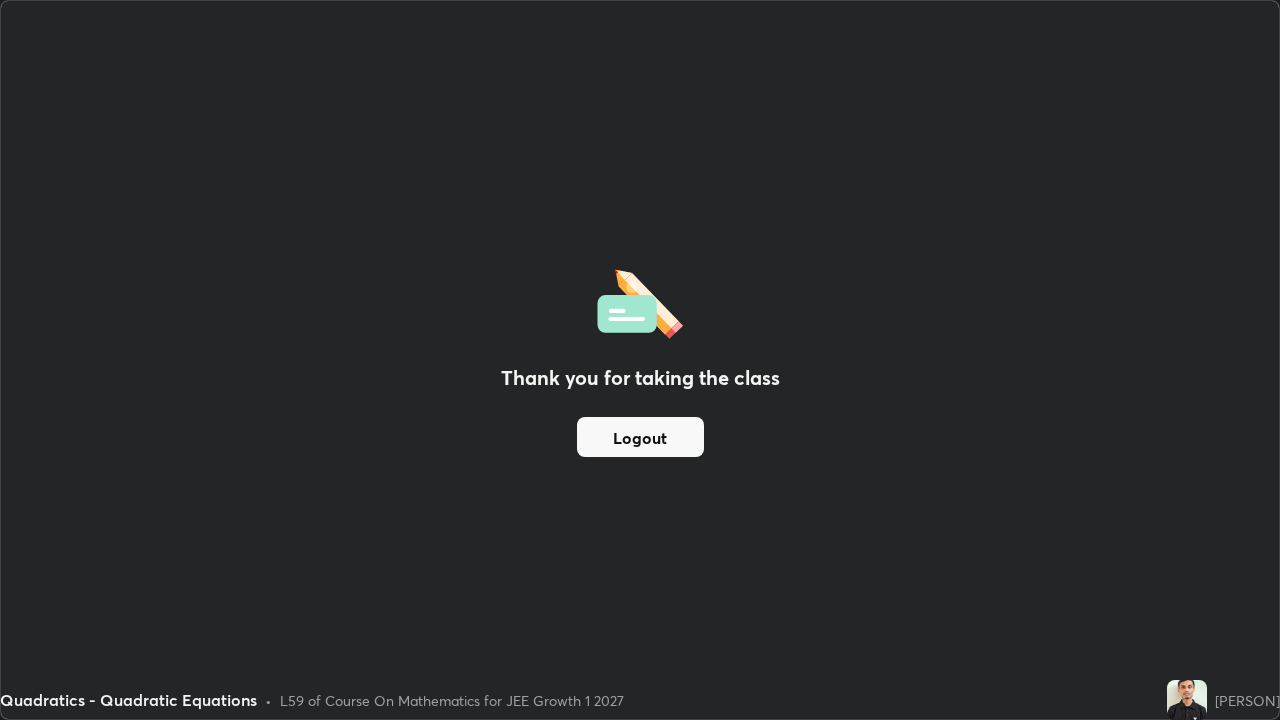 click on "Logout" at bounding box center (640, 437) 